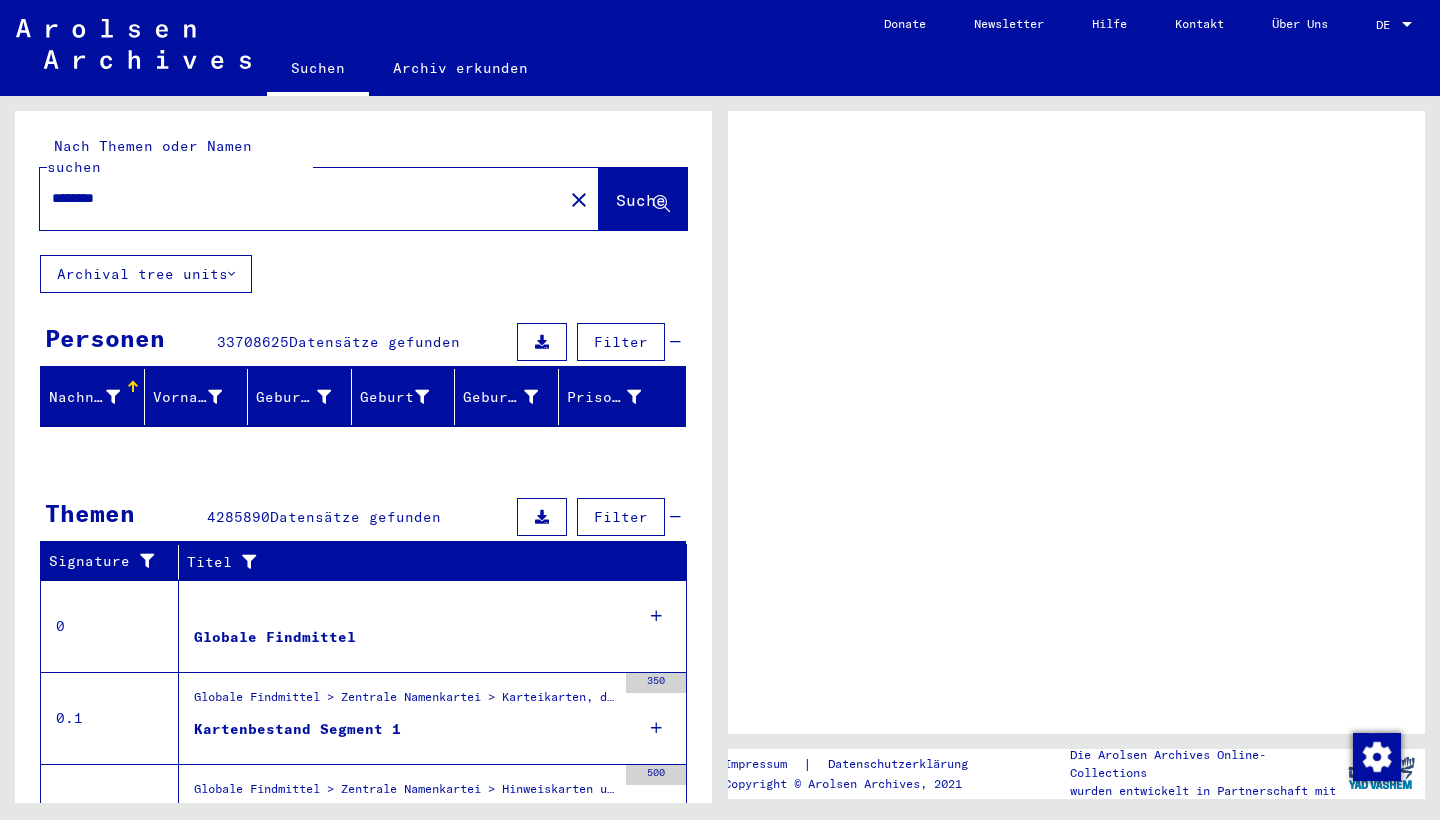 scroll, scrollTop: 0, scrollLeft: 0, axis: both 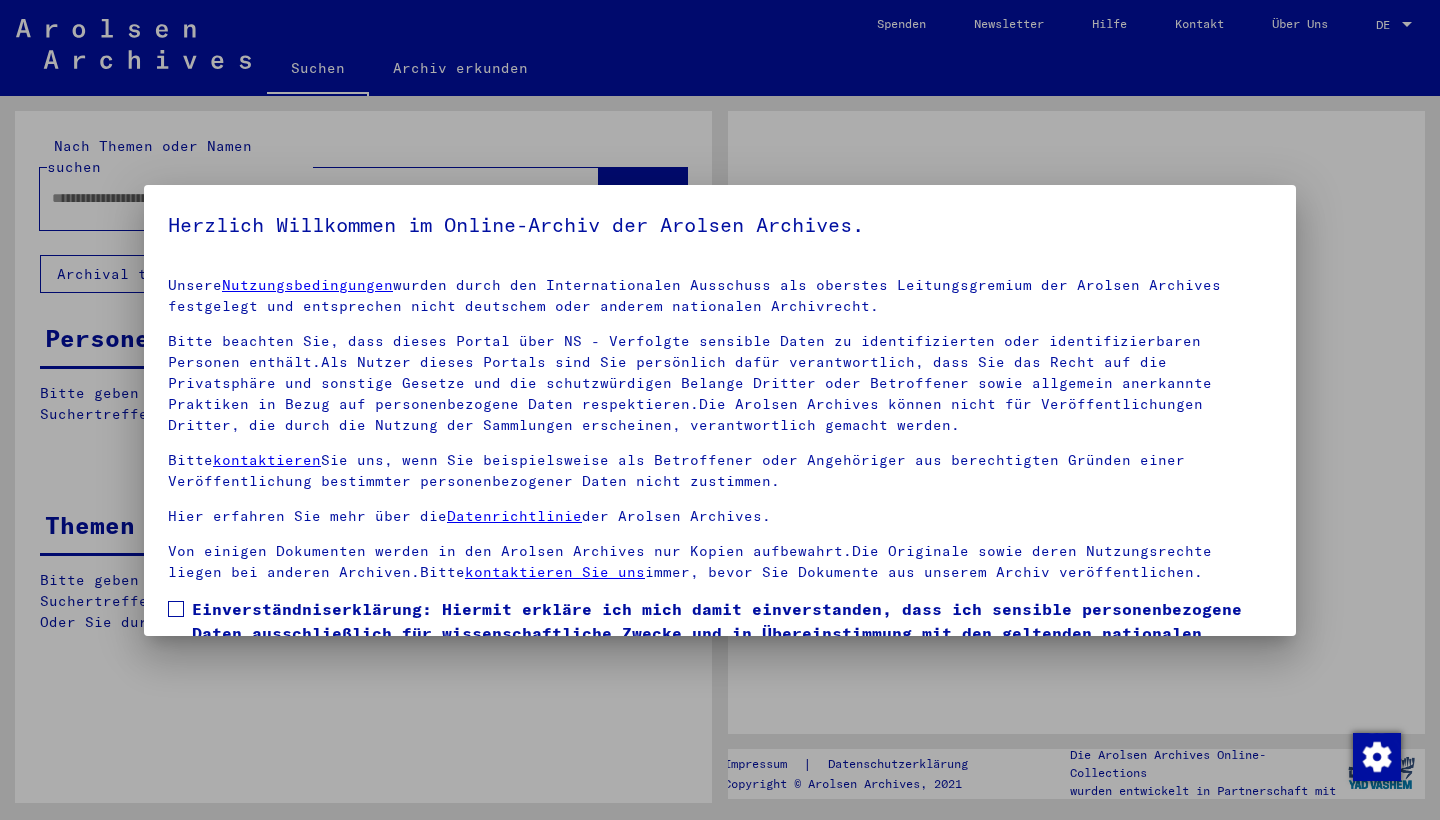 type on "********" 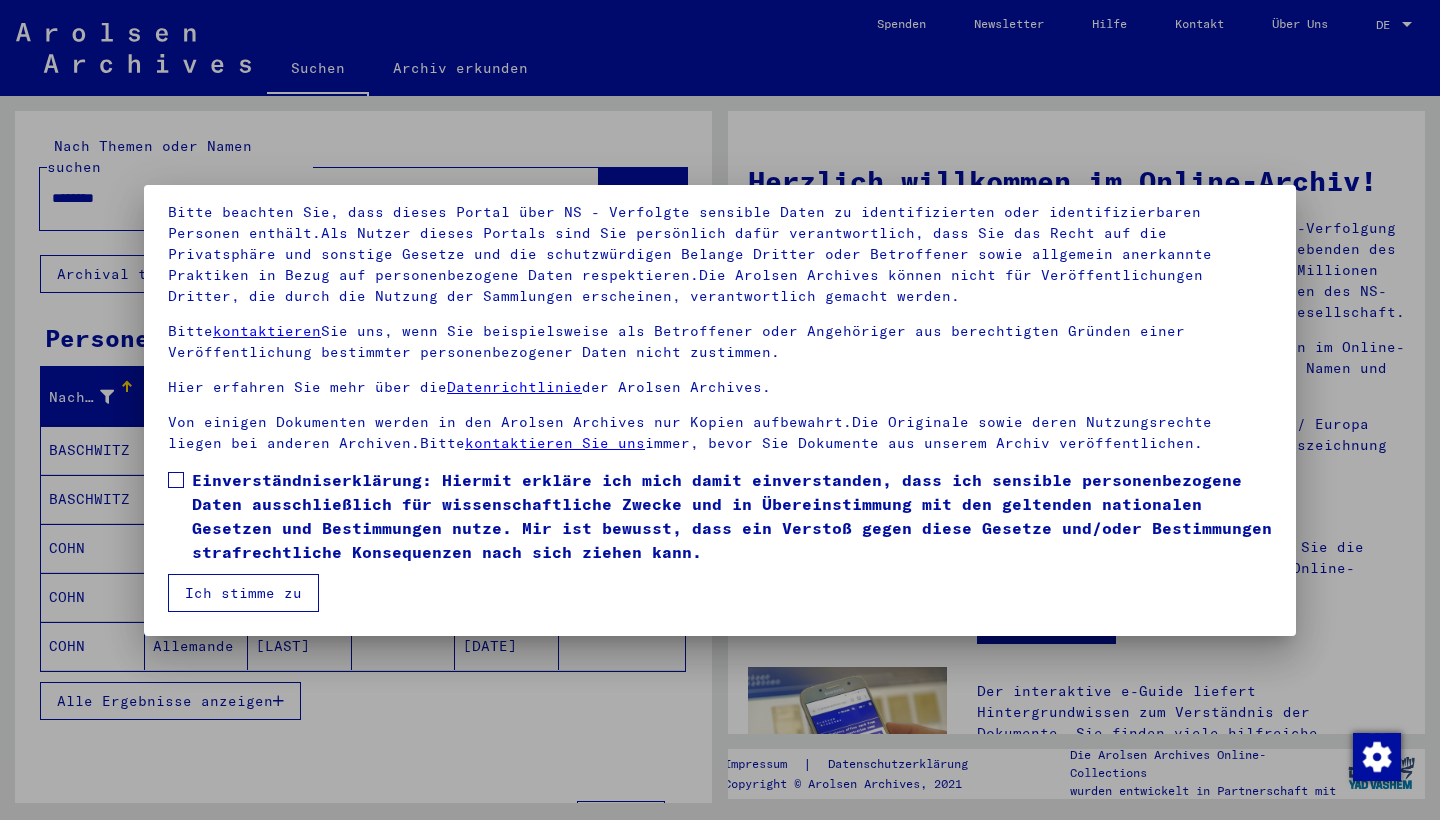 scroll, scrollTop: 129, scrollLeft: 0, axis: vertical 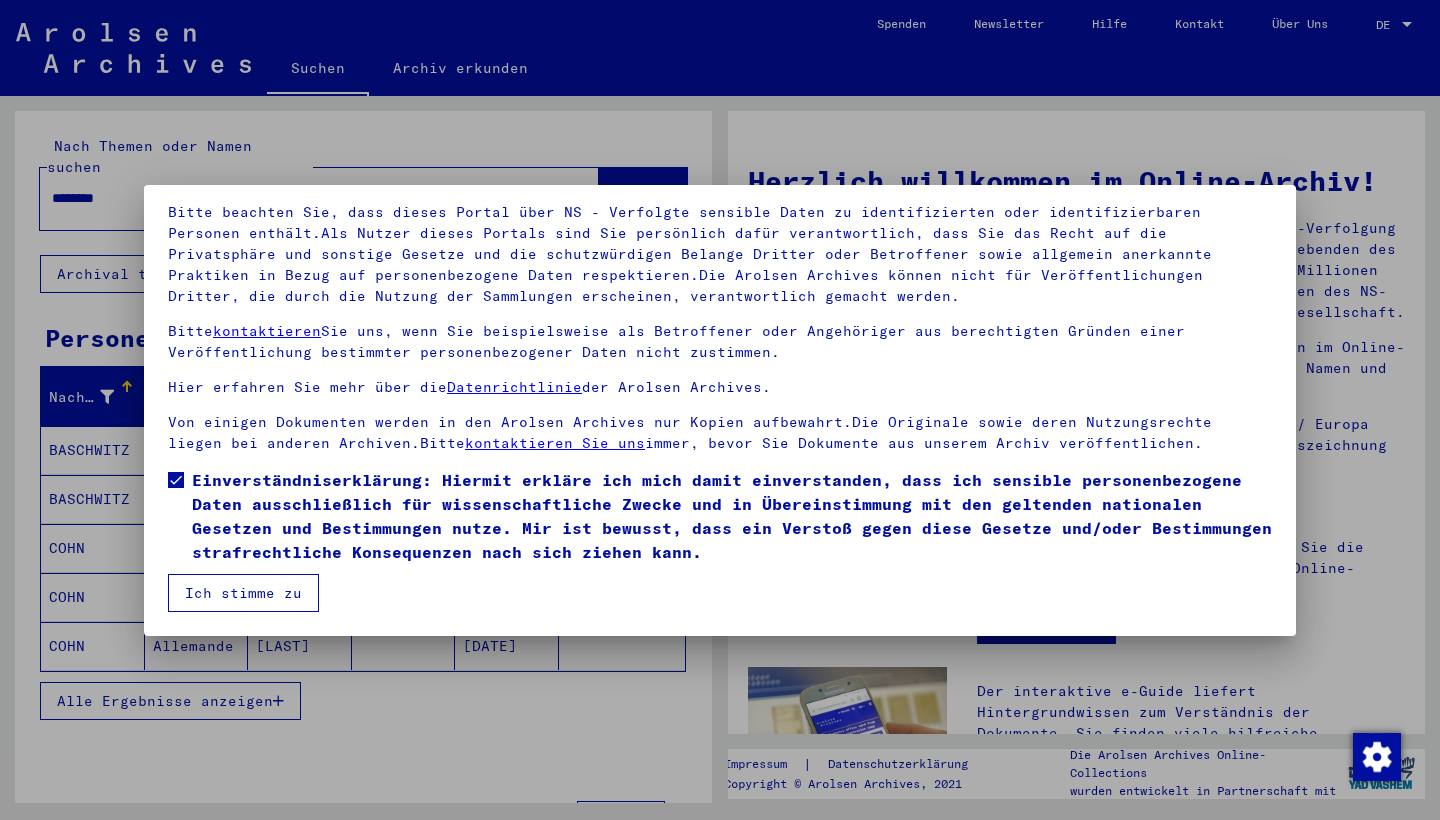 click on "Ich stimme zu" at bounding box center [243, 593] 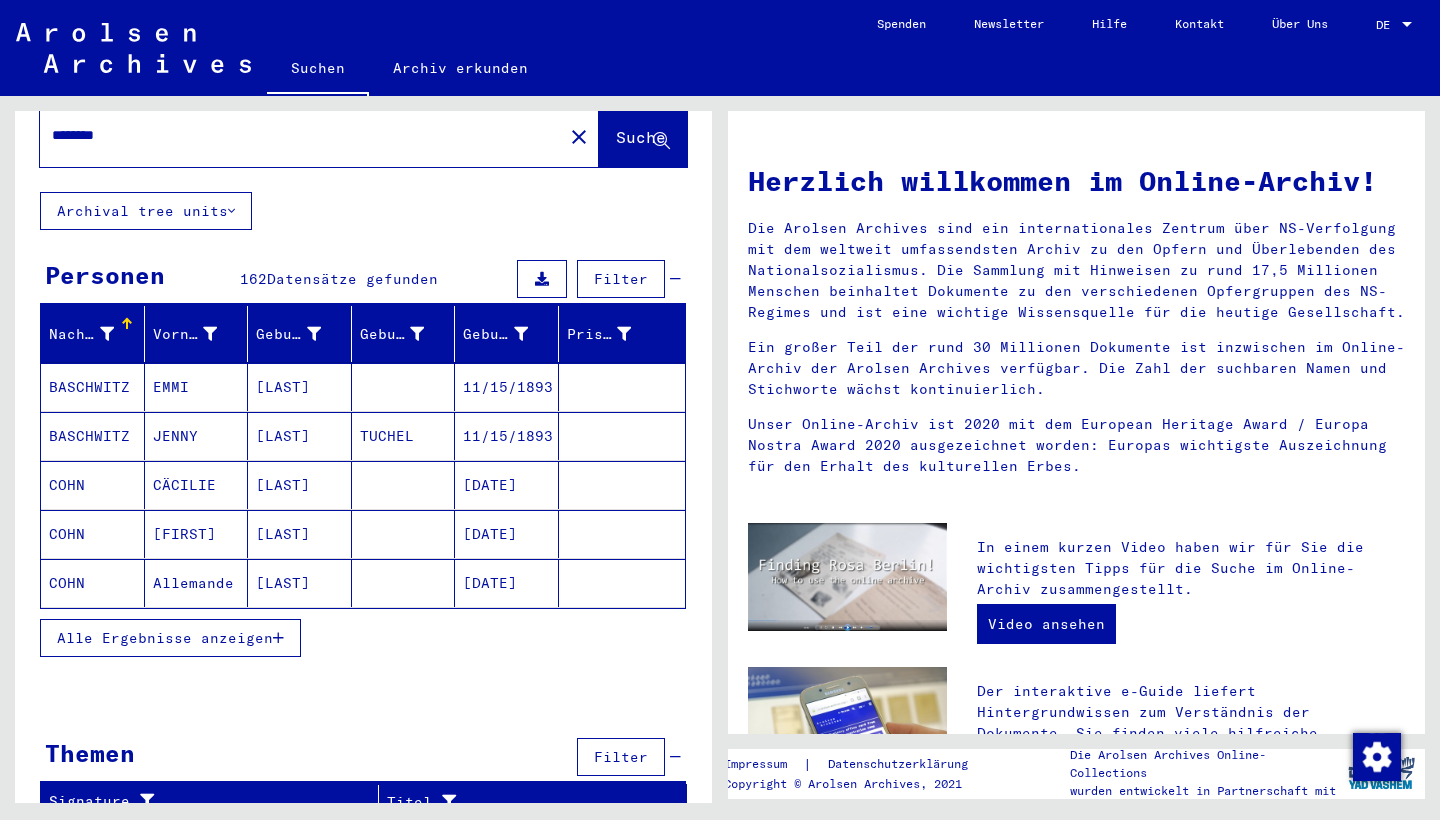 scroll, scrollTop: 61, scrollLeft: 0, axis: vertical 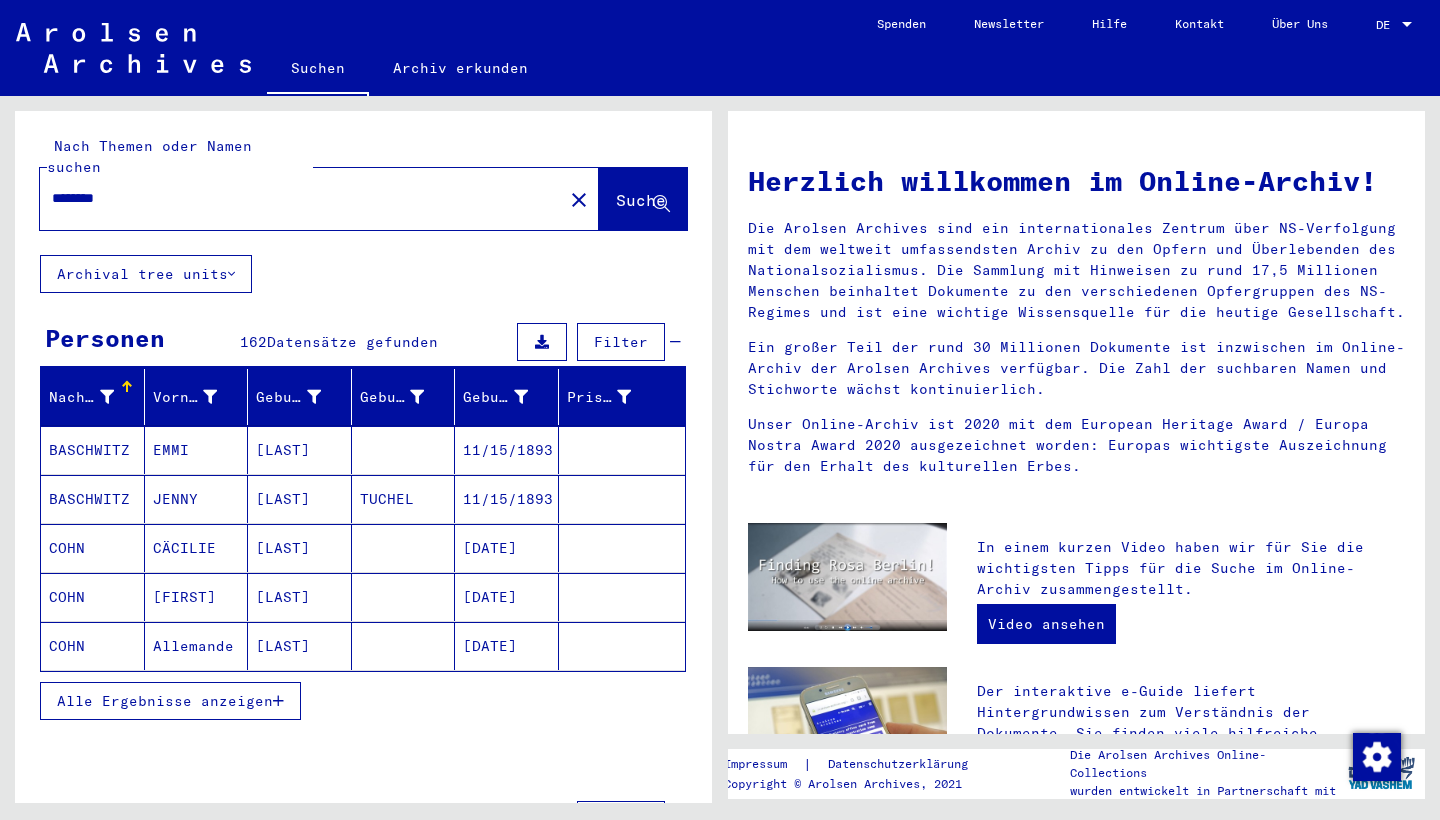 click on "Datensätze gefunden" at bounding box center (352, 342) 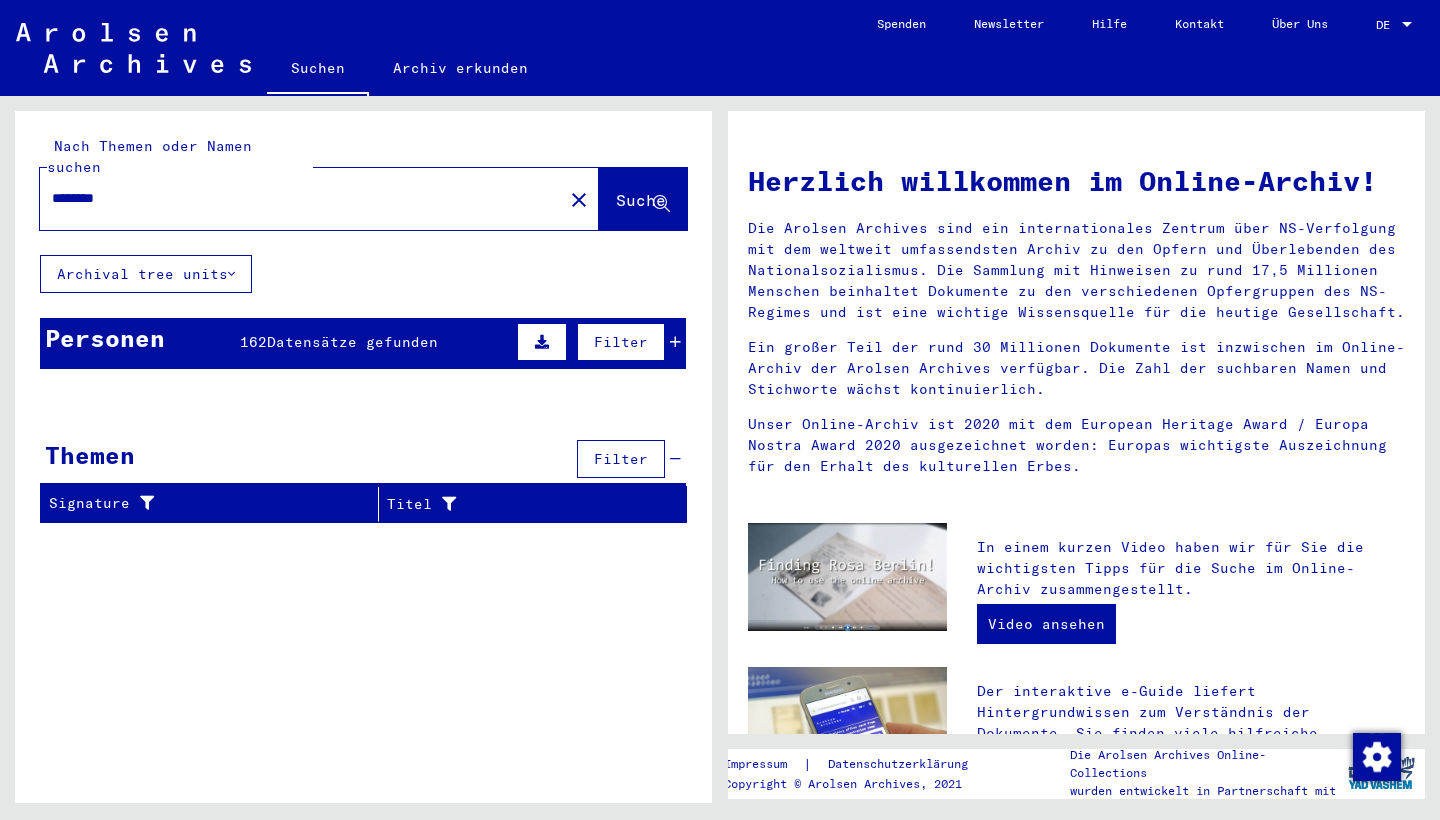 click on "Datensätze gefunden" at bounding box center [352, 342] 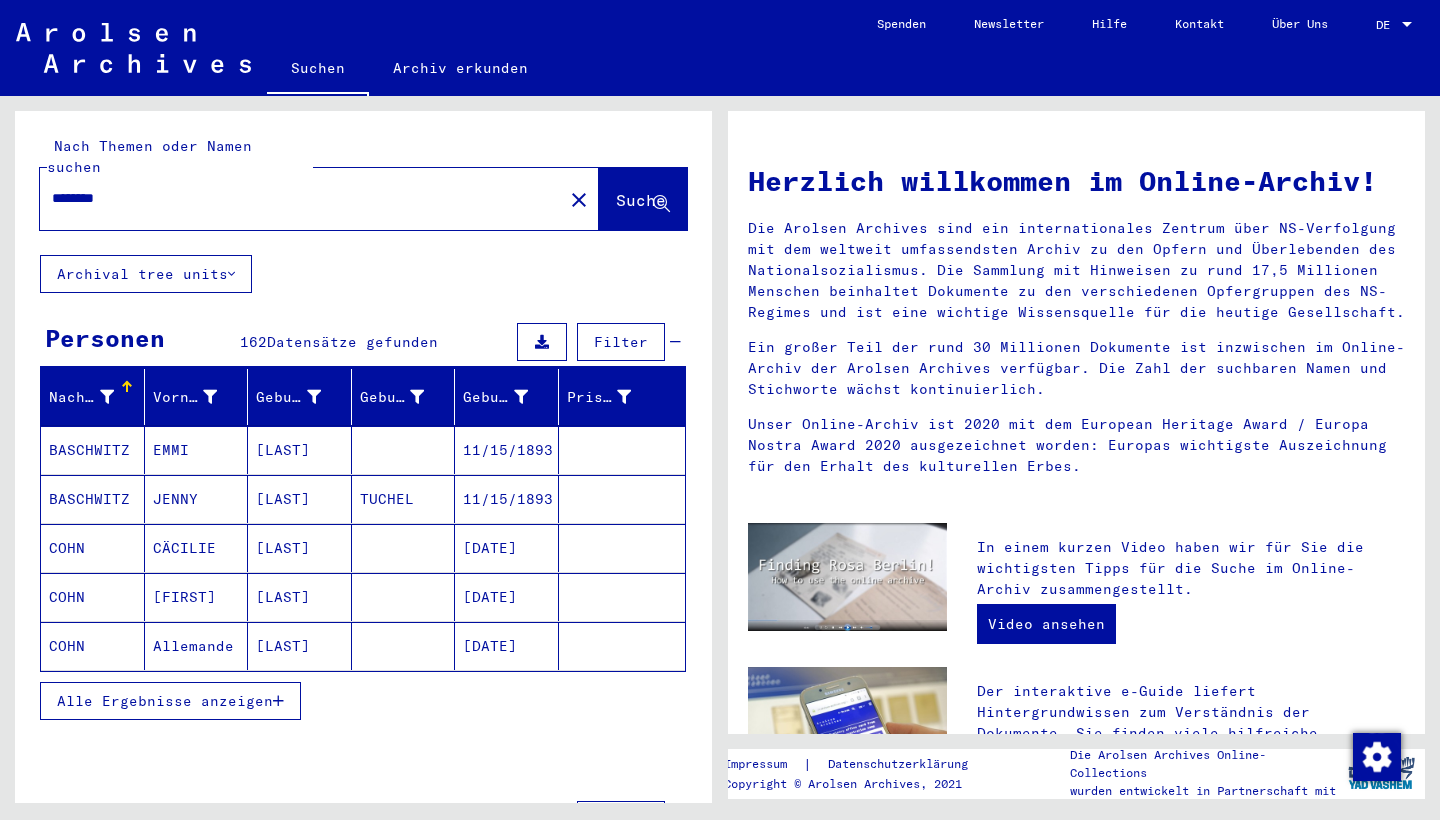 click on "Alle Ergebnisse anzeigen" at bounding box center [165, 701] 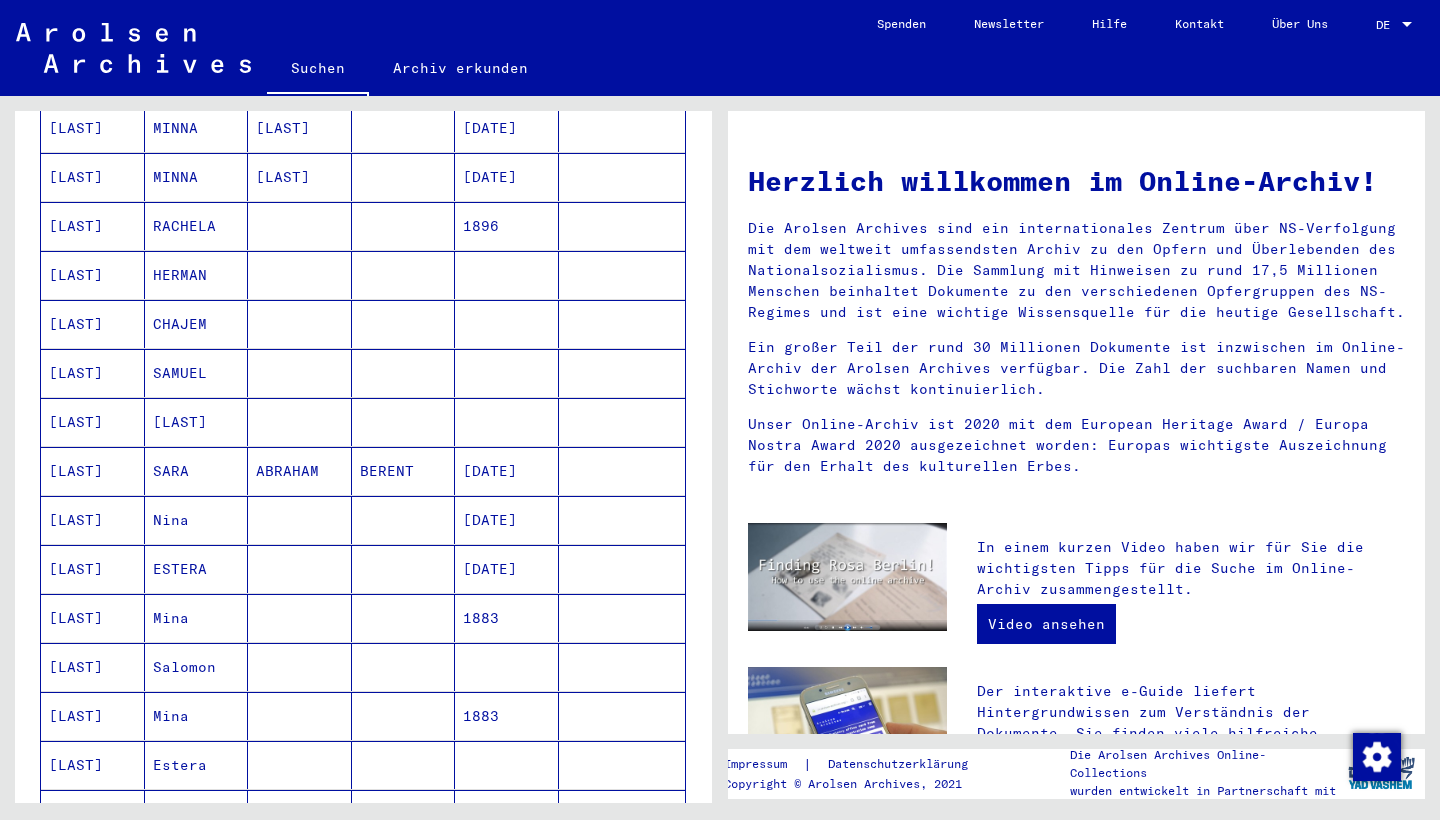 scroll, scrollTop: 816, scrollLeft: 0, axis: vertical 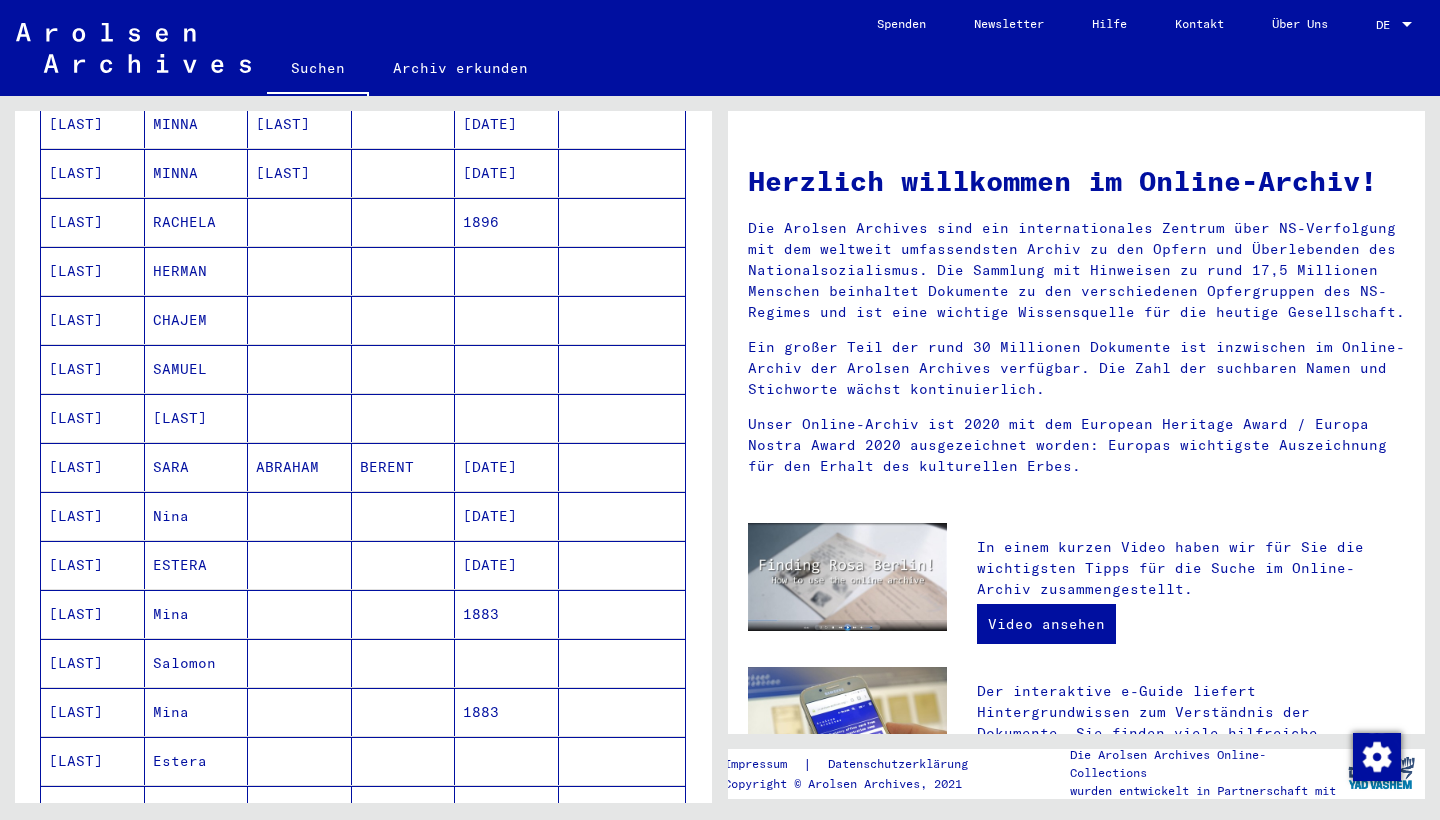 click on "[LAST]" at bounding box center [93, 271] 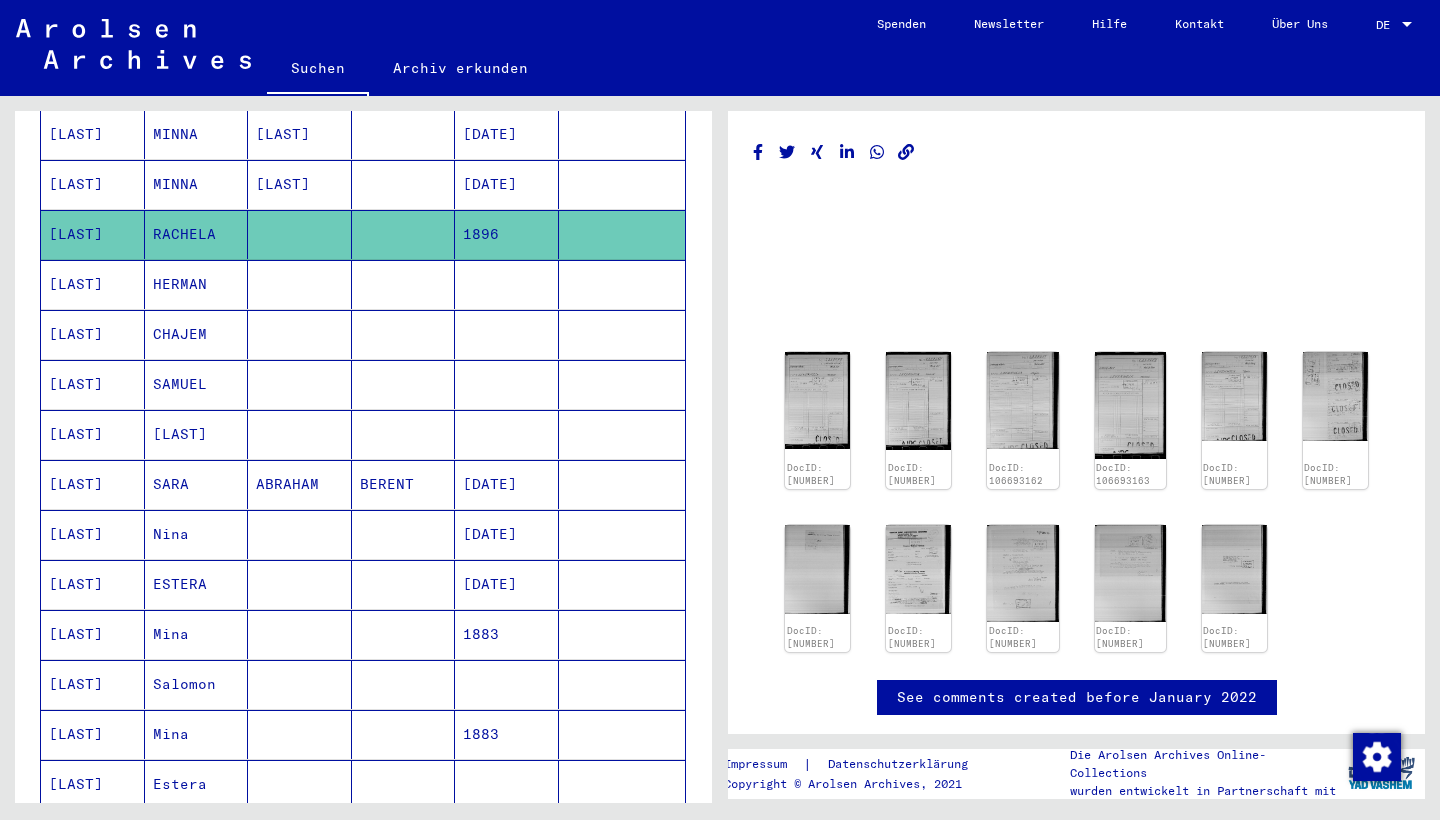 scroll, scrollTop: 0, scrollLeft: 0, axis: both 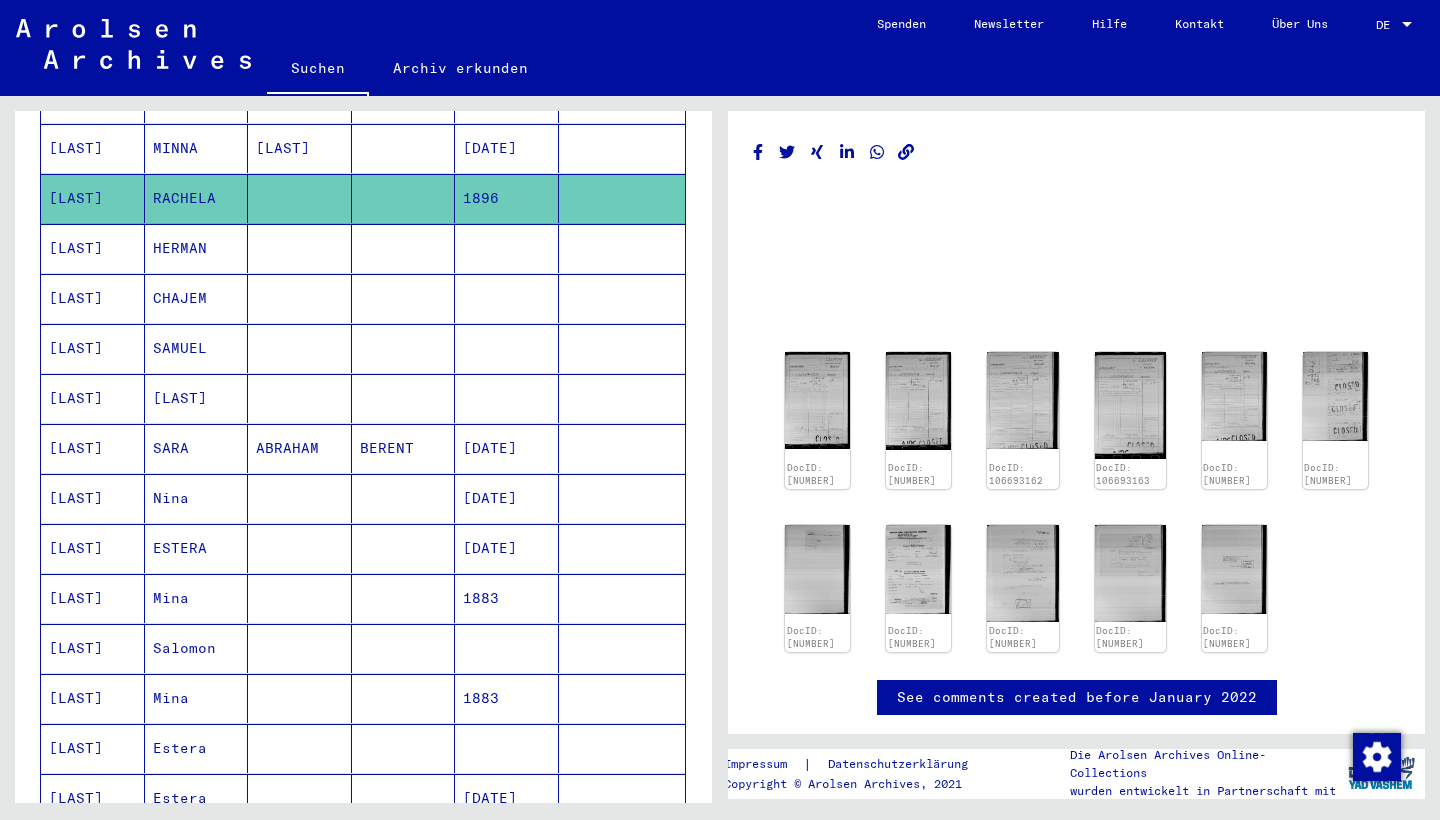 click on "[LAST]" at bounding box center [93, 448] 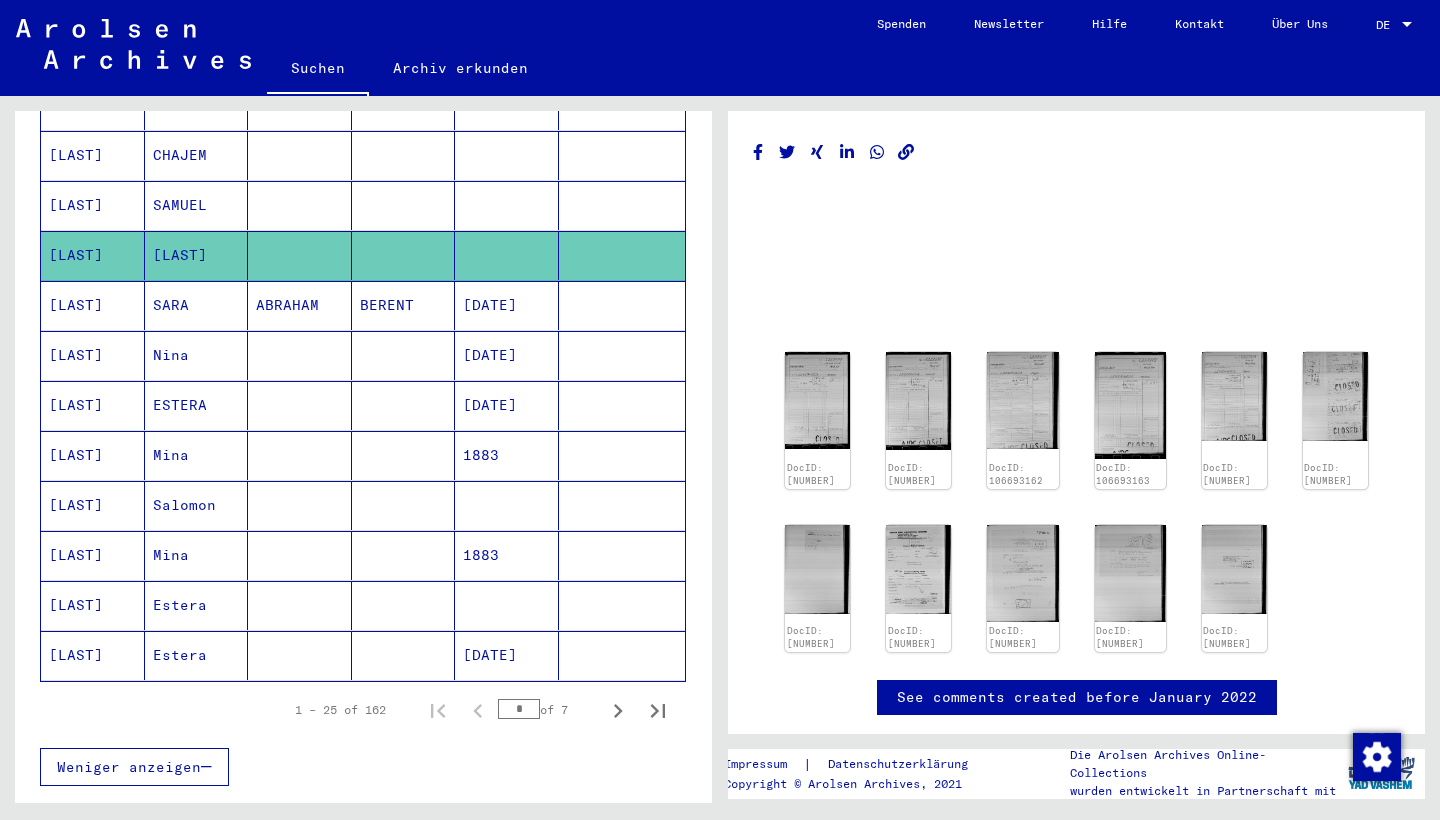 scroll, scrollTop: 1013, scrollLeft: 0, axis: vertical 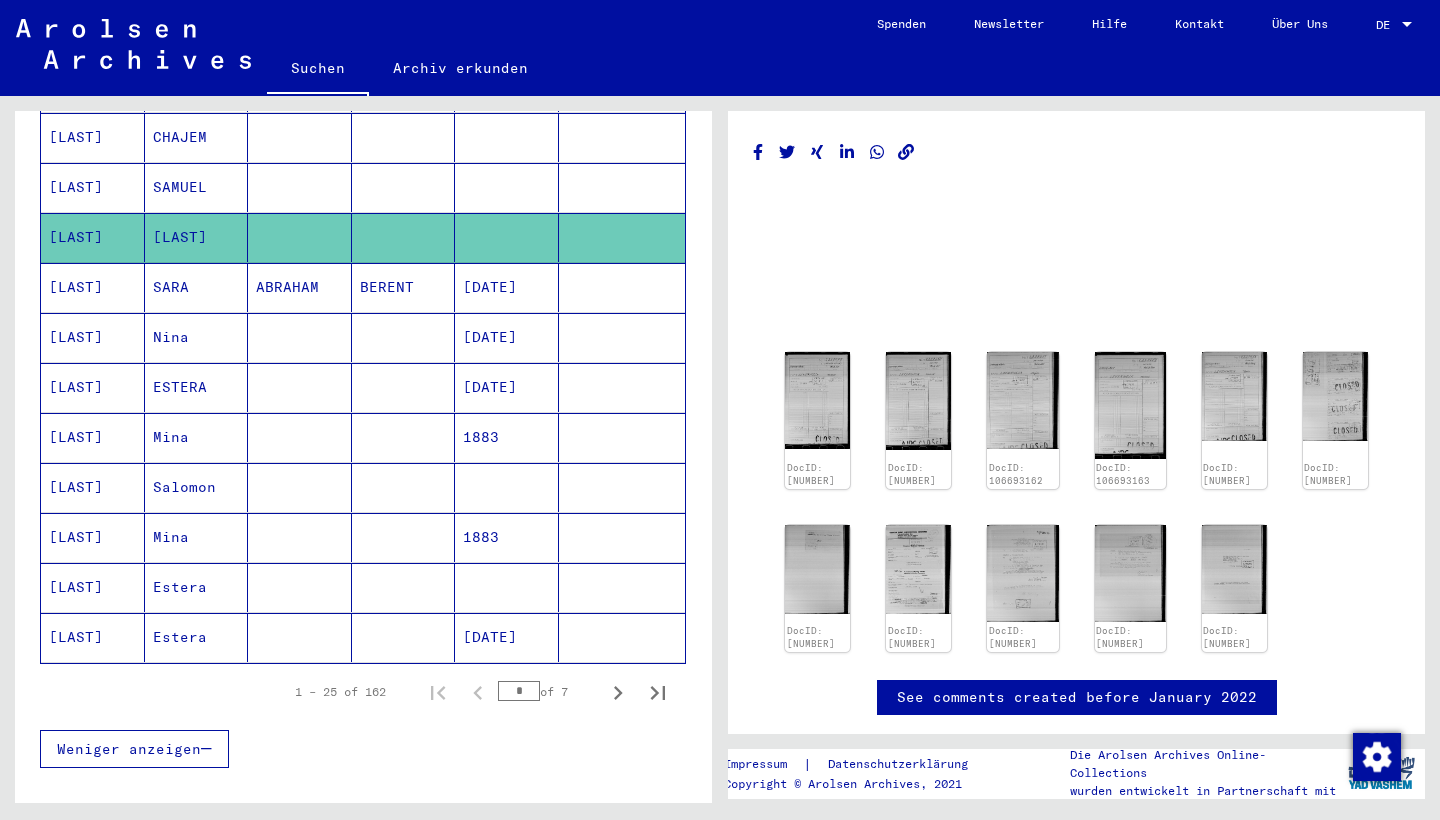 click on "[LAST]" at bounding box center (93, 437) 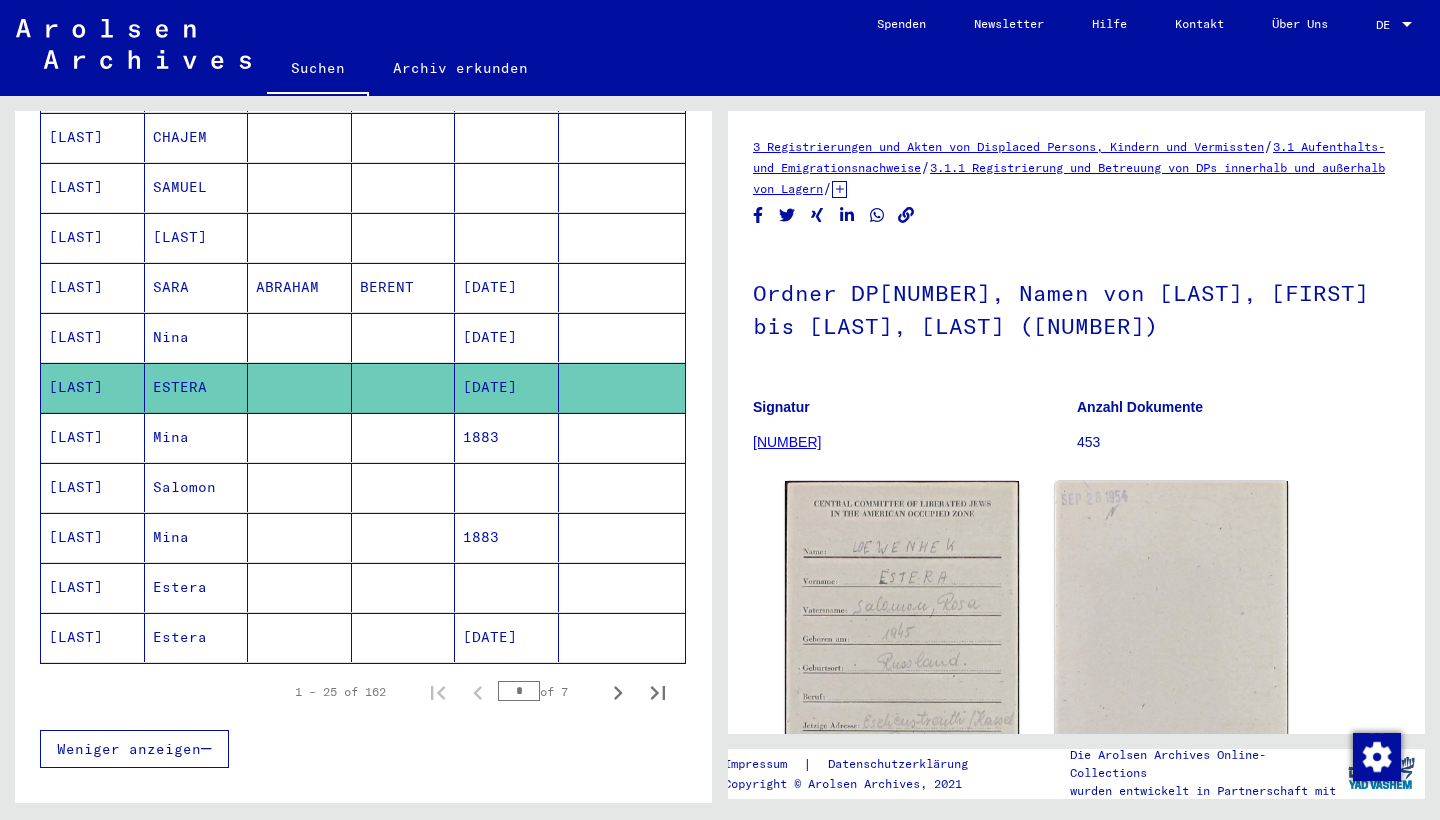 scroll, scrollTop: 0, scrollLeft: 0, axis: both 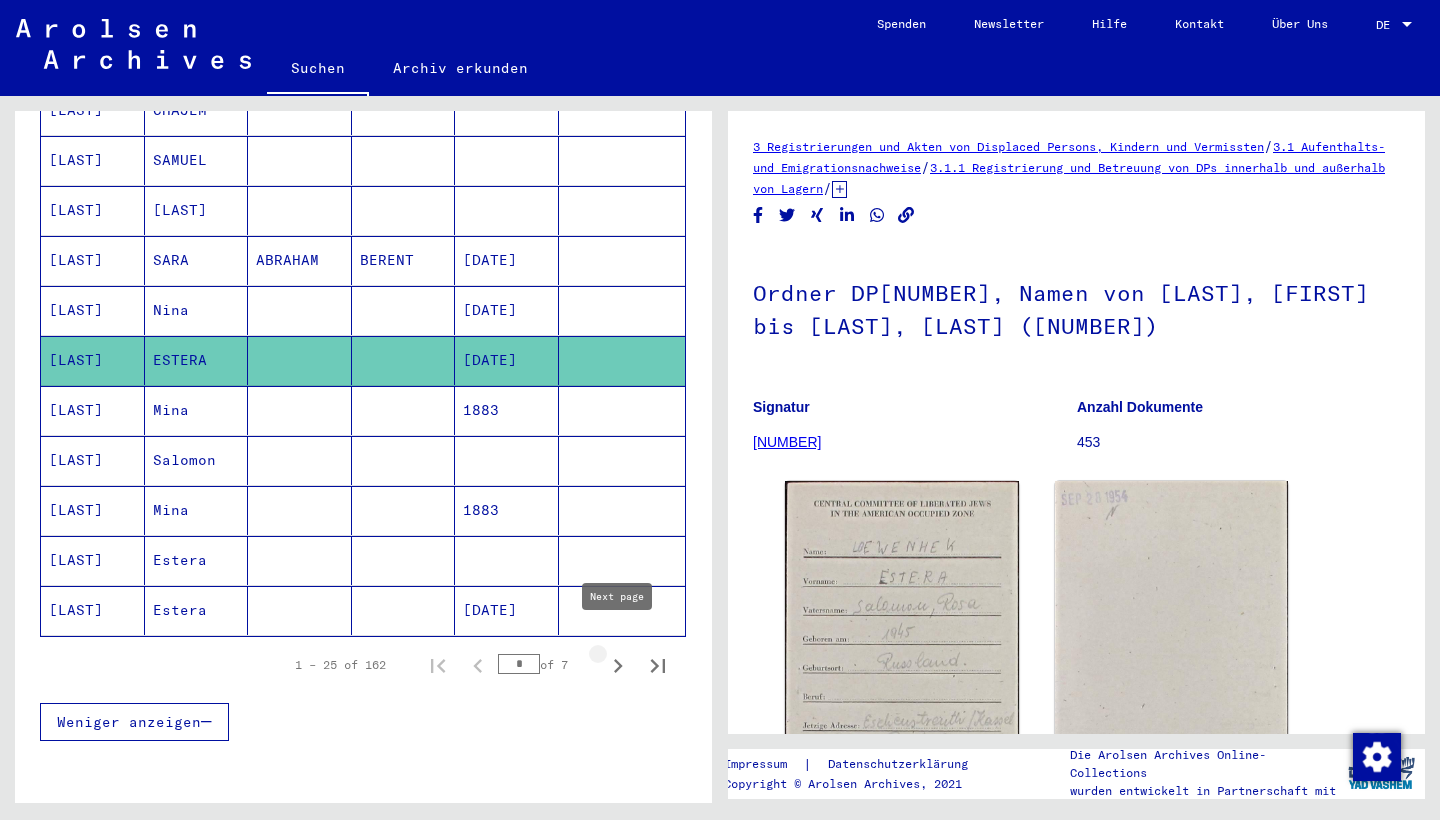 click 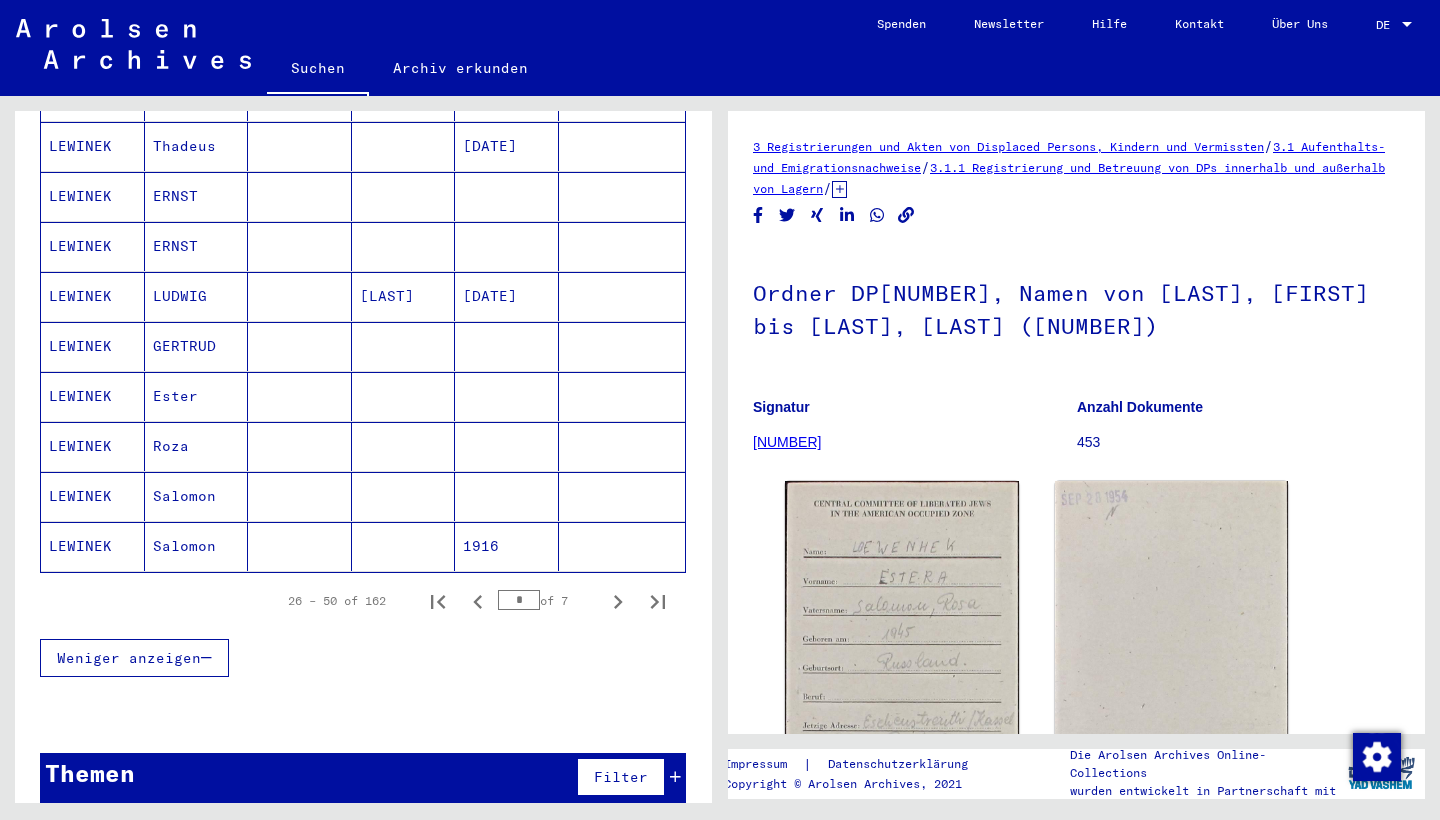 scroll, scrollTop: 1102, scrollLeft: 0, axis: vertical 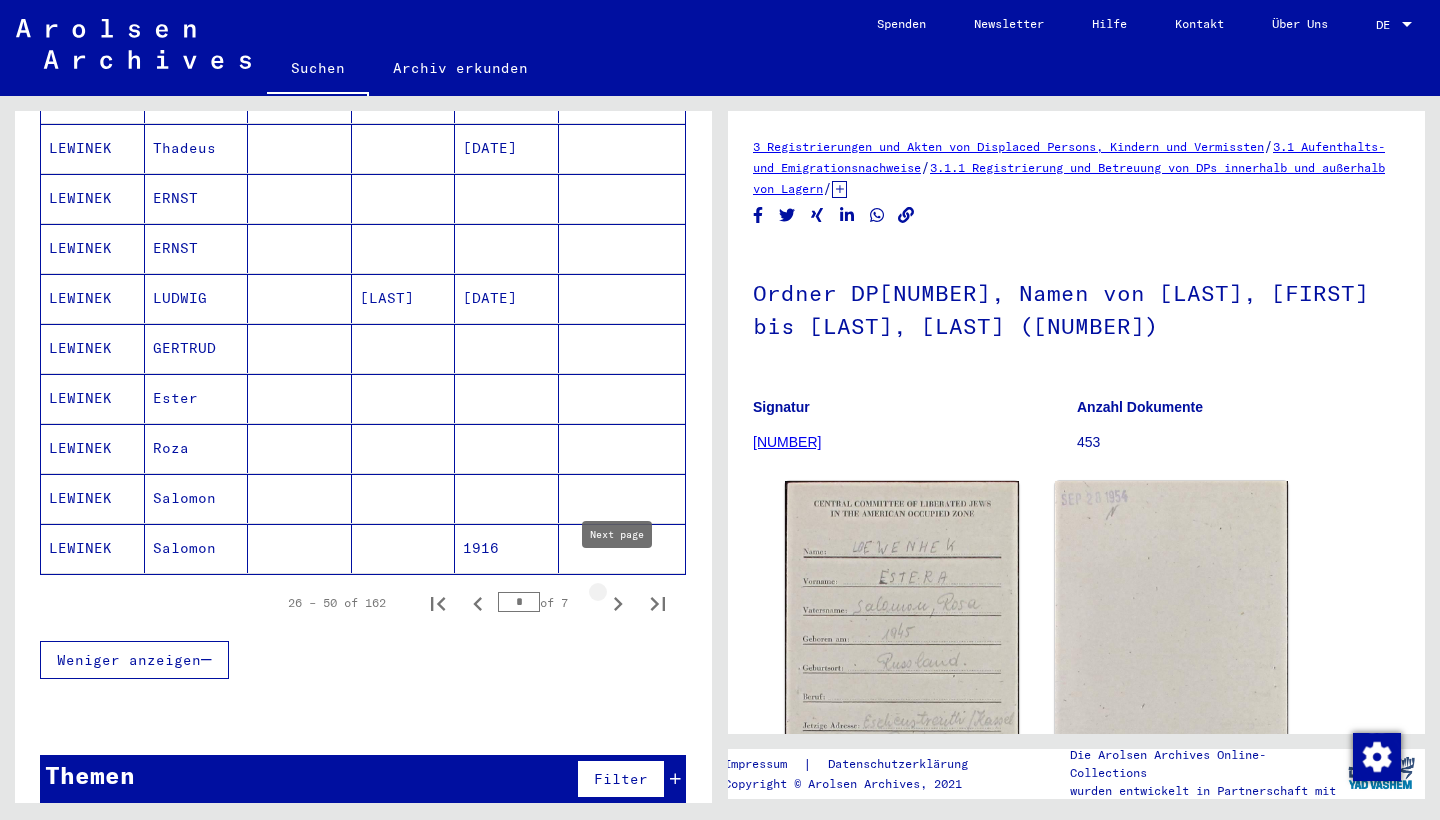 click 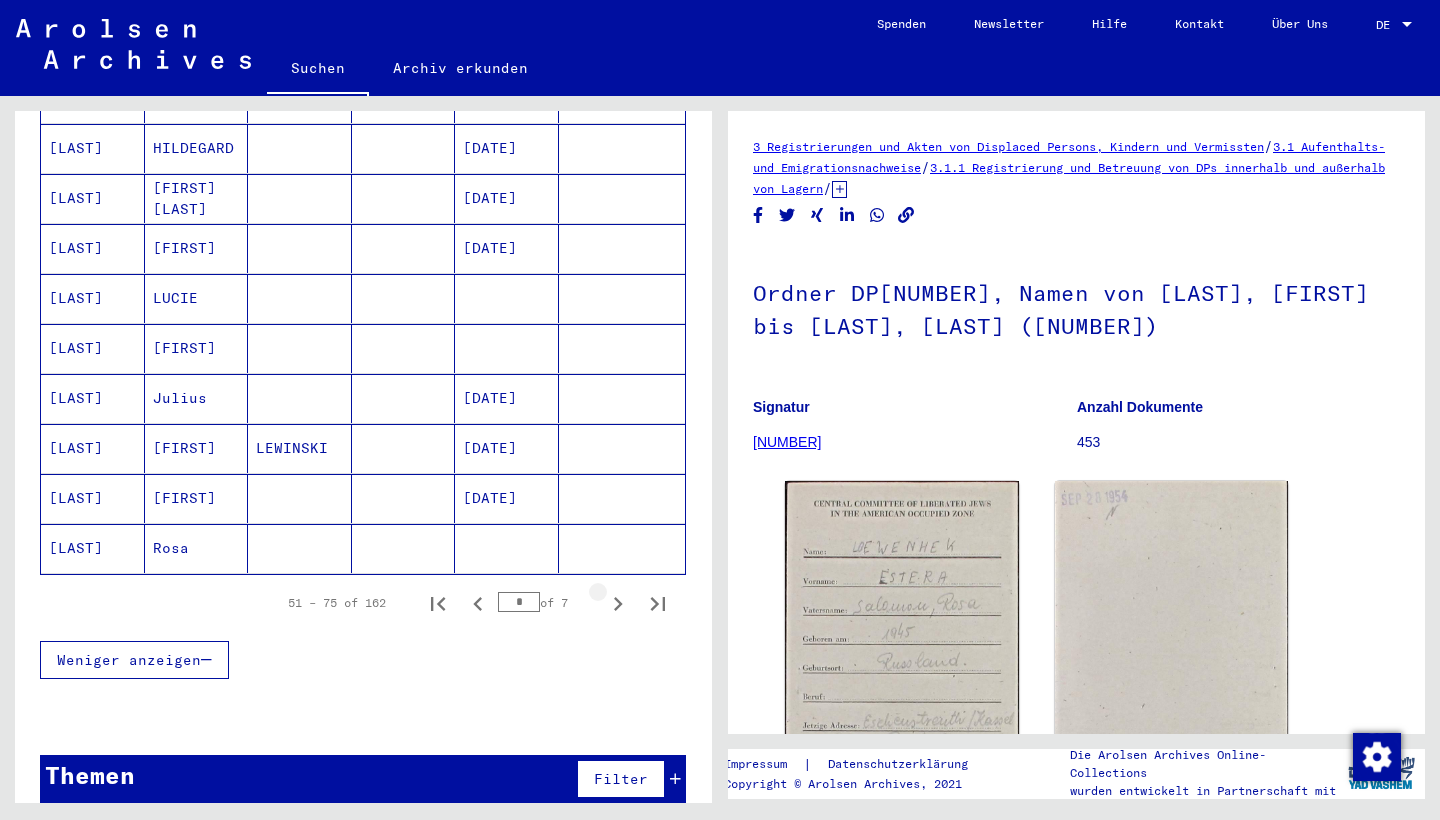 click 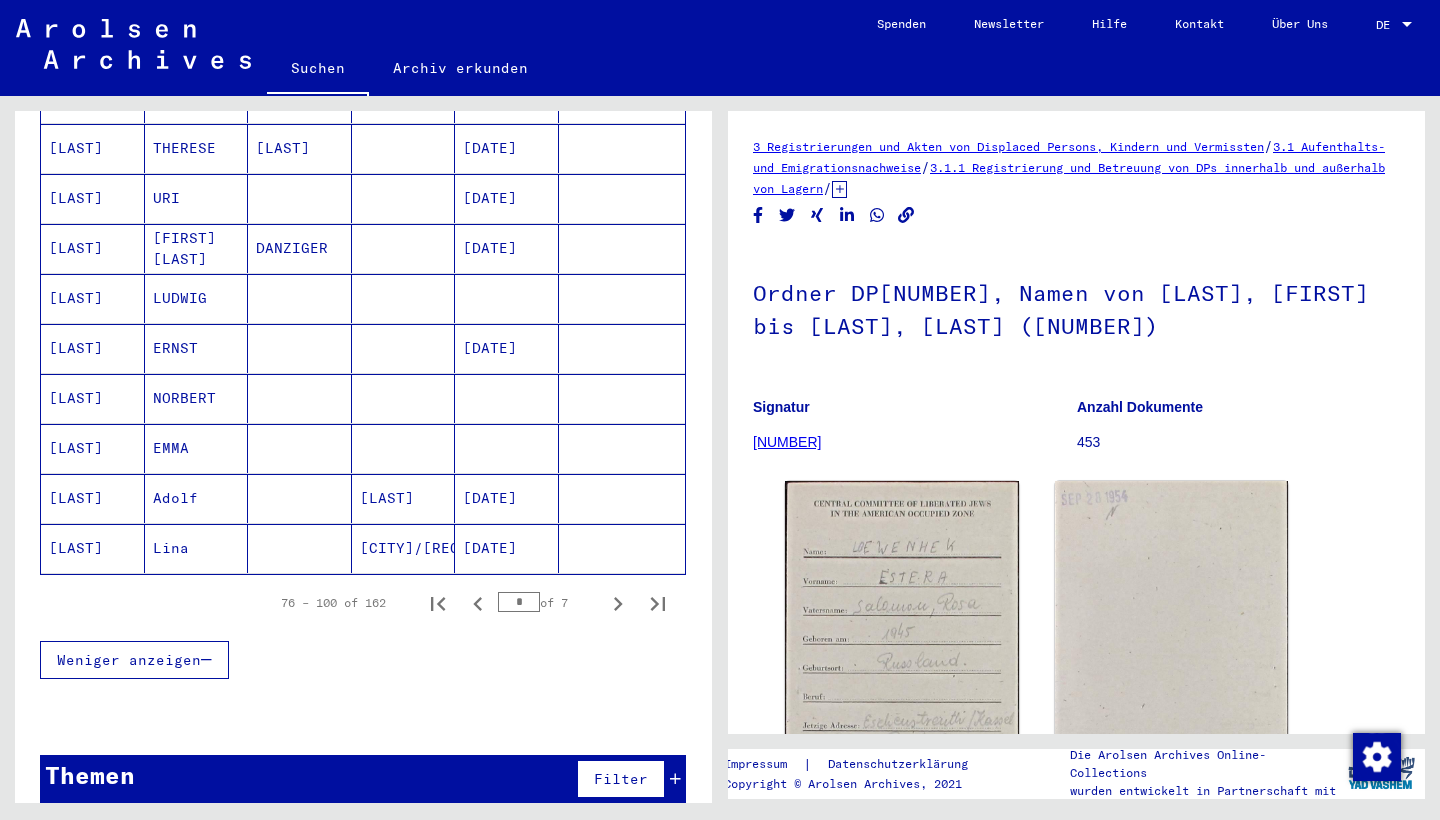 click 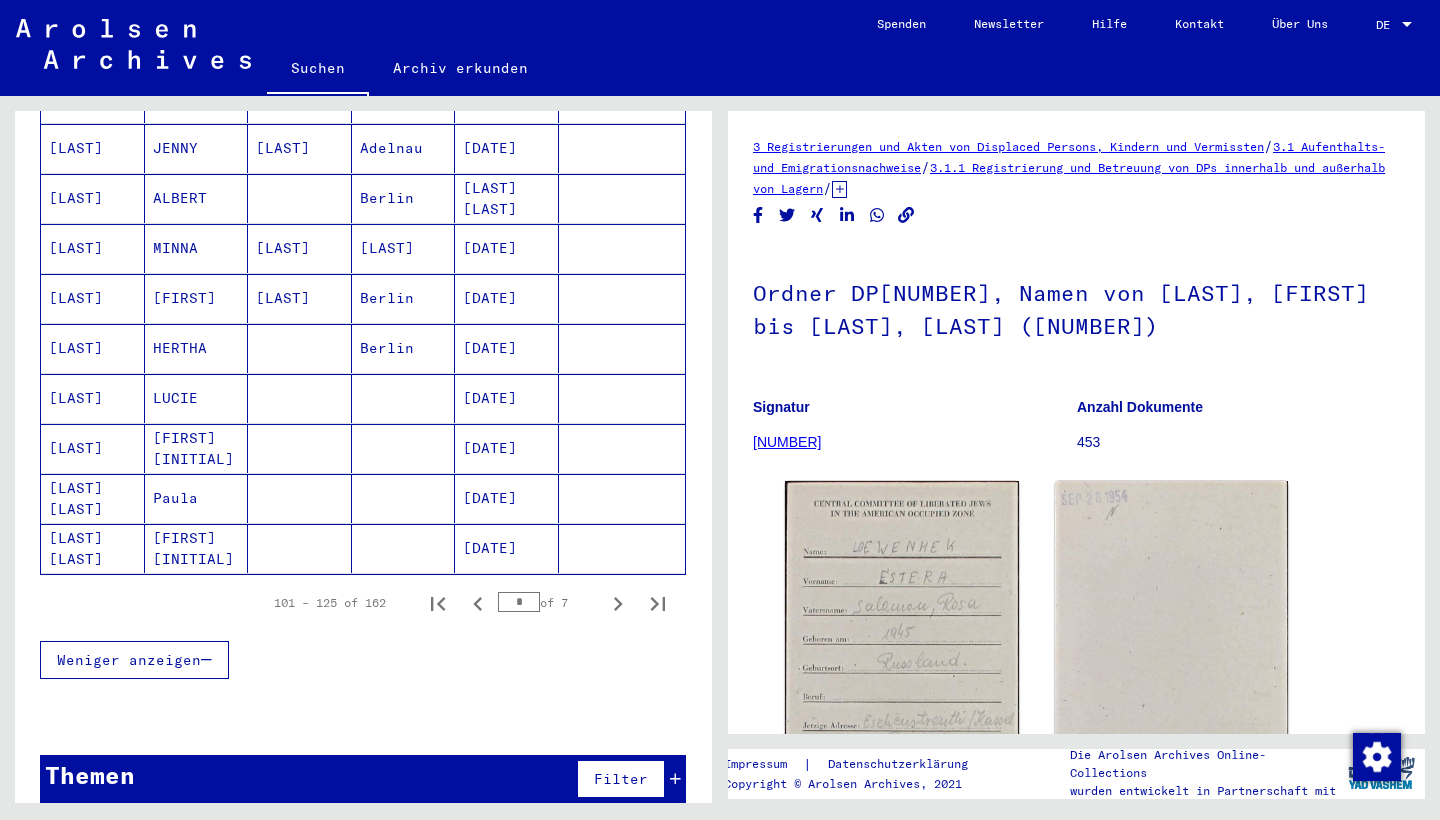 click 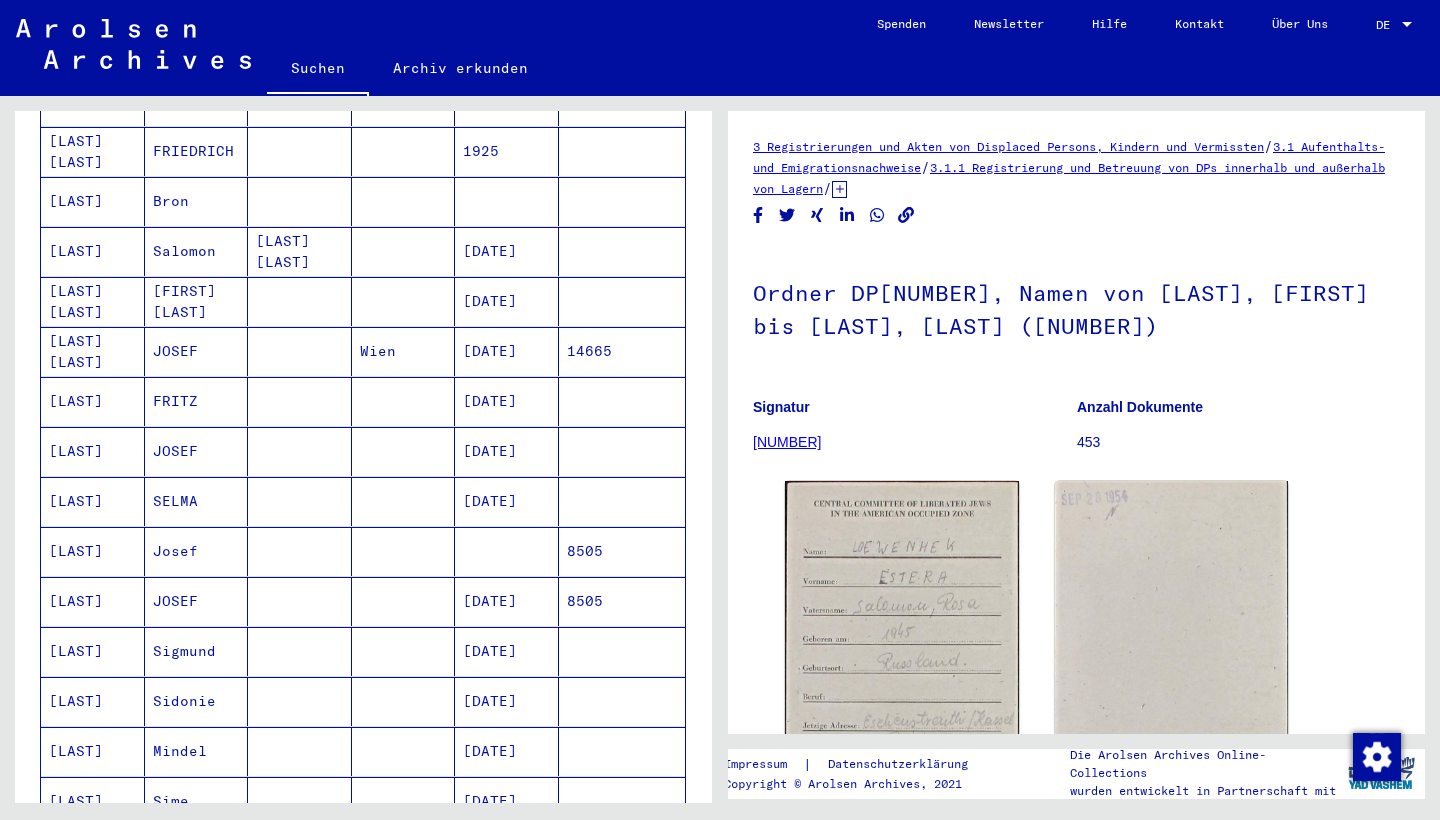scroll, scrollTop: 485, scrollLeft: 0, axis: vertical 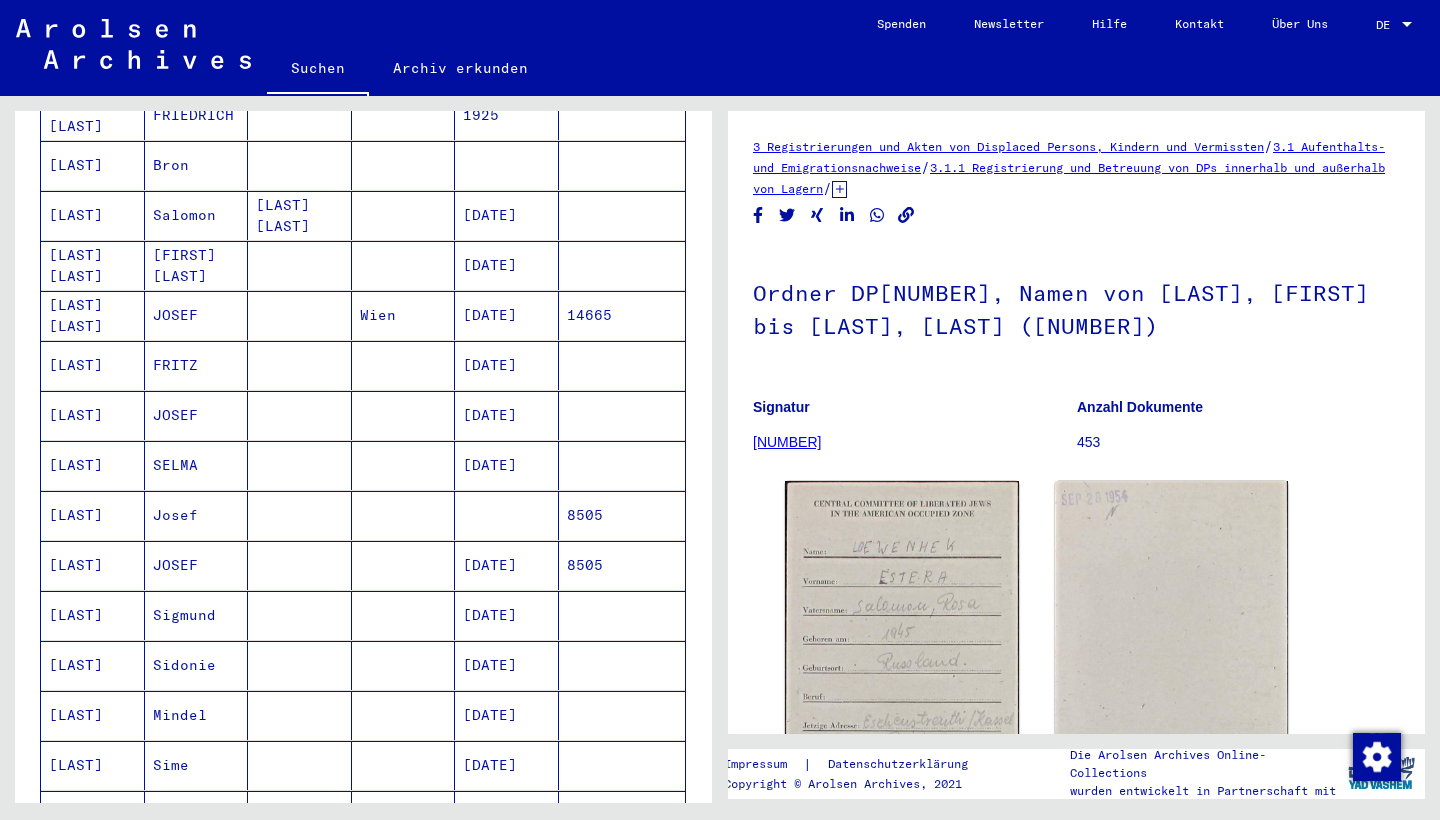 click on "[LAST]" at bounding box center [93, 265] 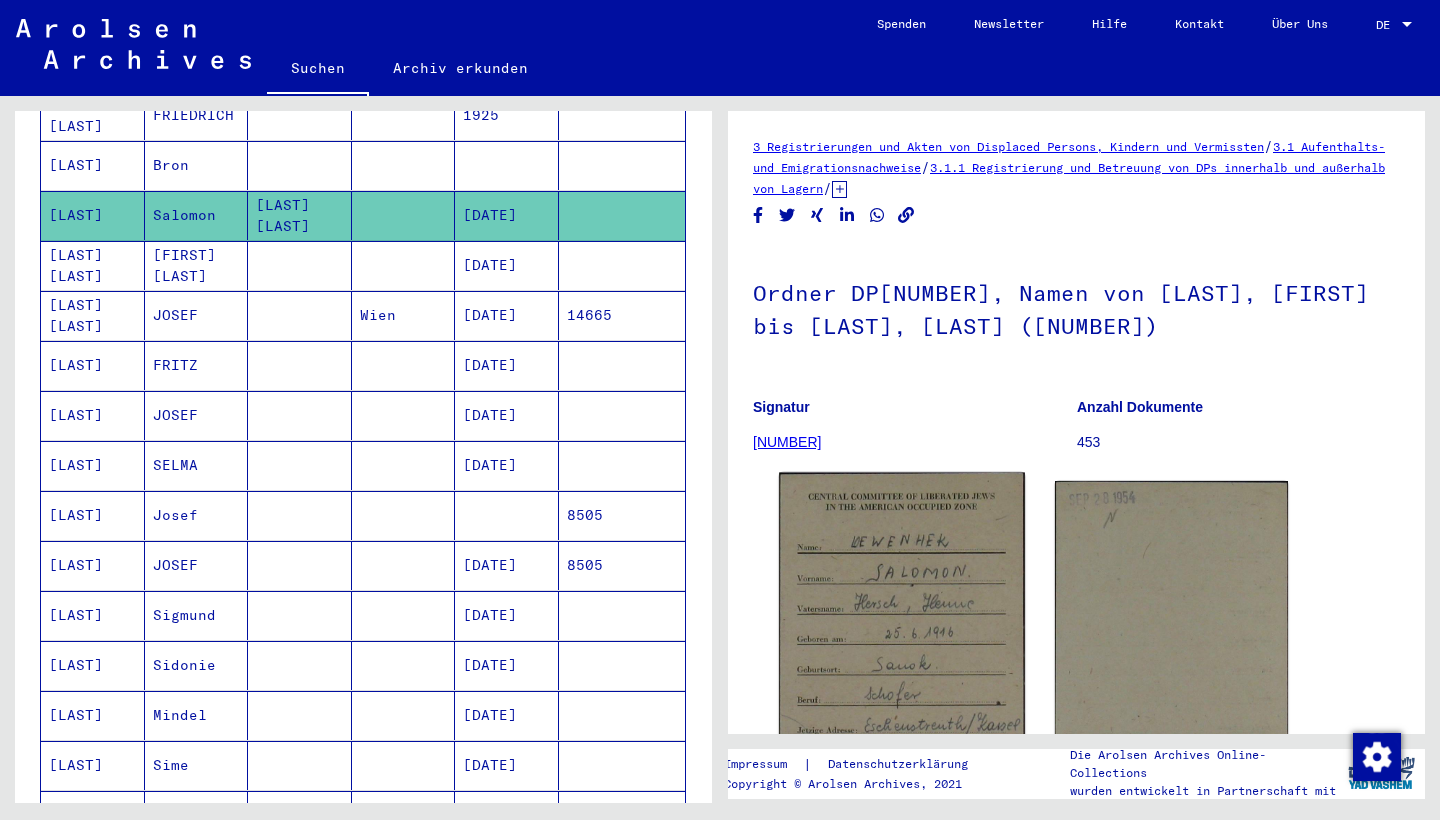 scroll, scrollTop: 0, scrollLeft: 0, axis: both 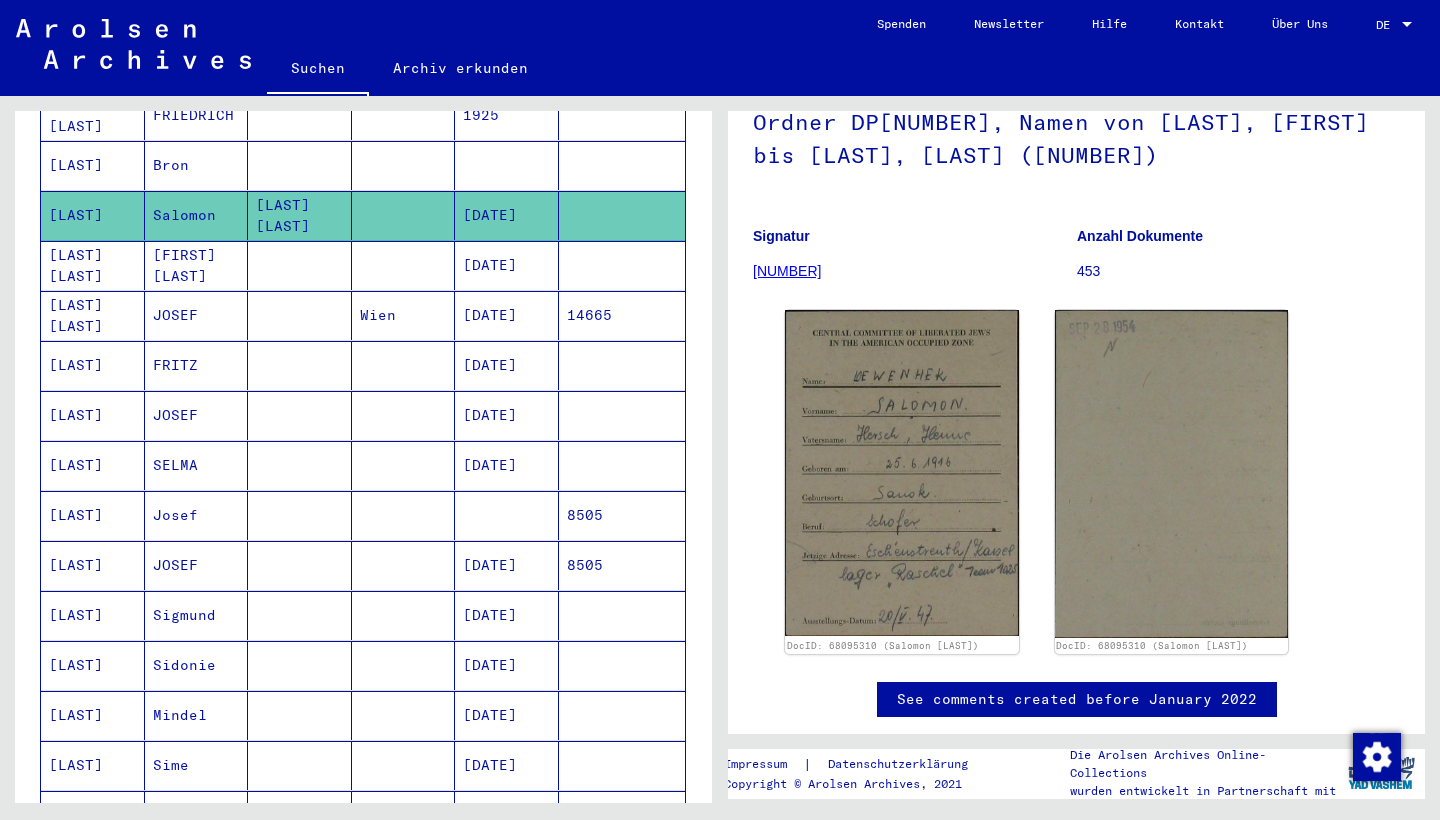 click on "[LAST] [LAST]" at bounding box center (93, 315) 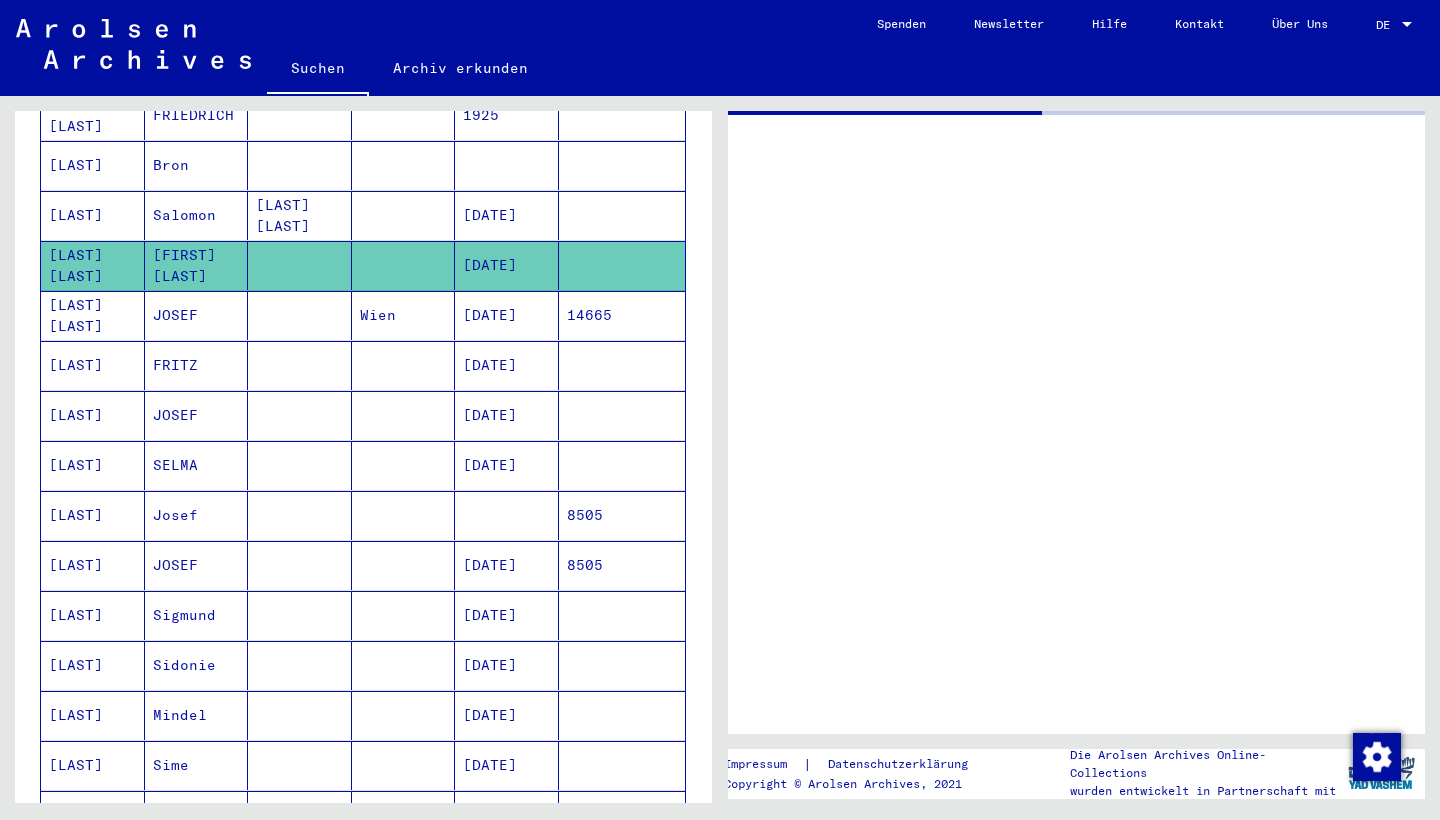 scroll, scrollTop: 0, scrollLeft: 0, axis: both 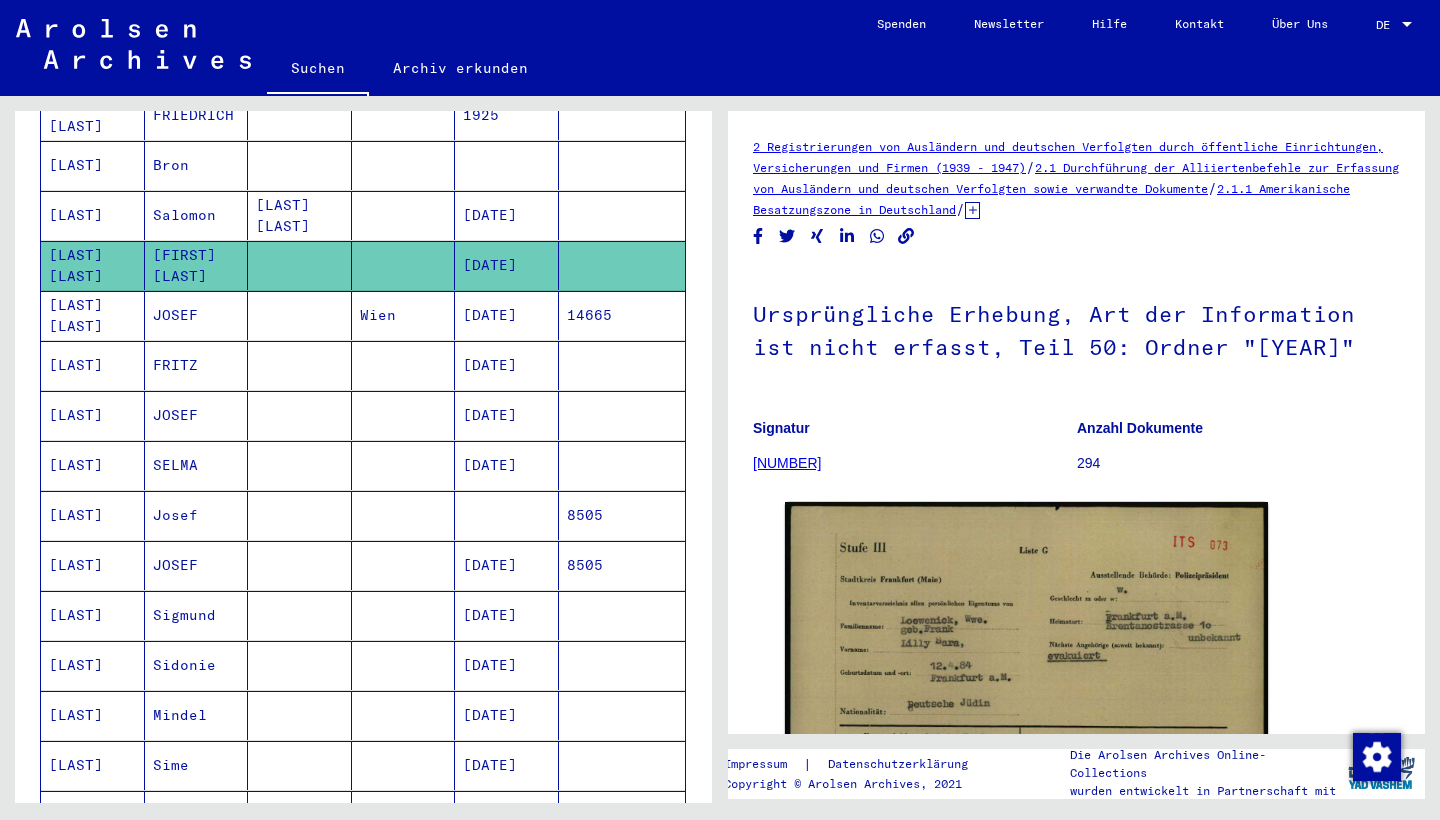 click on "[LAST] [LAST]" at bounding box center [93, 365] 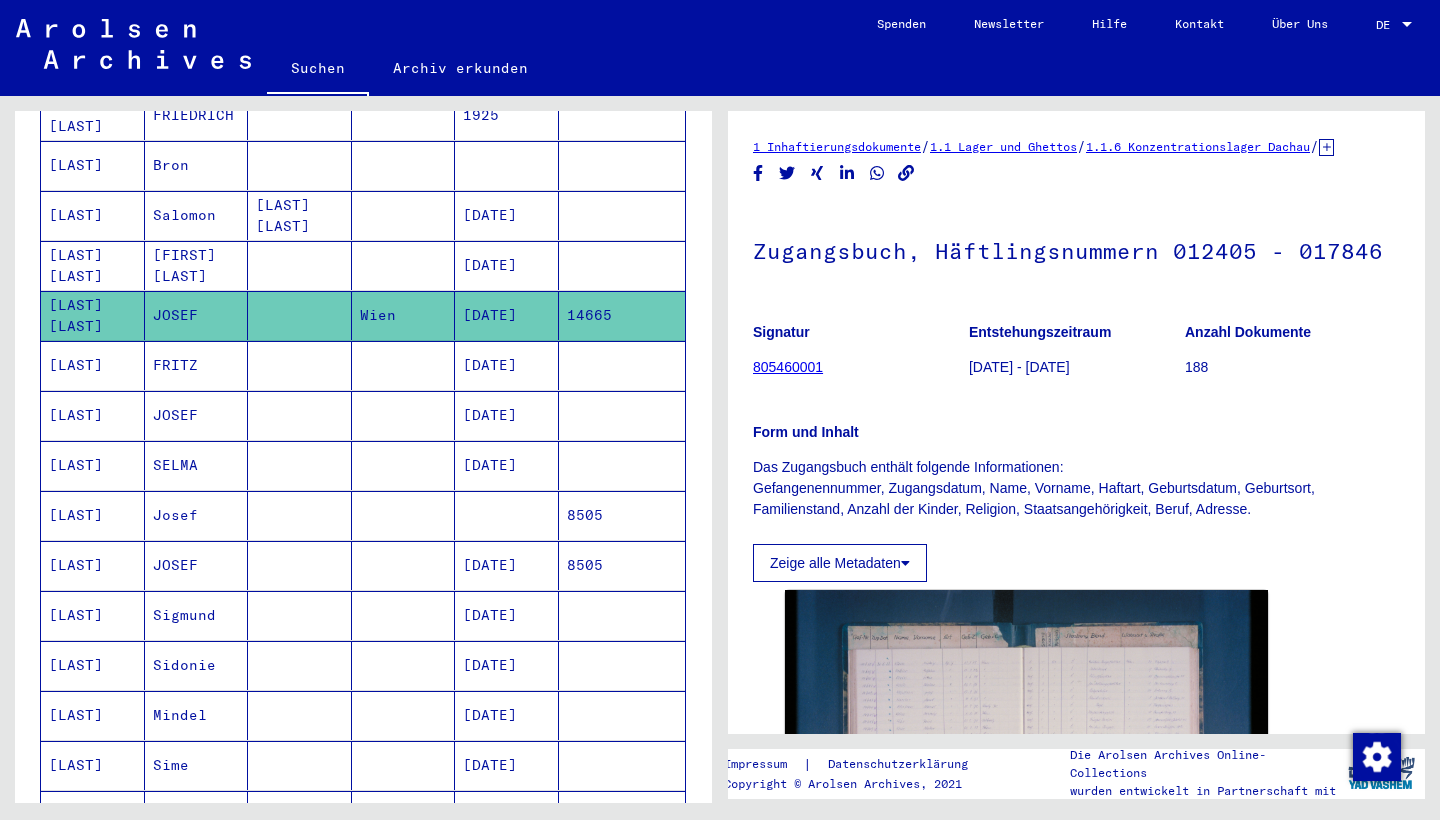 scroll, scrollTop: 0, scrollLeft: 0, axis: both 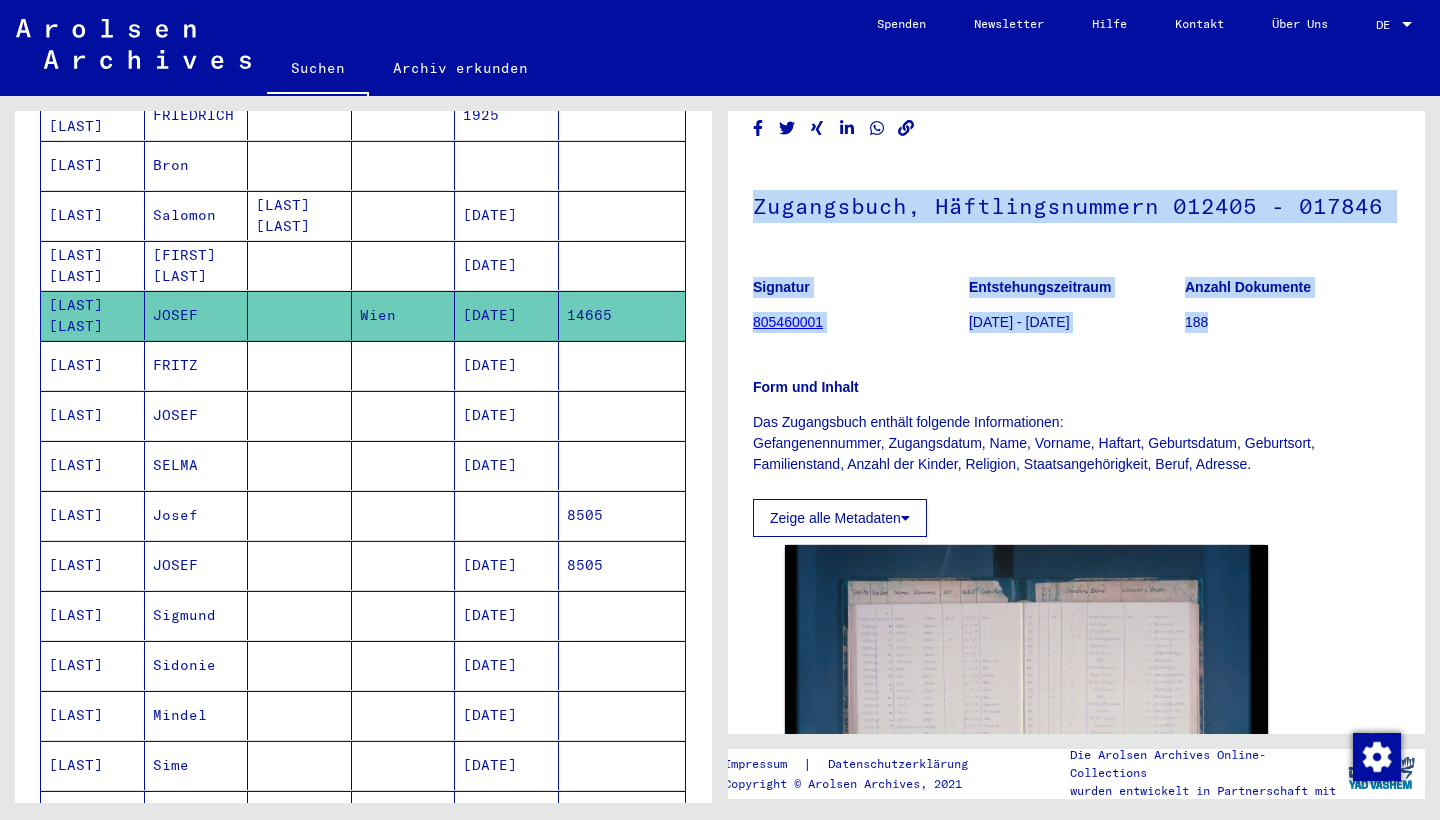drag, startPoint x: 748, startPoint y: 229, endPoint x: 1230, endPoint y: 346, distance: 495.99698 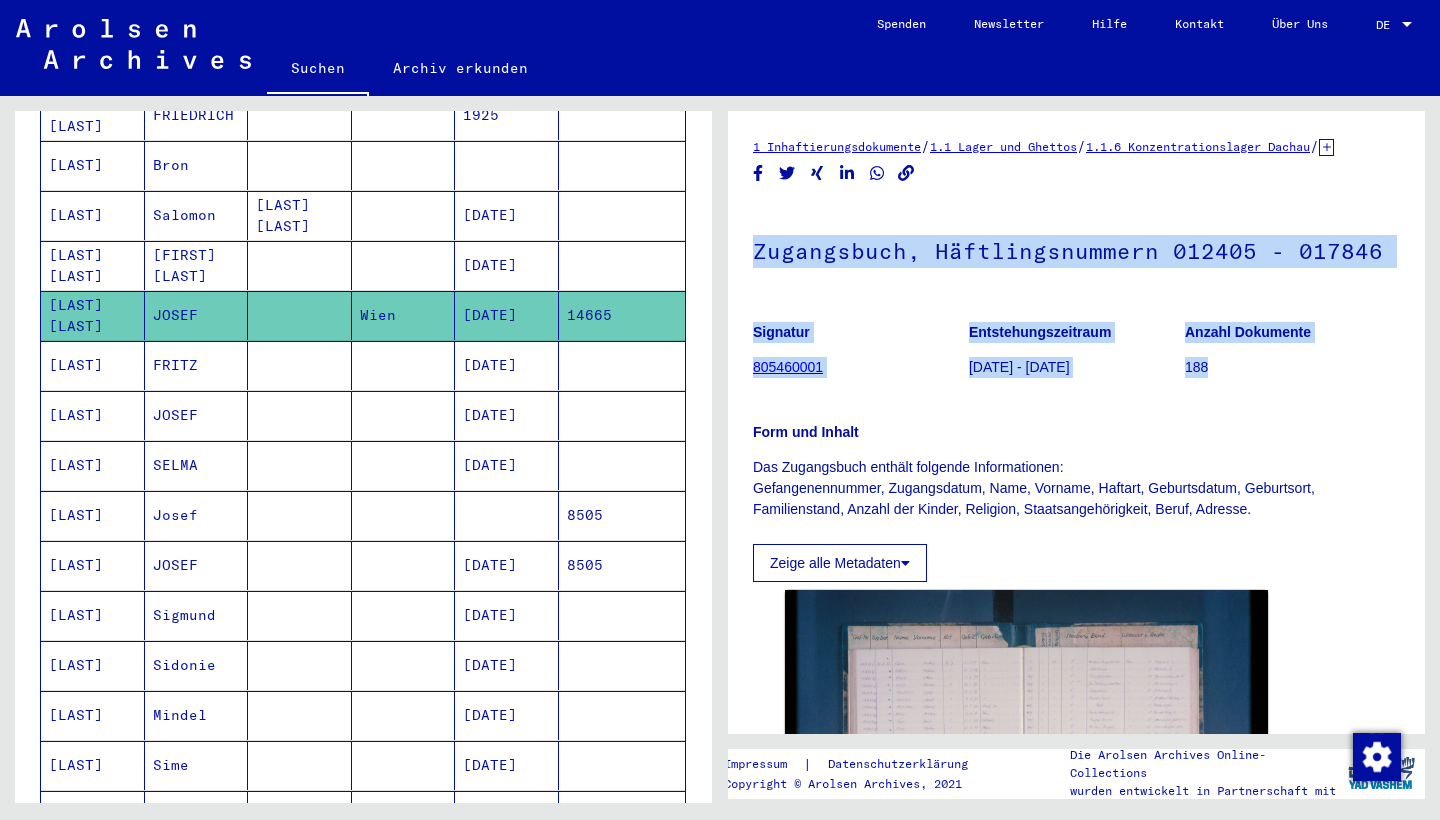 scroll, scrollTop: 0, scrollLeft: 0, axis: both 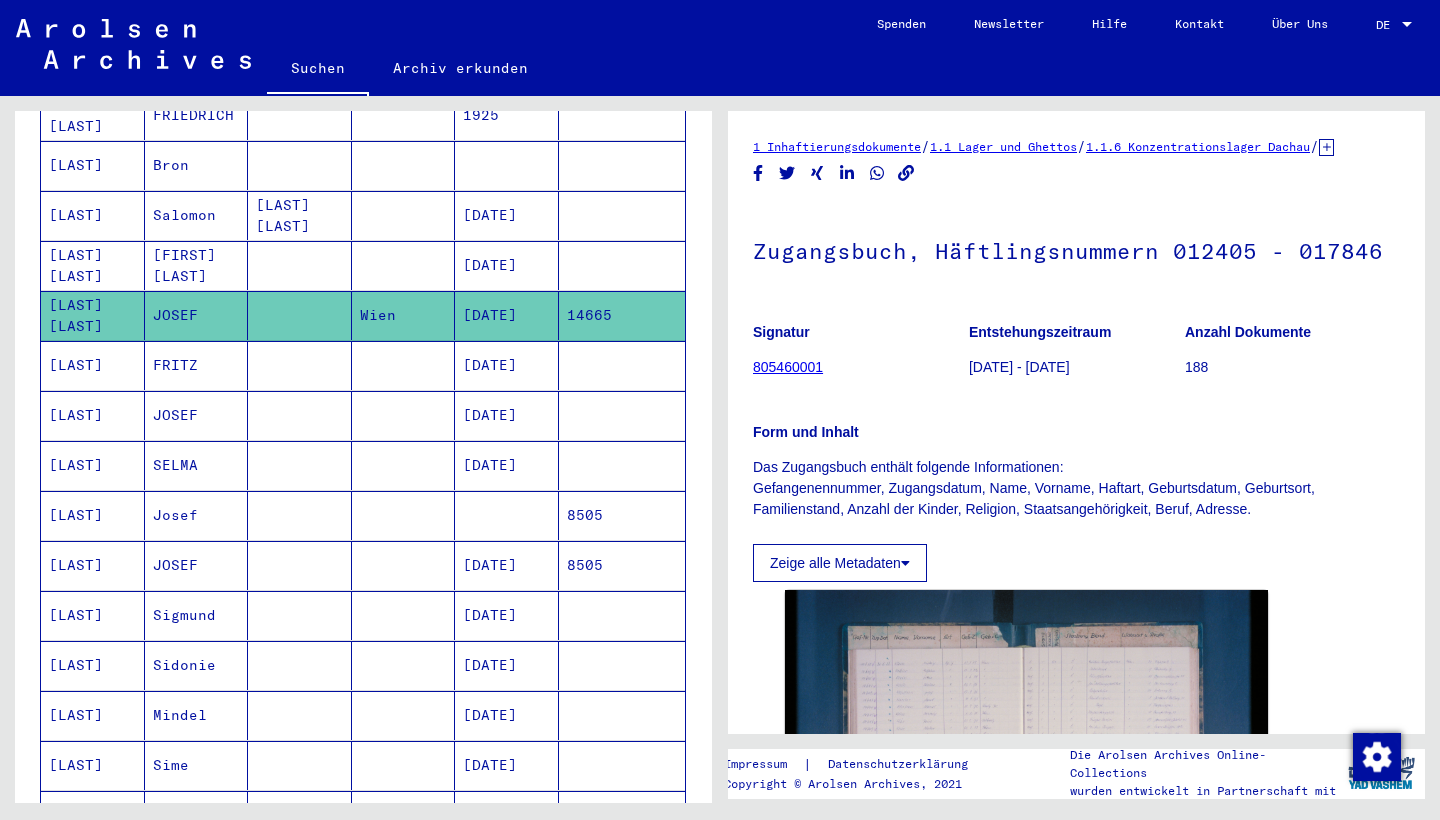 click 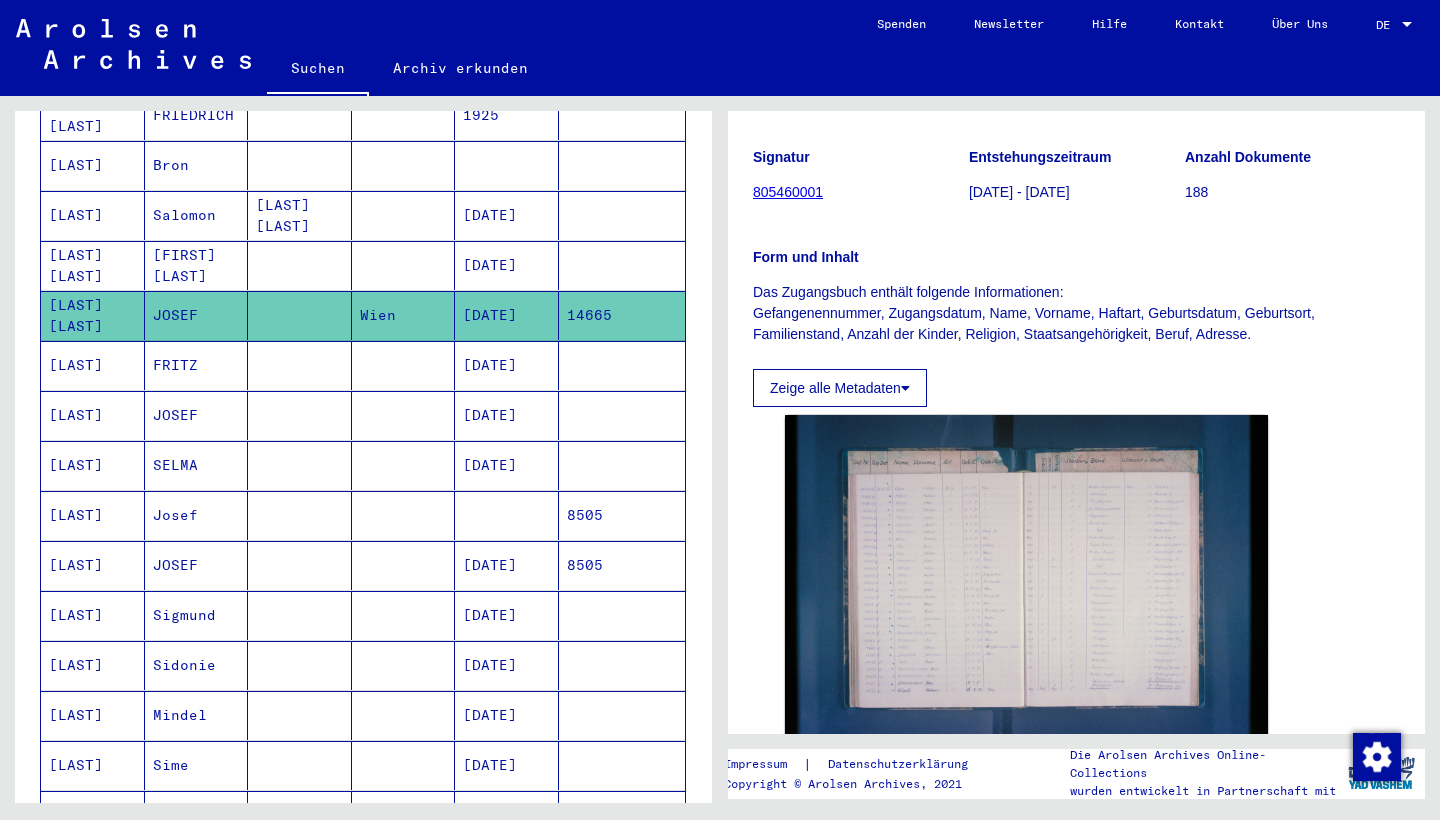 scroll, scrollTop: 174, scrollLeft: 0, axis: vertical 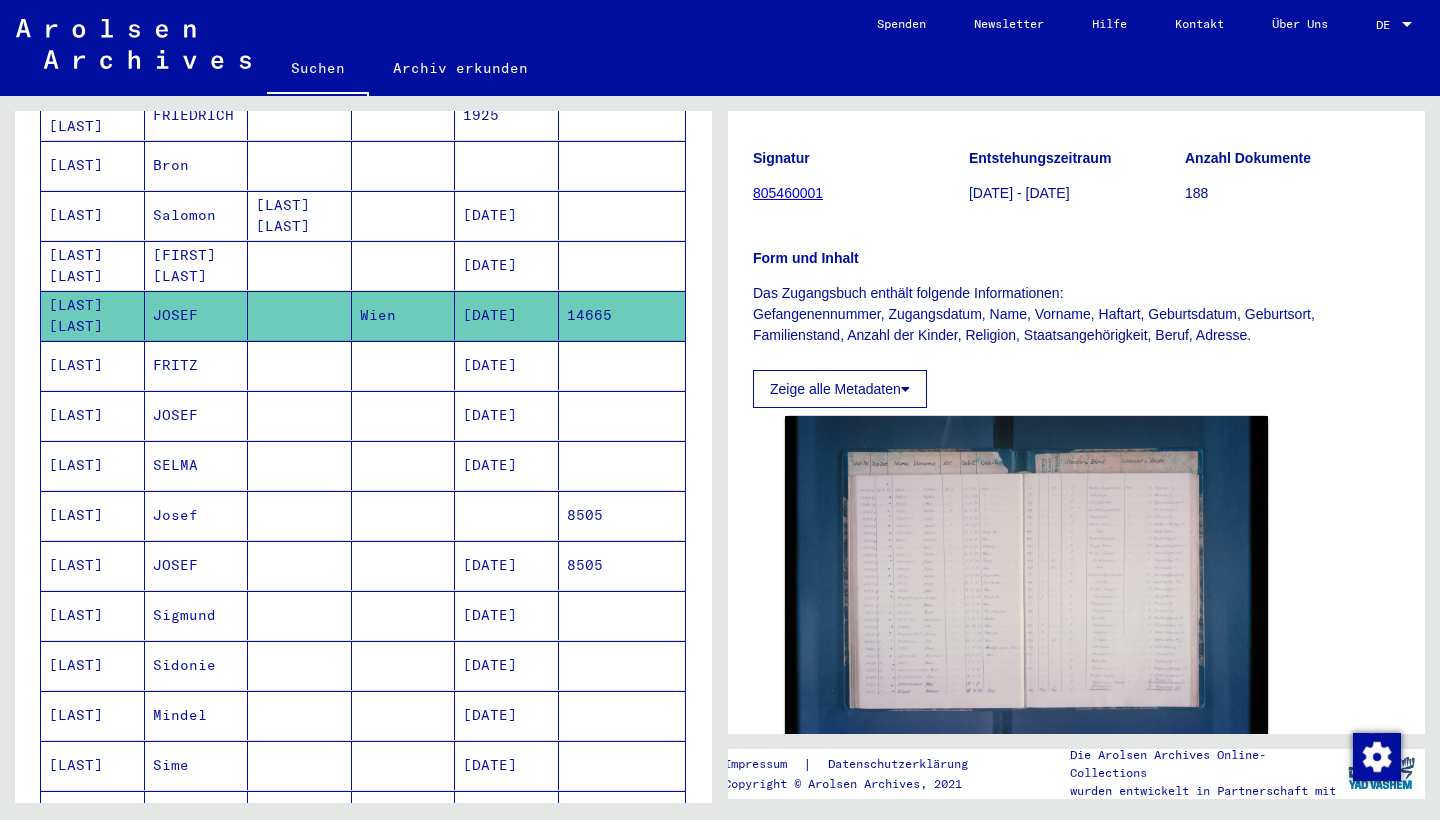 click on "Nach Themen oder Namen suchen ******** close Suche Archival tree units Personen [NUMBER] Datensätze gefunden Filter Nachname Vorname Geburtsname Geburt Geburt​datum Prisoner # [LAST] [LAST] [FIRST] [LAST] [DATE] [LAST] [FIRST] [LAST] [CITY] [DATE] [LAST] [FIRST] [LAST] [NUMBER] [LAST] [FIRST] [DATE] [NUMBER] [LAST] [FIRST] [DATE] [NUMBER] [LAST] [FIRST] [DATE] [NUMBER] [LAST] [FIRST] [DATE] [NUMBER] [LAST] [FIRST] [DATE] [NUMBER] [LAST] [FIRST] [DATE] [NUMBER] [LAST] [FIRST] [DATE] [NUMBER]" 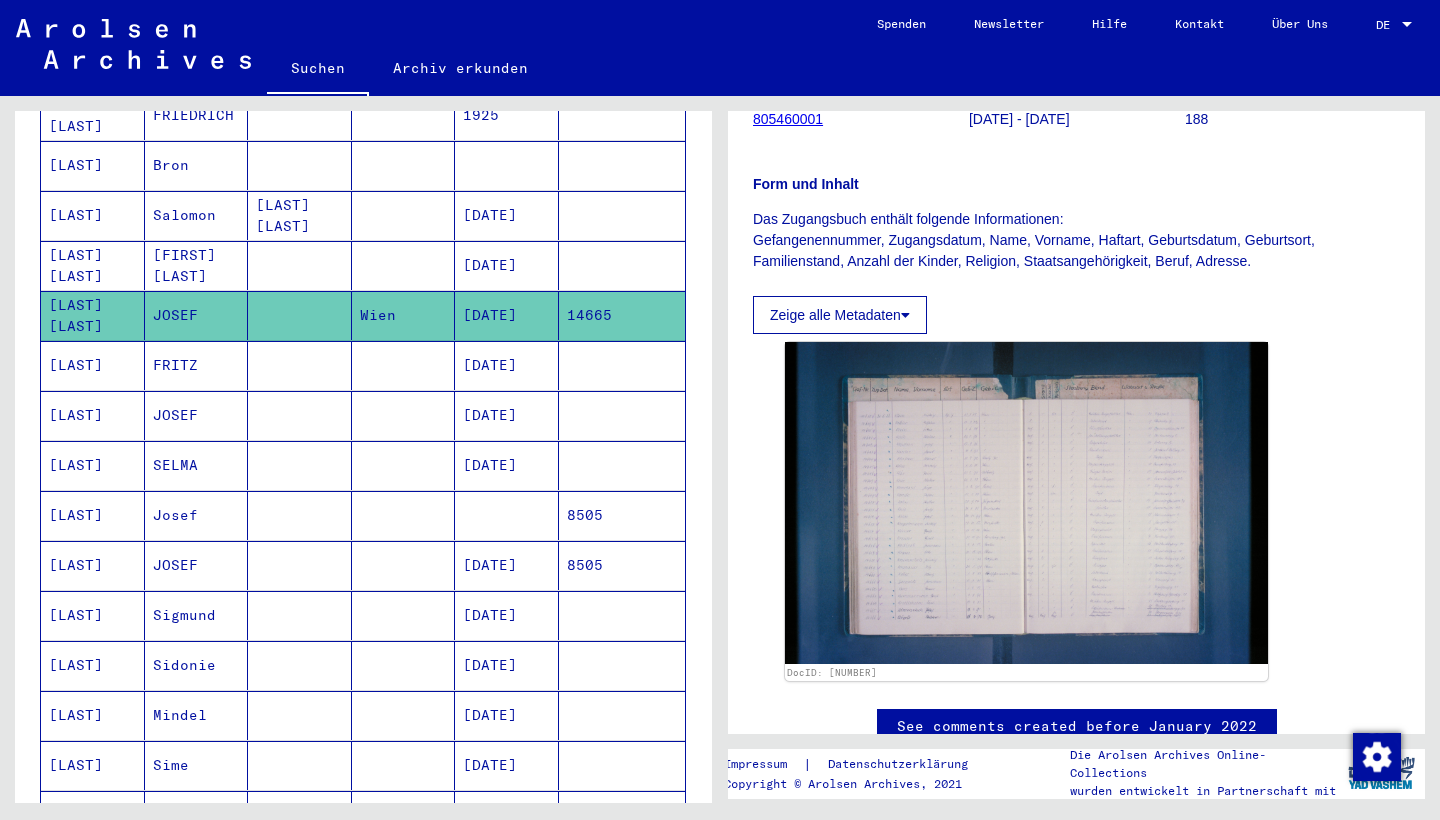 scroll, scrollTop: 251, scrollLeft: 0, axis: vertical 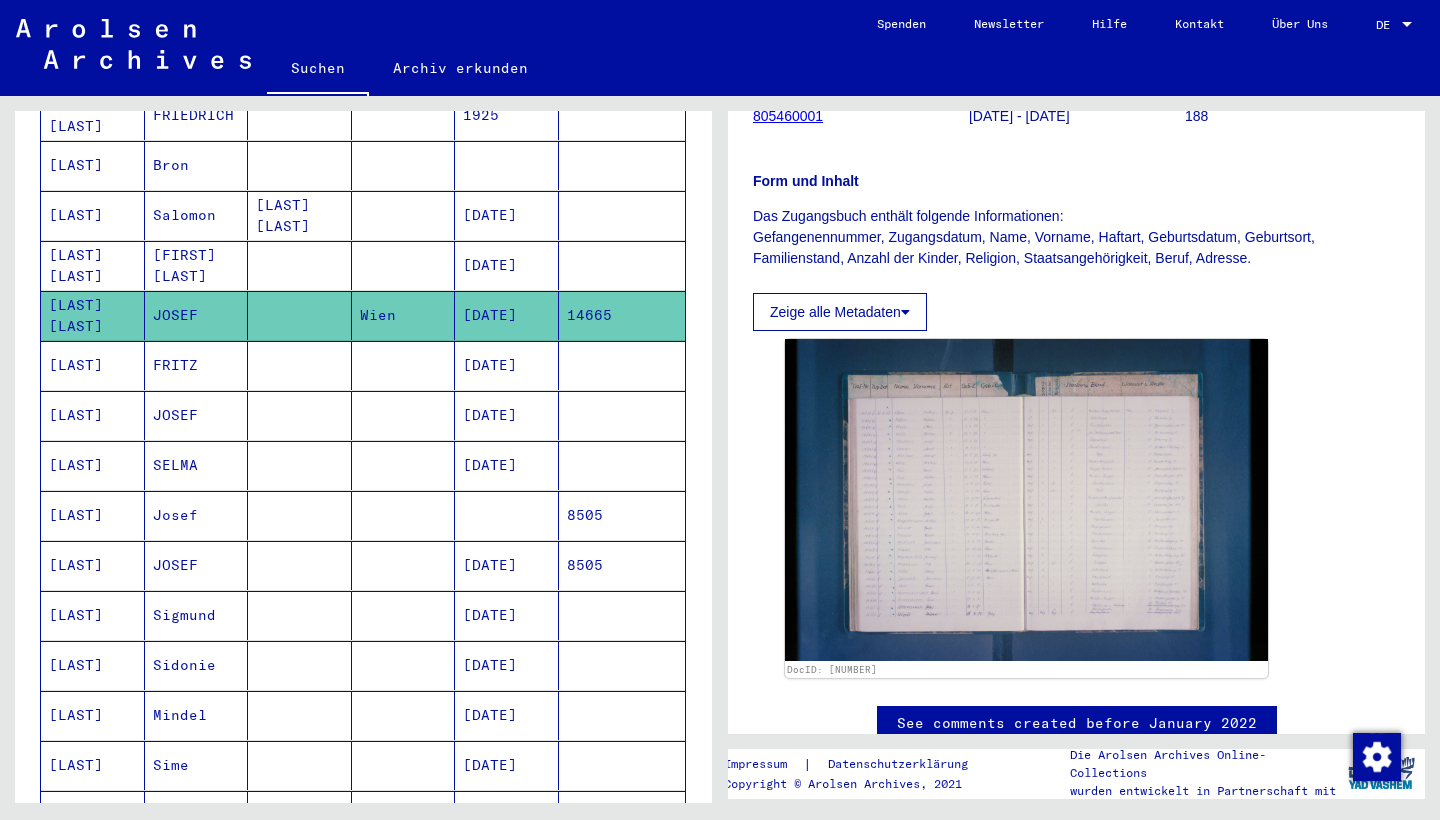 click on "[LAST]" at bounding box center (93, 415) 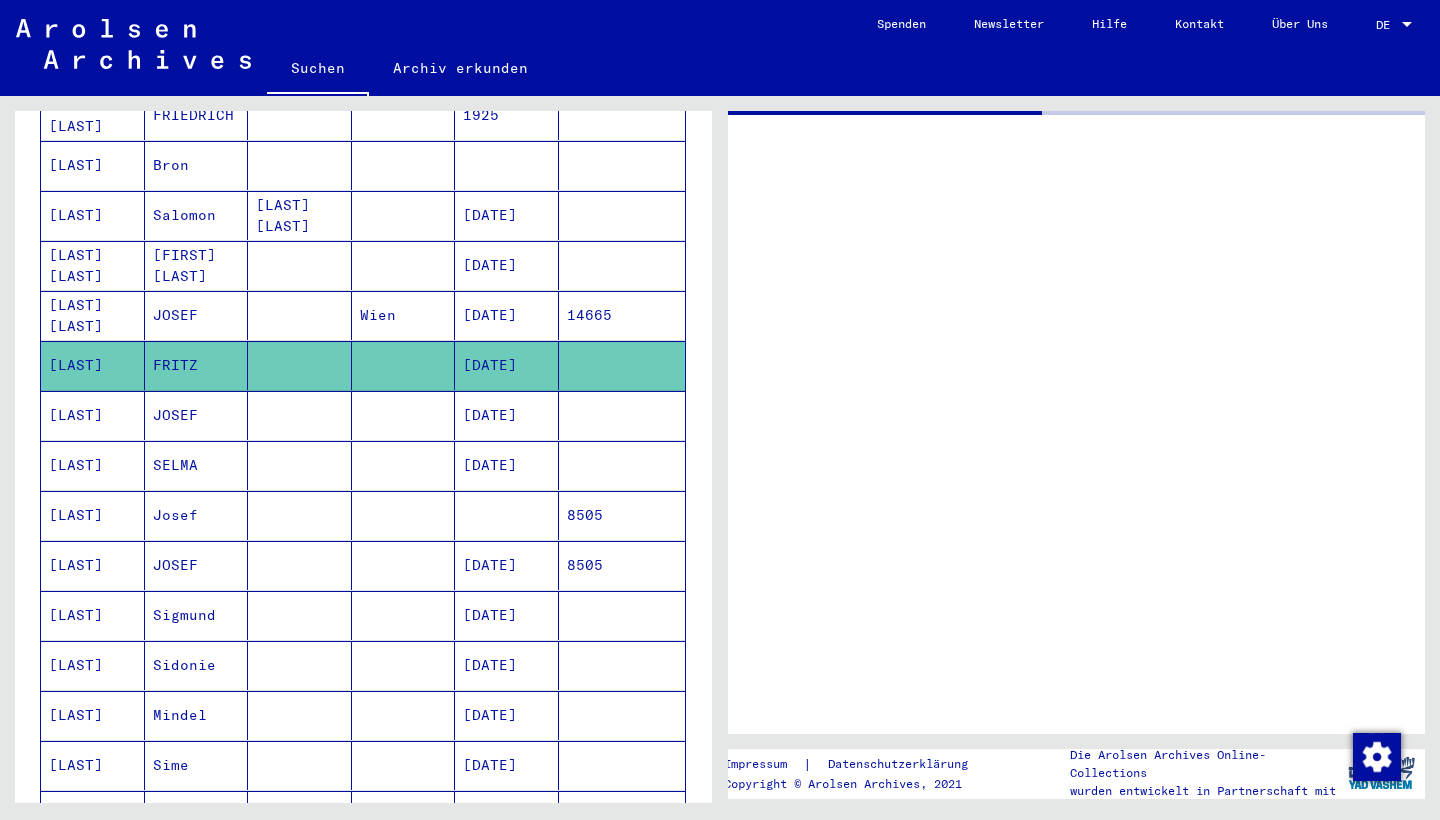 scroll, scrollTop: 0, scrollLeft: 0, axis: both 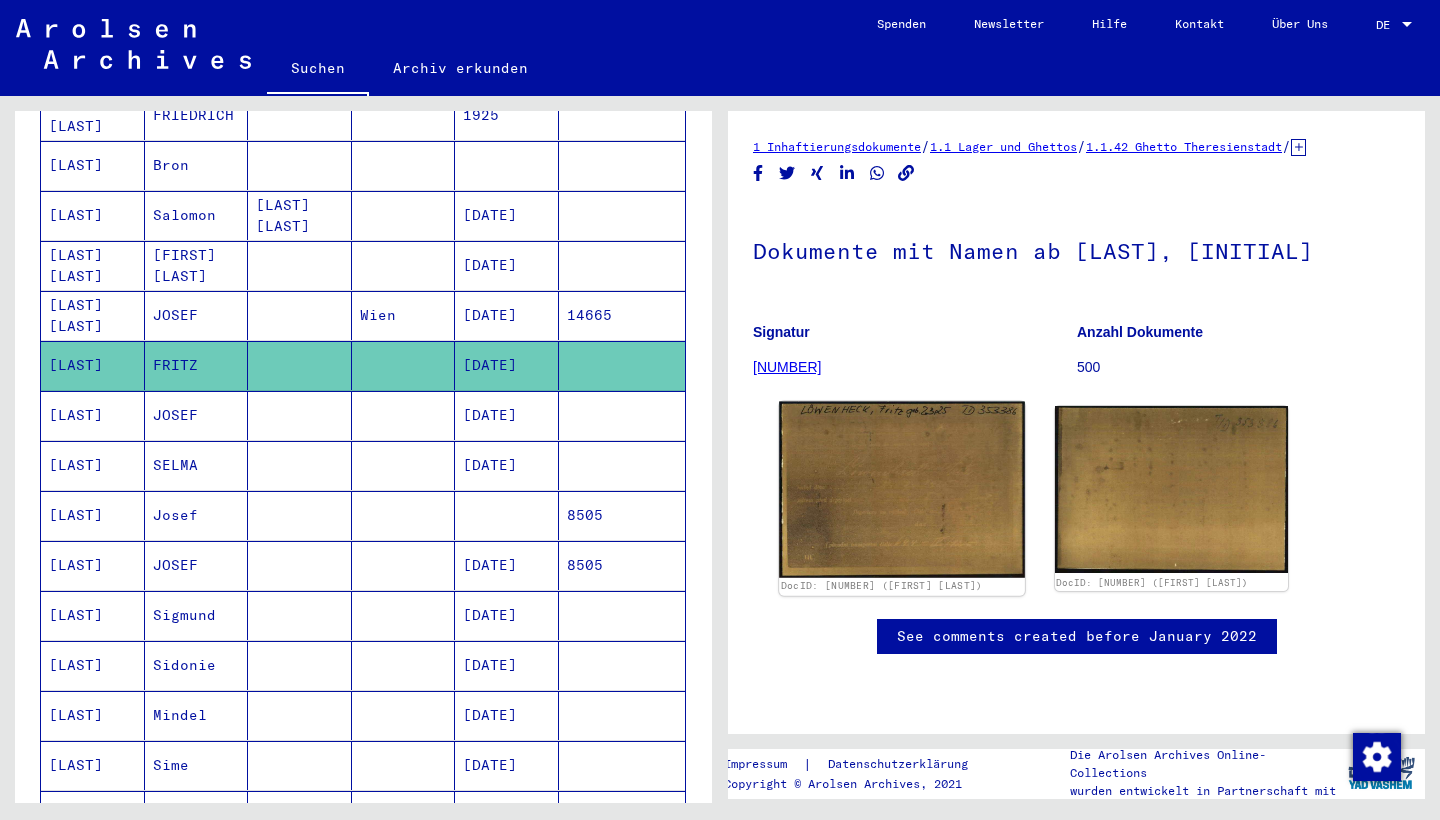 click 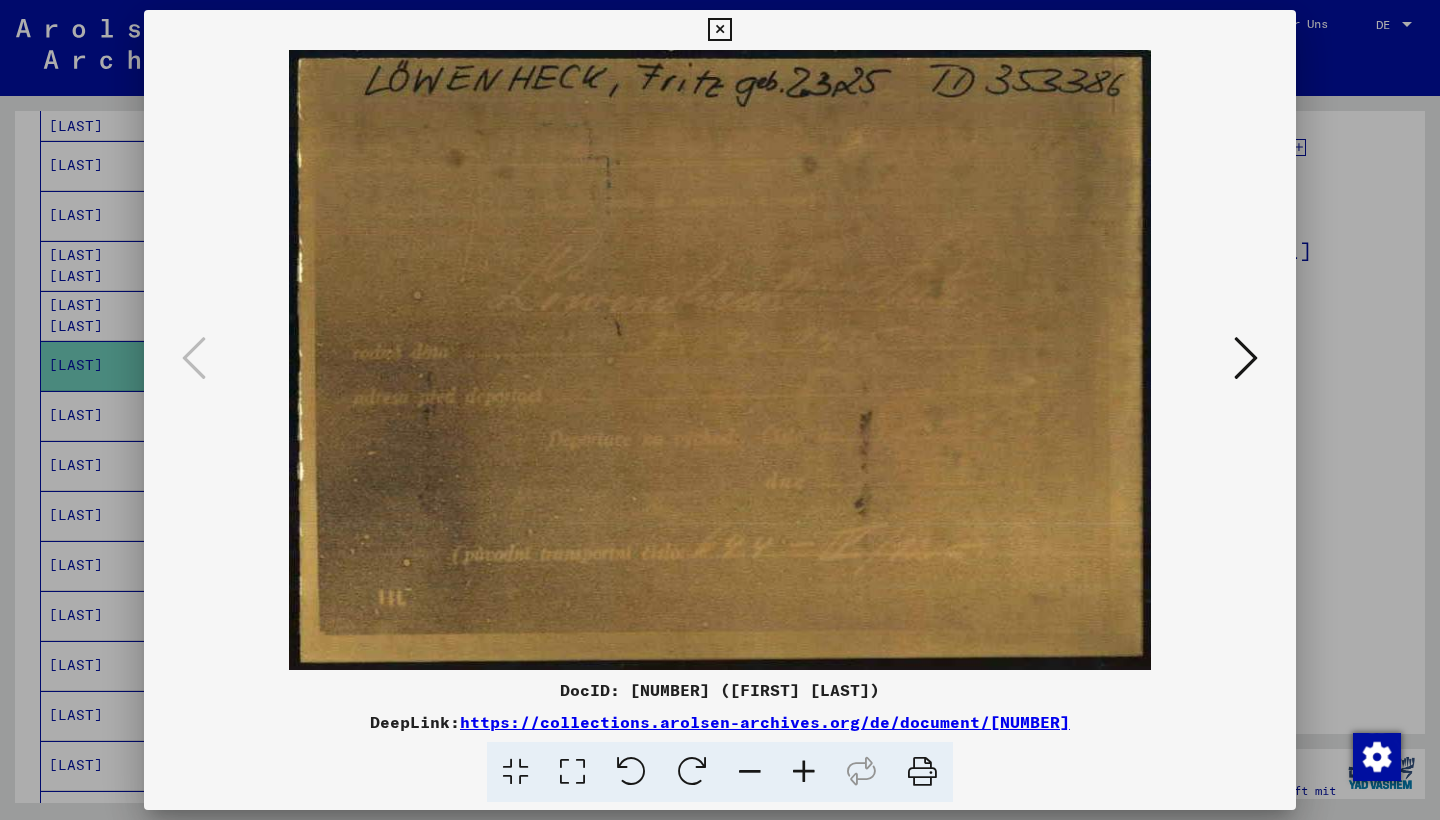 click at bounding box center (1246, 358) 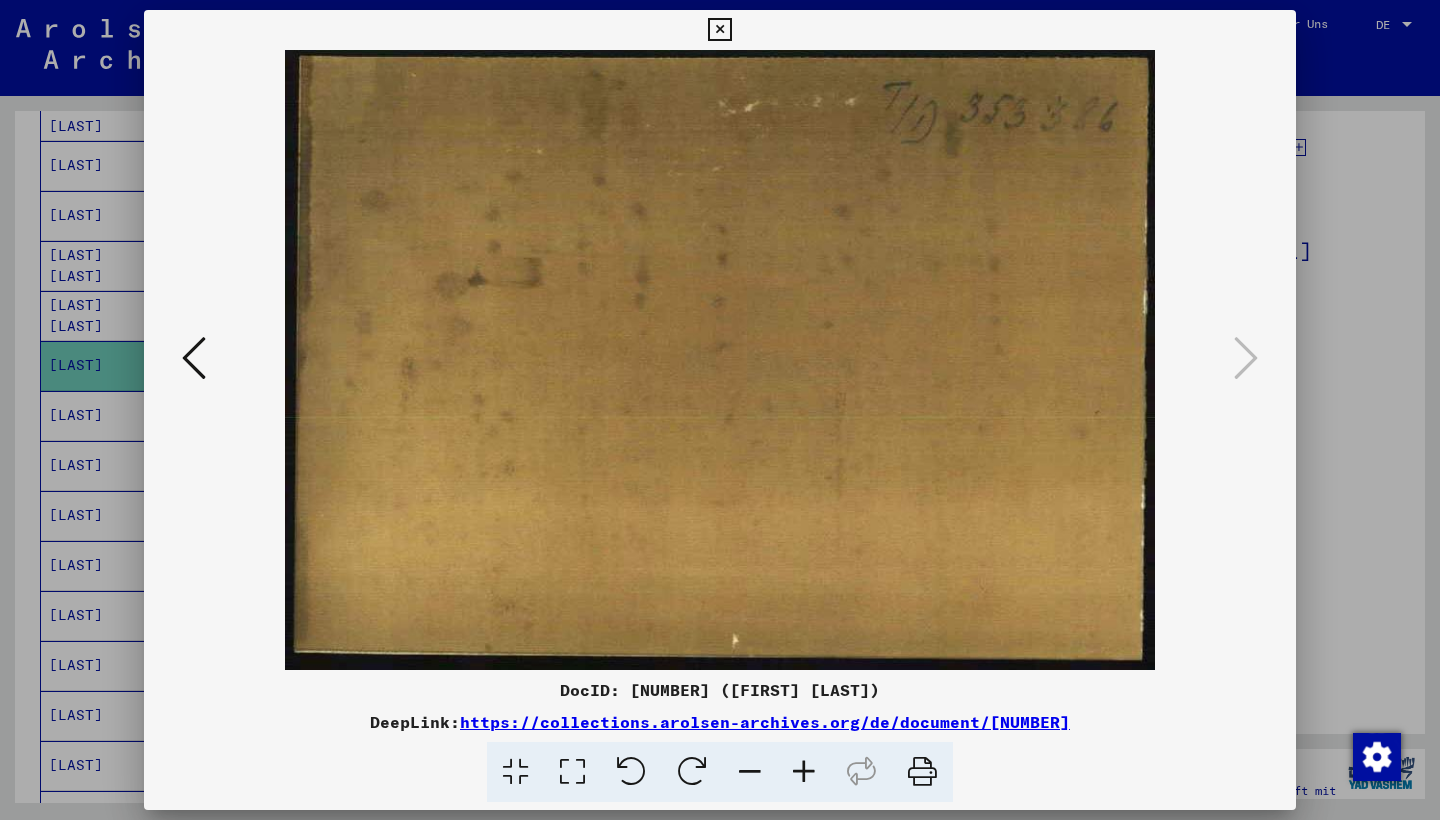 click at bounding box center [719, 30] 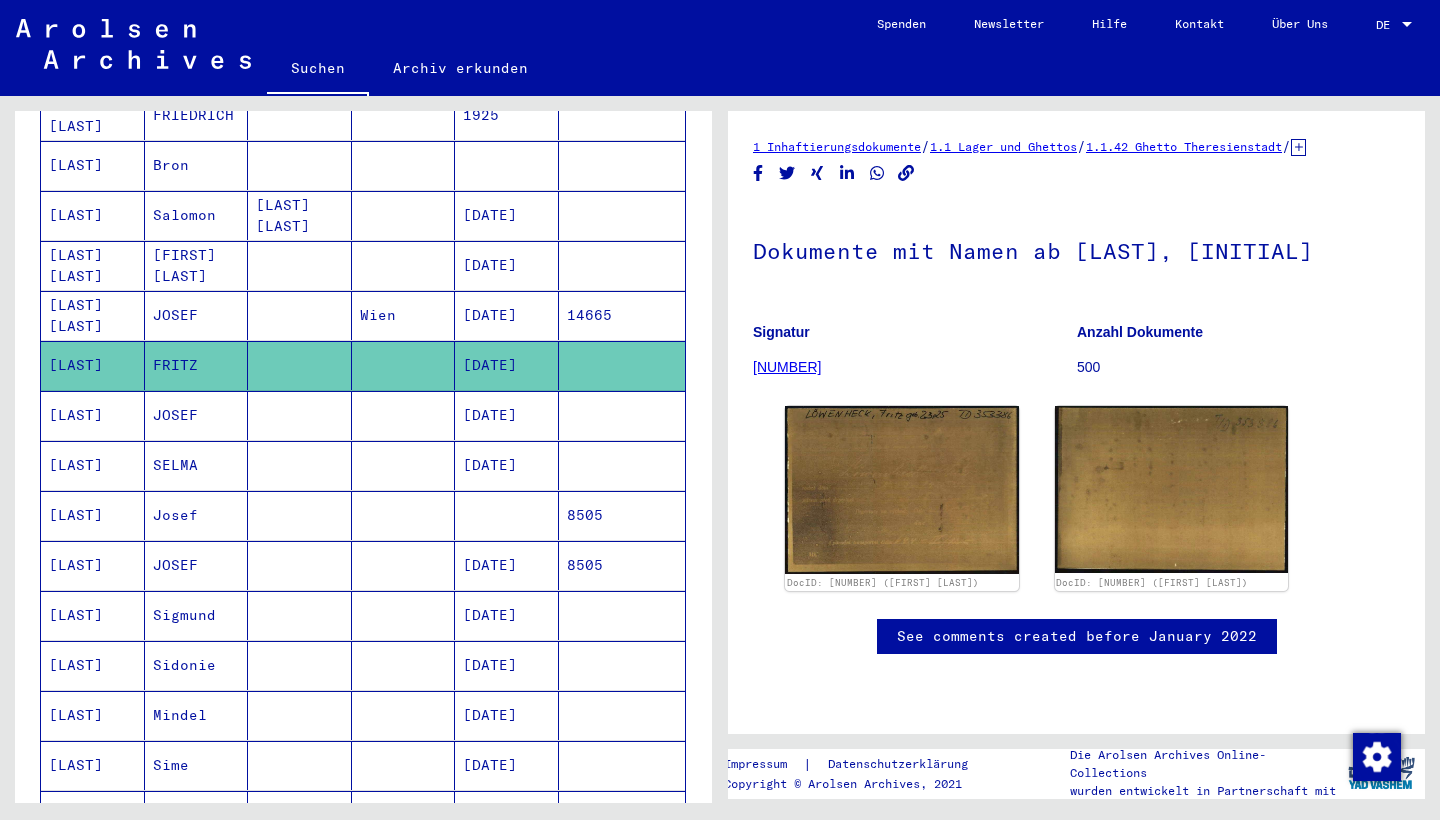 scroll, scrollTop: 554, scrollLeft: 0, axis: vertical 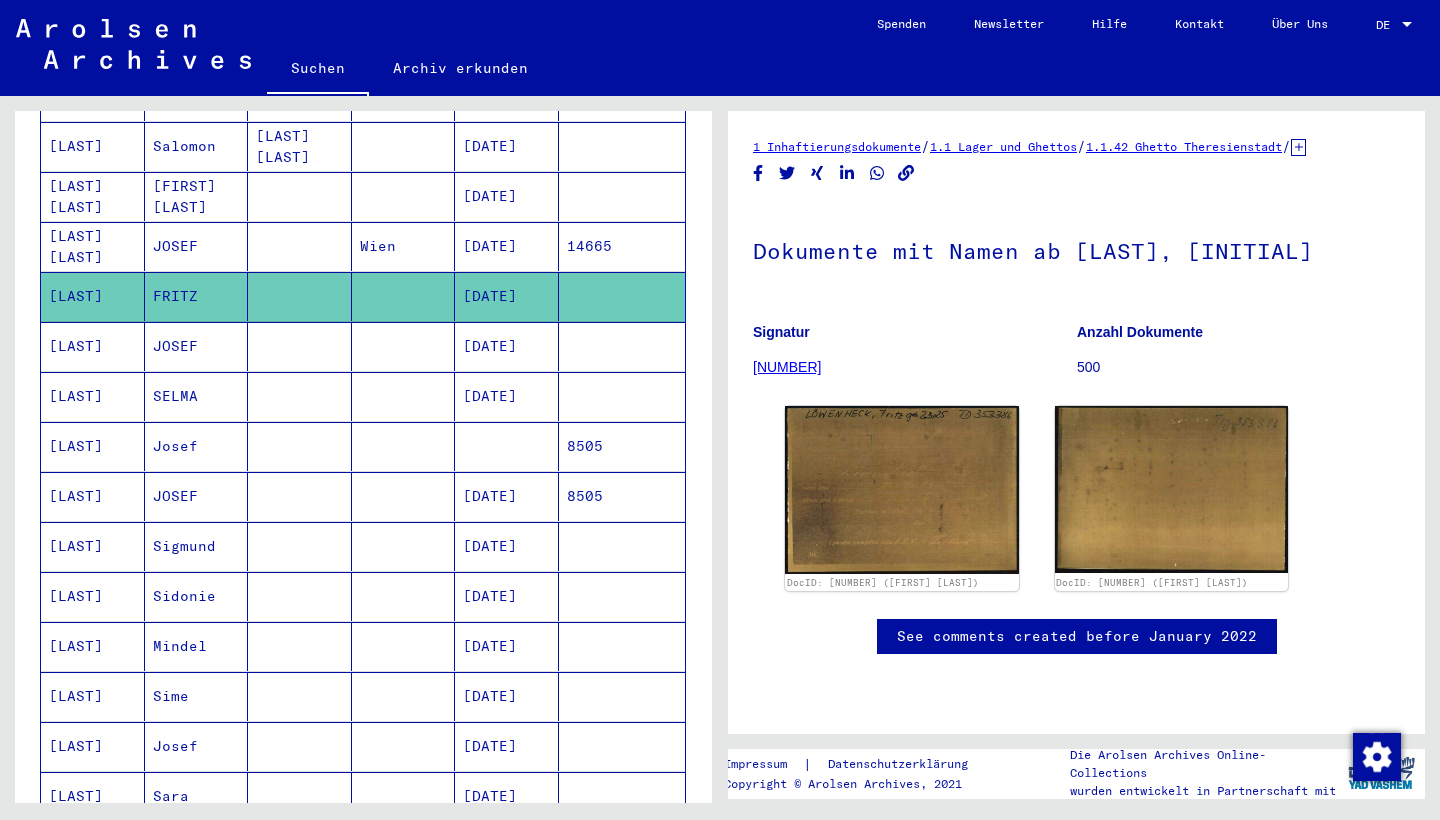click on "[LAST]" at bounding box center [93, 396] 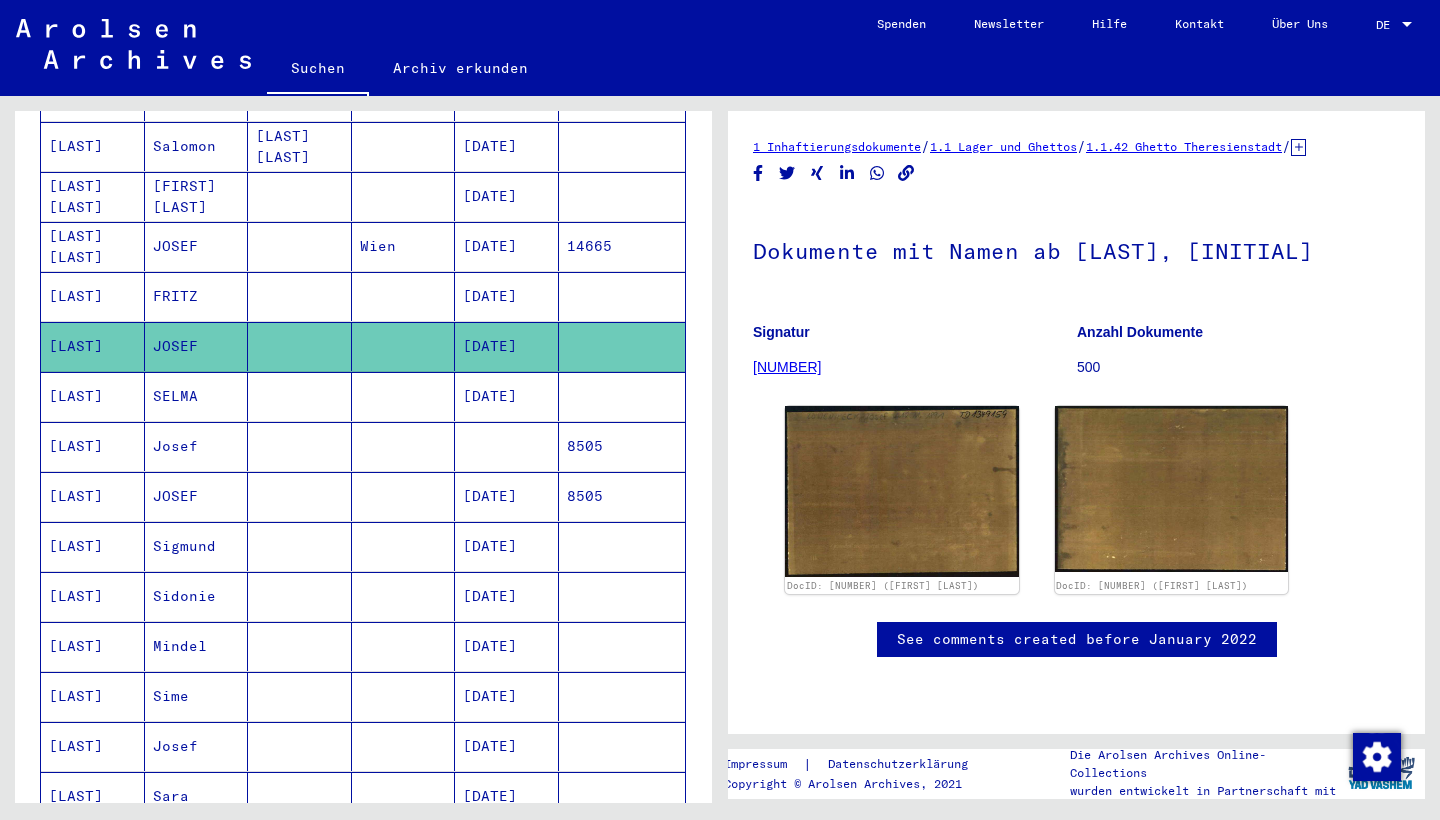 scroll, scrollTop: 0, scrollLeft: 0, axis: both 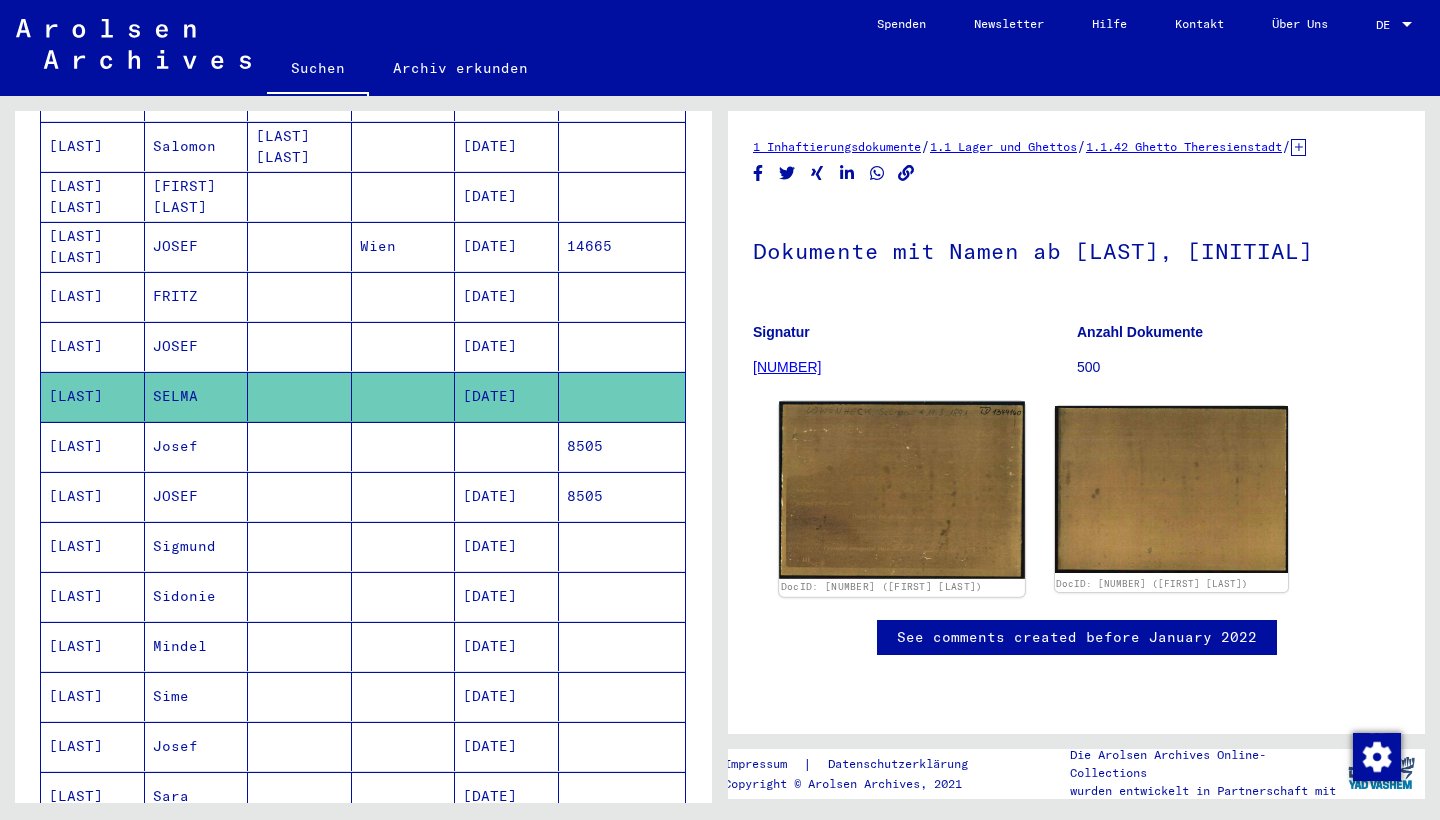 click 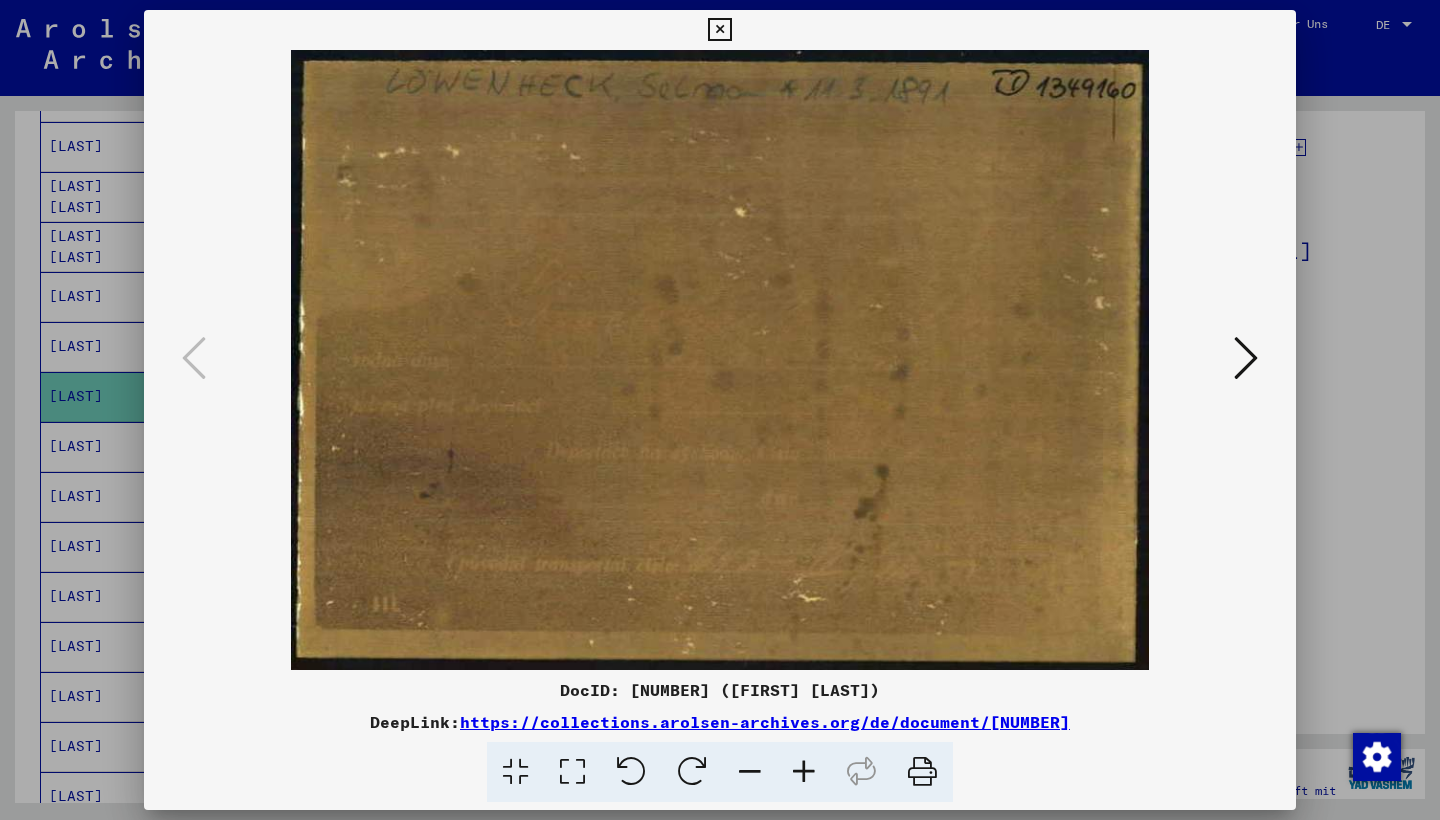 click at bounding box center (1246, 358) 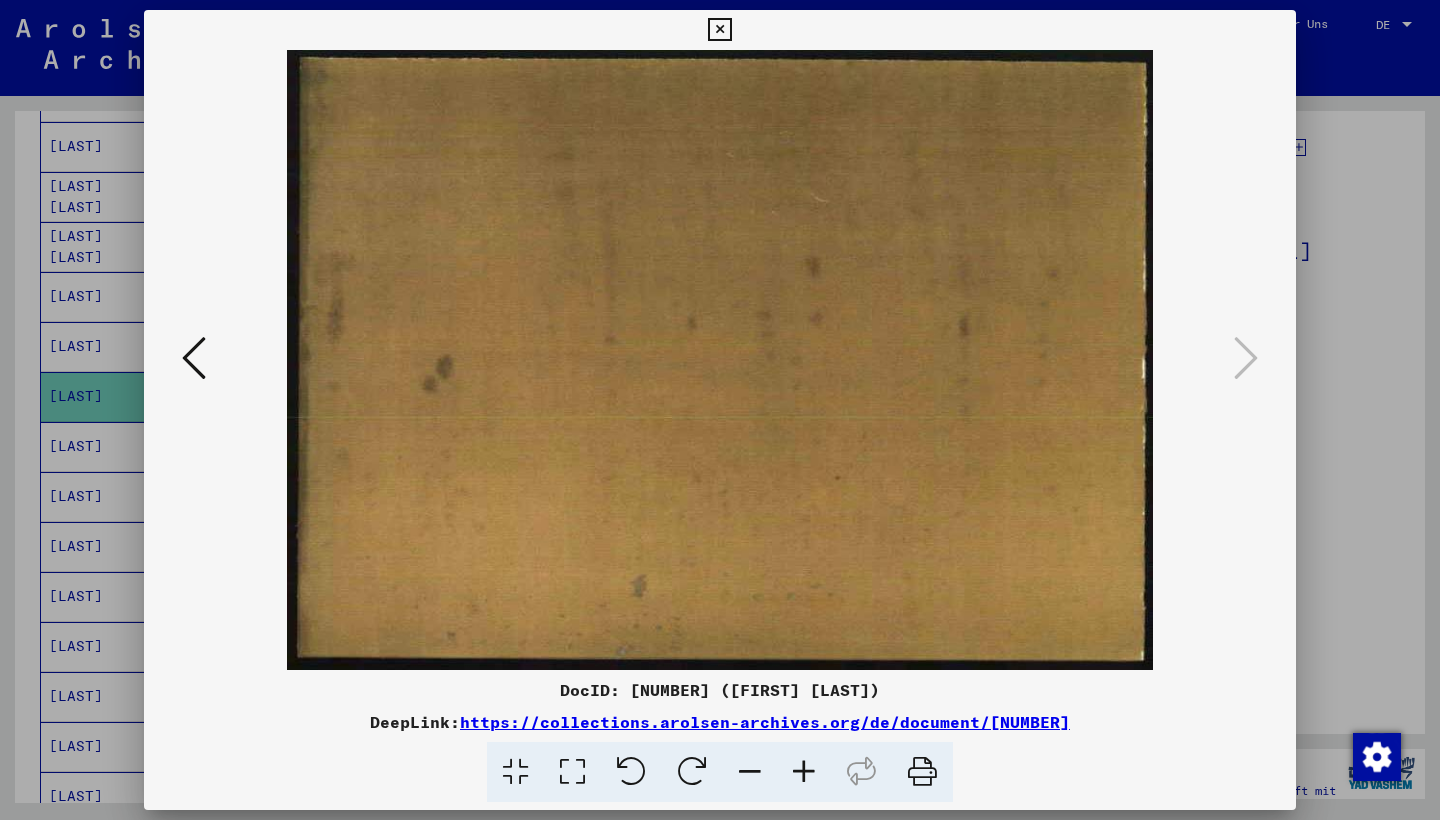 click at bounding box center (719, 30) 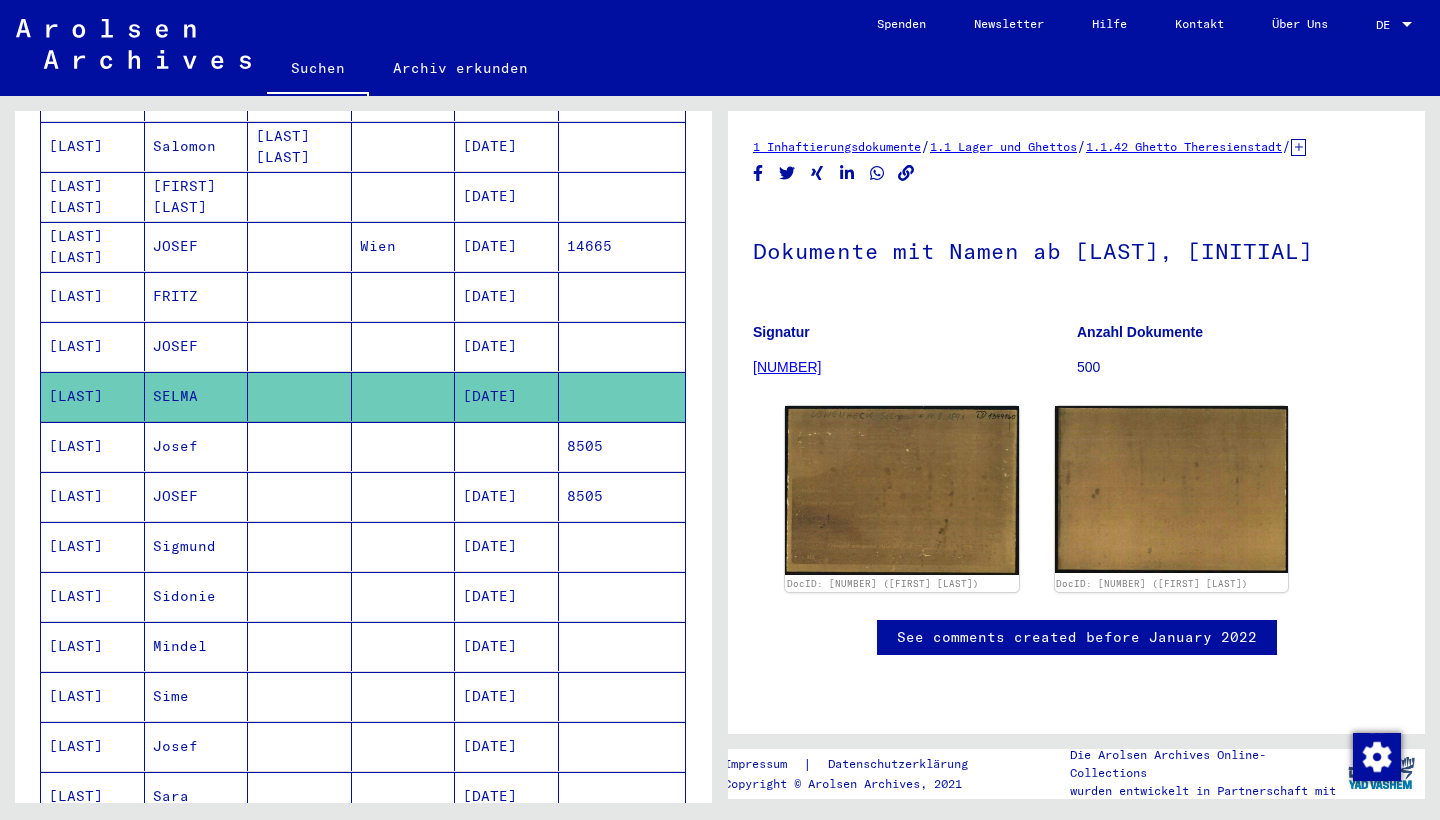 click on "[LAST]" at bounding box center [93, 396] 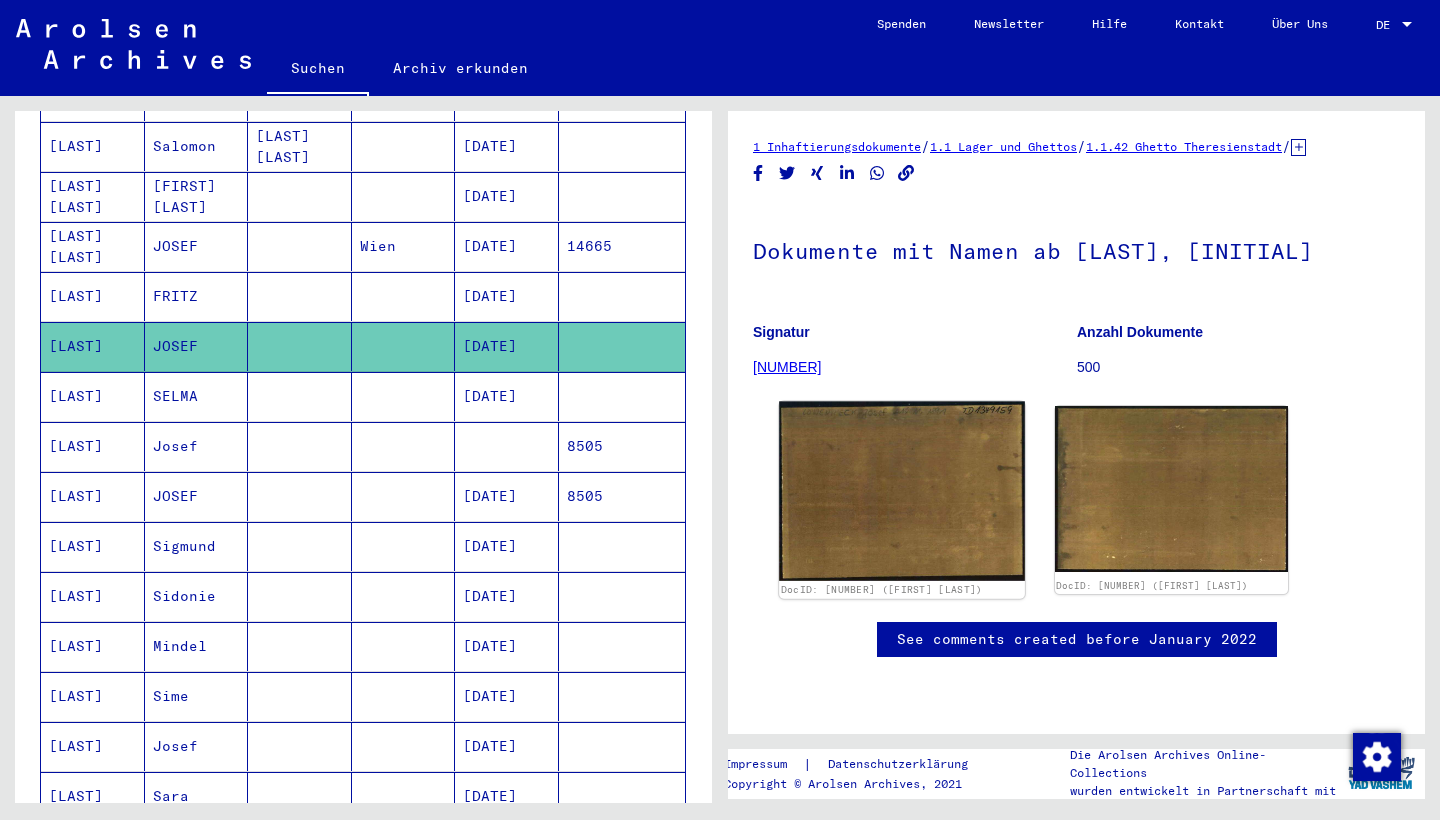 scroll, scrollTop: 0, scrollLeft: 0, axis: both 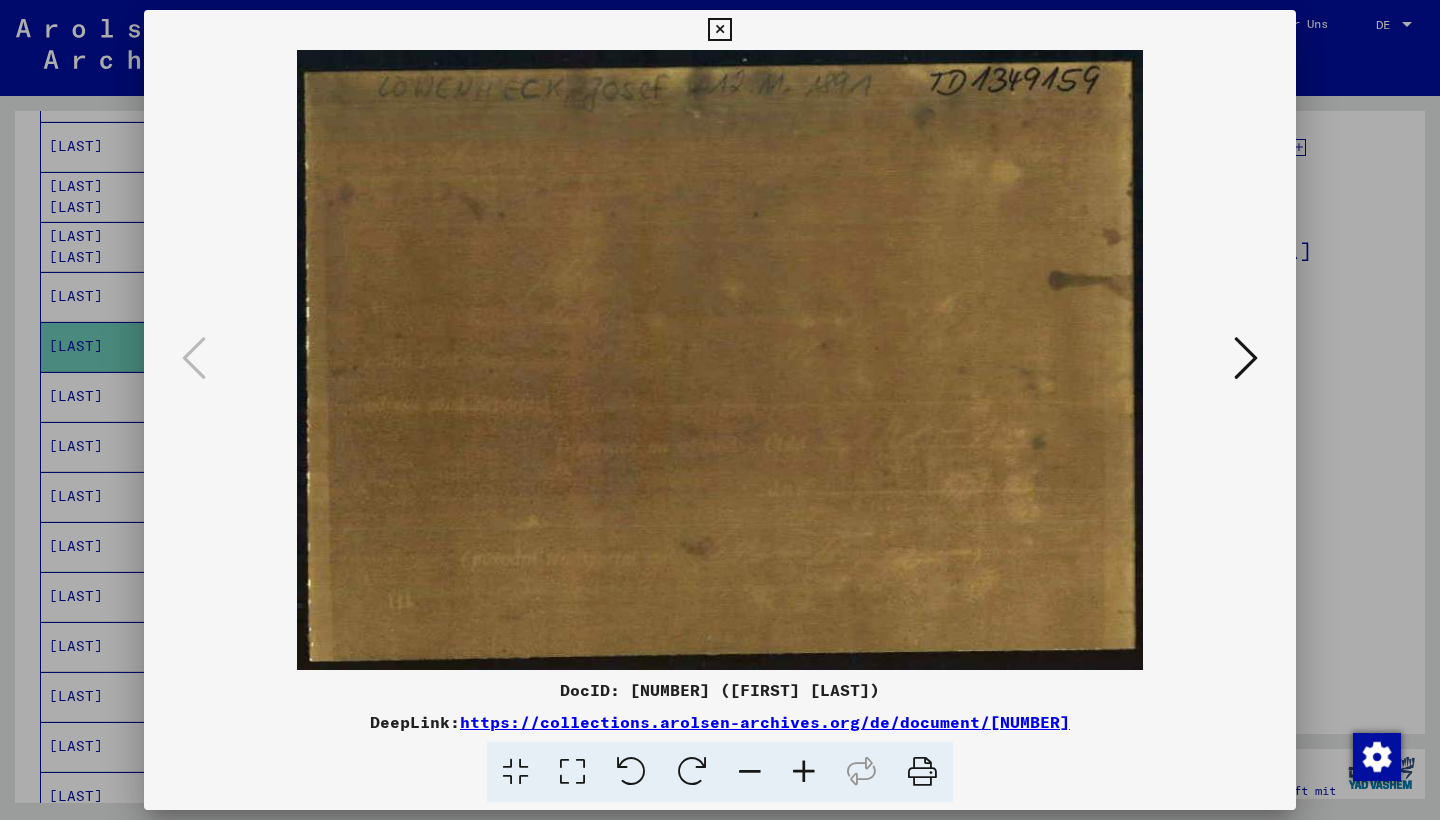 click at bounding box center (1246, 358) 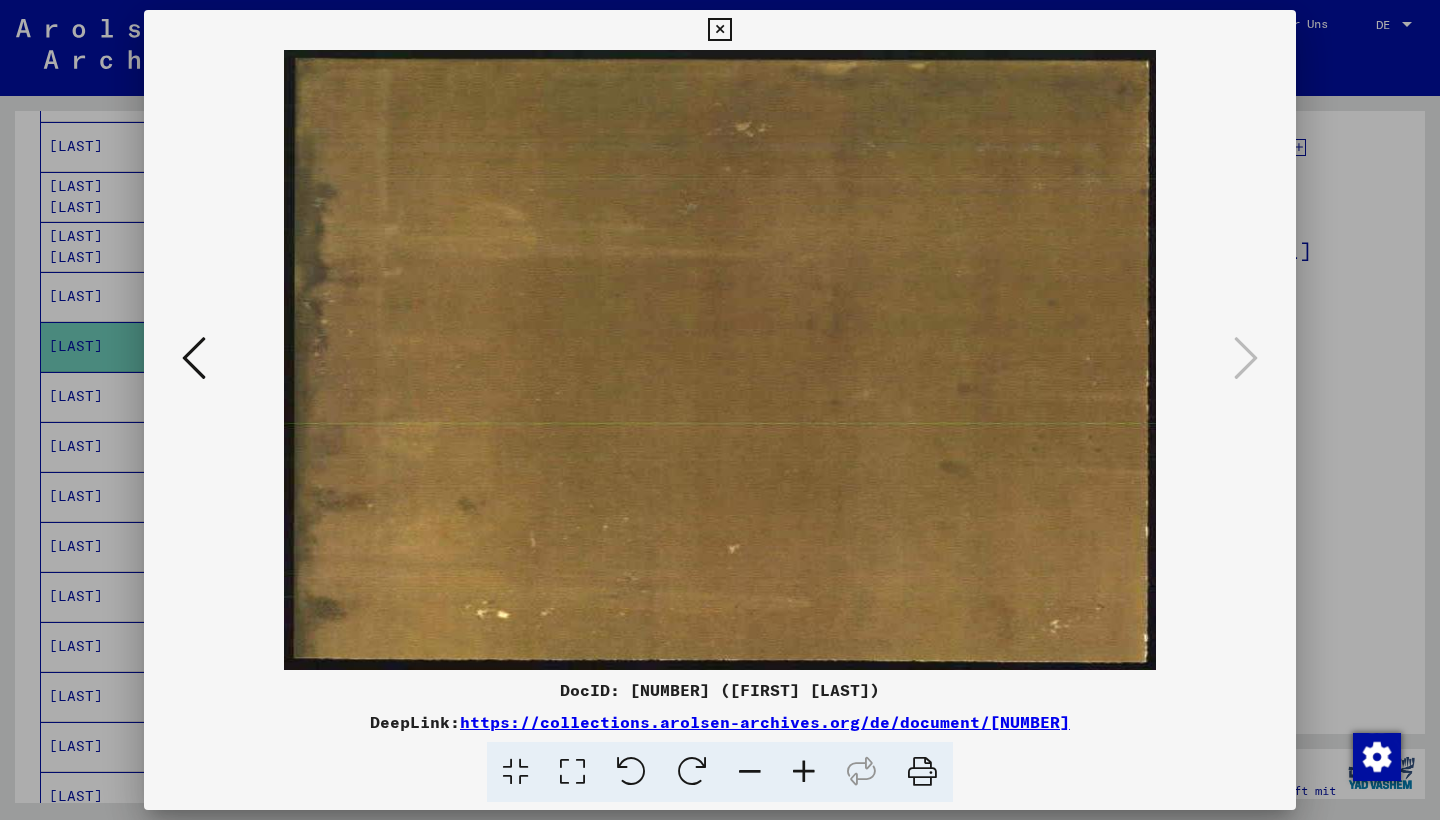 click at bounding box center (719, 30) 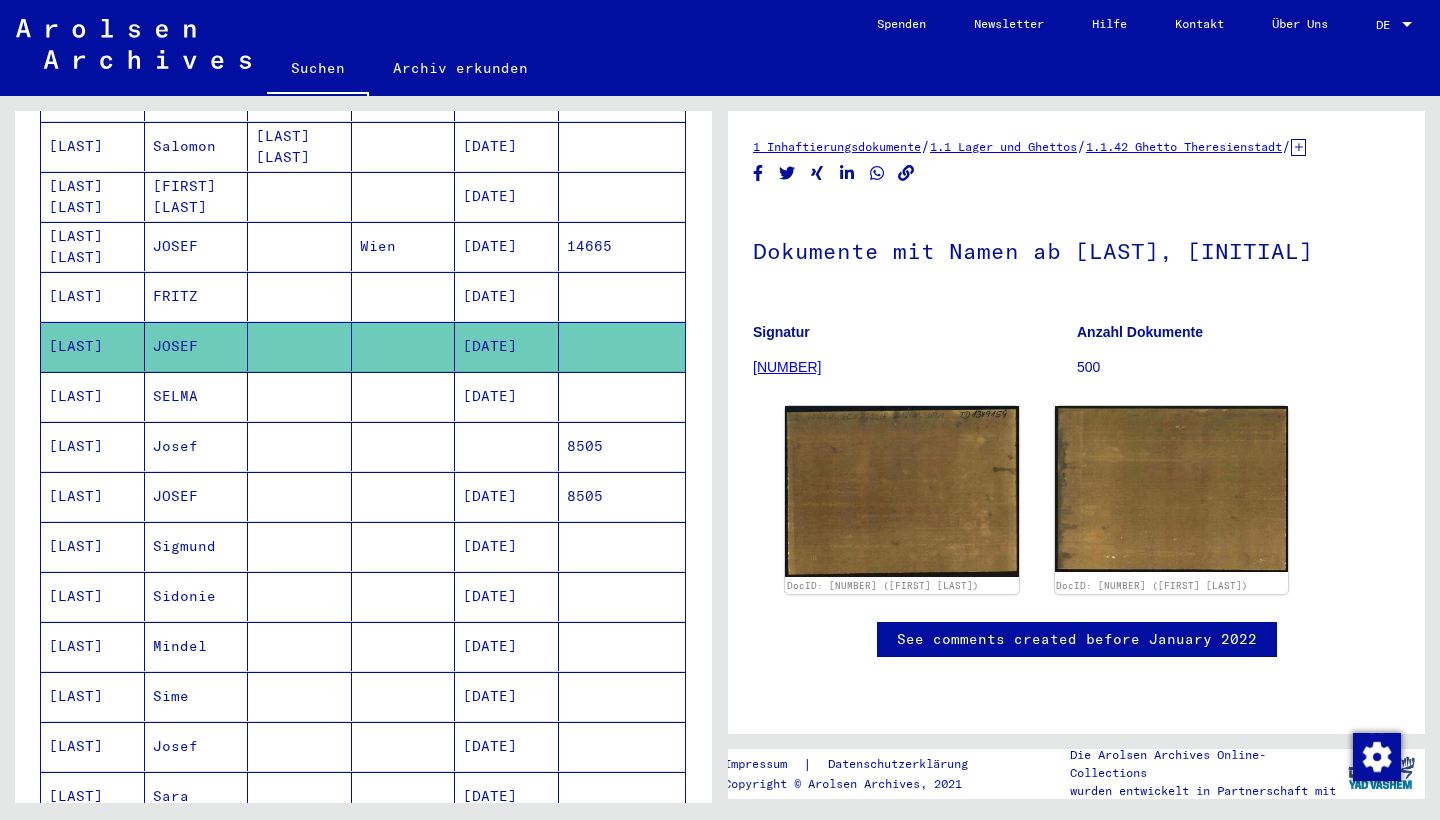 click on "[LAST]" at bounding box center [93, 346] 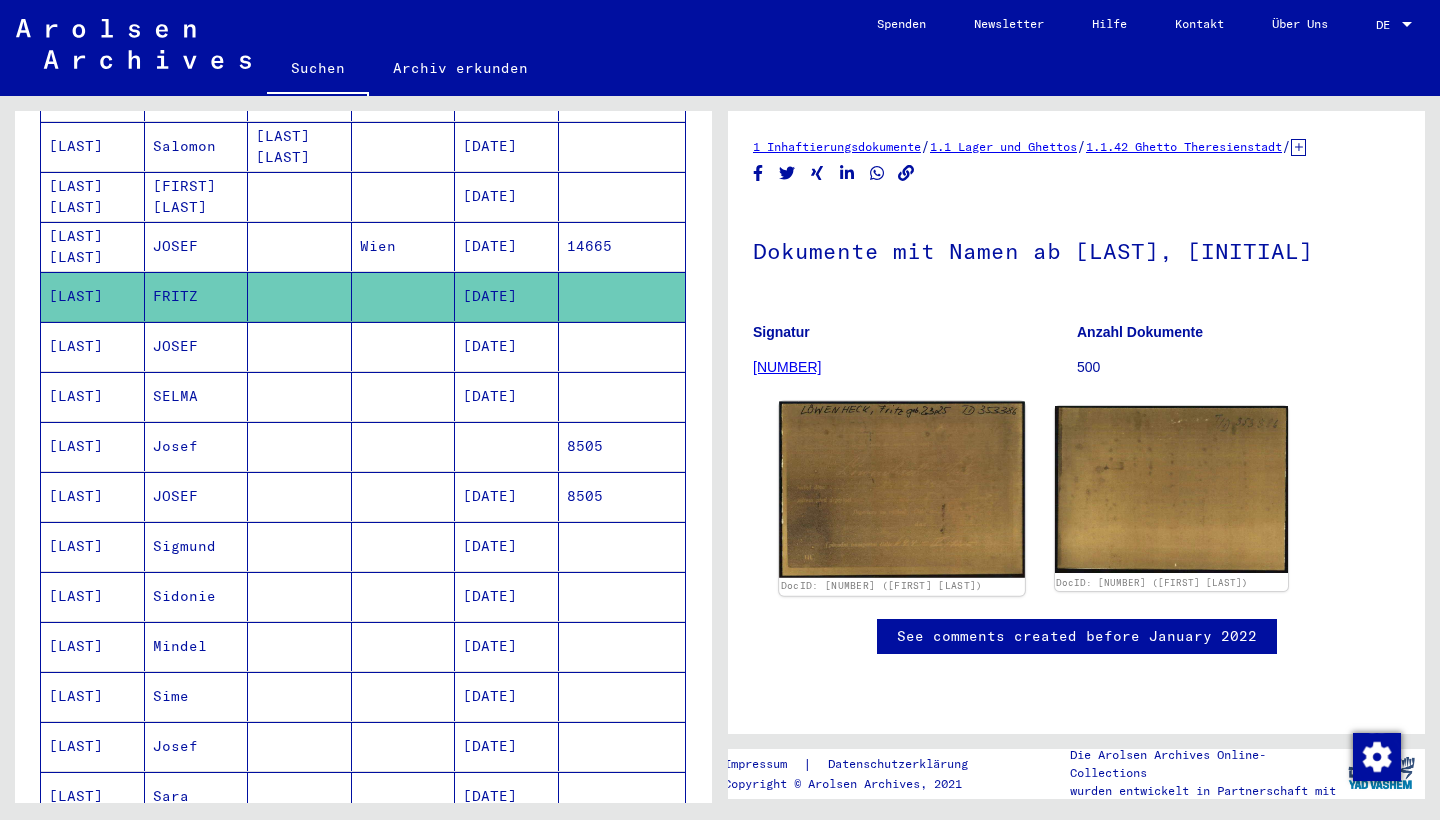 scroll, scrollTop: 0, scrollLeft: 0, axis: both 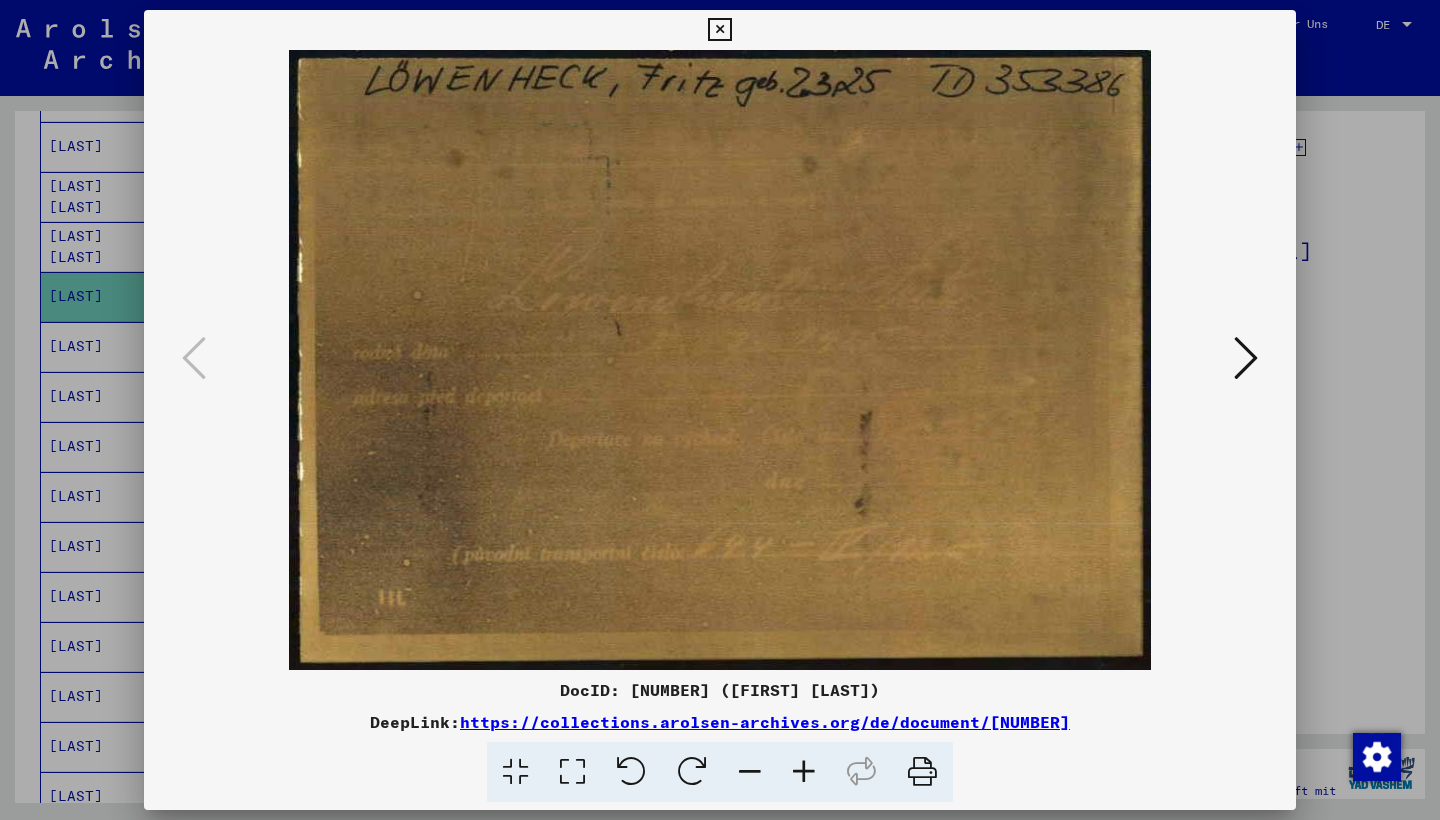 click at bounding box center (719, 30) 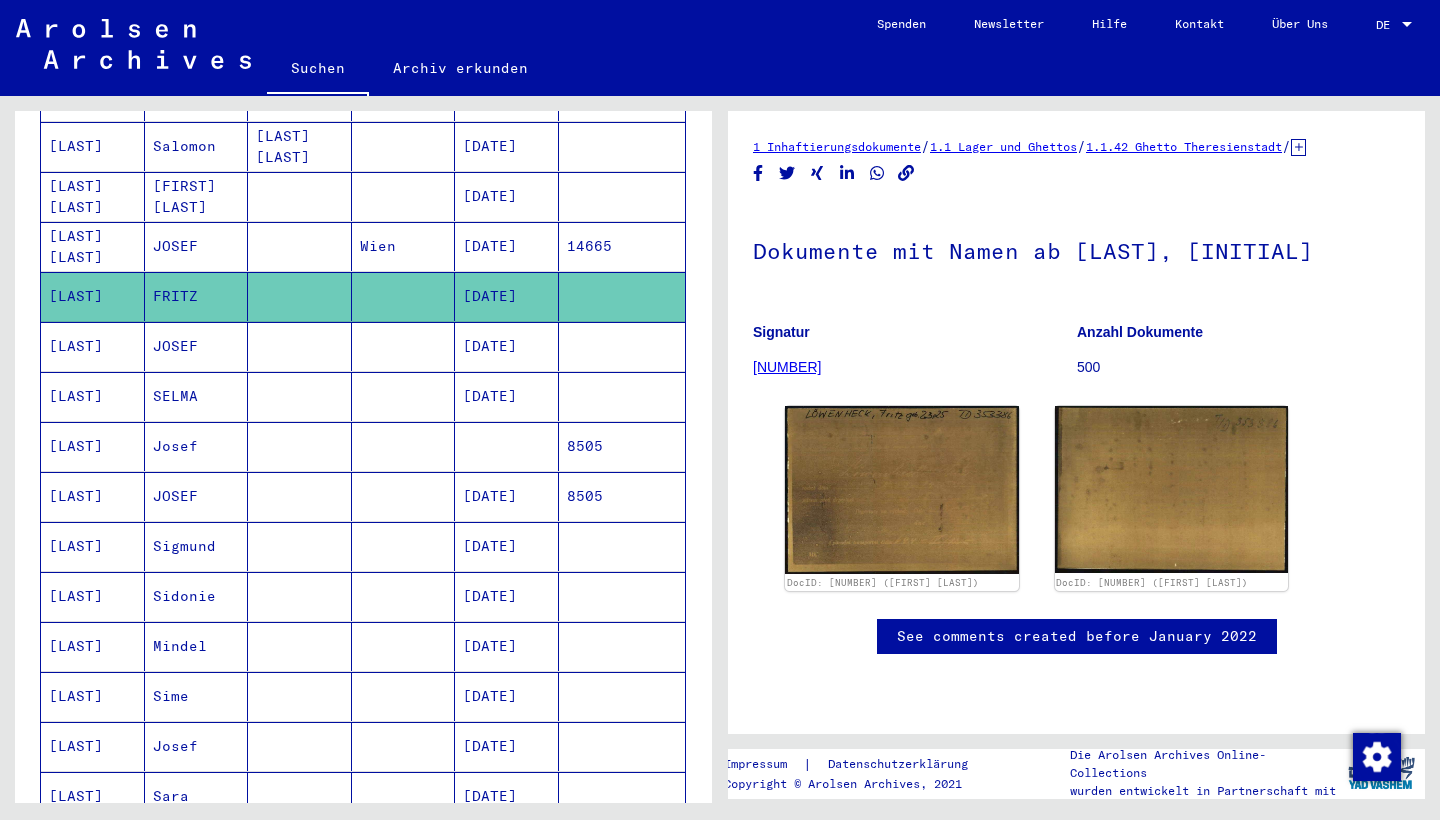 scroll, scrollTop: 127, scrollLeft: 0, axis: vertical 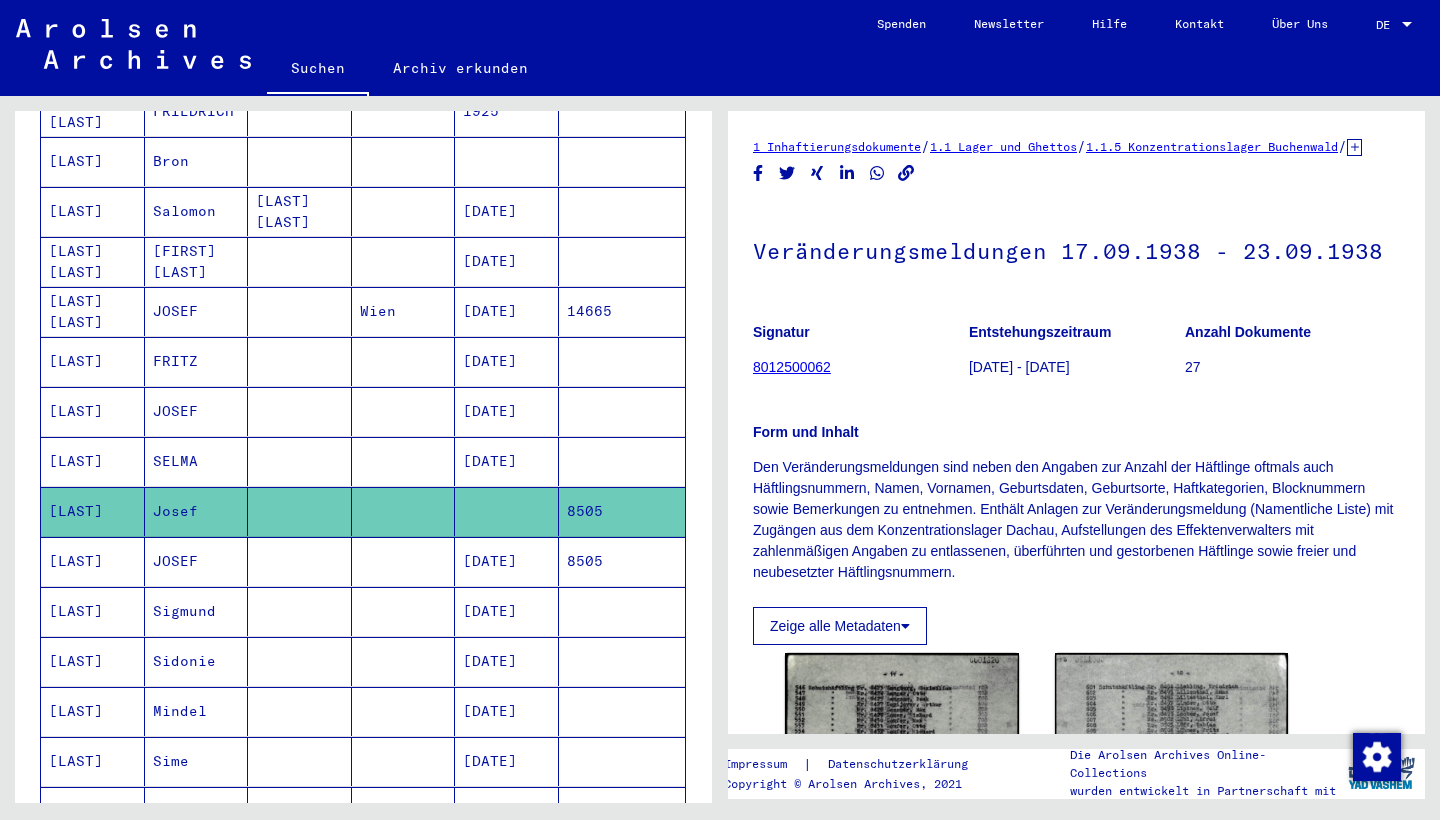 click on "[LAST] [LAST]" at bounding box center [93, 361] 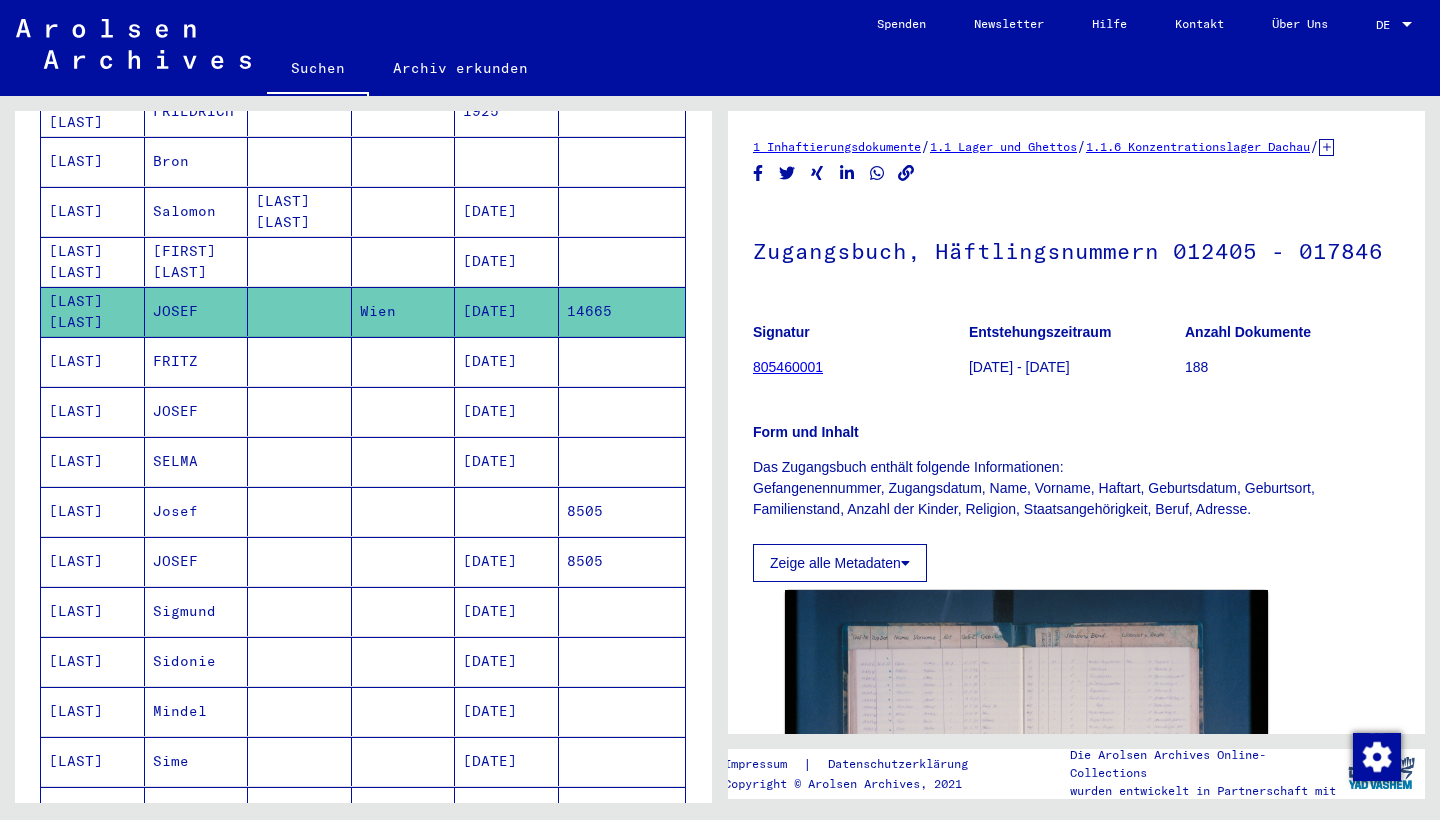 scroll, scrollTop: 0, scrollLeft: 0, axis: both 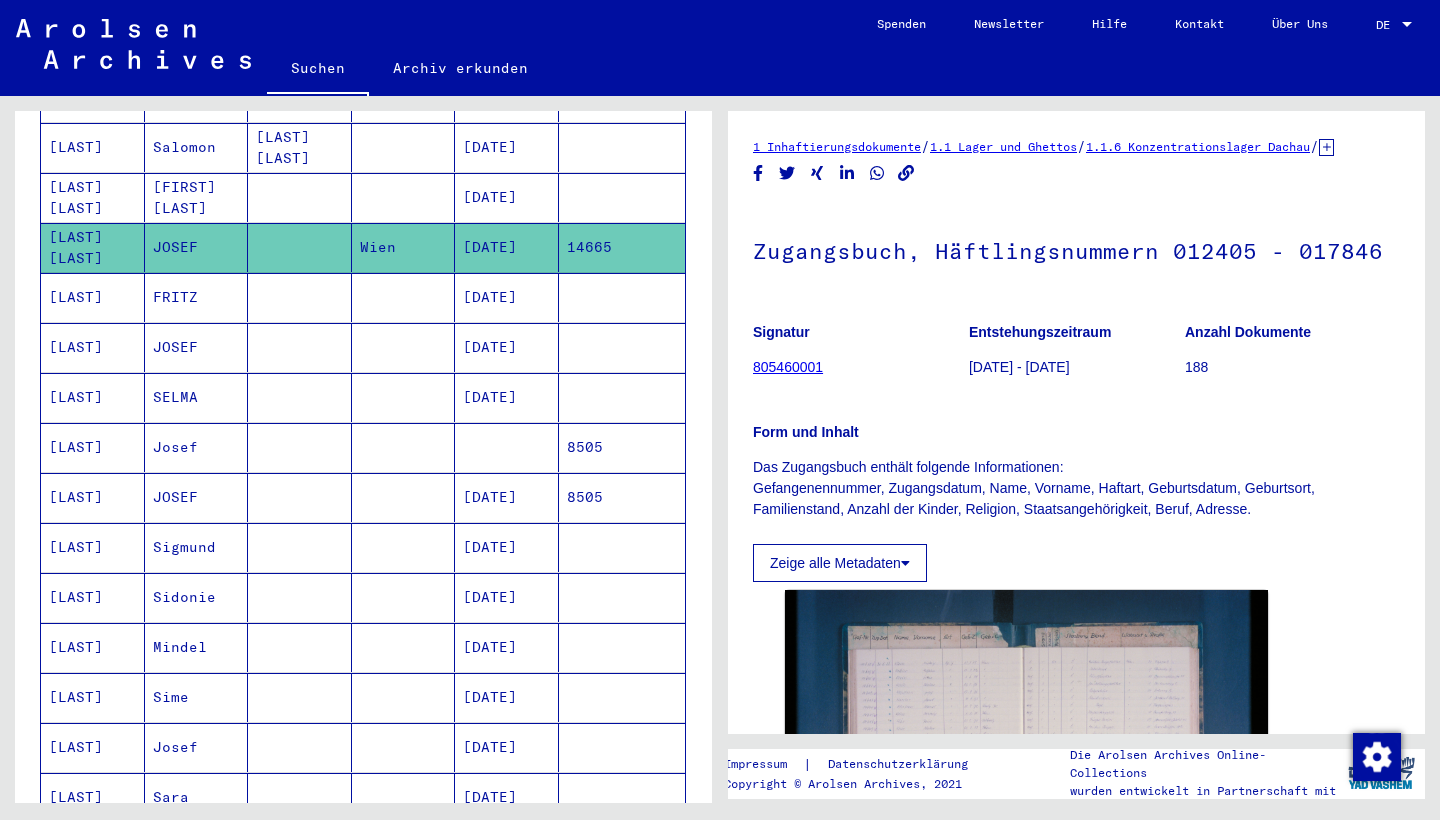 click on "[LAST]" at bounding box center (93, 497) 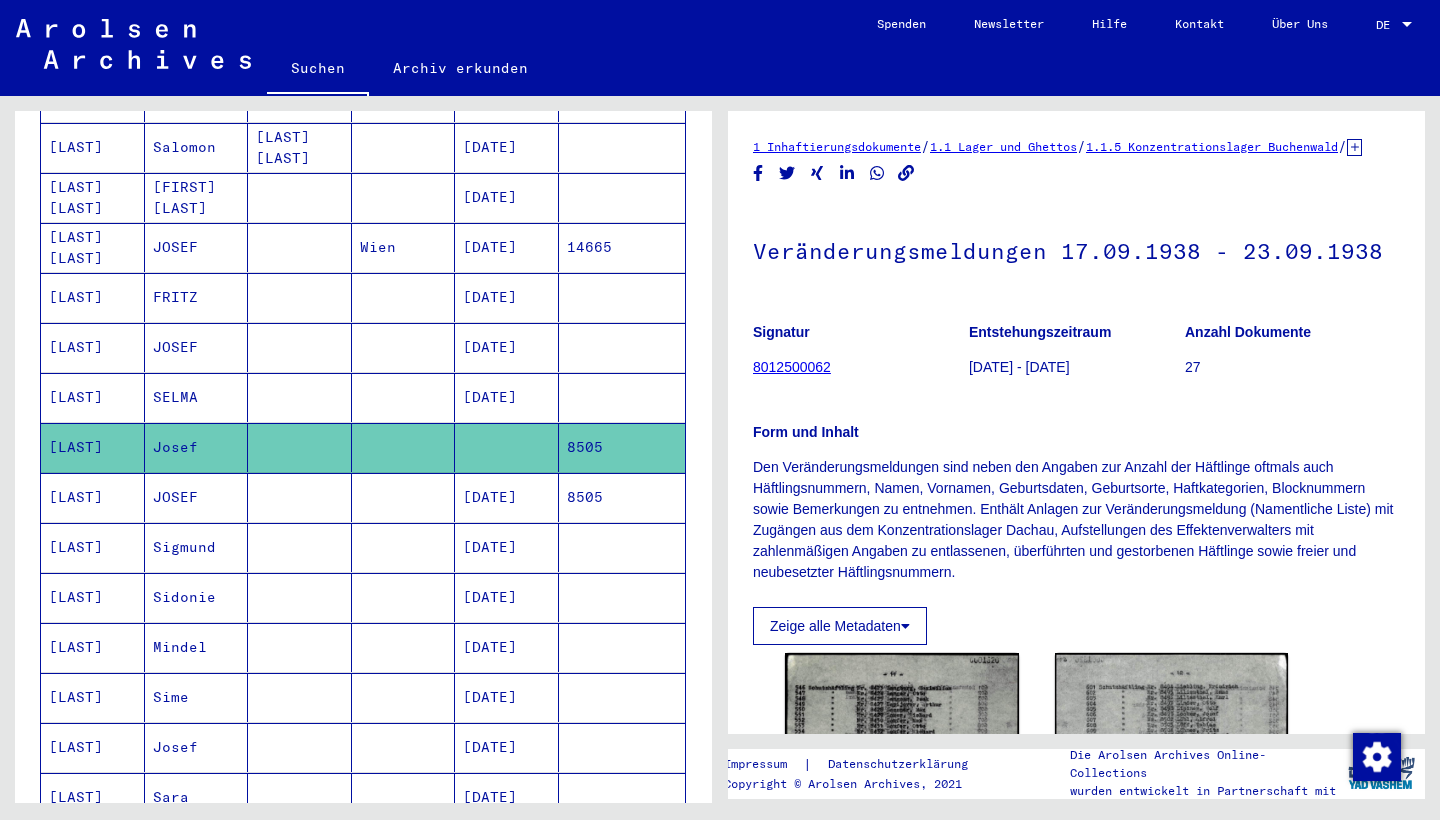 scroll, scrollTop: 0, scrollLeft: 0, axis: both 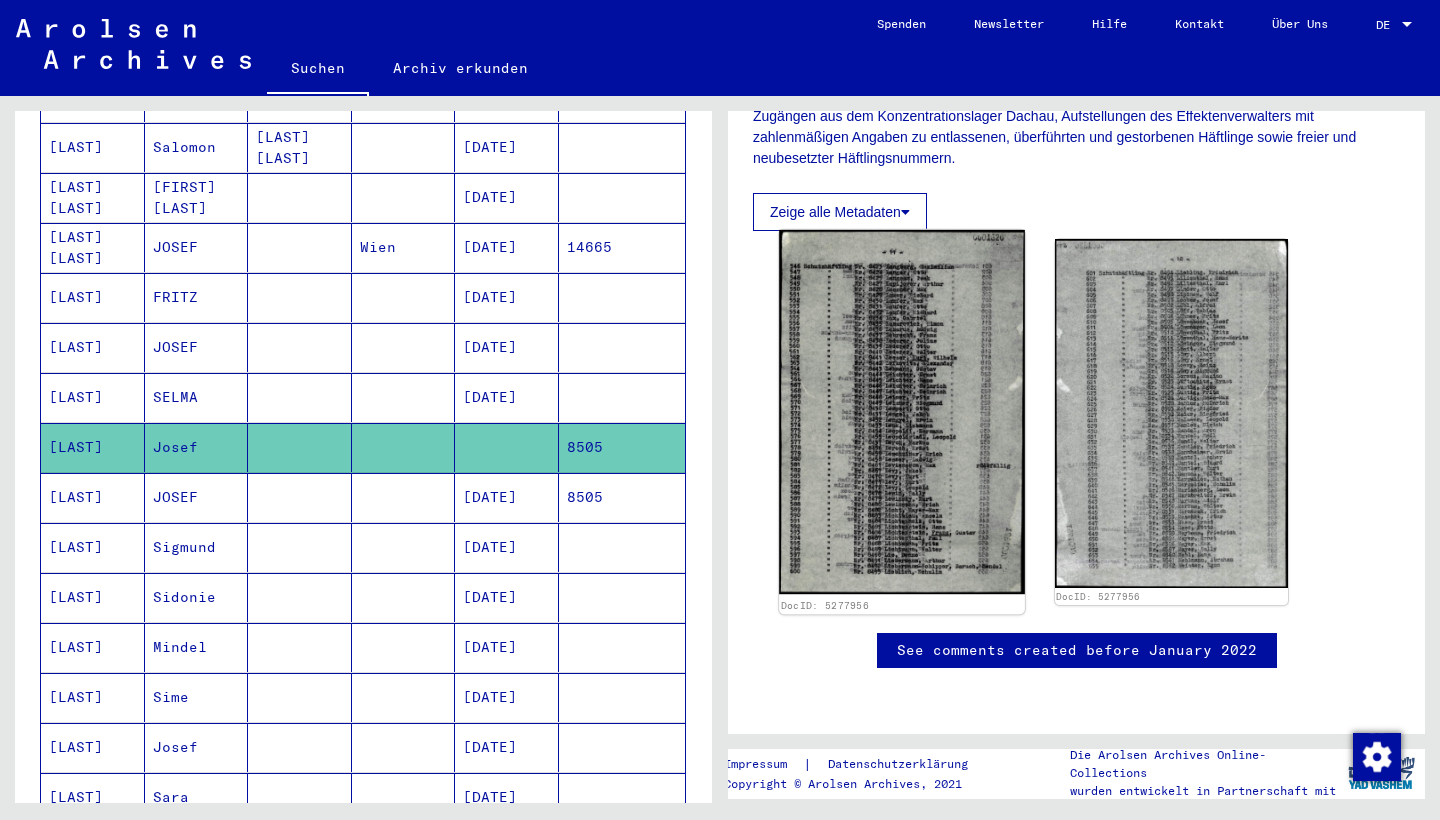 click 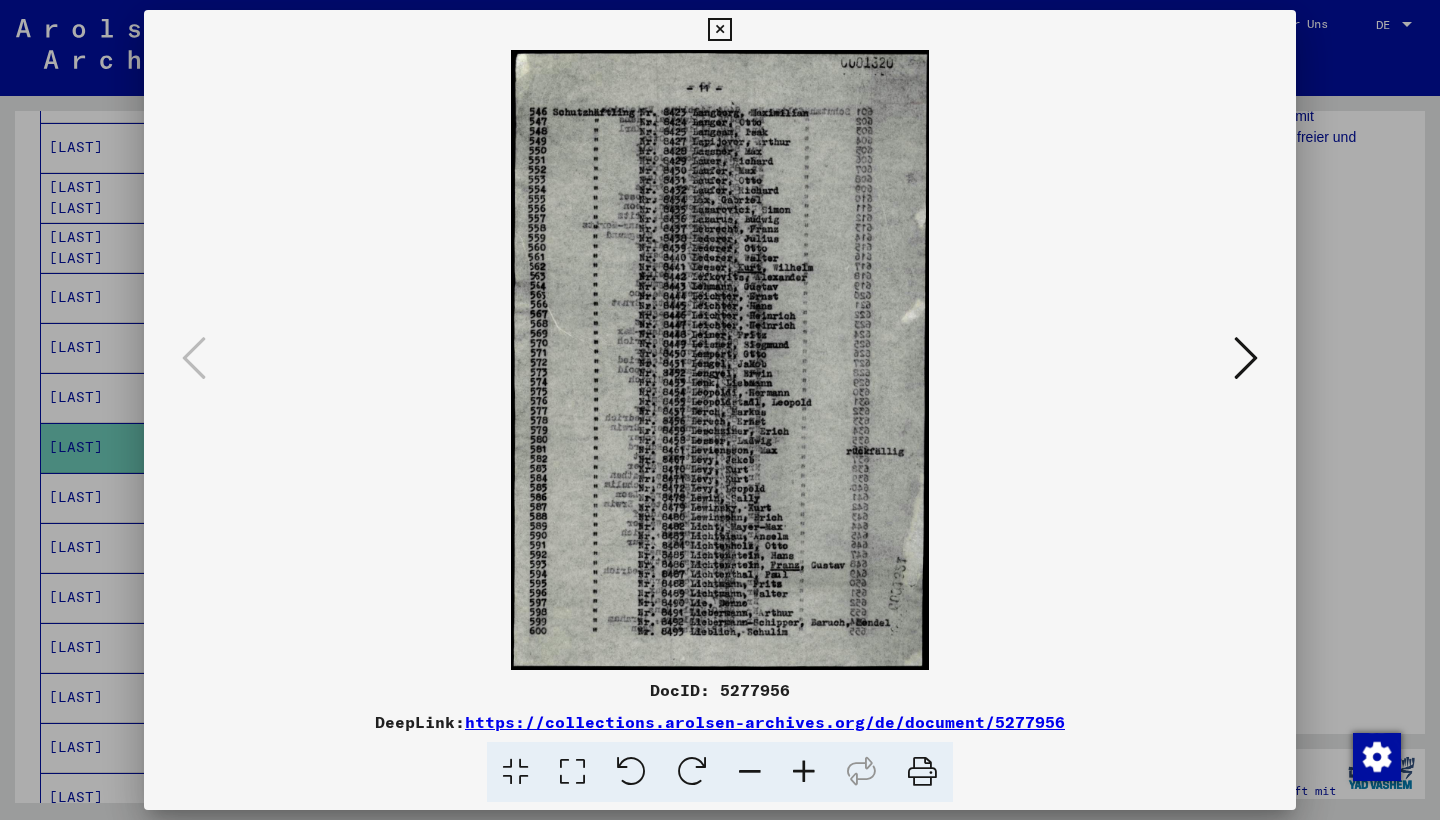 click at bounding box center [720, 360] 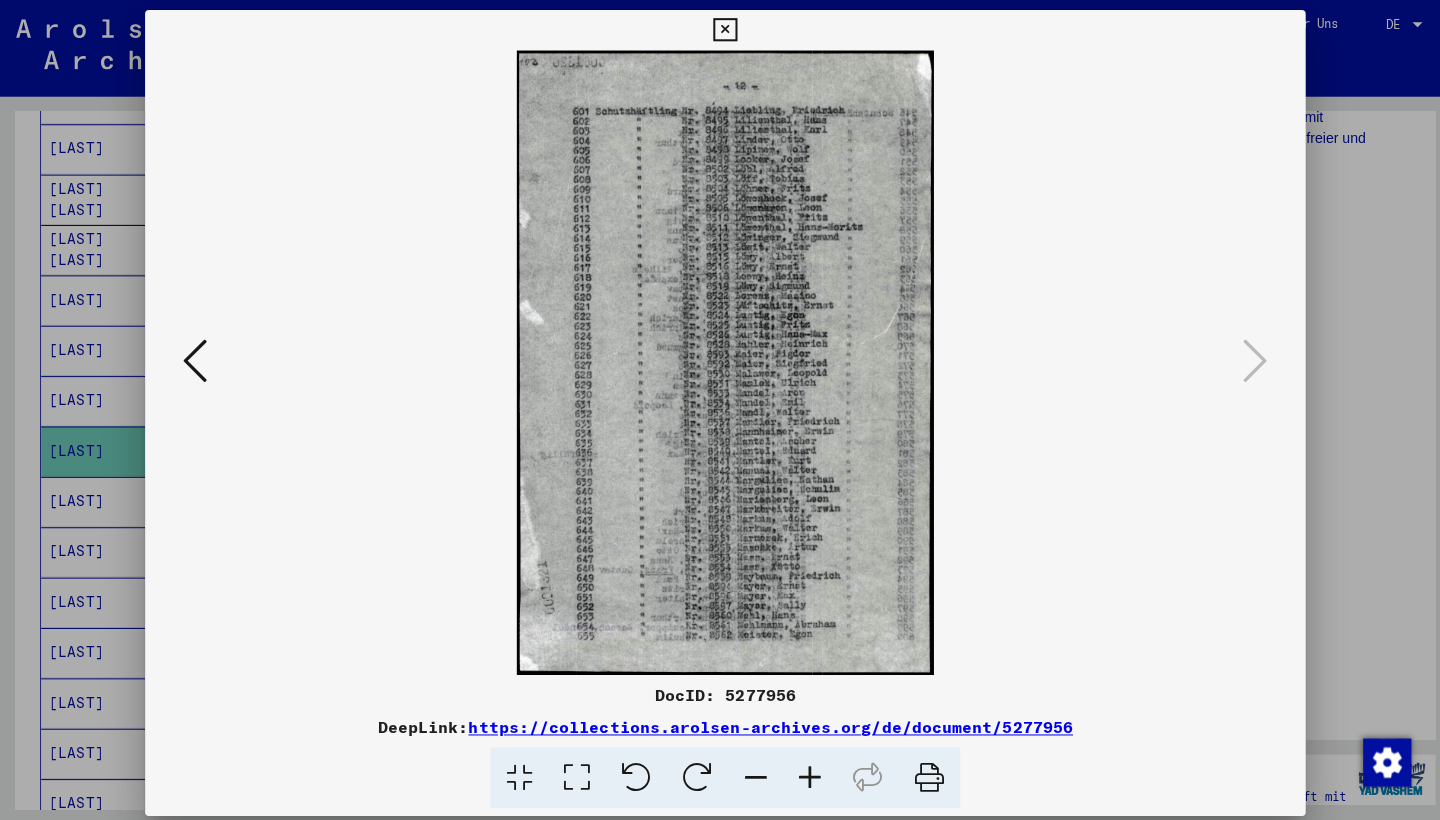 click at bounding box center [719, 30] 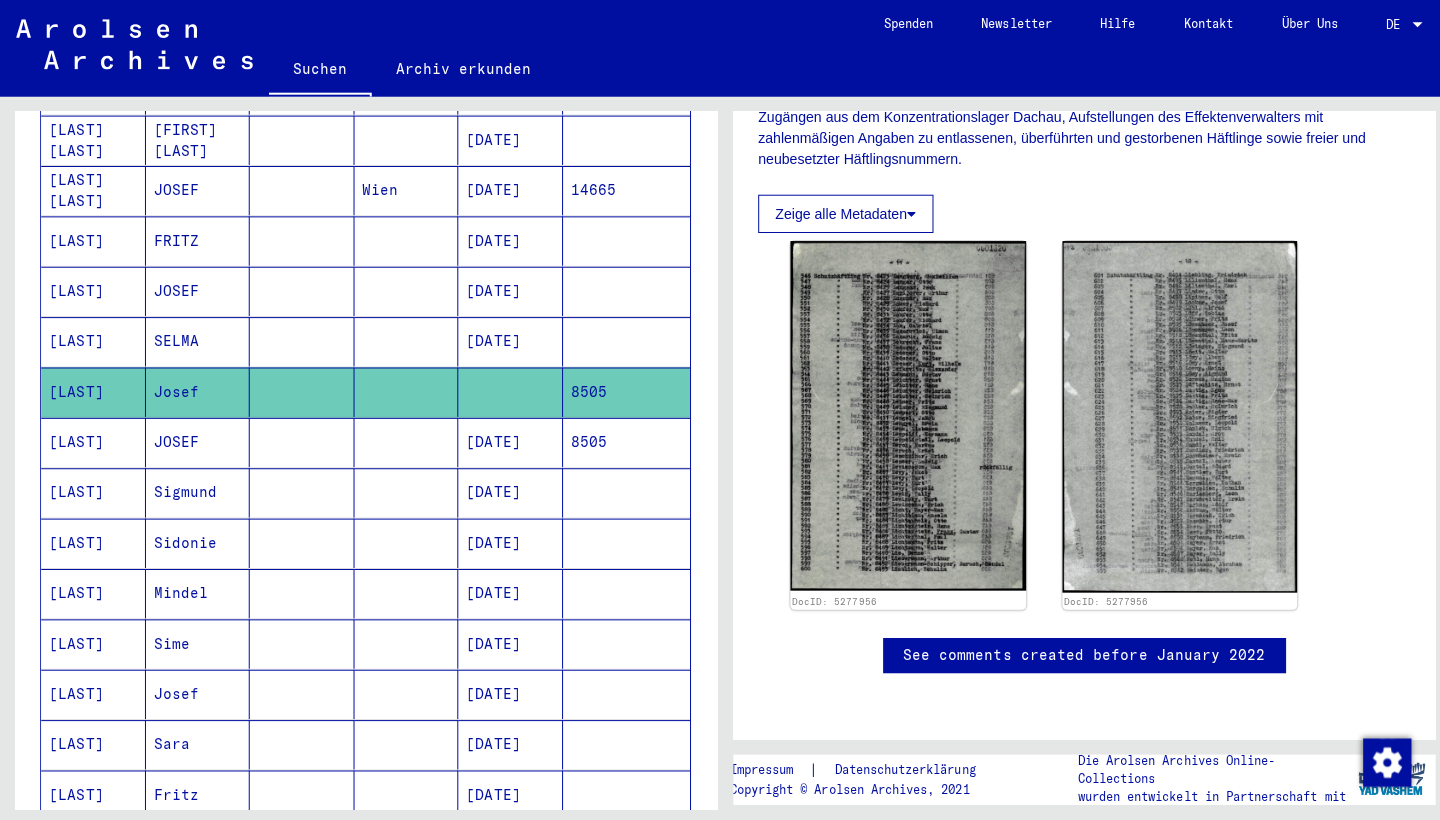 scroll, scrollTop: 612, scrollLeft: 0, axis: vertical 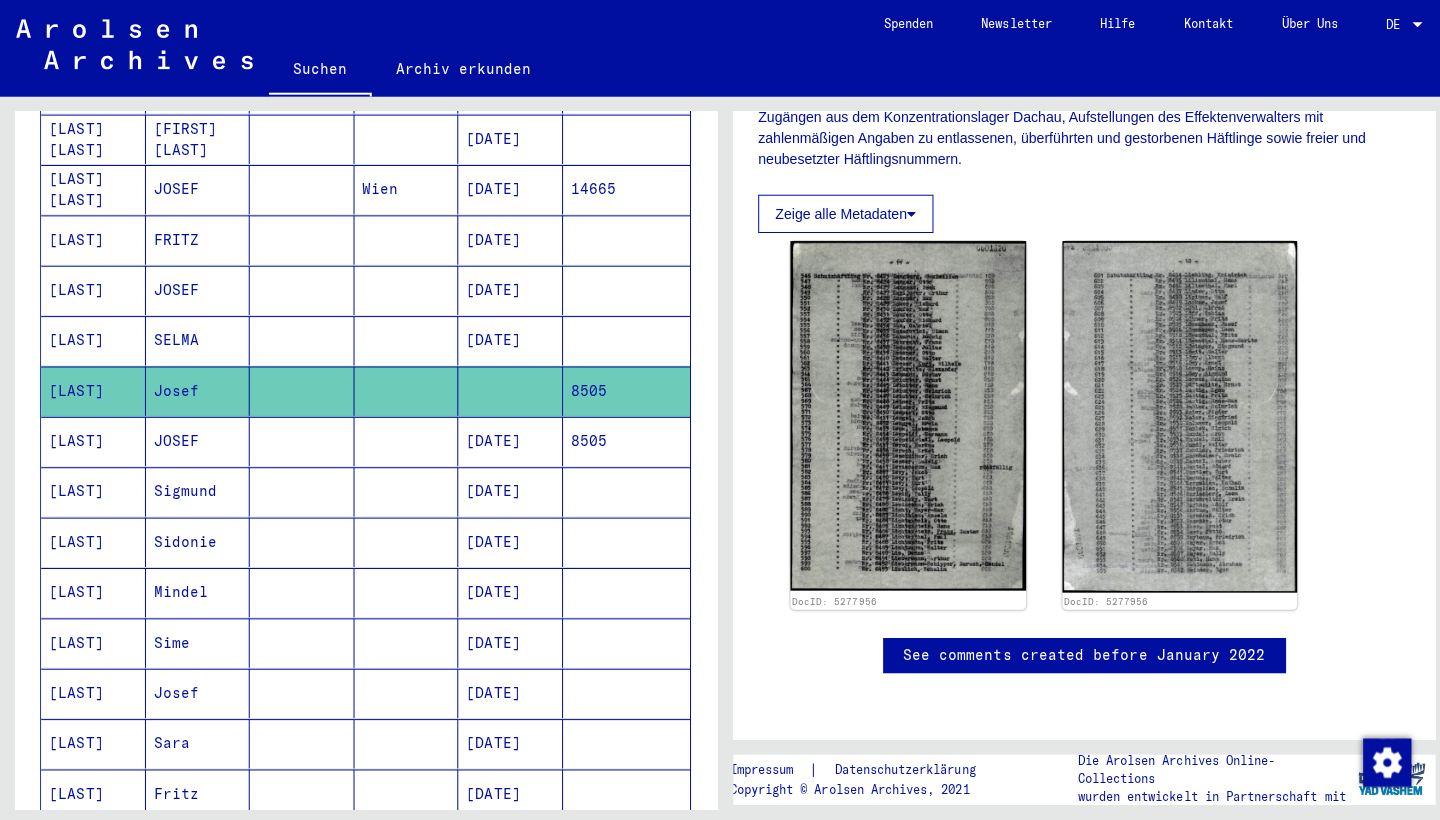 drag, startPoint x: 624, startPoint y: 409, endPoint x: 48, endPoint y: 410, distance: 576.00085 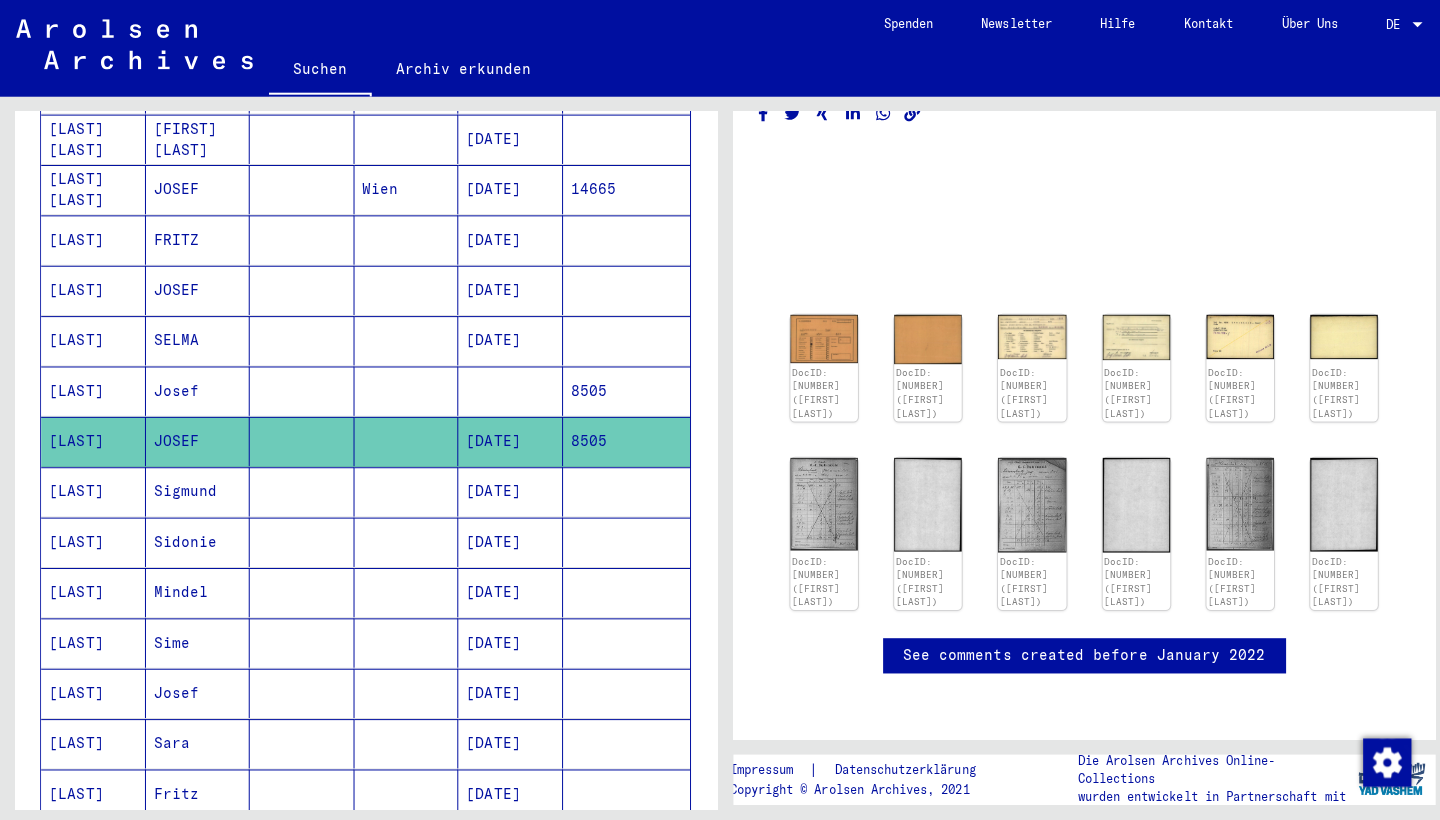 scroll, scrollTop: 47, scrollLeft: 0, axis: vertical 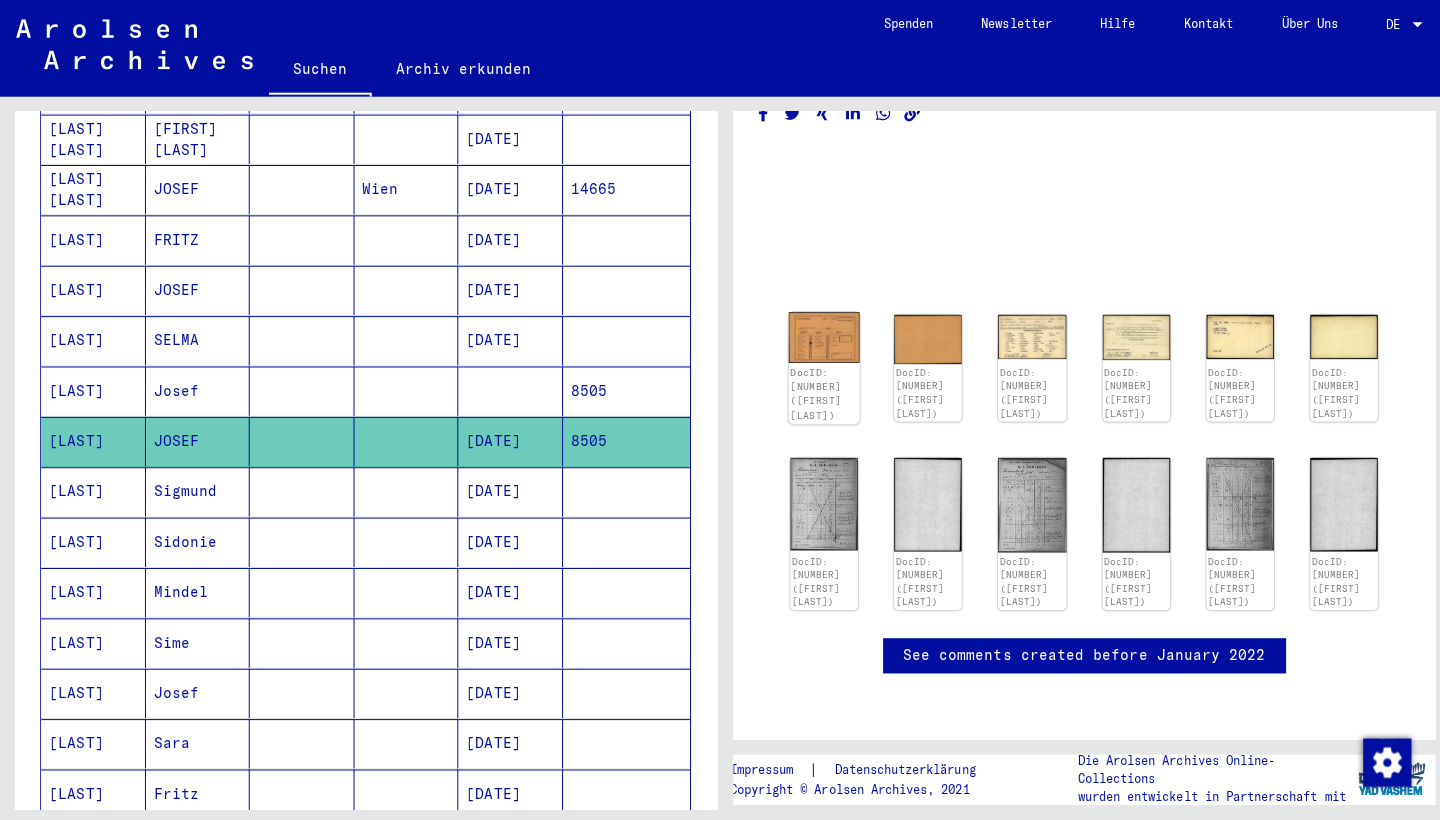 click 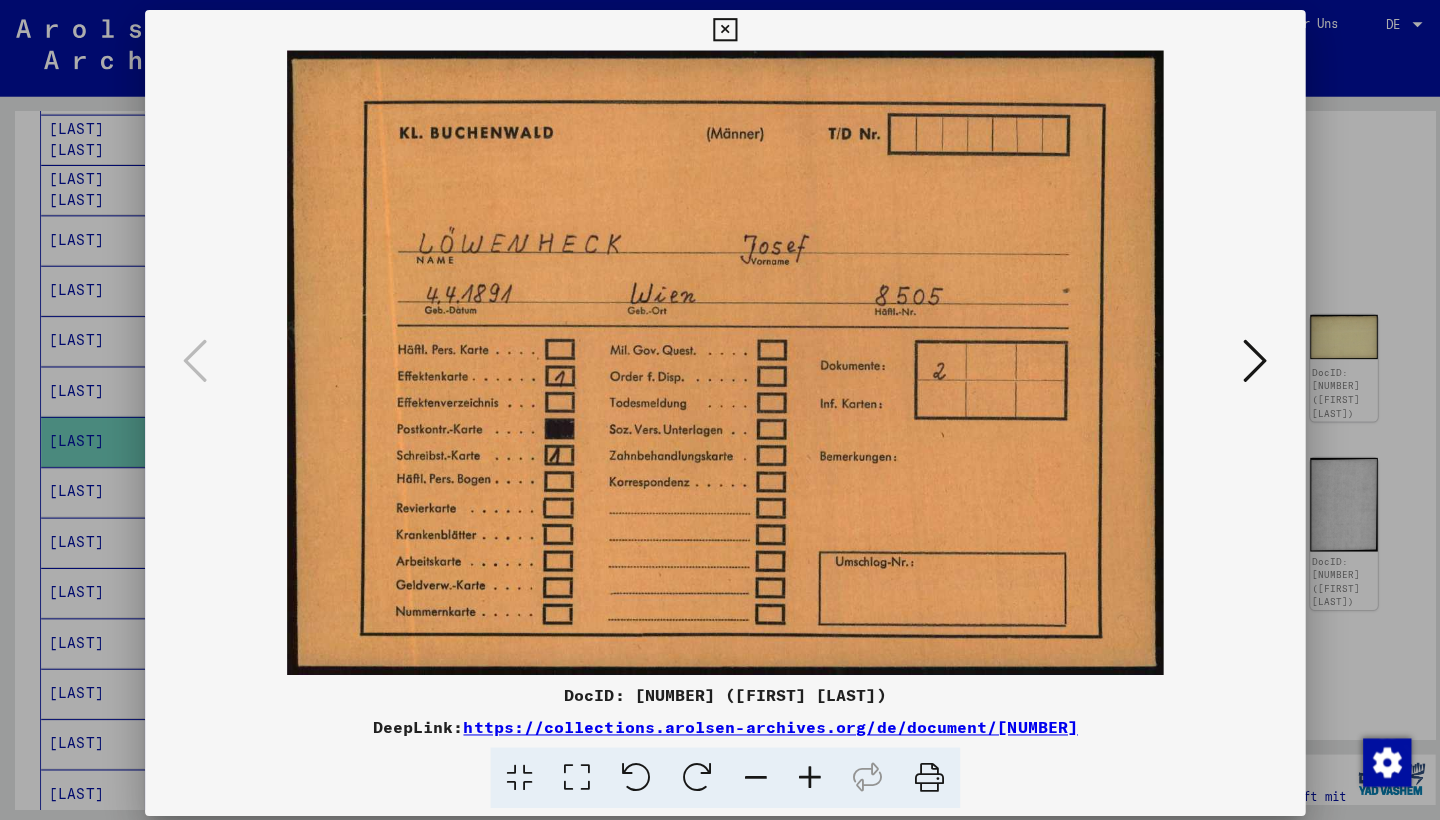 click at bounding box center (1246, 358) 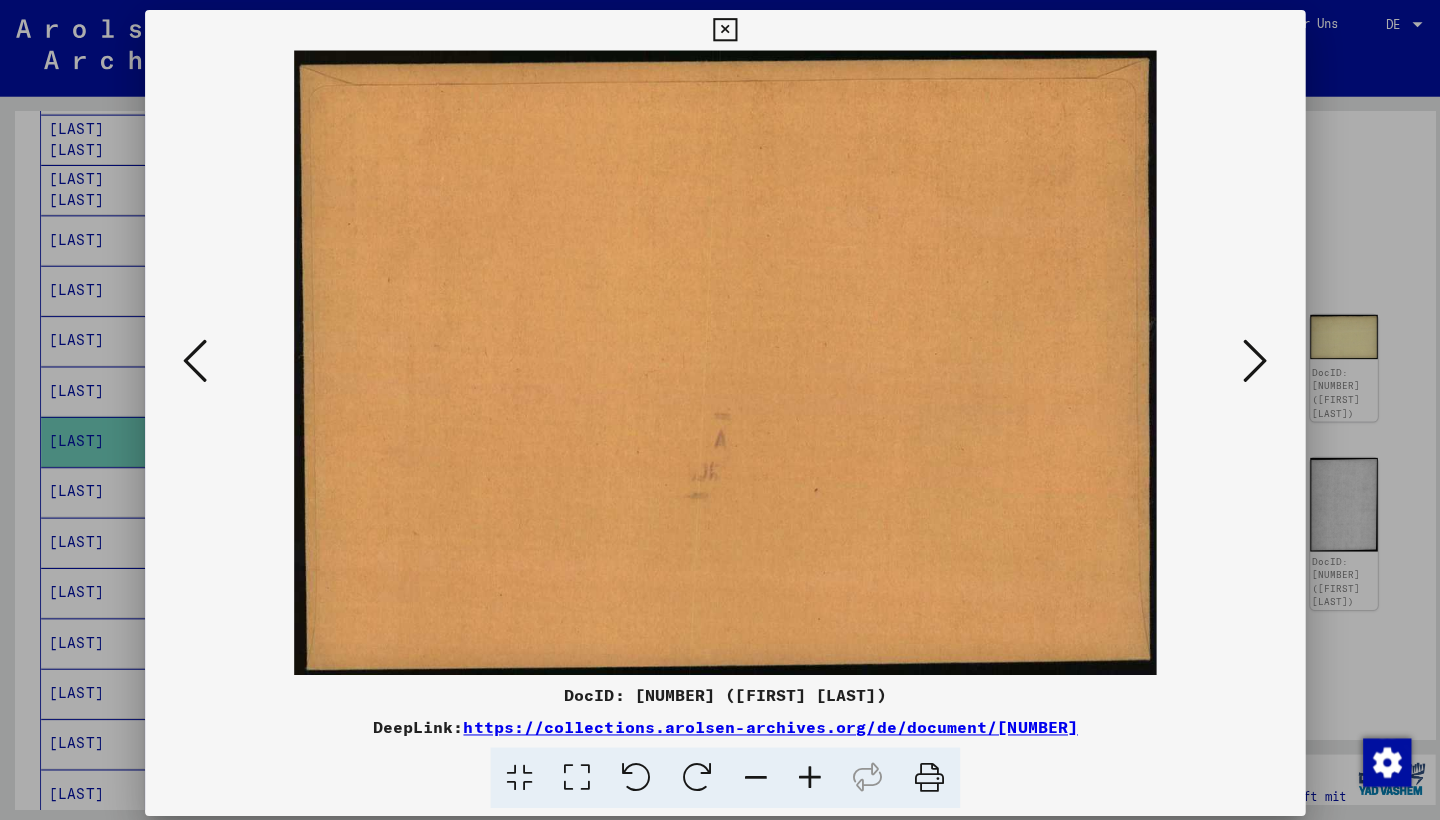 click at bounding box center [1246, 358] 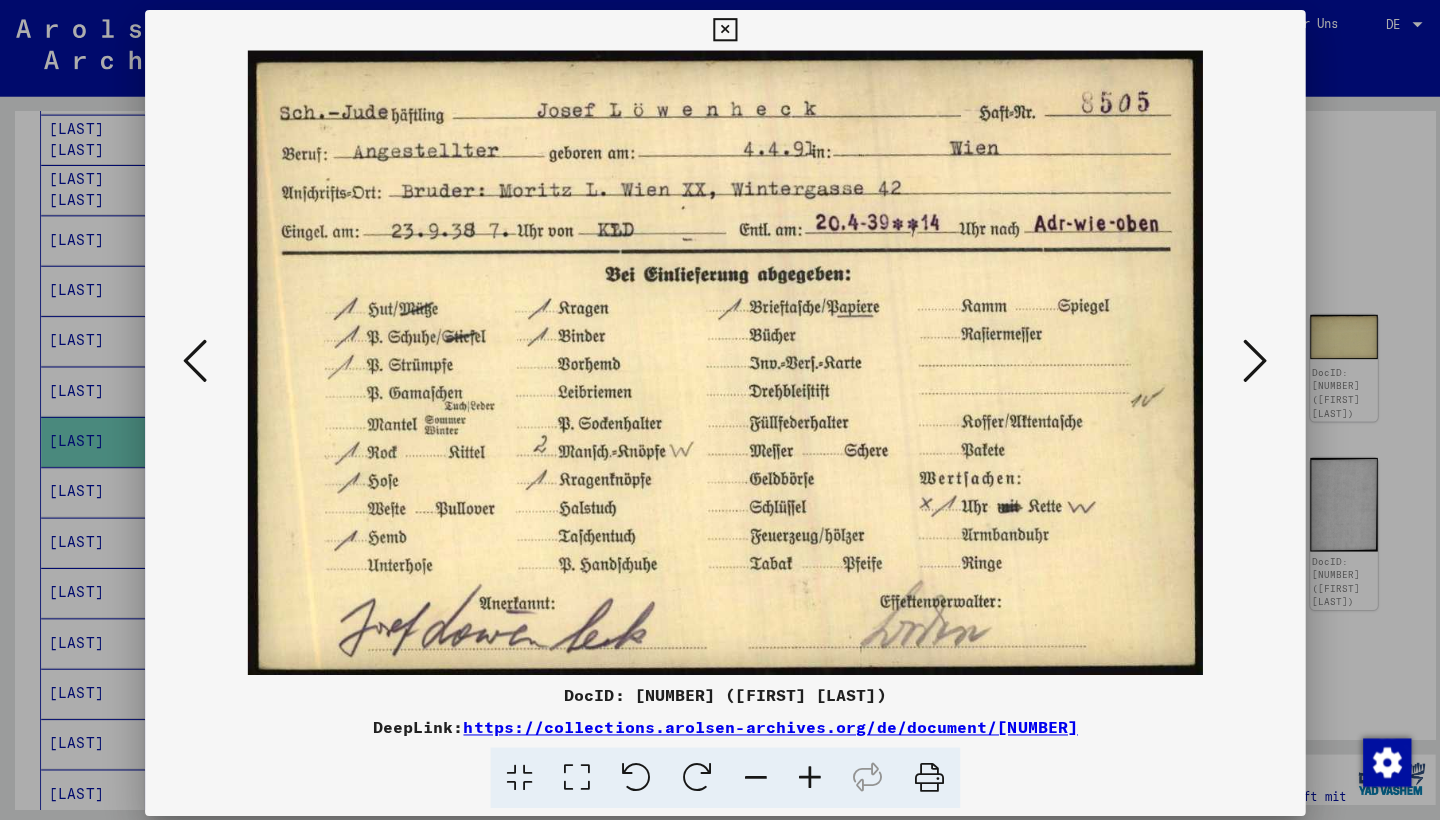 click at bounding box center (1246, 358) 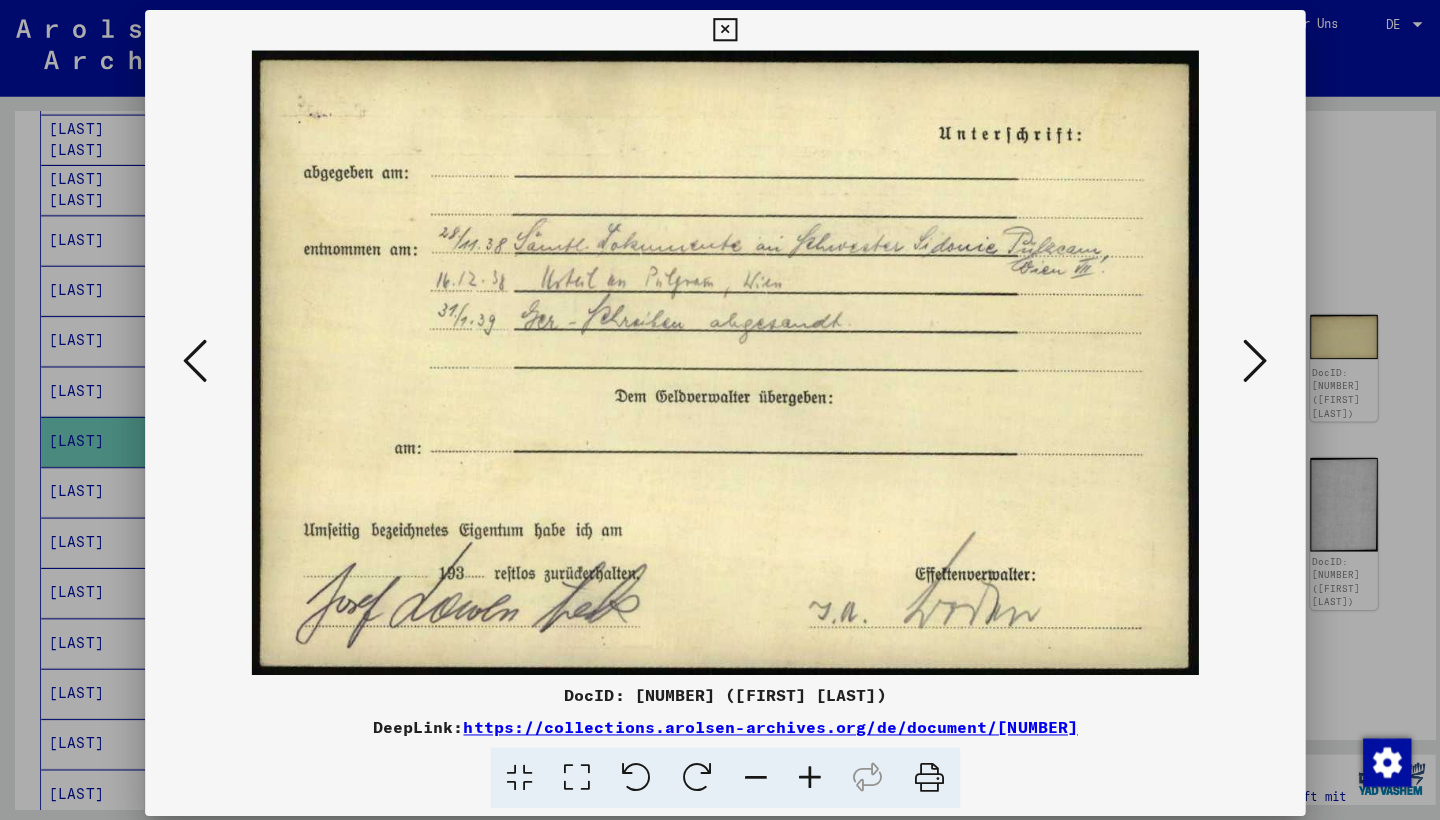 click at bounding box center (1246, 358) 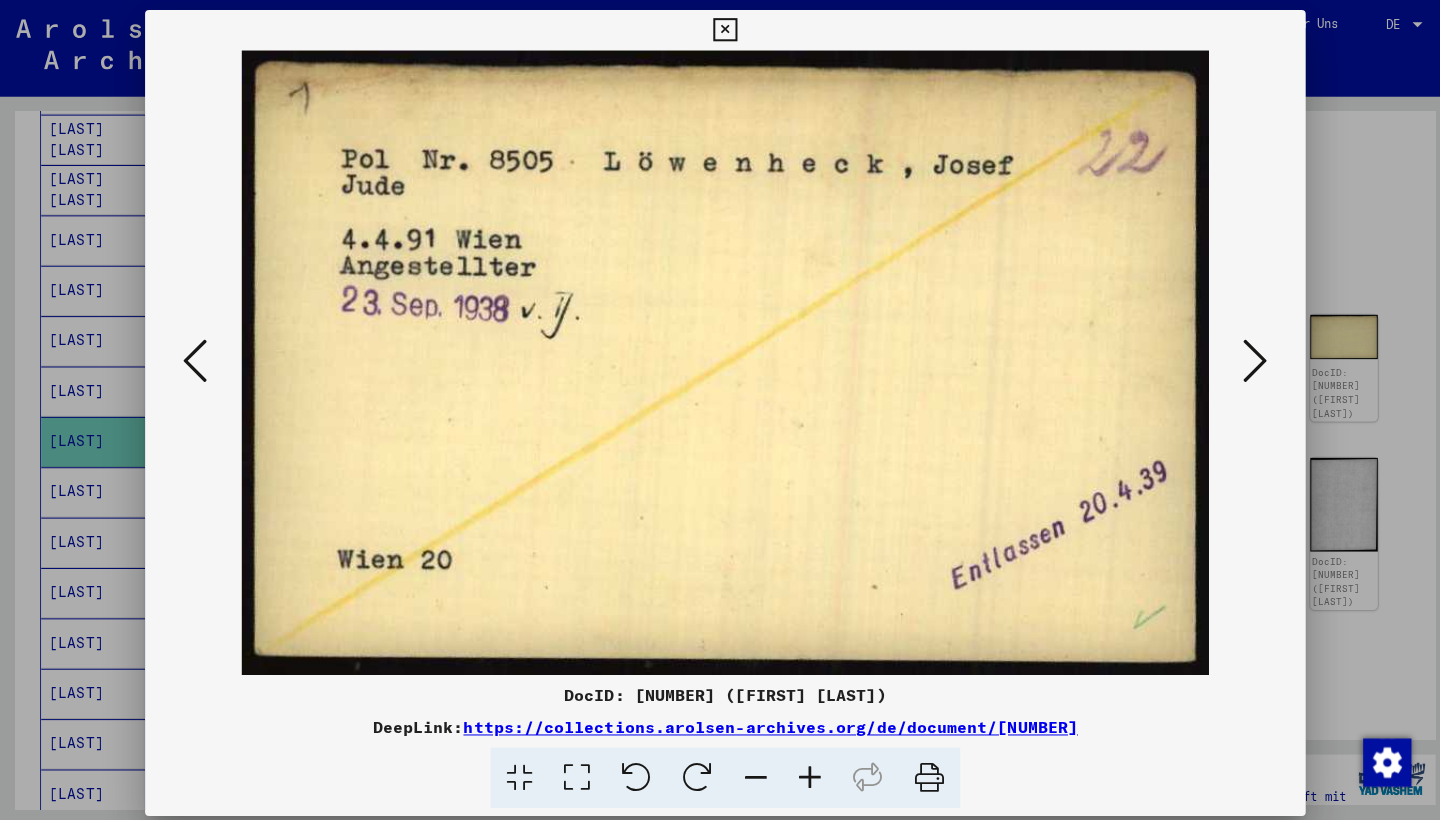 click at bounding box center [1246, 358] 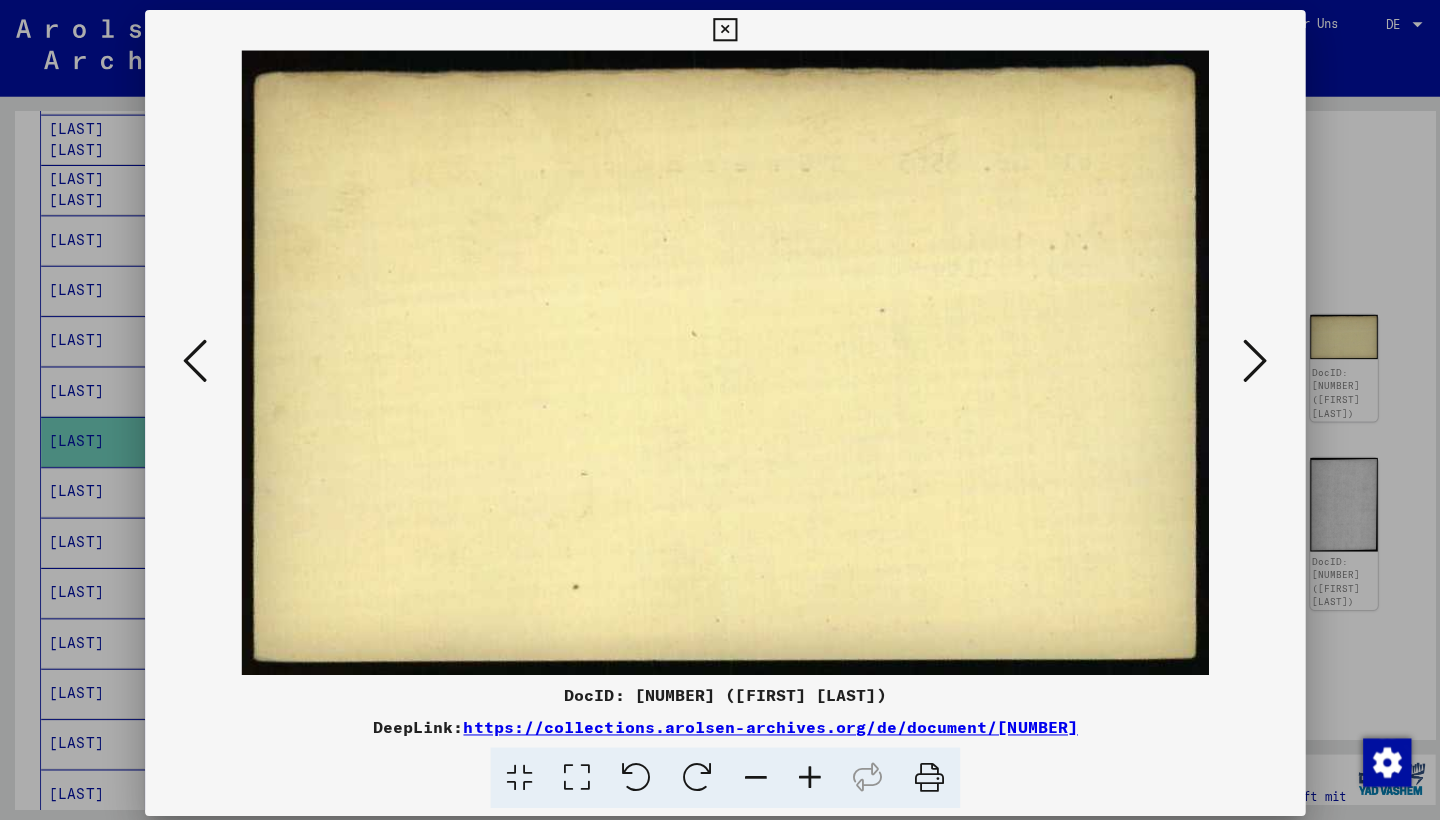 click at bounding box center (1246, 358) 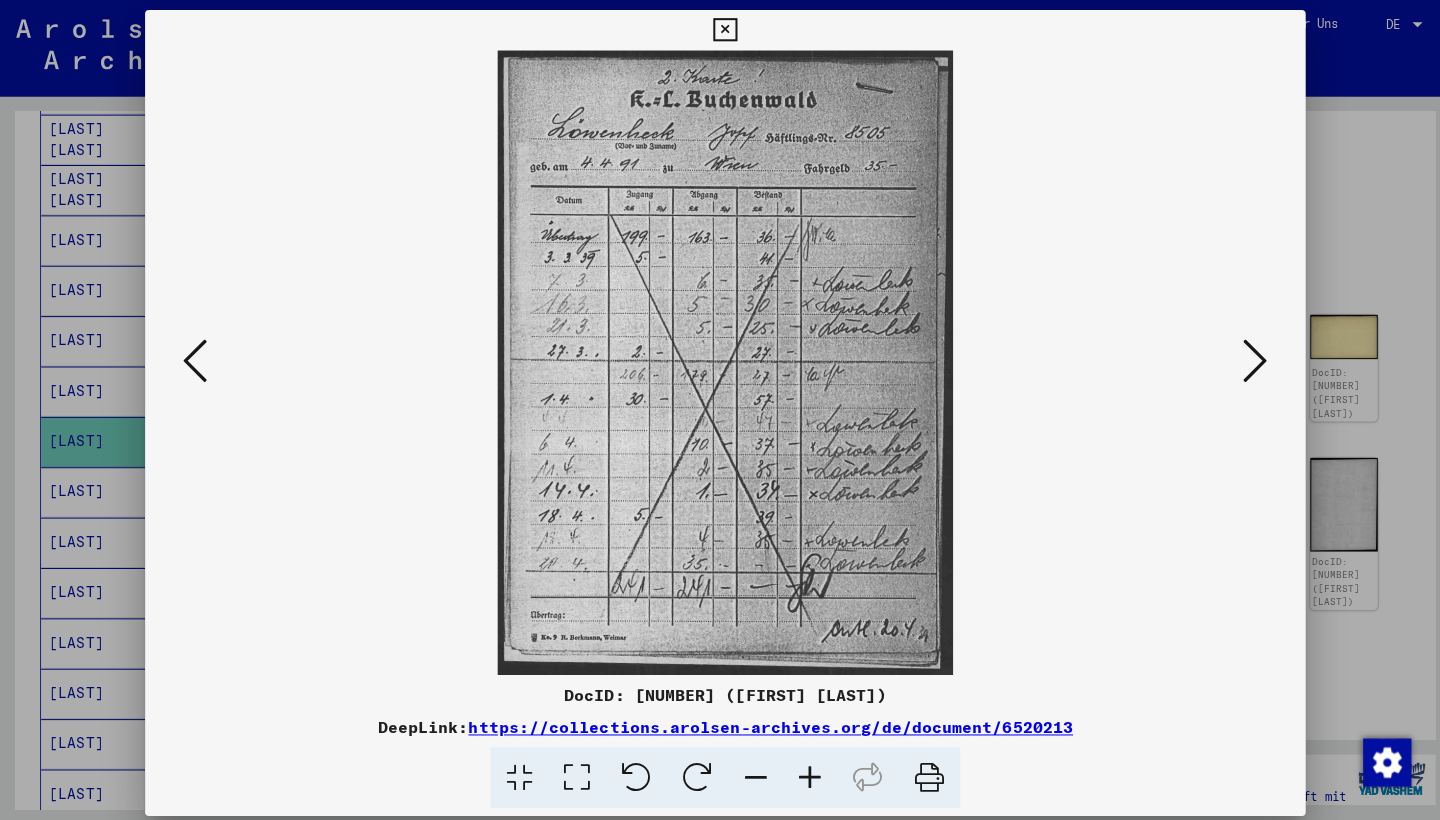 click at bounding box center [1246, 358] 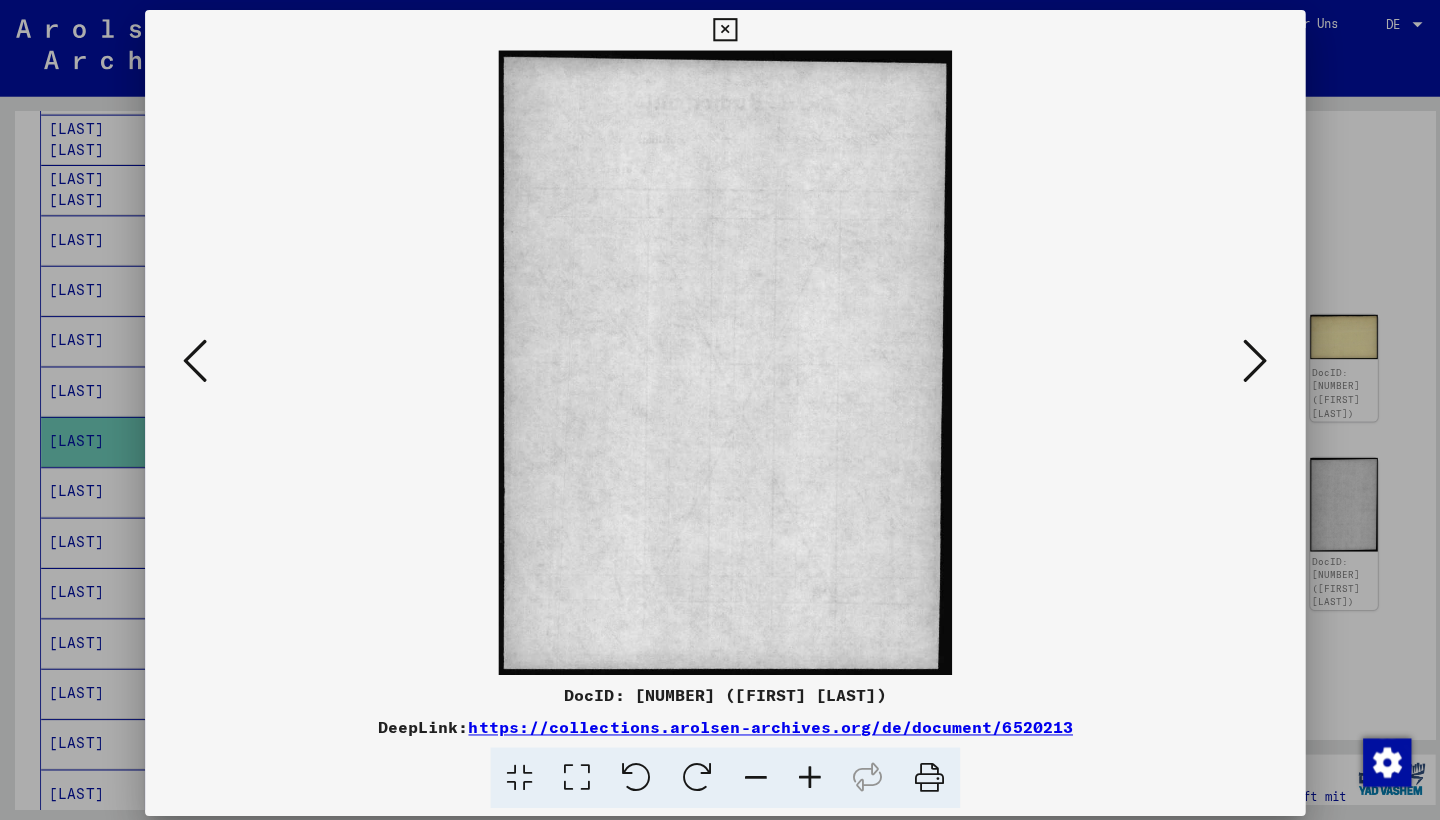 click at bounding box center (1246, 358) 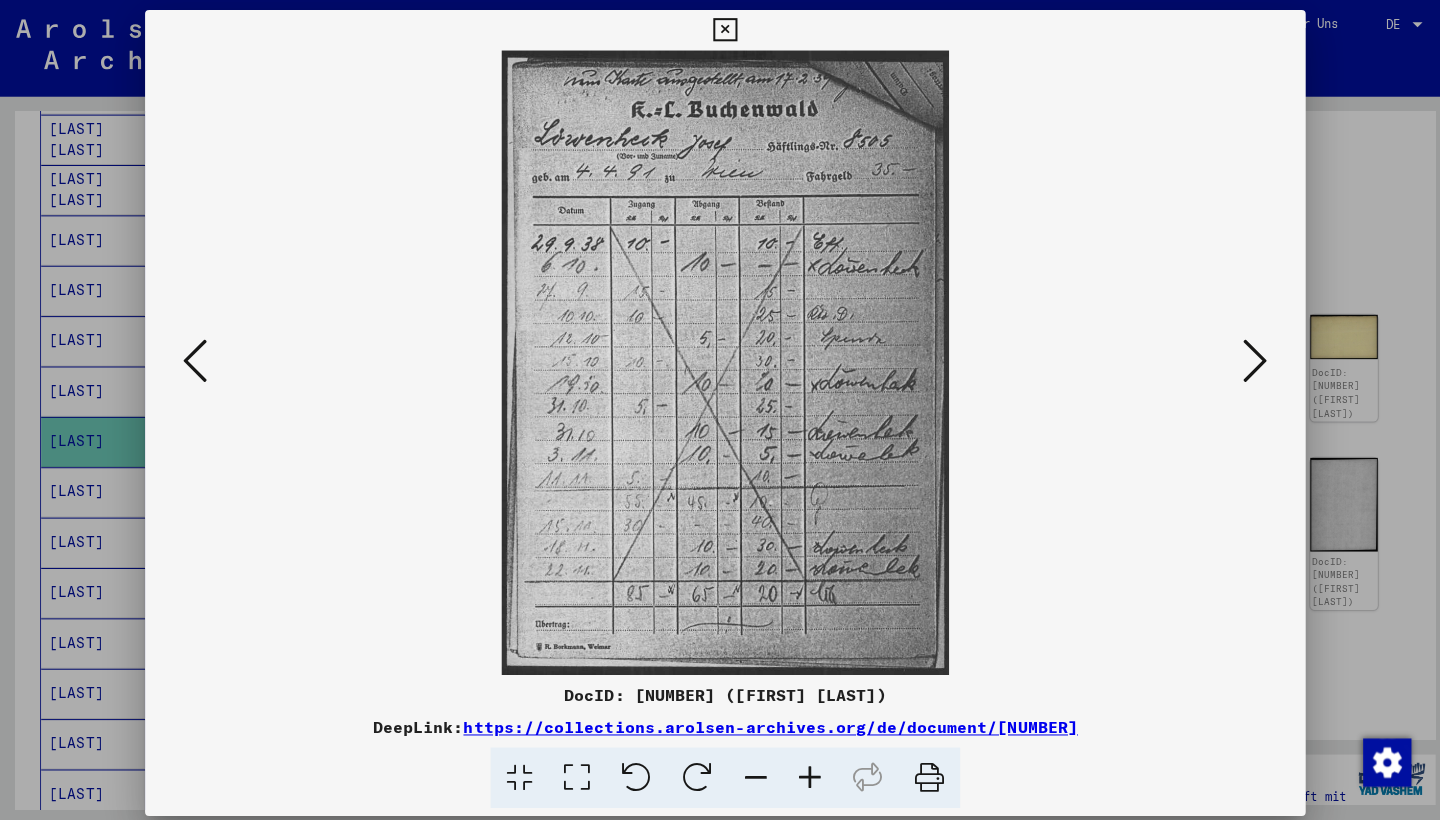 click at bounding box center [1246, 358] 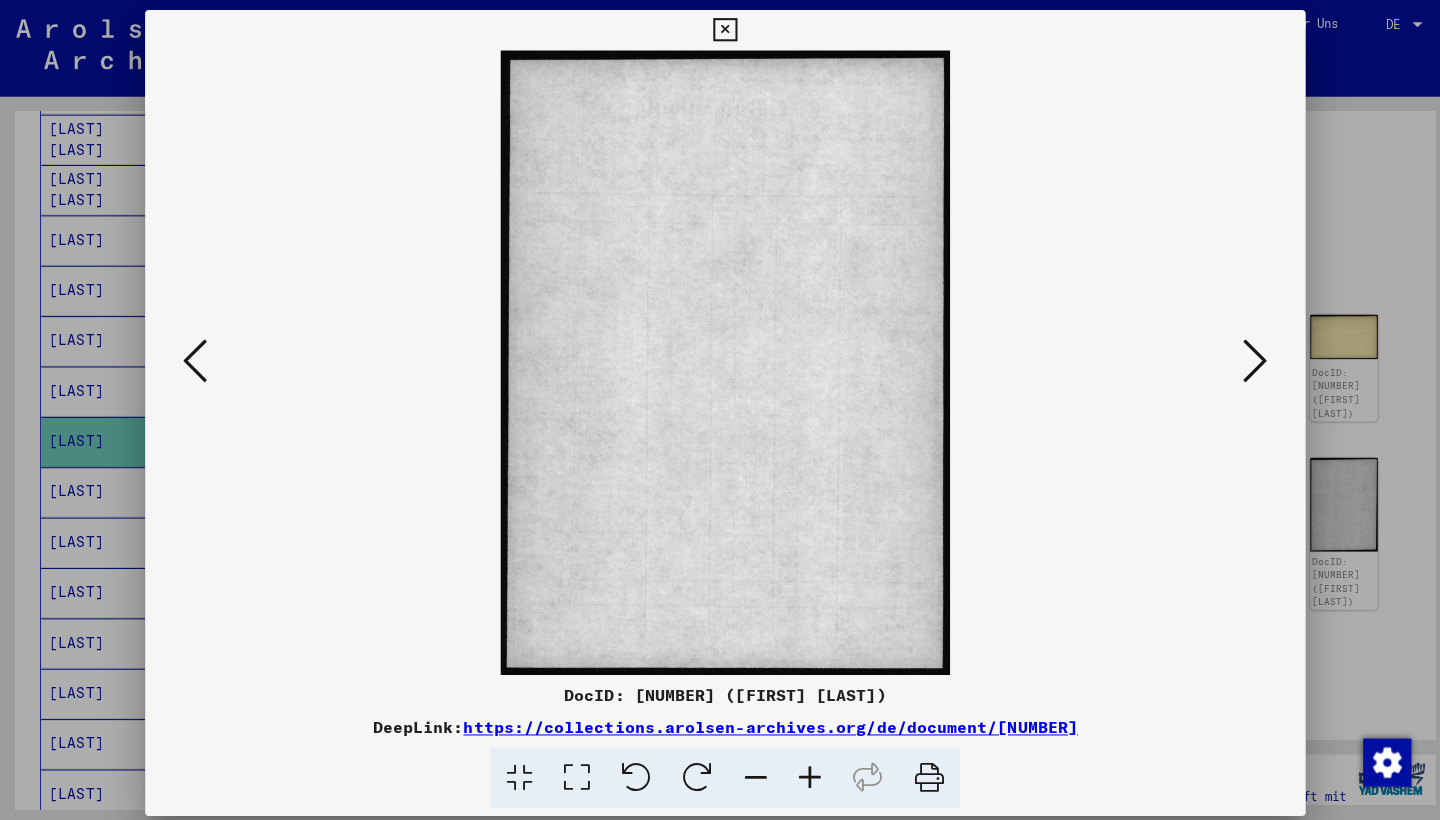 click at bounding box center [1246, 358] 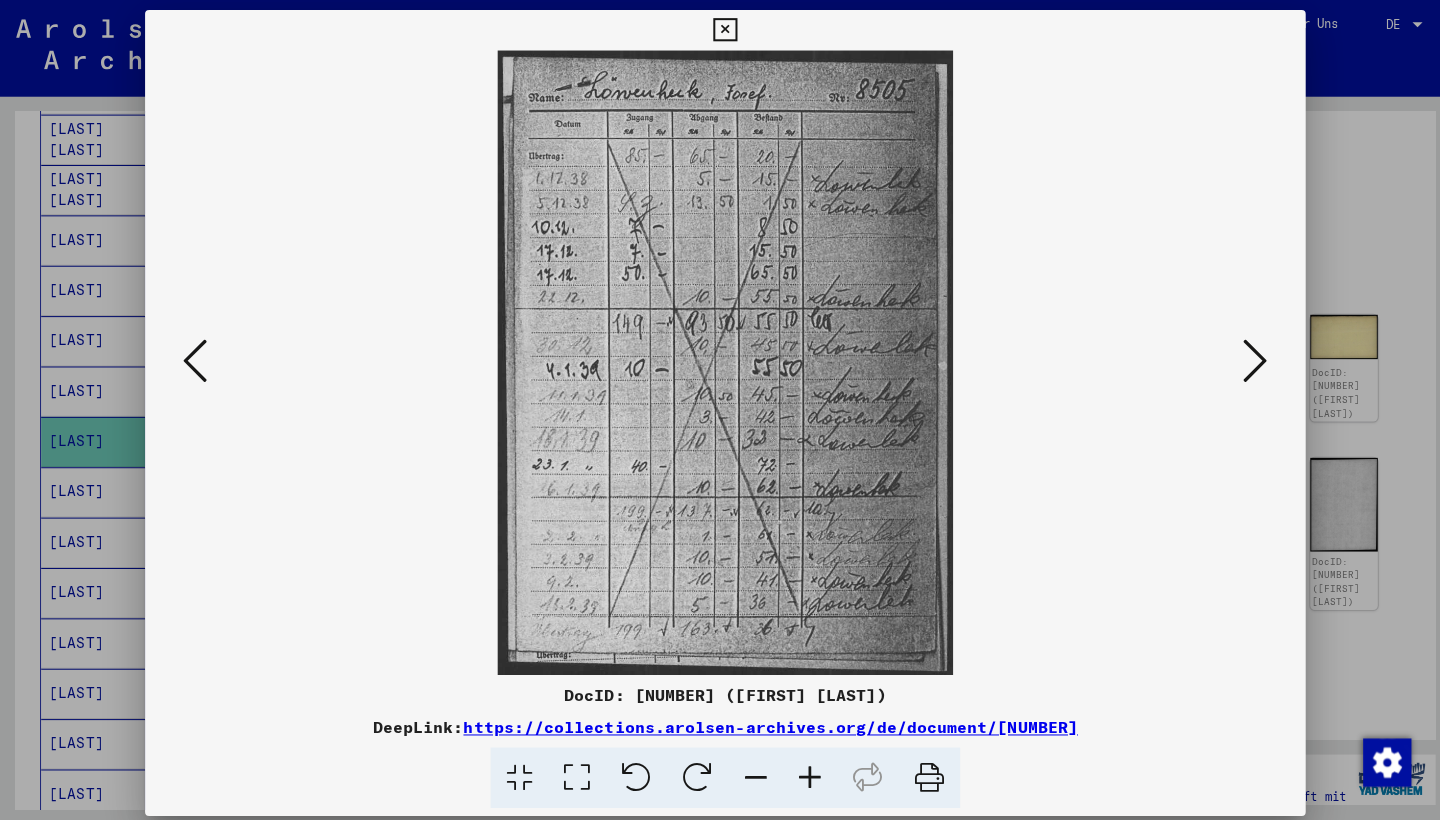 click at bounding box center (1246, 358) 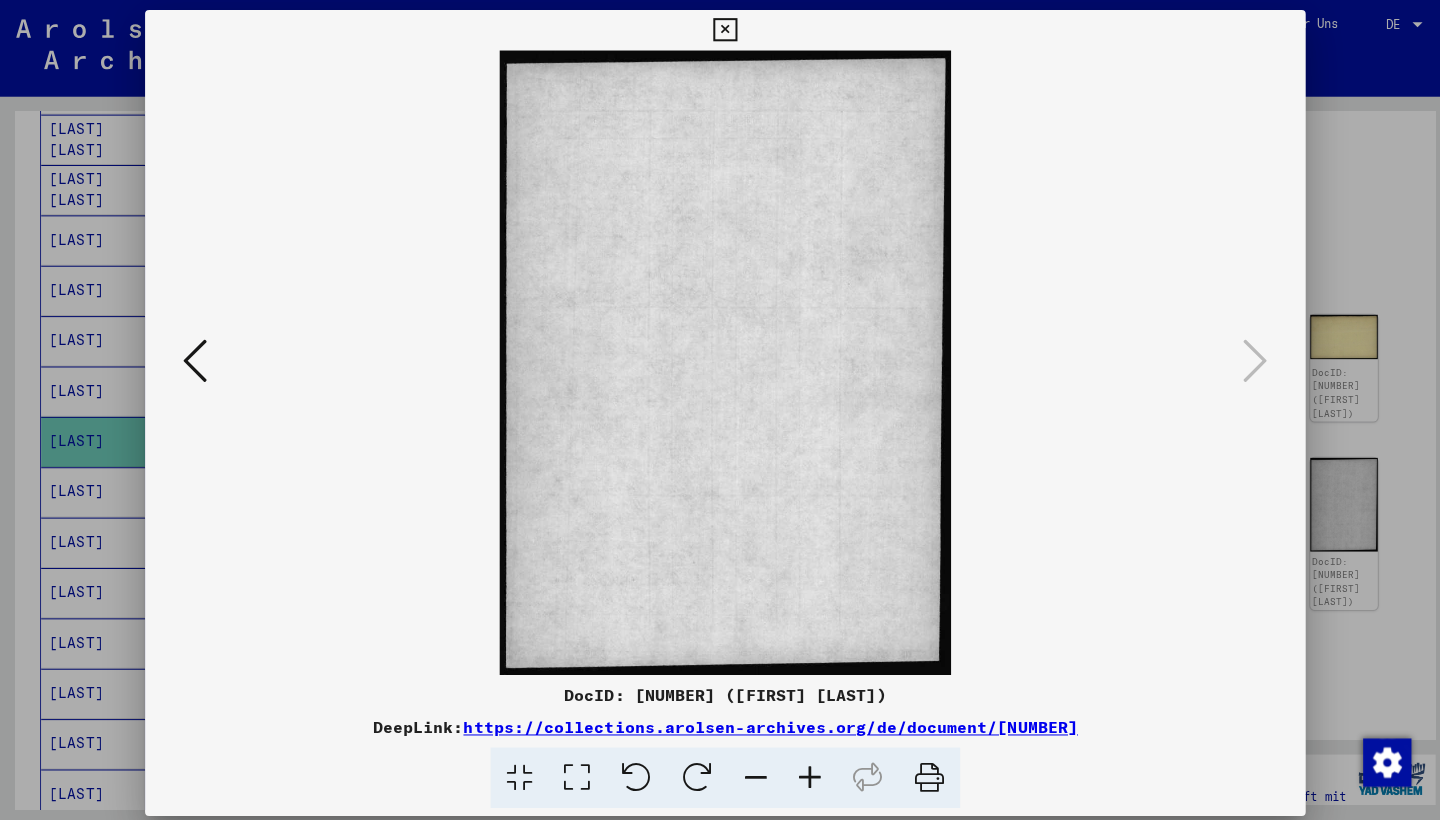 click at bounding box center [194, 358] 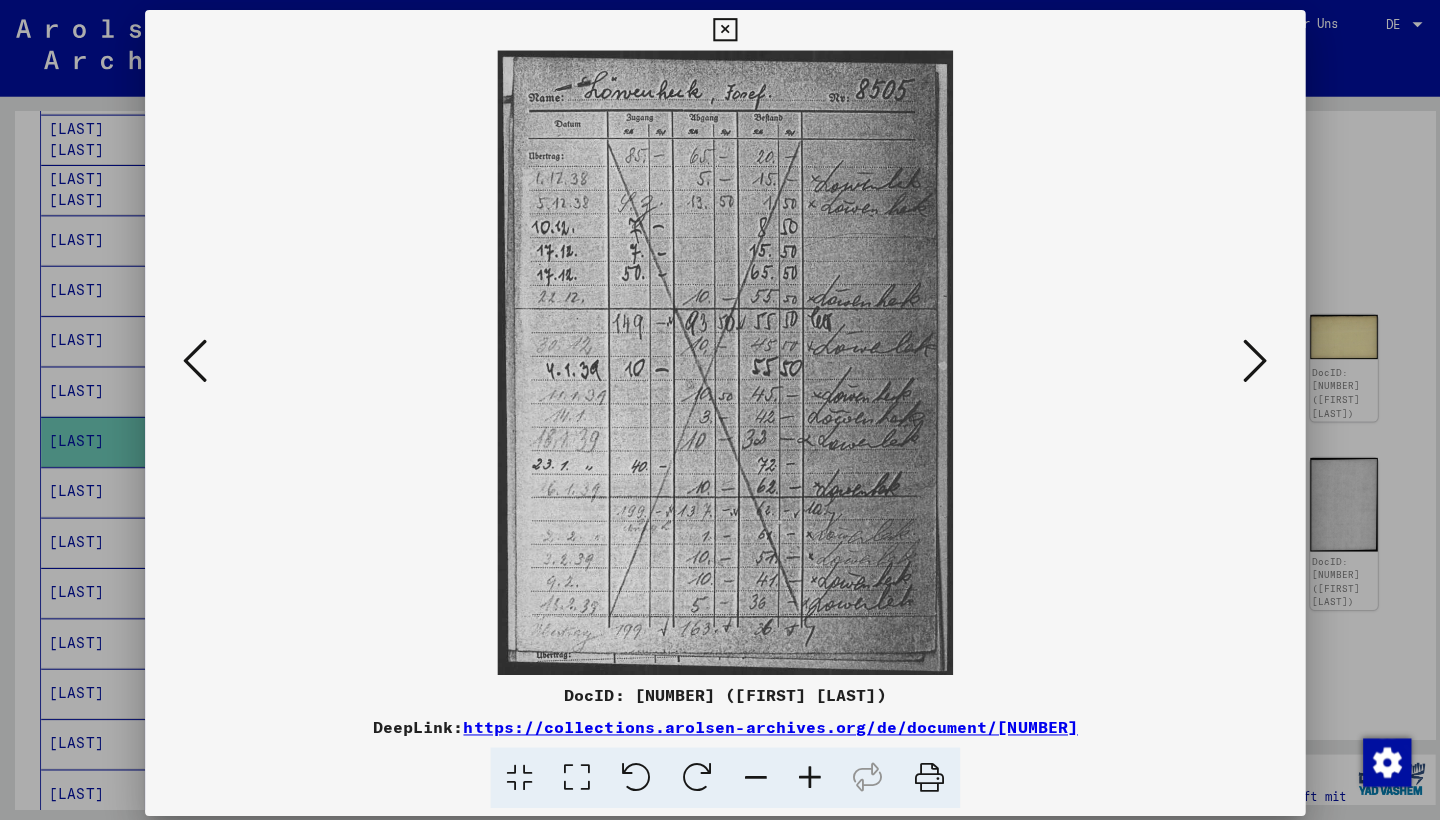 click at bounding box center [194, 358] 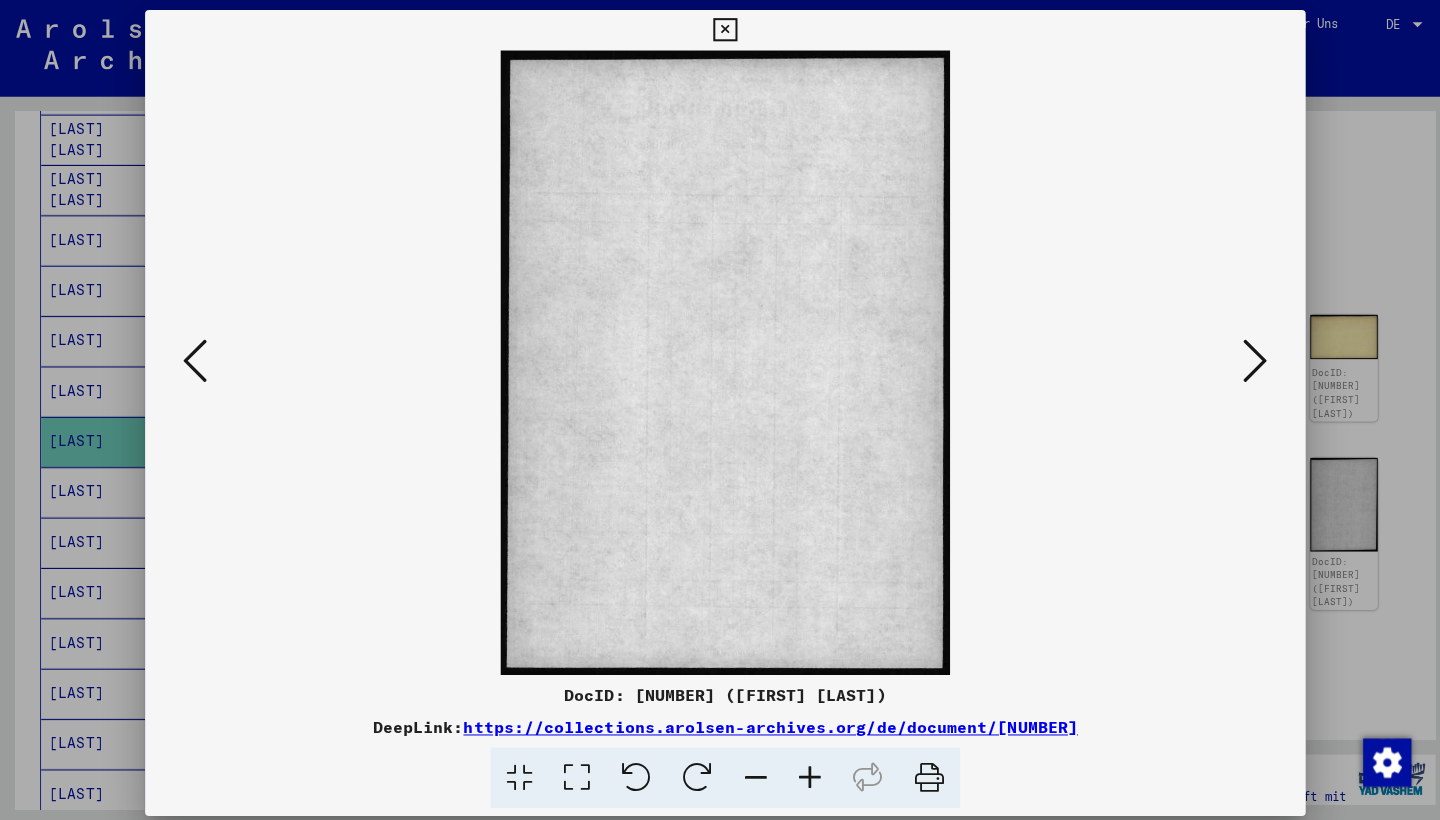 click at bounding box center (194, 358) 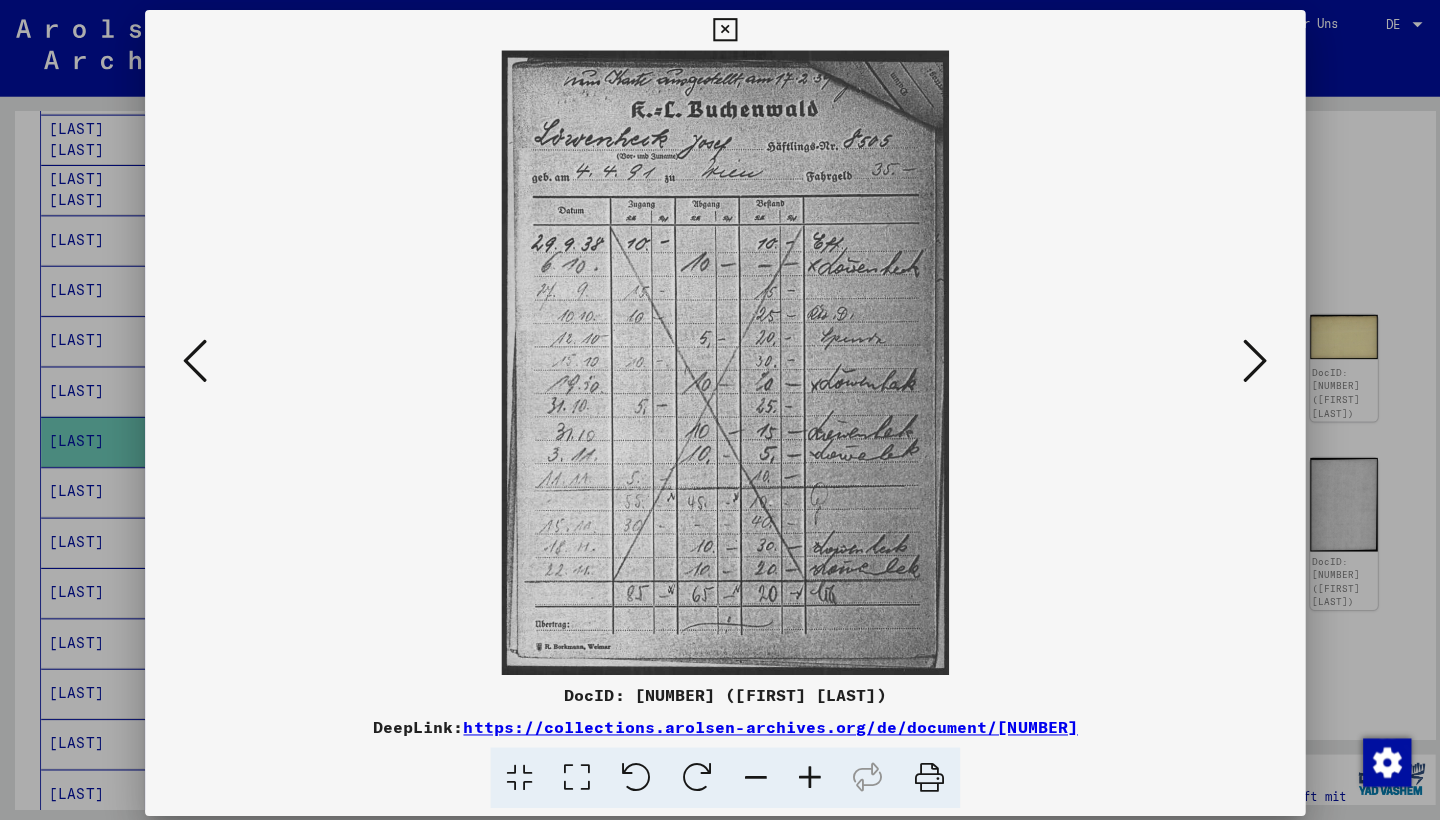 click at bounding box center (194, 358) 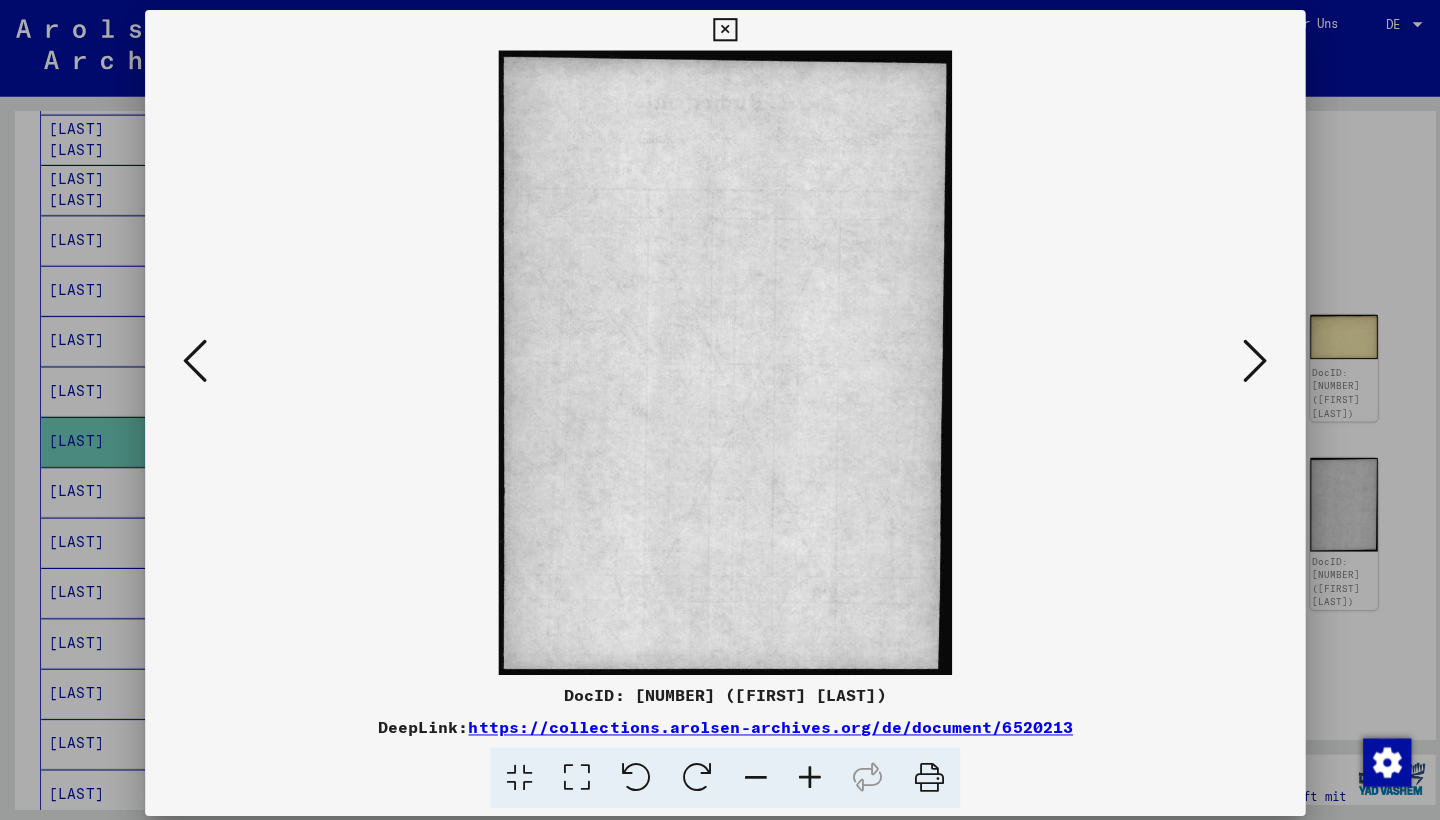 click at bounding box center [194, 358] 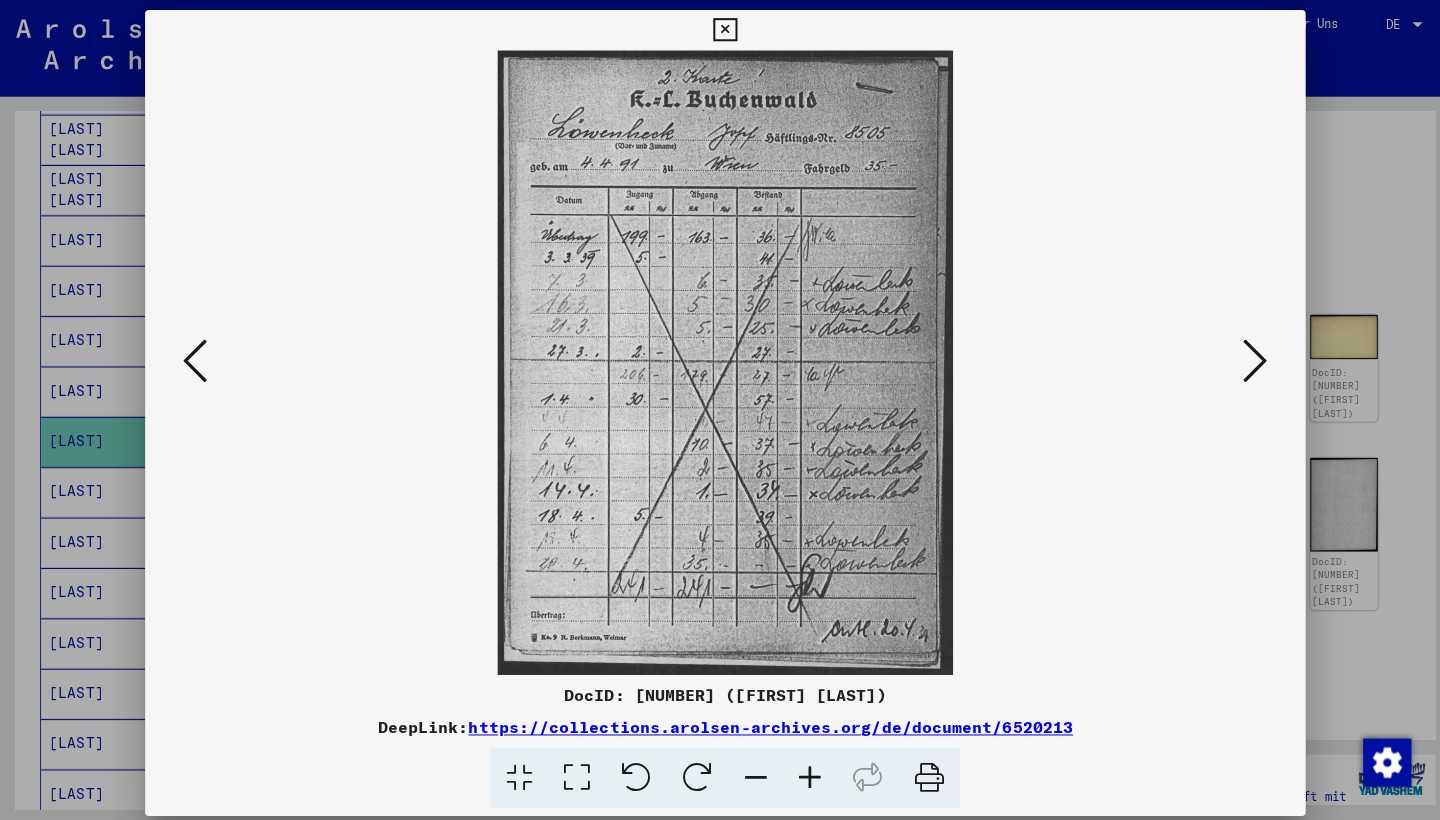 click at bounding box center [194, 358] 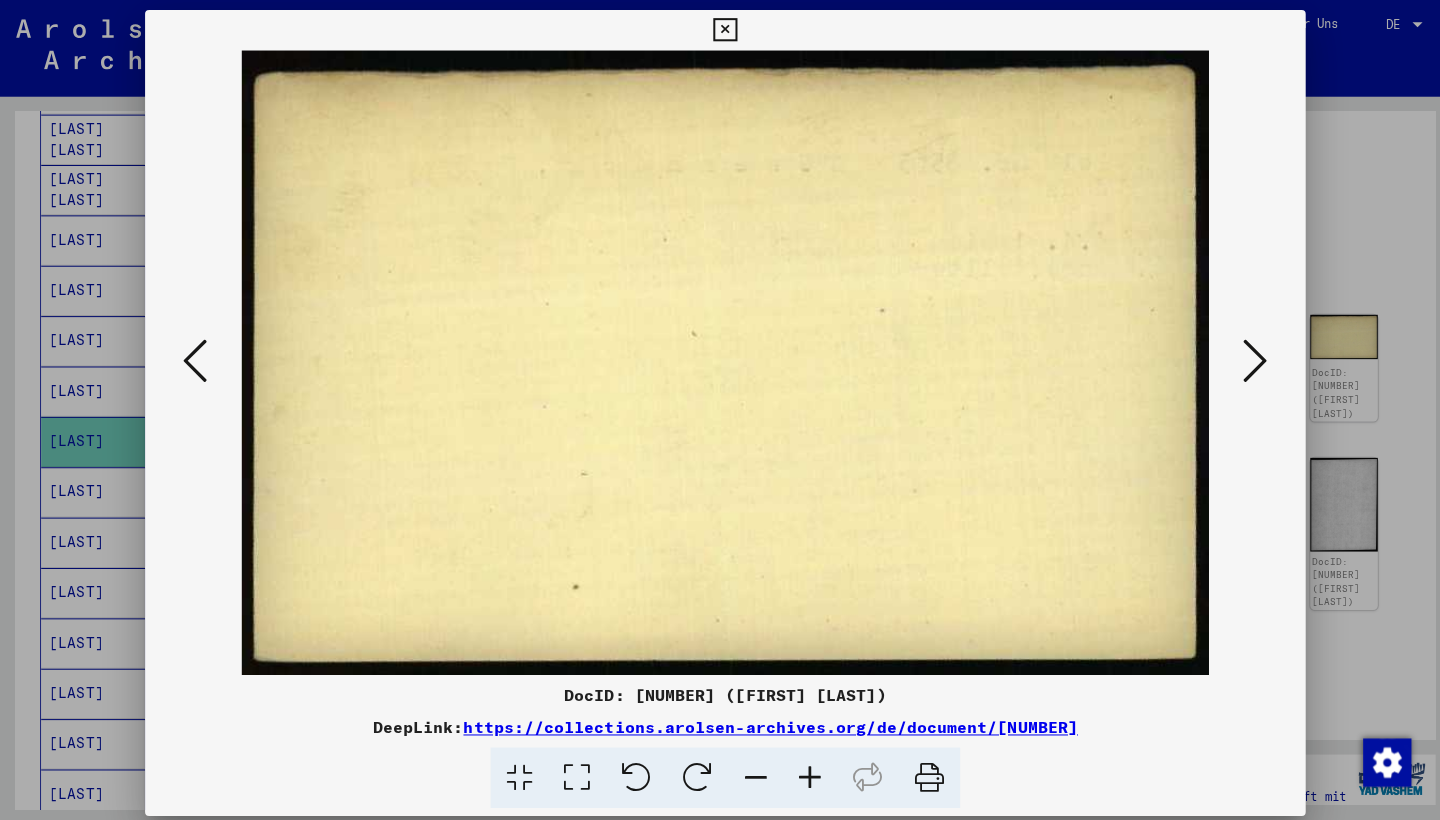 click at bounding box center (194, 358) 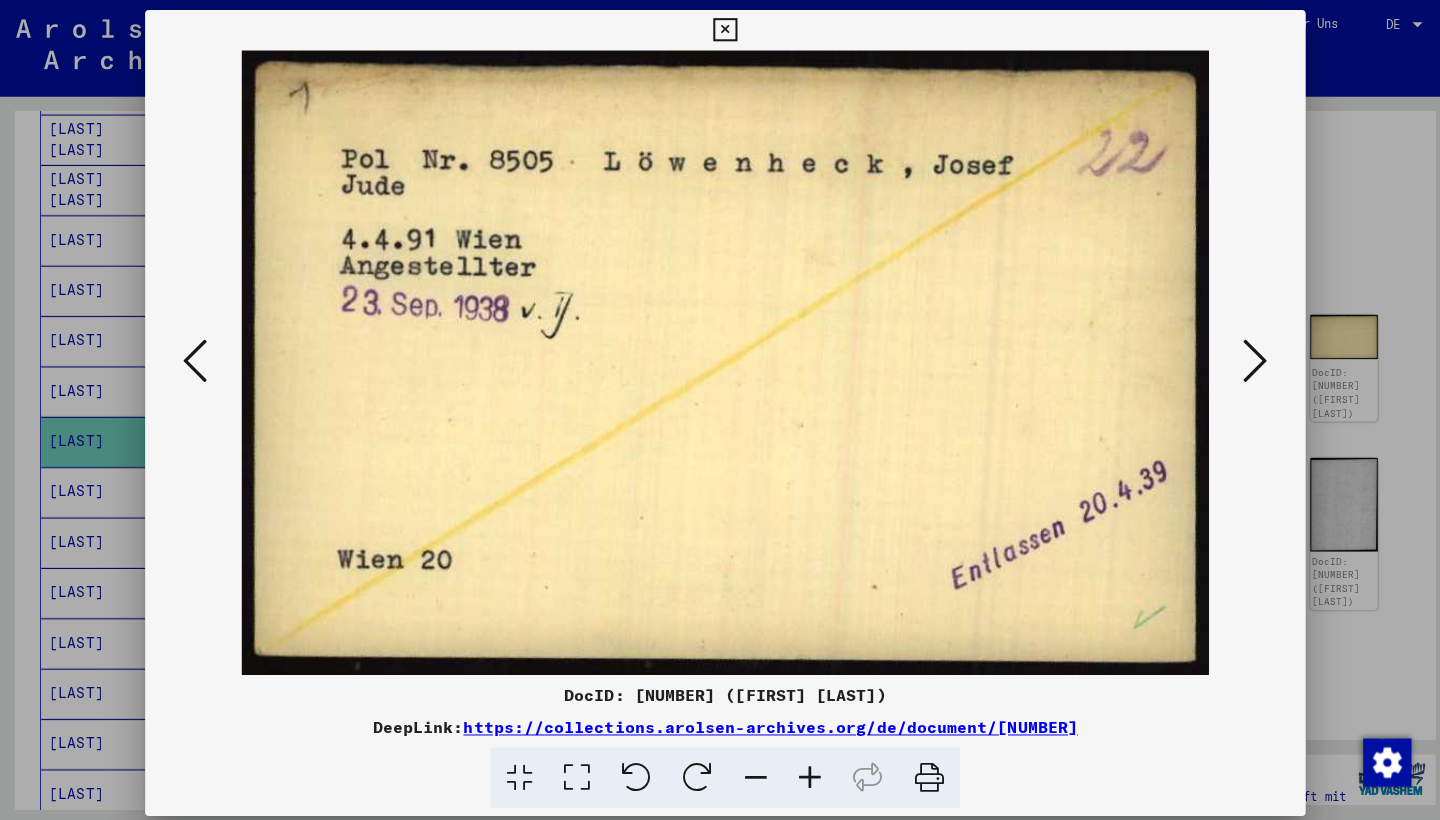 click at bounding box center (194, 358) 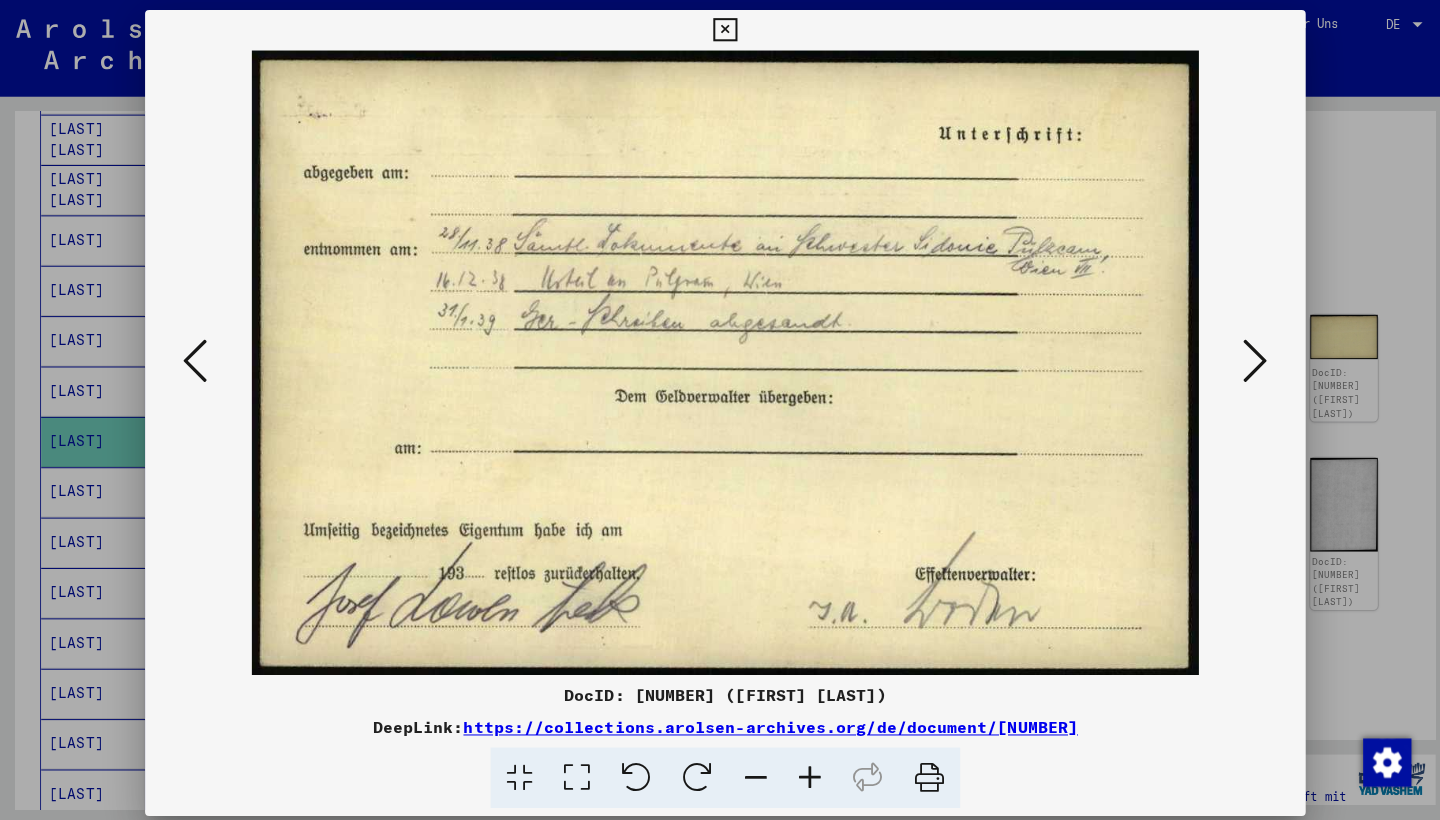 click at bounding box center (194, 358) 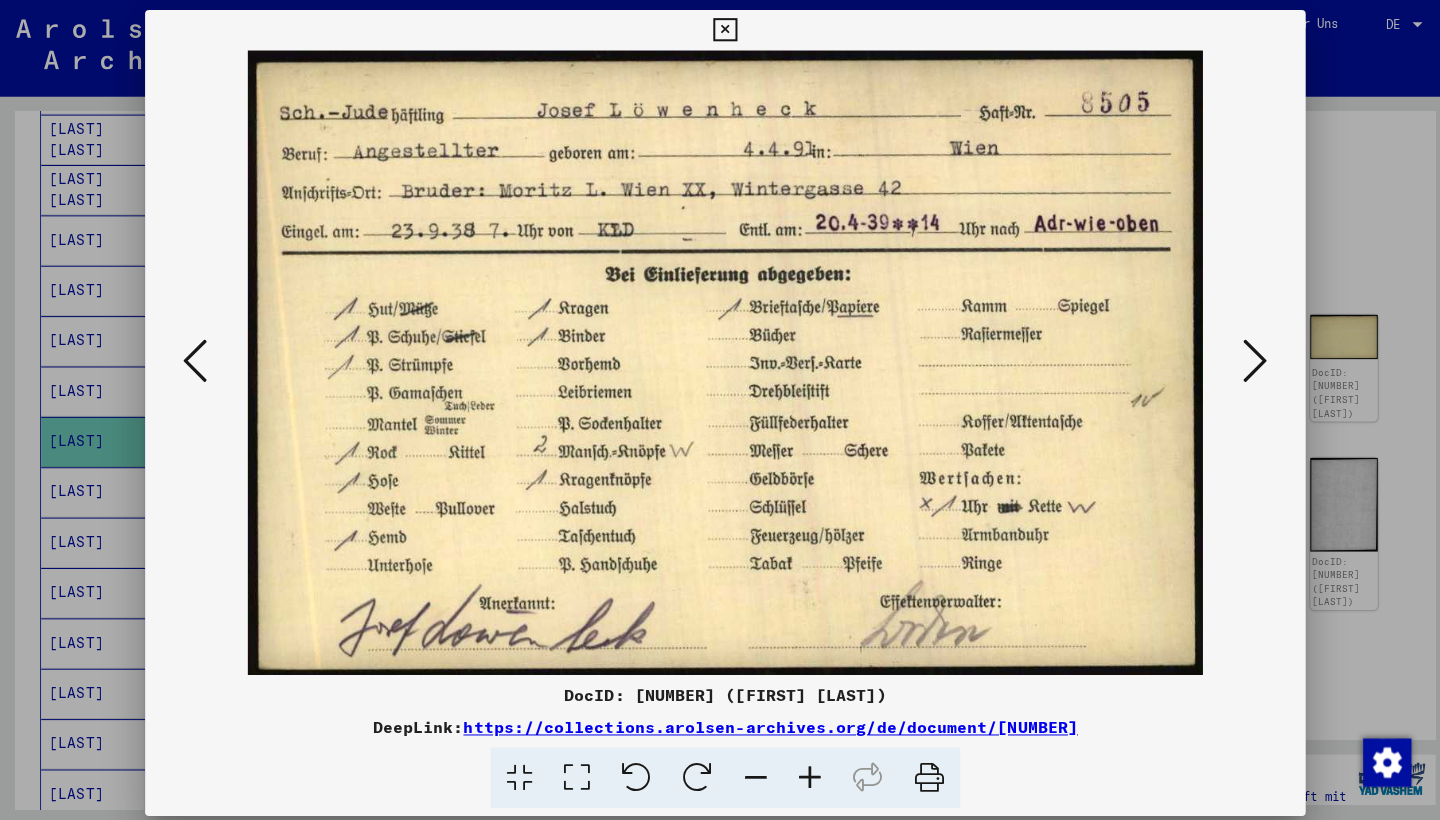 click at bounding box center (194, 358) 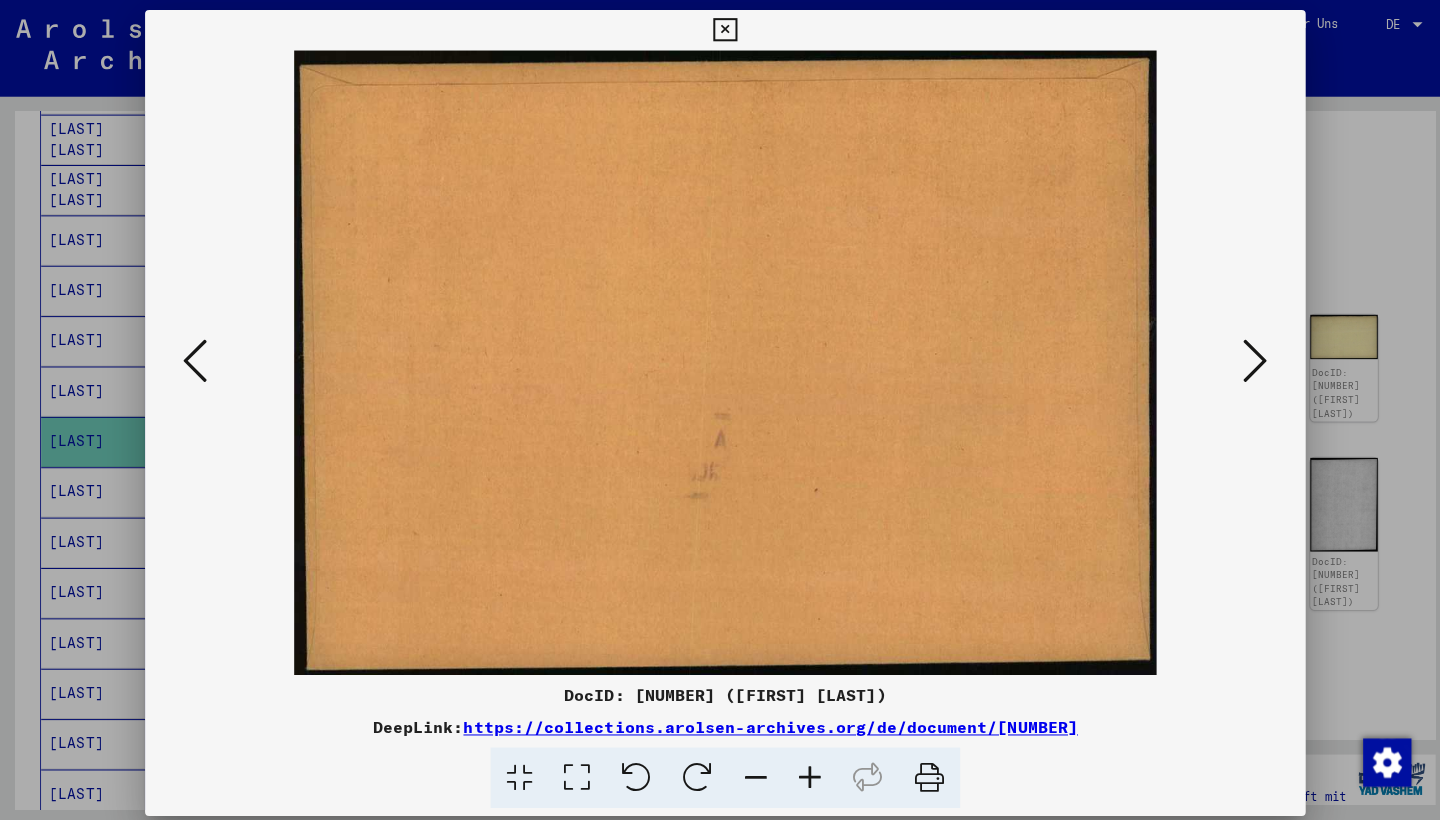 click at bounding box center (194, 358) 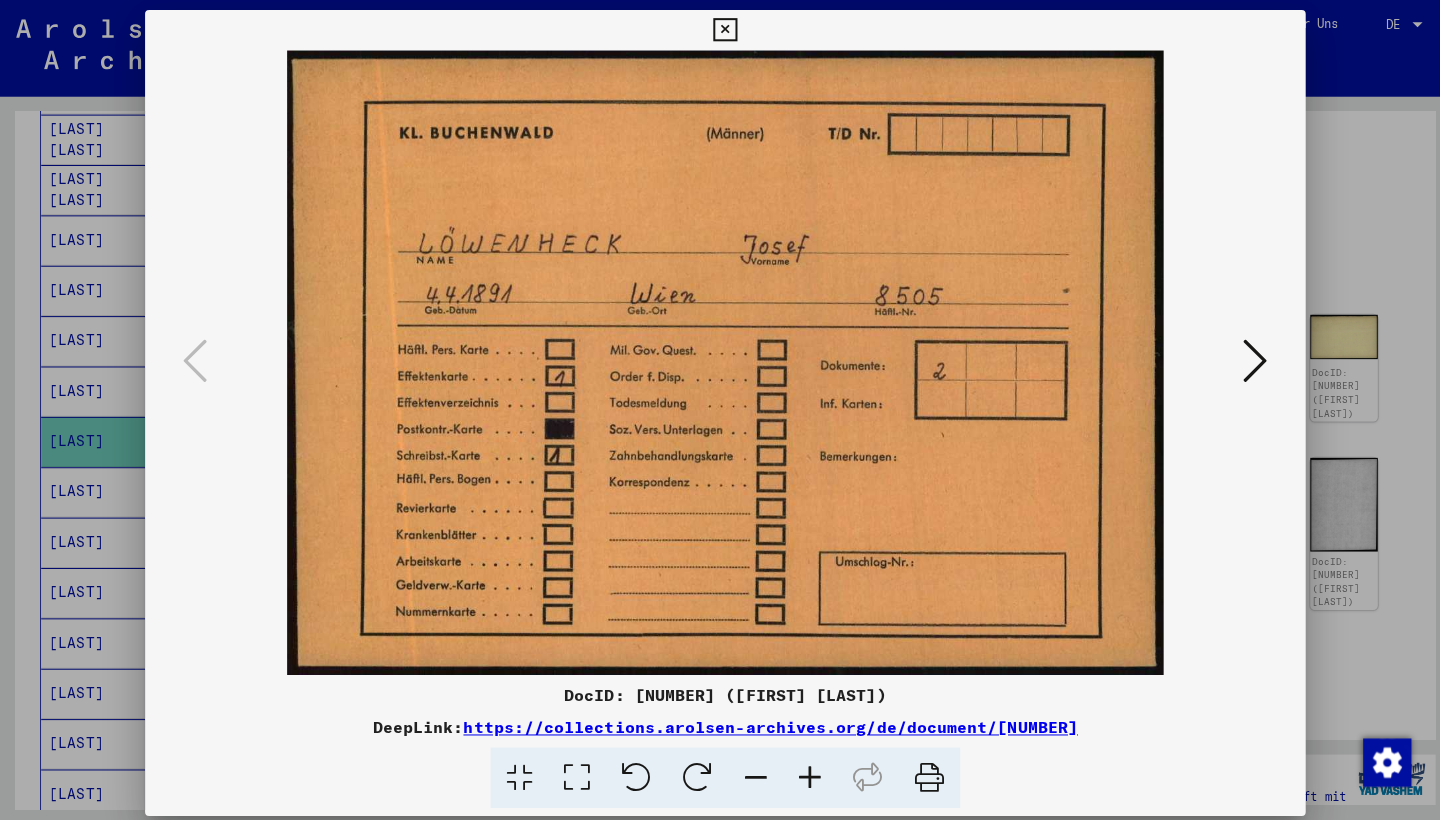 click at bounding box center (719, 30) 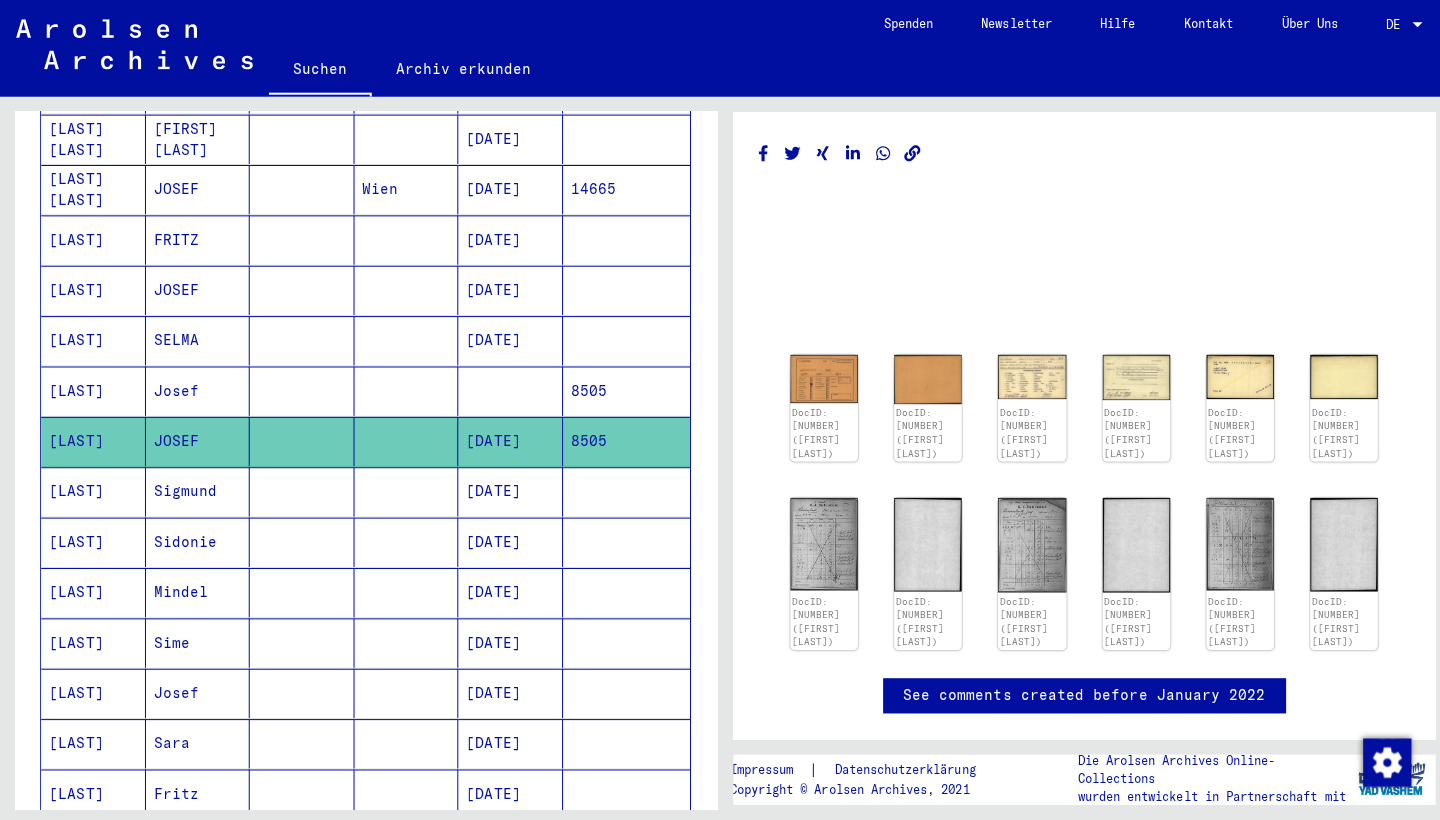scroll, scrollTop: 0, scrollLeft: 0, axis: both 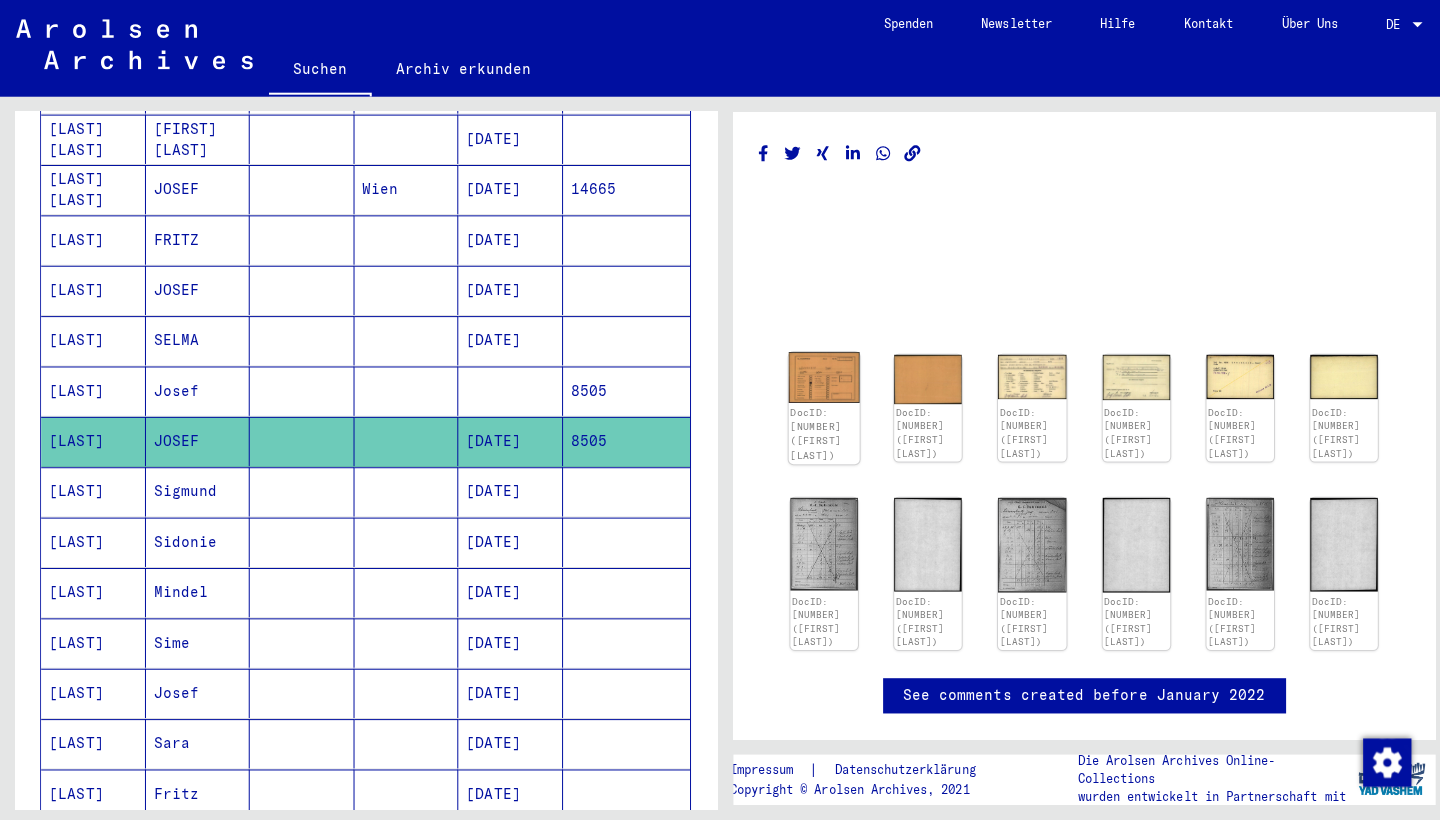 click 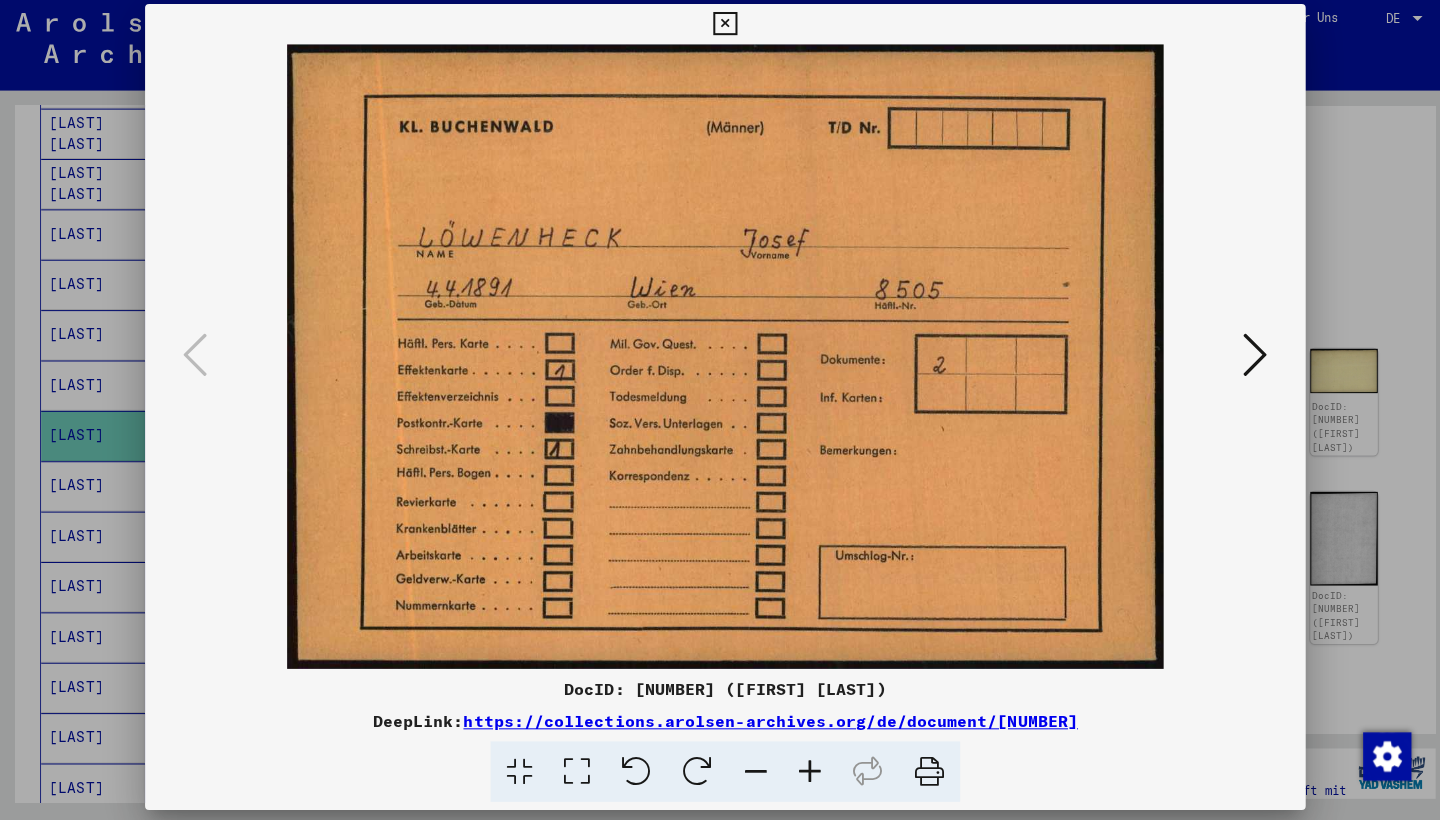 scroll, scrollTop: 0, scrollLeft: 0, axis: both 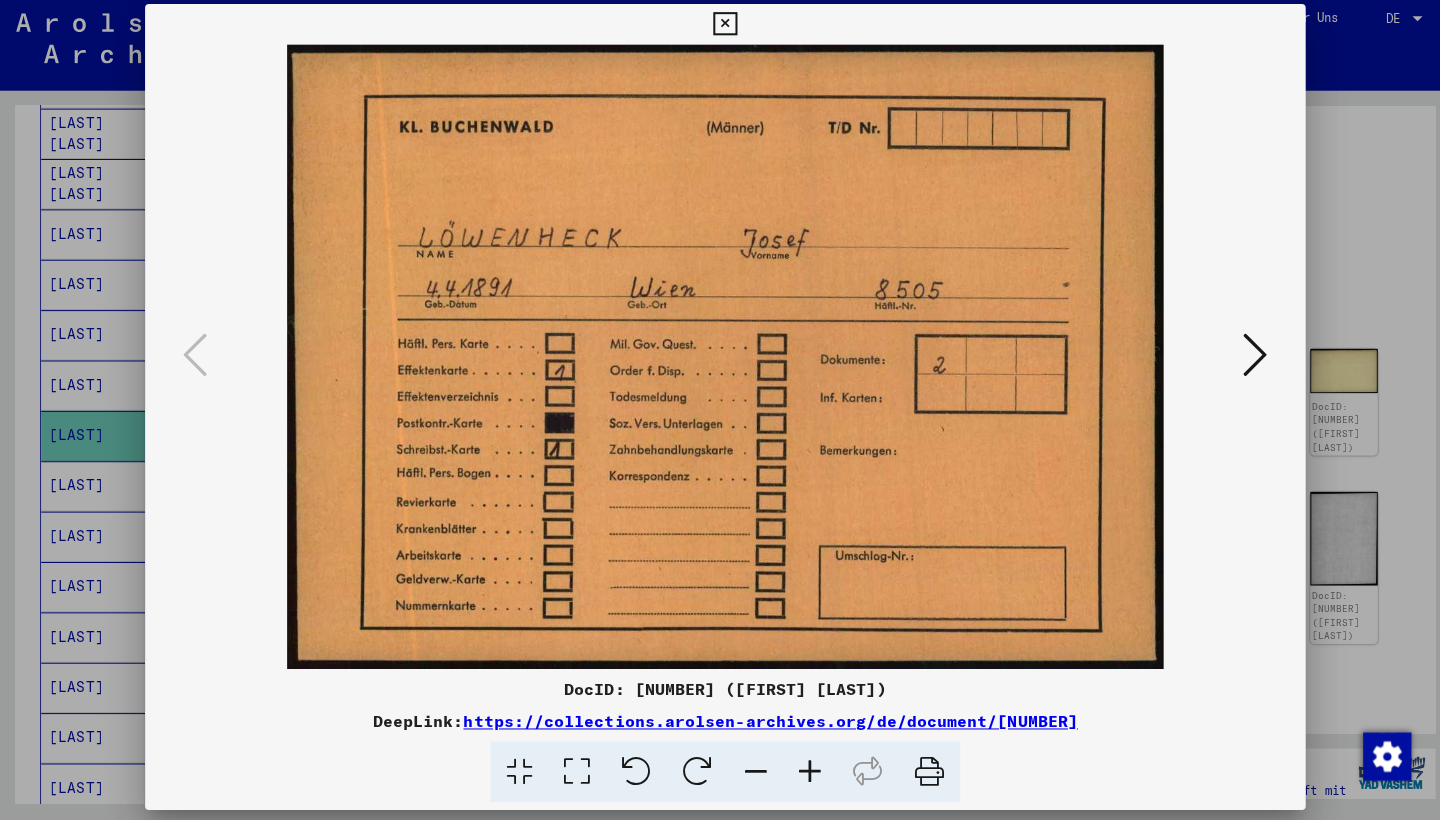 click at bounding box center [719, 30] 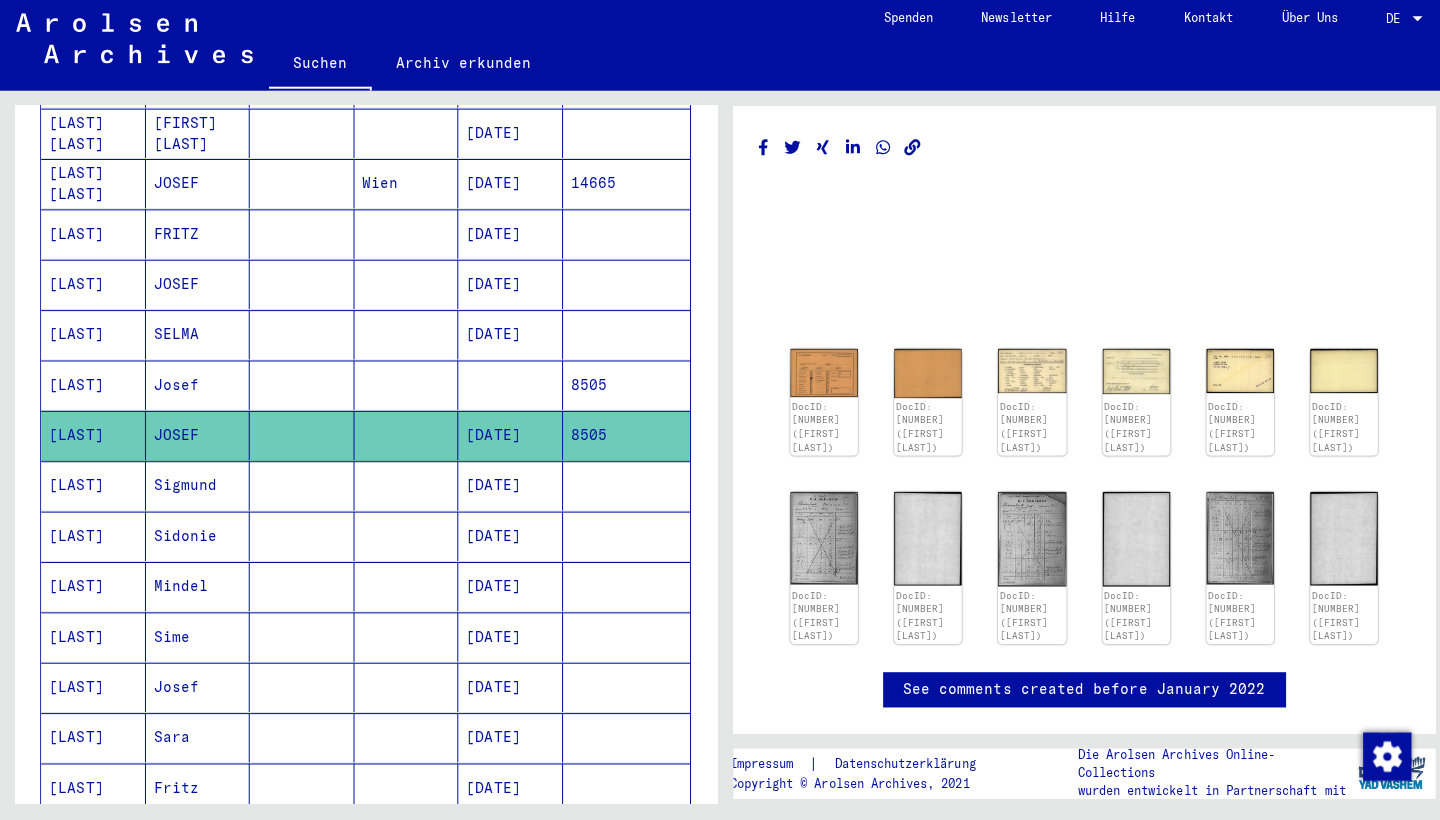 click 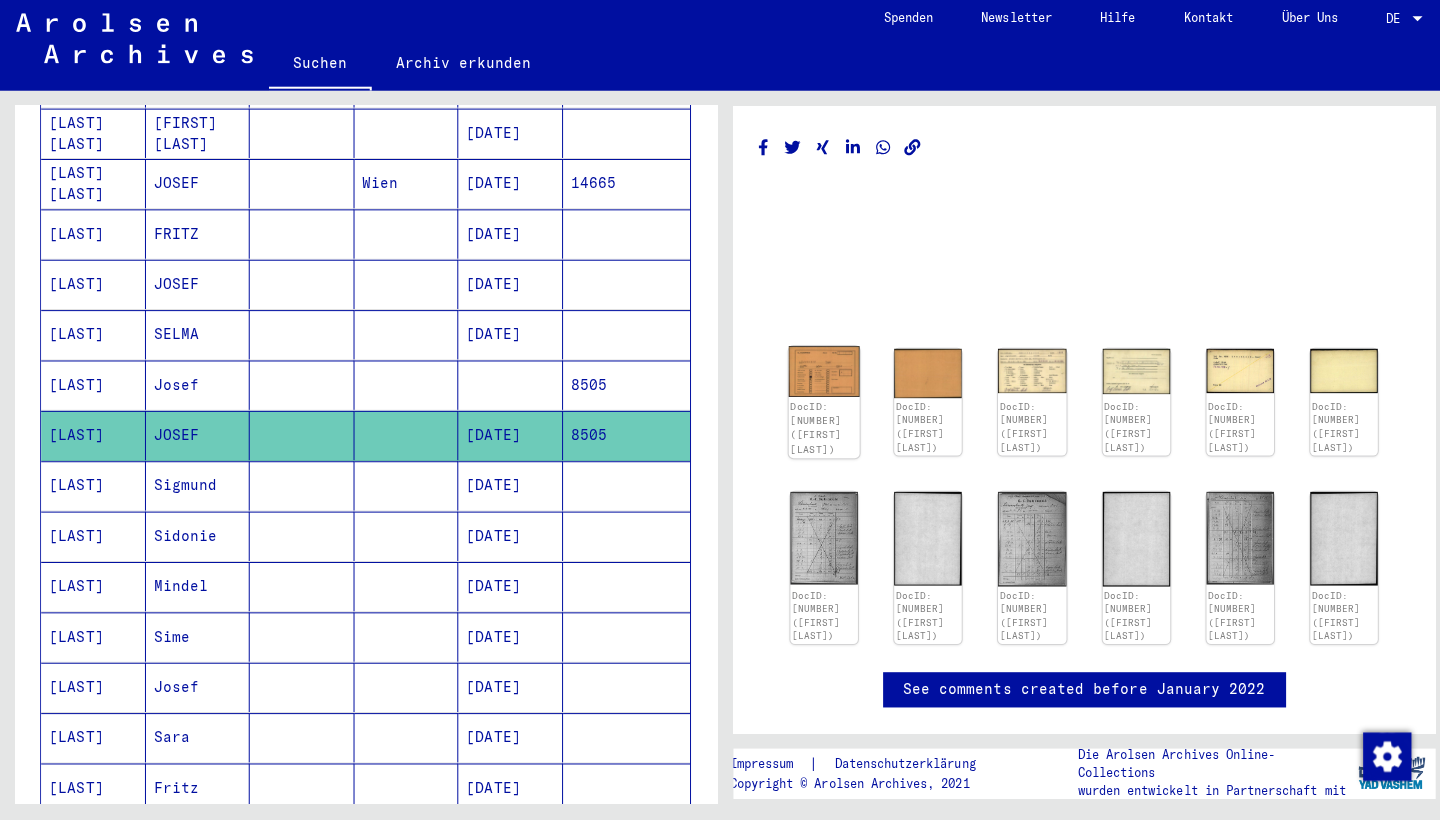 scroll, scrollTop: 0, scrollLeft: 0, axis: both 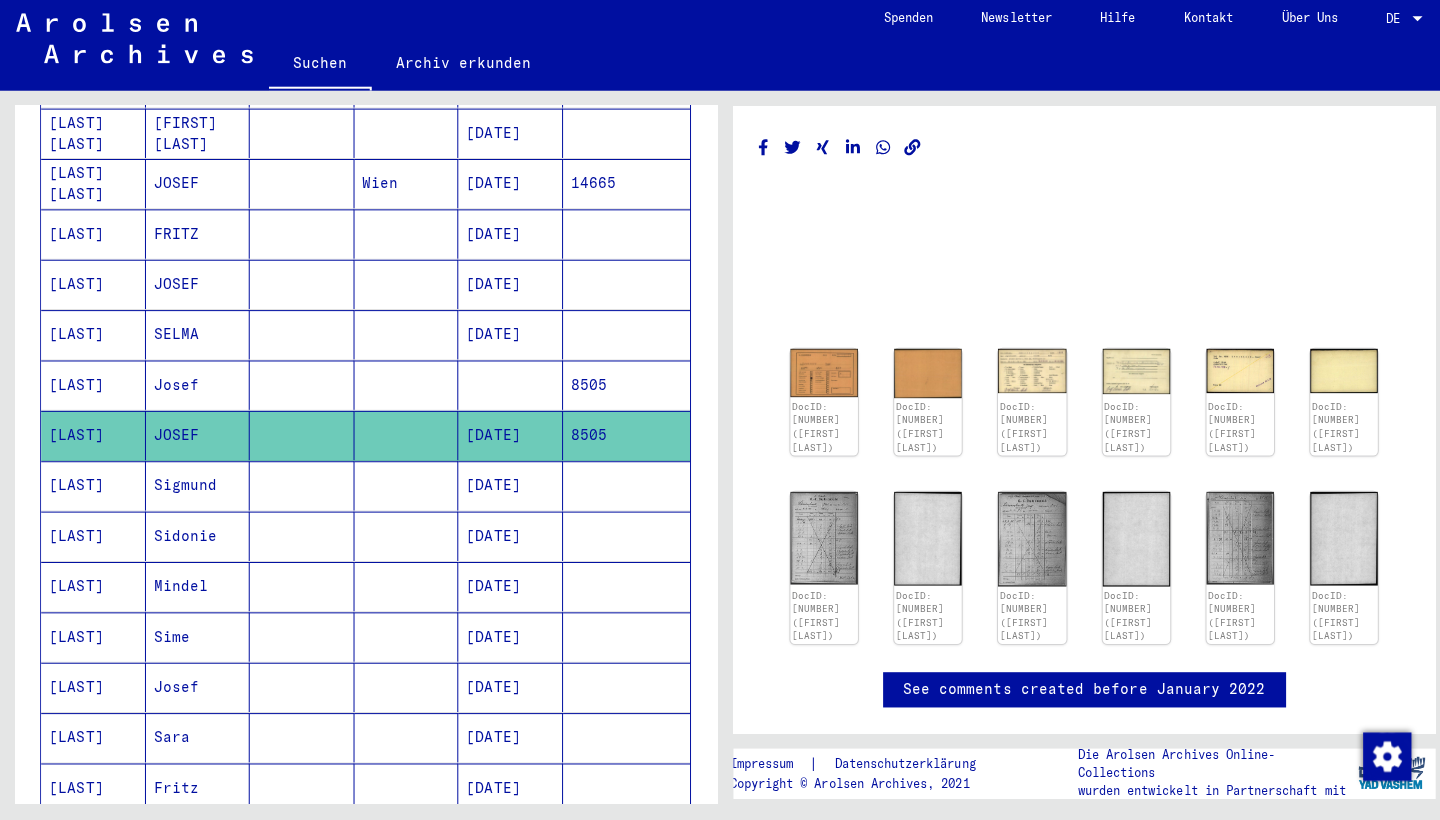 click on "8505" 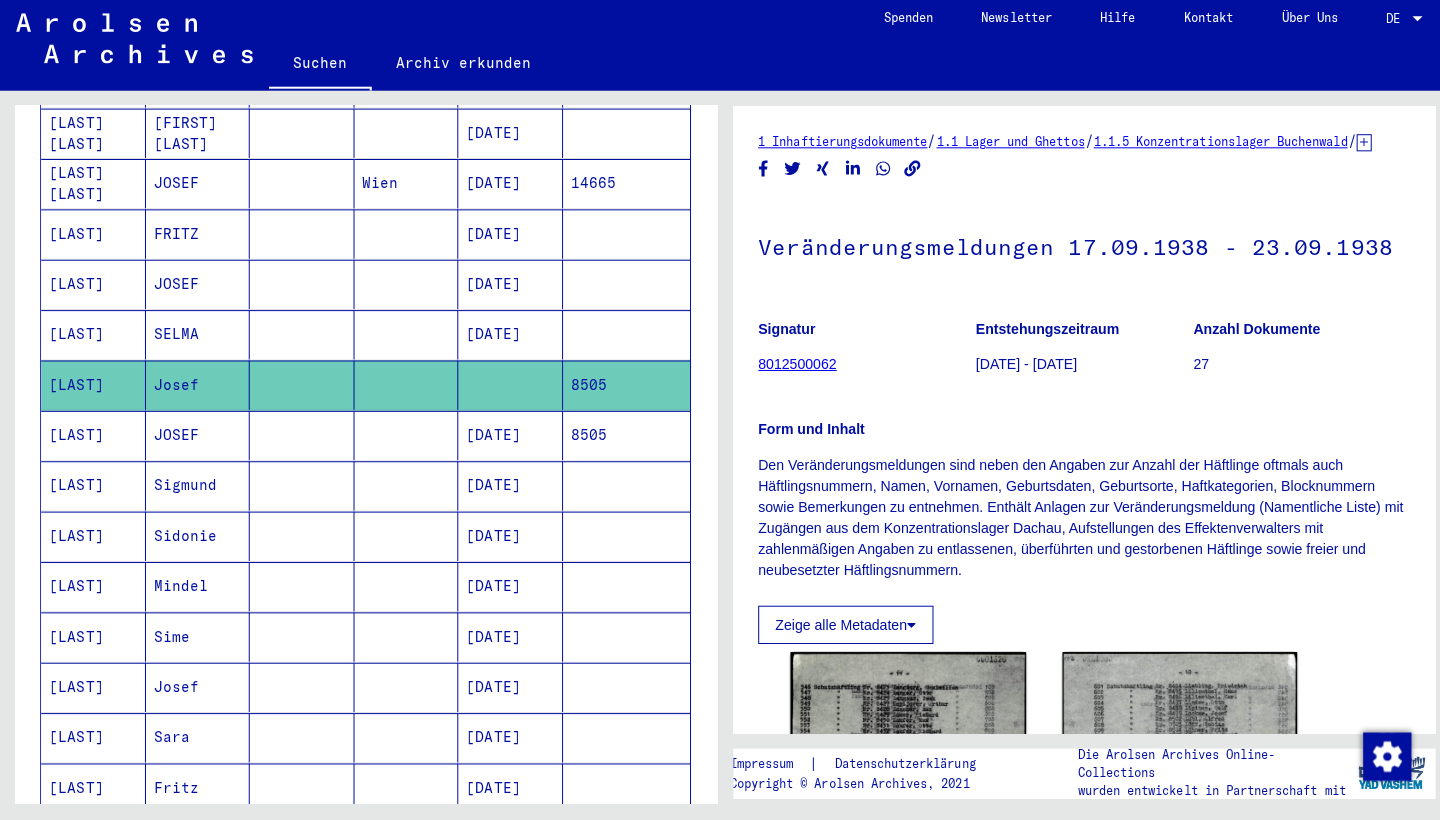 scroll, scrollTop: 0, scrollLeft: 0, axis: both 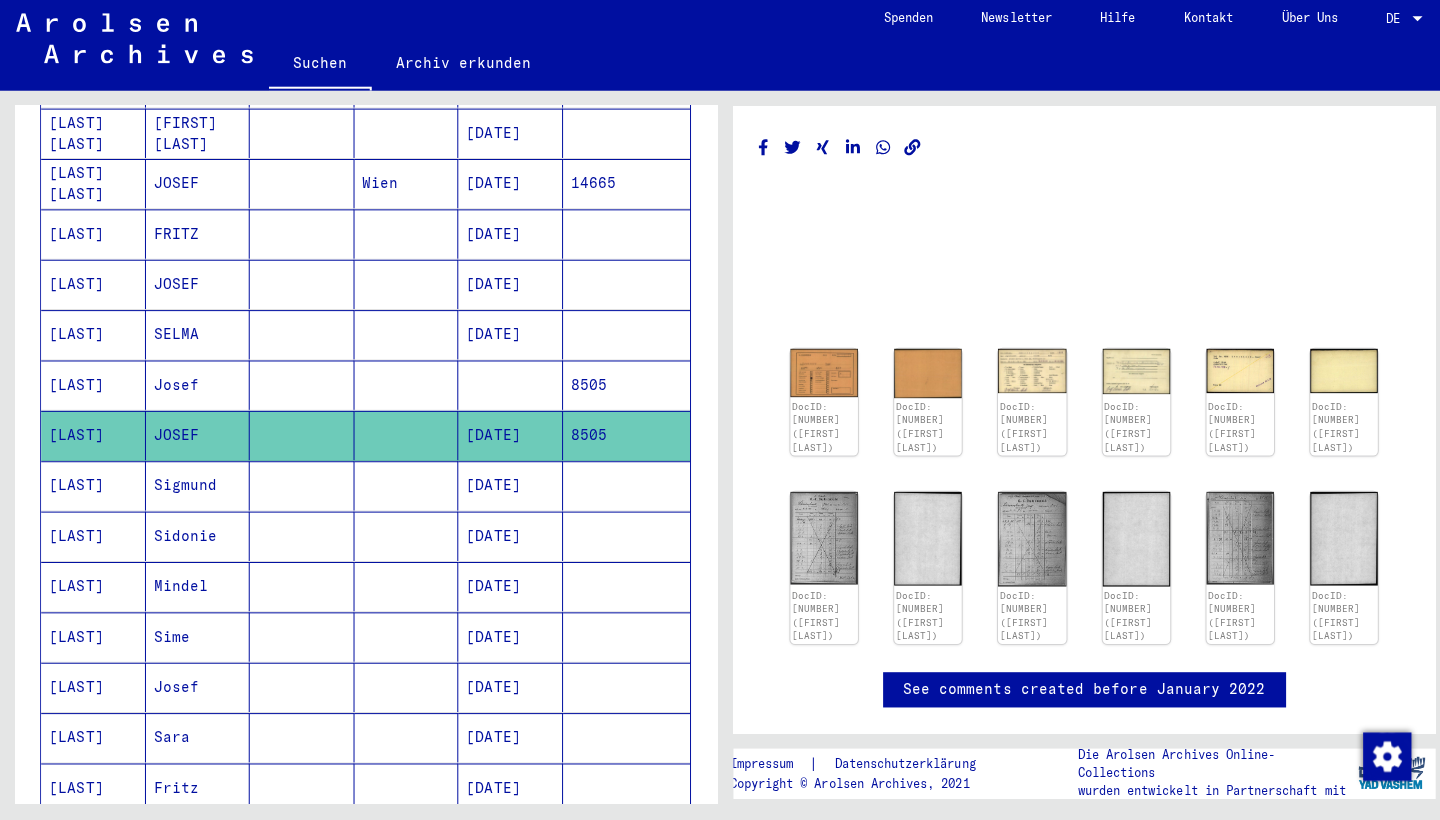 click on "[LAST]" at bounding box center [93, 538] 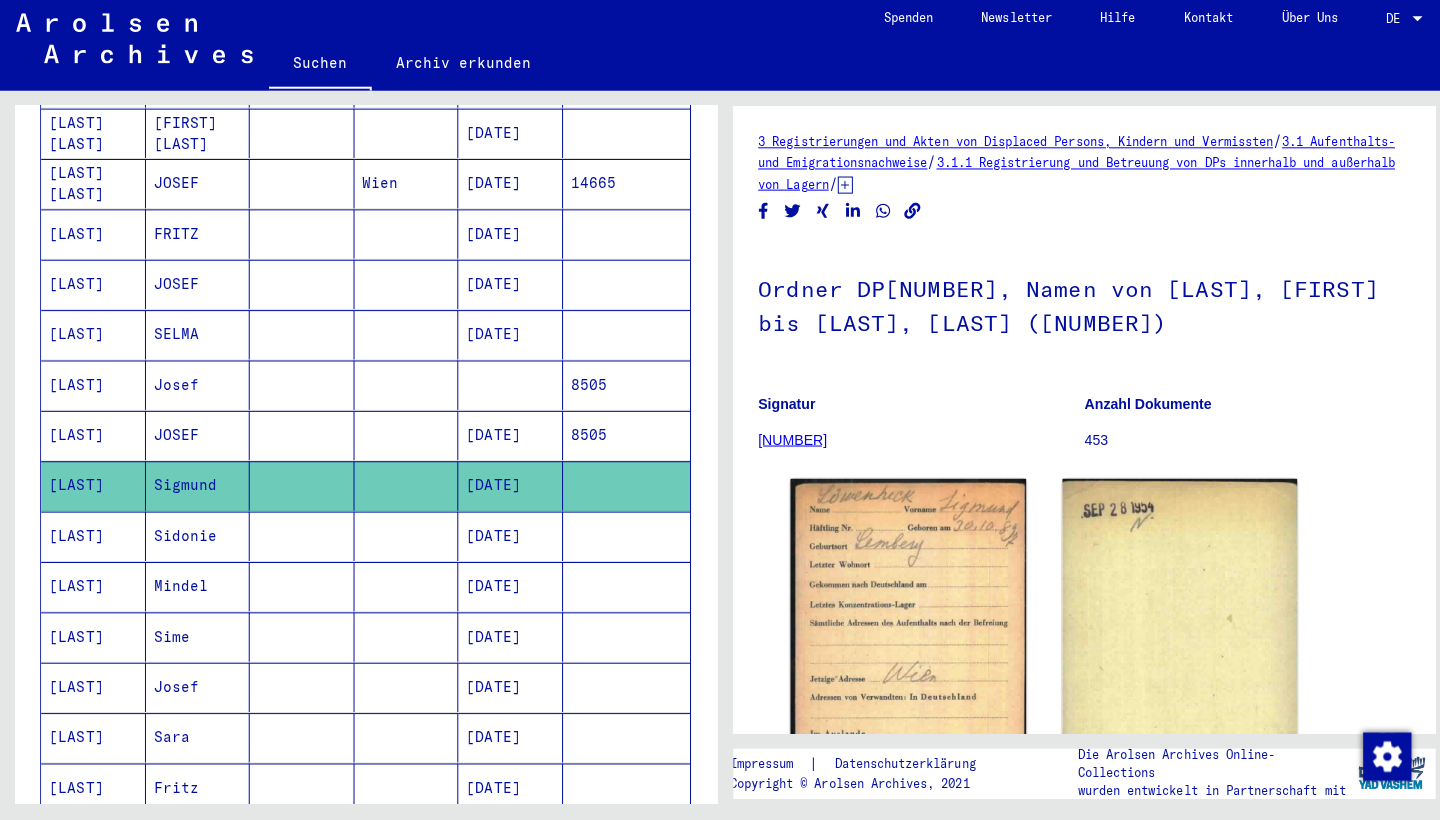 scroll, scrollTop: 0, scrollLeft: 0, axis: both 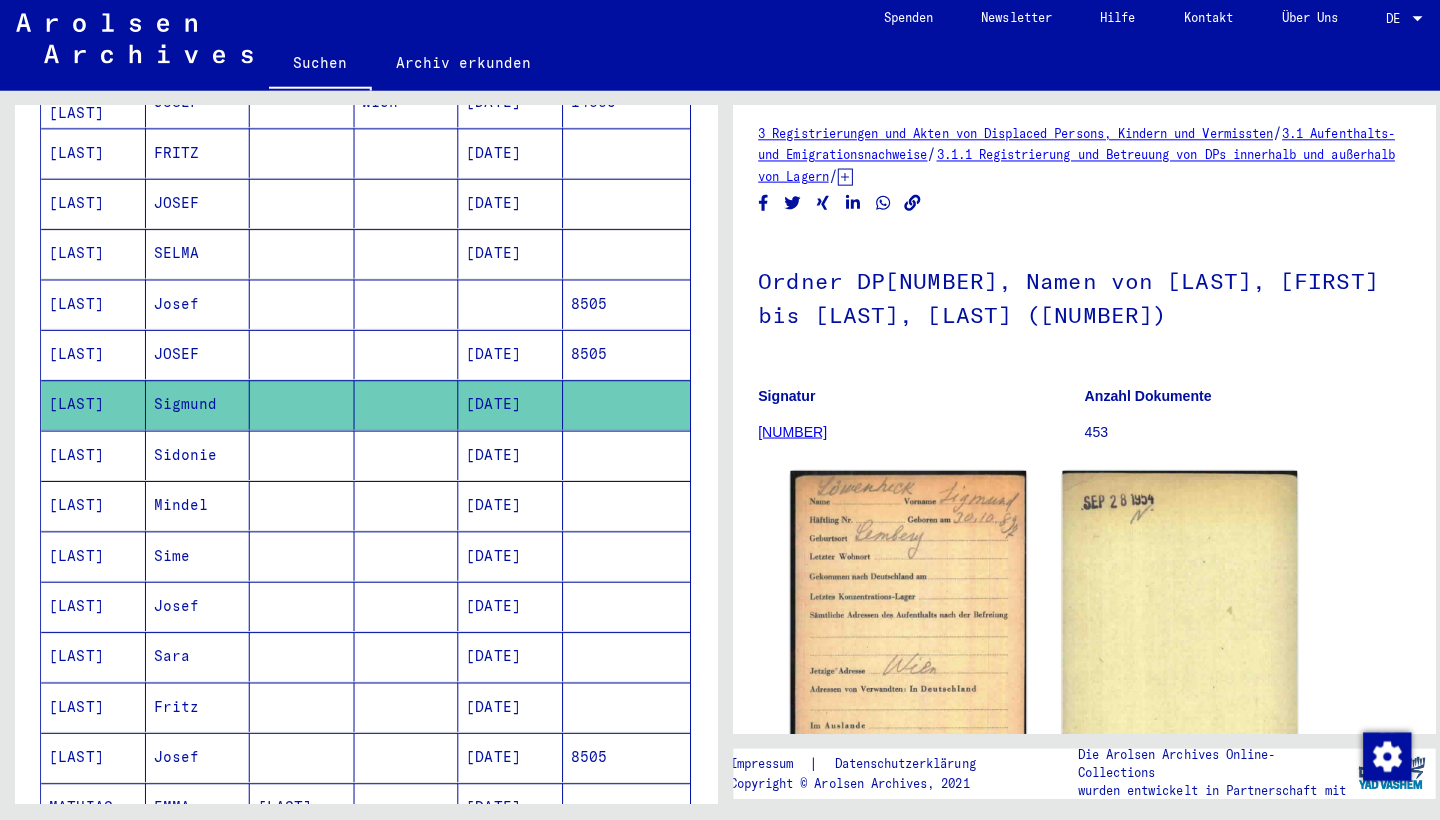 click on "[LAST]" at bounding box center [93, 507] 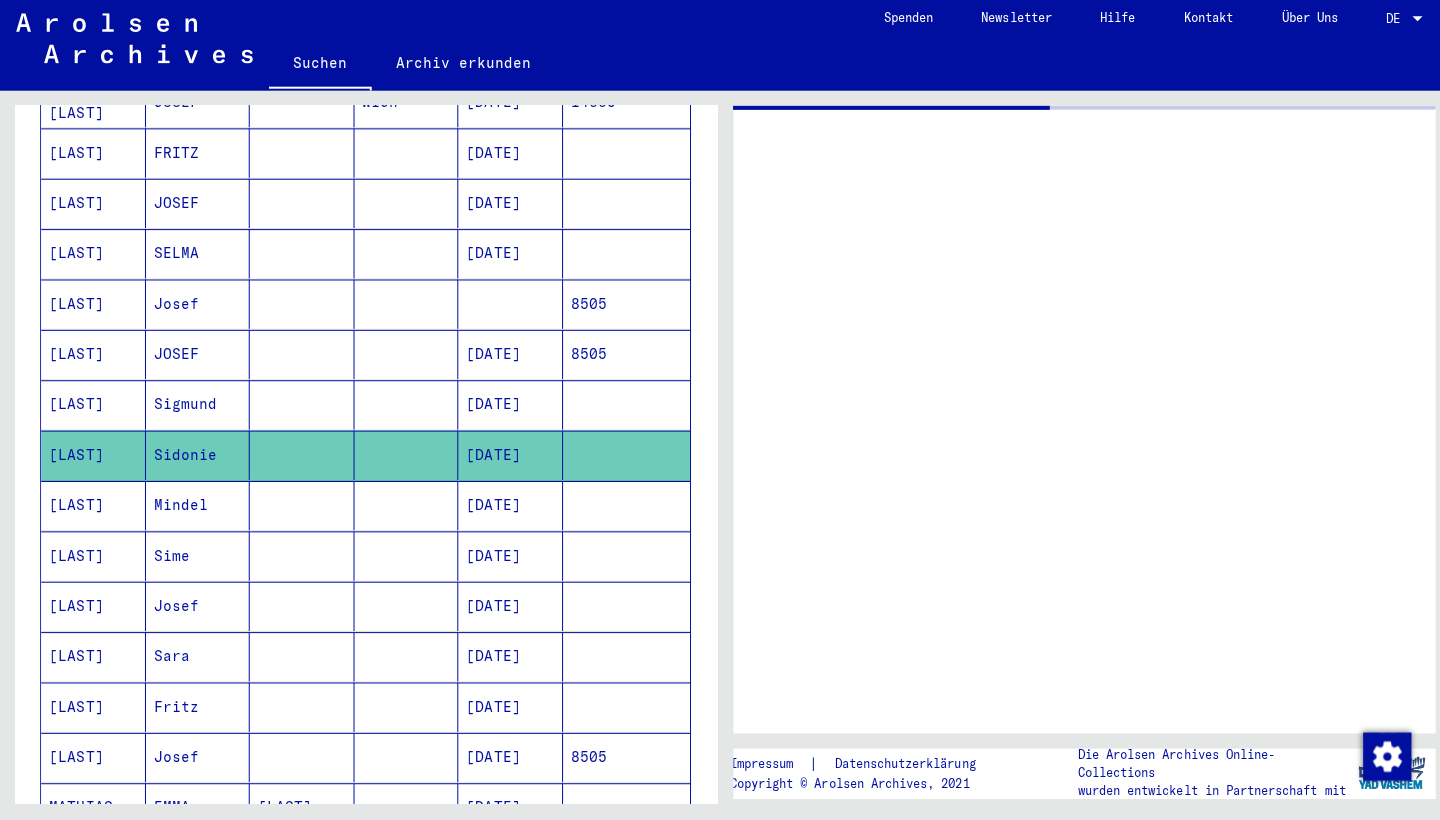 scroll, scrollTop: 0, scrollLeft: 0, axis: both 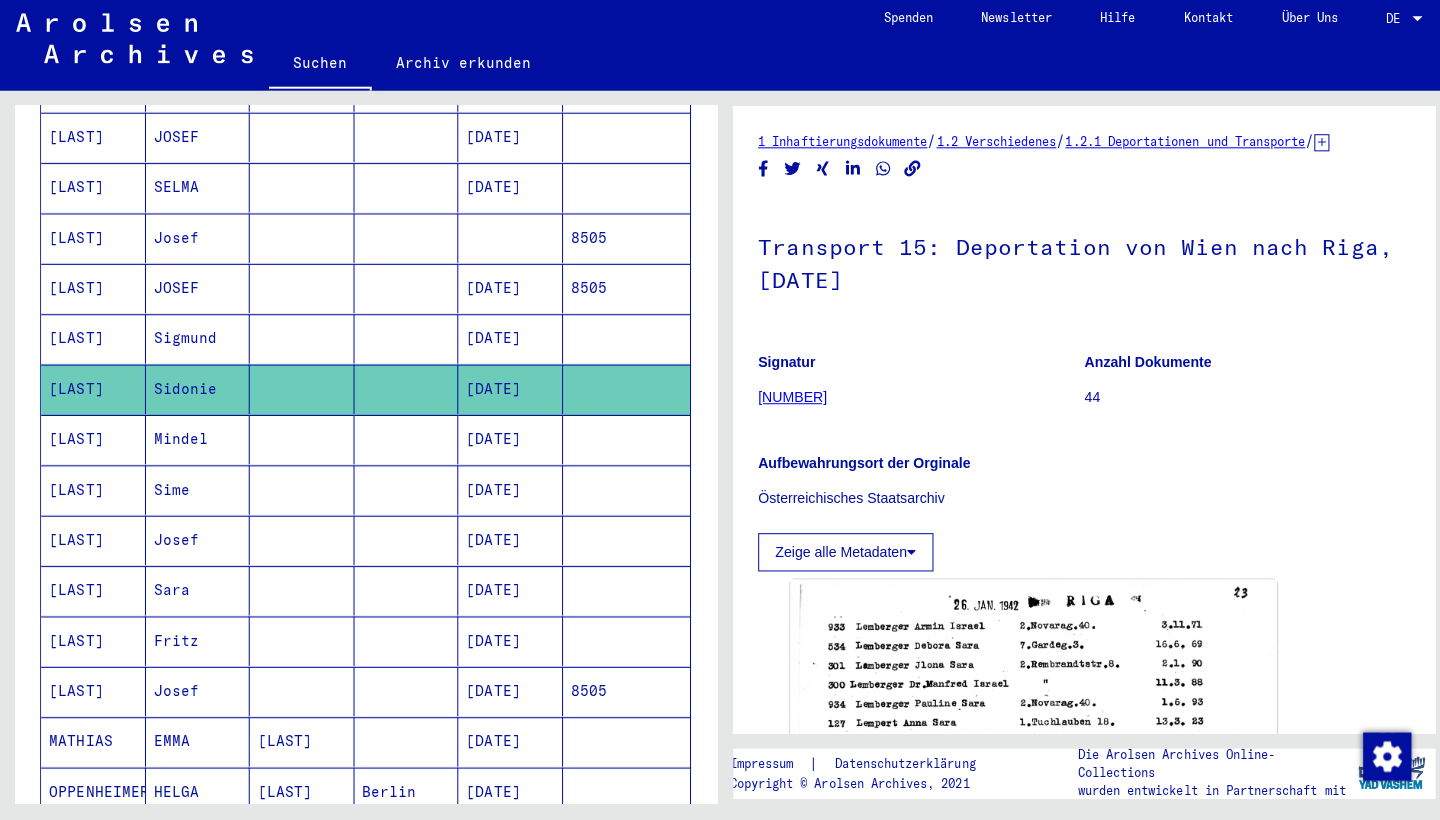 click on "[LAST]" at bounding box center [93, 492] 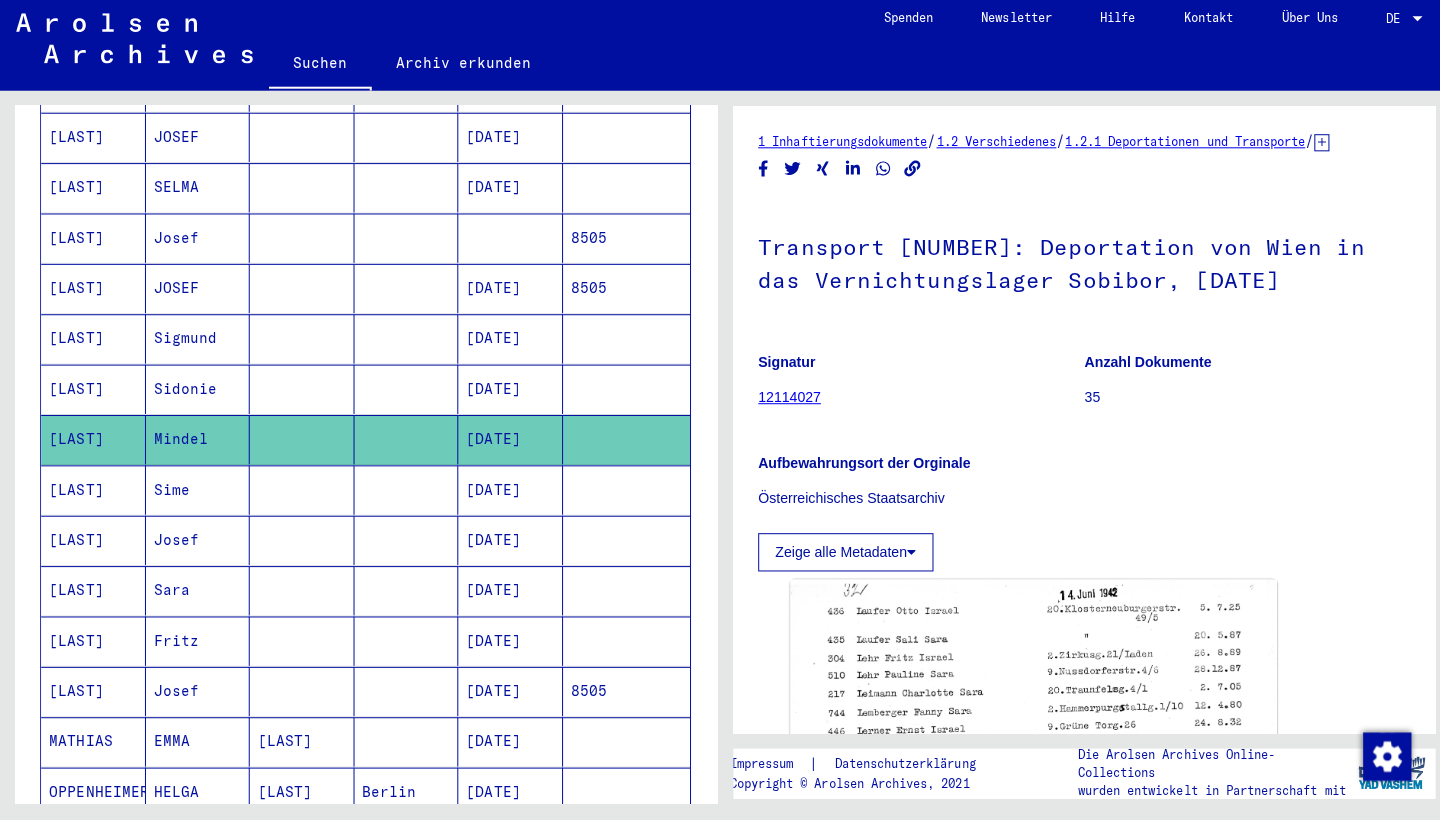 scroll, scrollTop: 0, scrollLeft: 0, axis: both 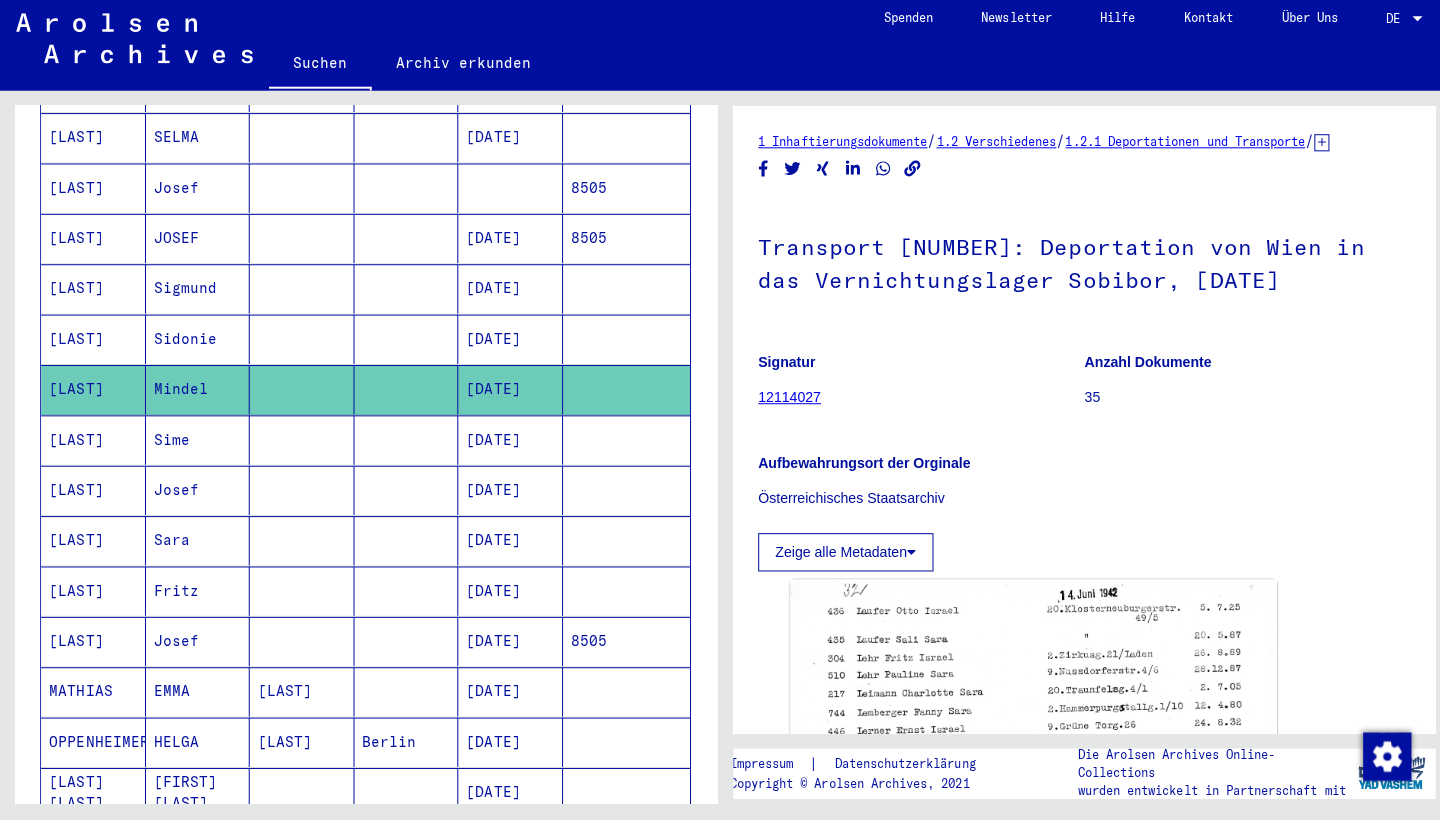 click on "[LAST]" at bounding box center [93, 492] 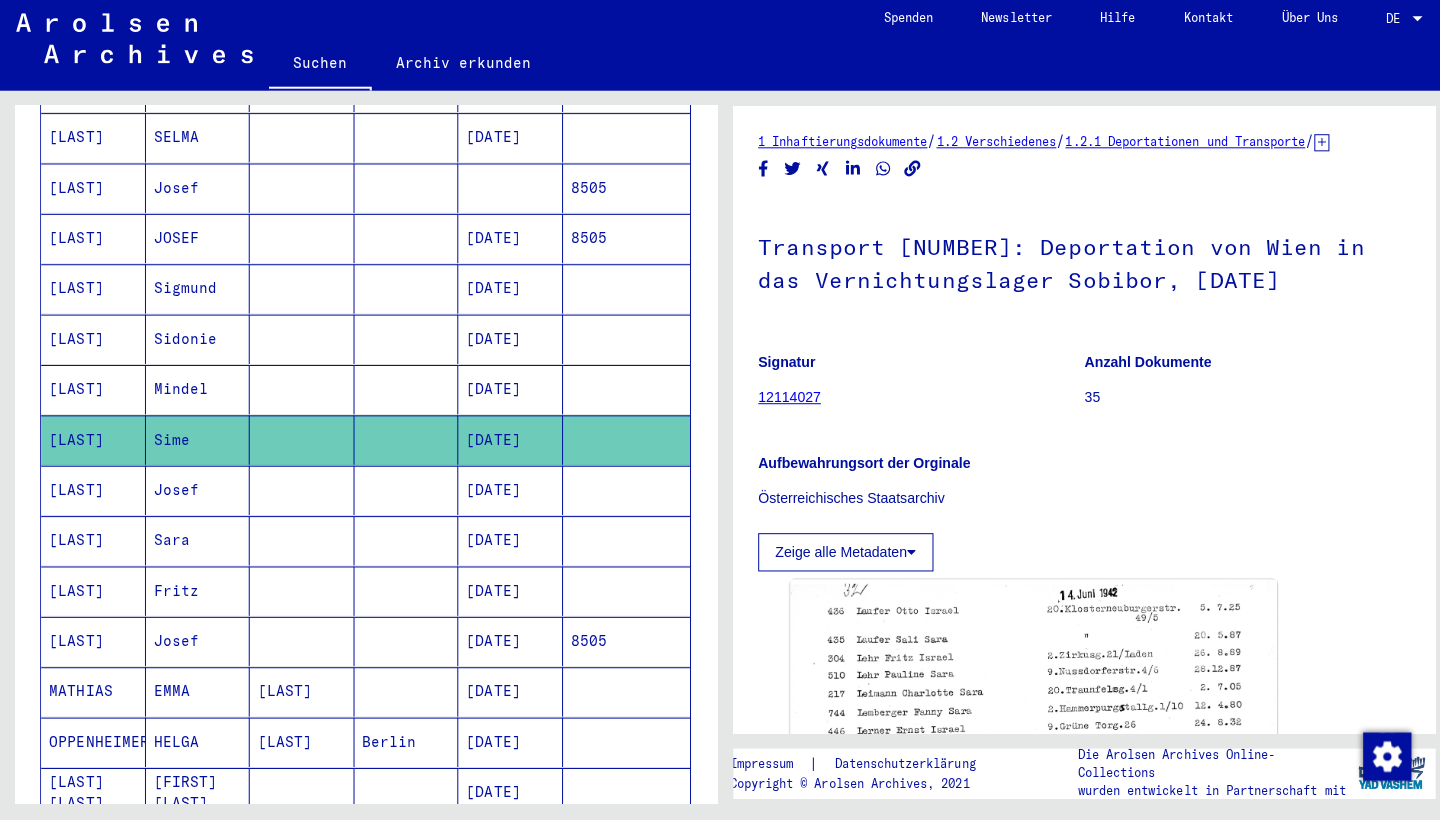 click on "[LAST]" 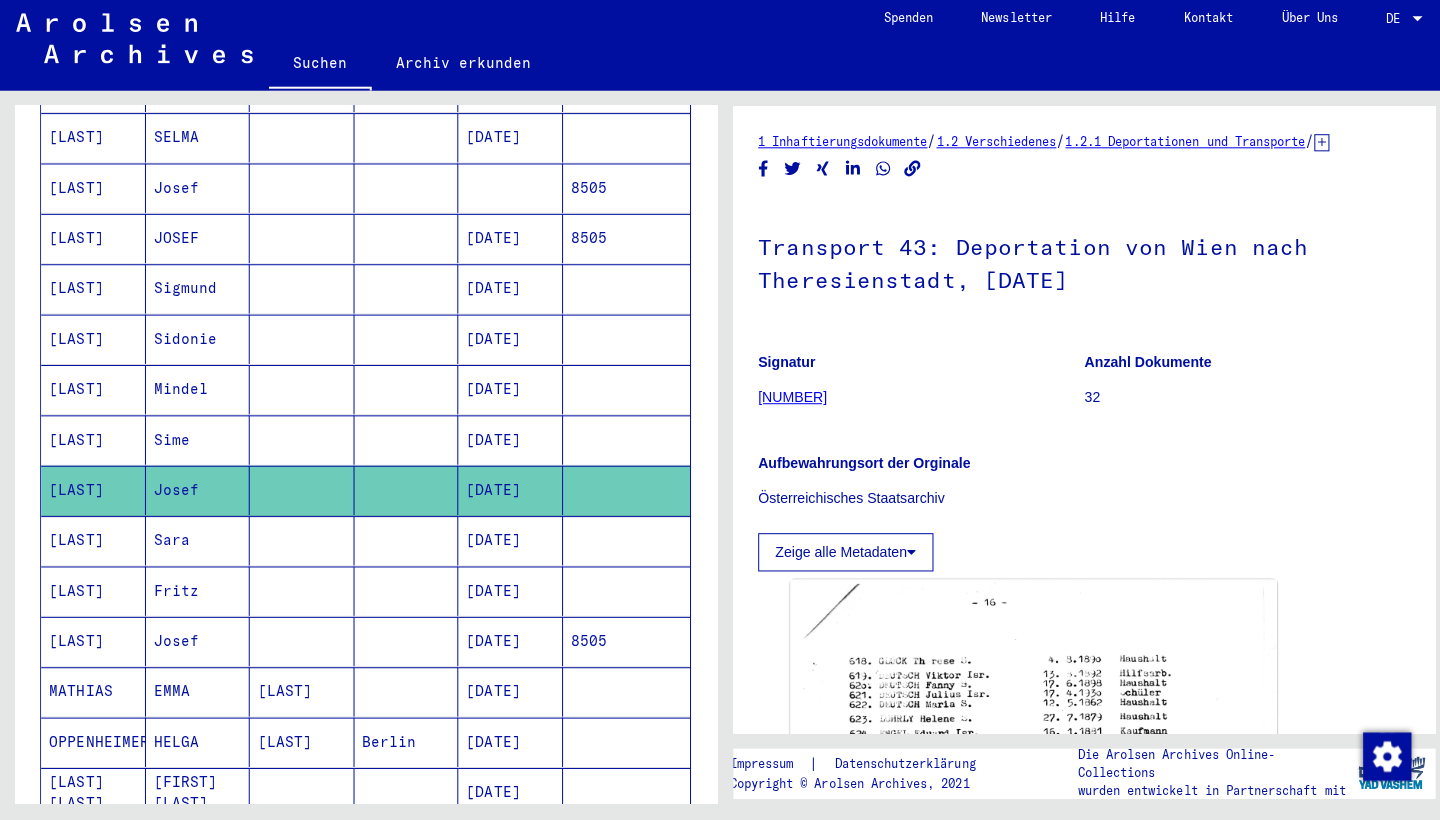 scroll, scrollTop: 0, scrollLeft: 0, axis: both 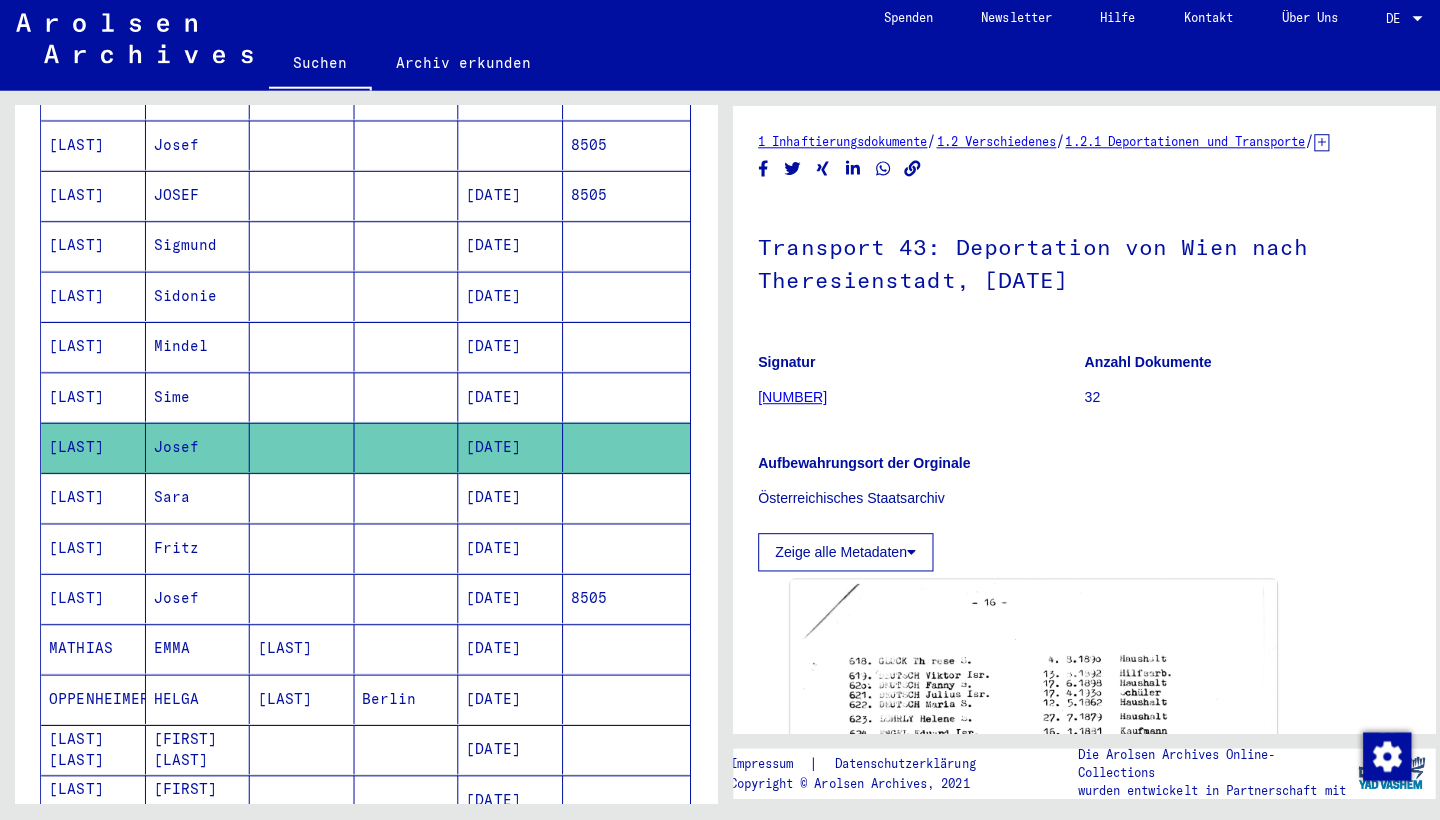 click on "[LAST]" at bounding box center [93, 550] 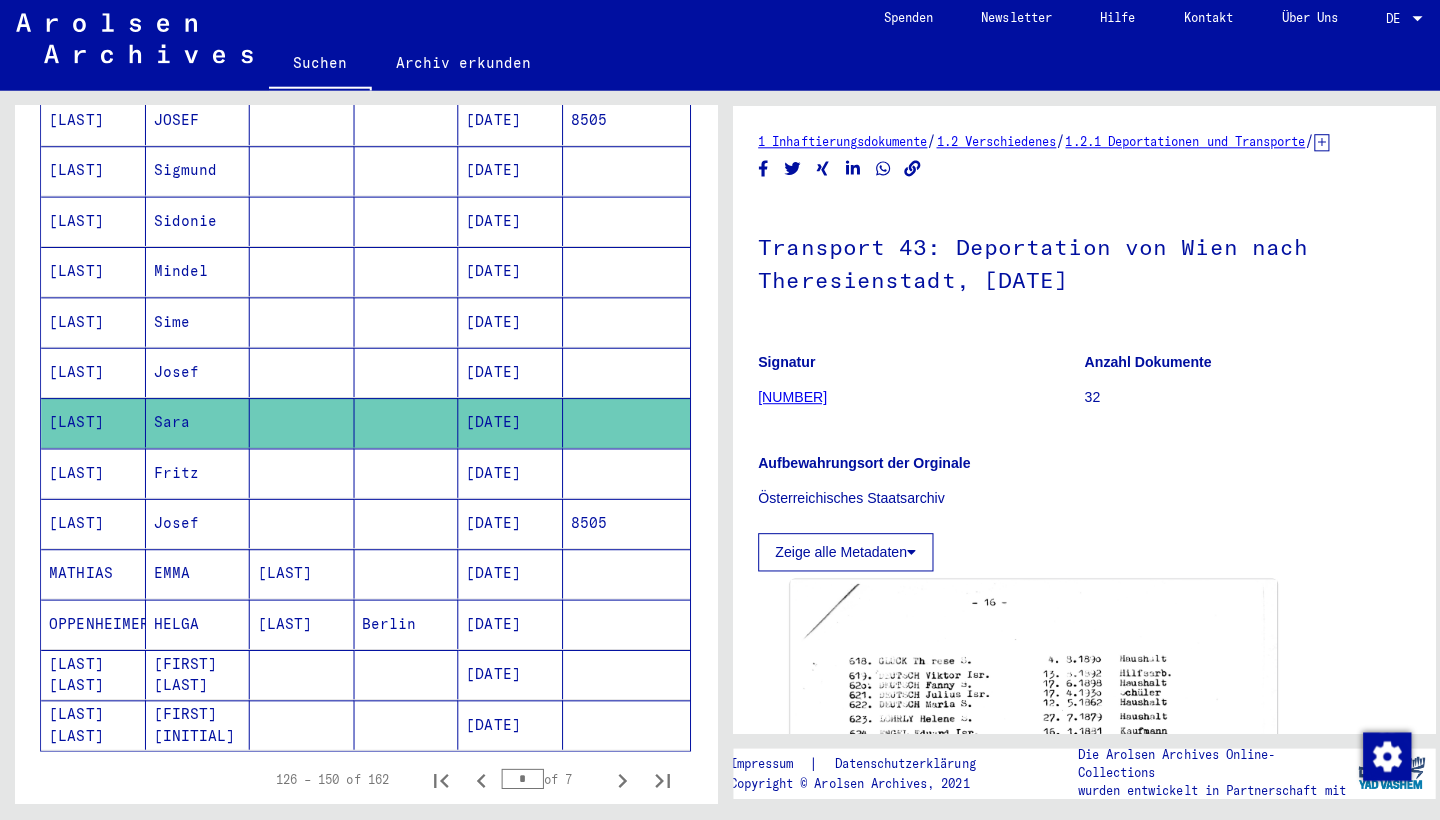 scroll, scrollTop: 936, scrollLeft: 0, axis: vertical 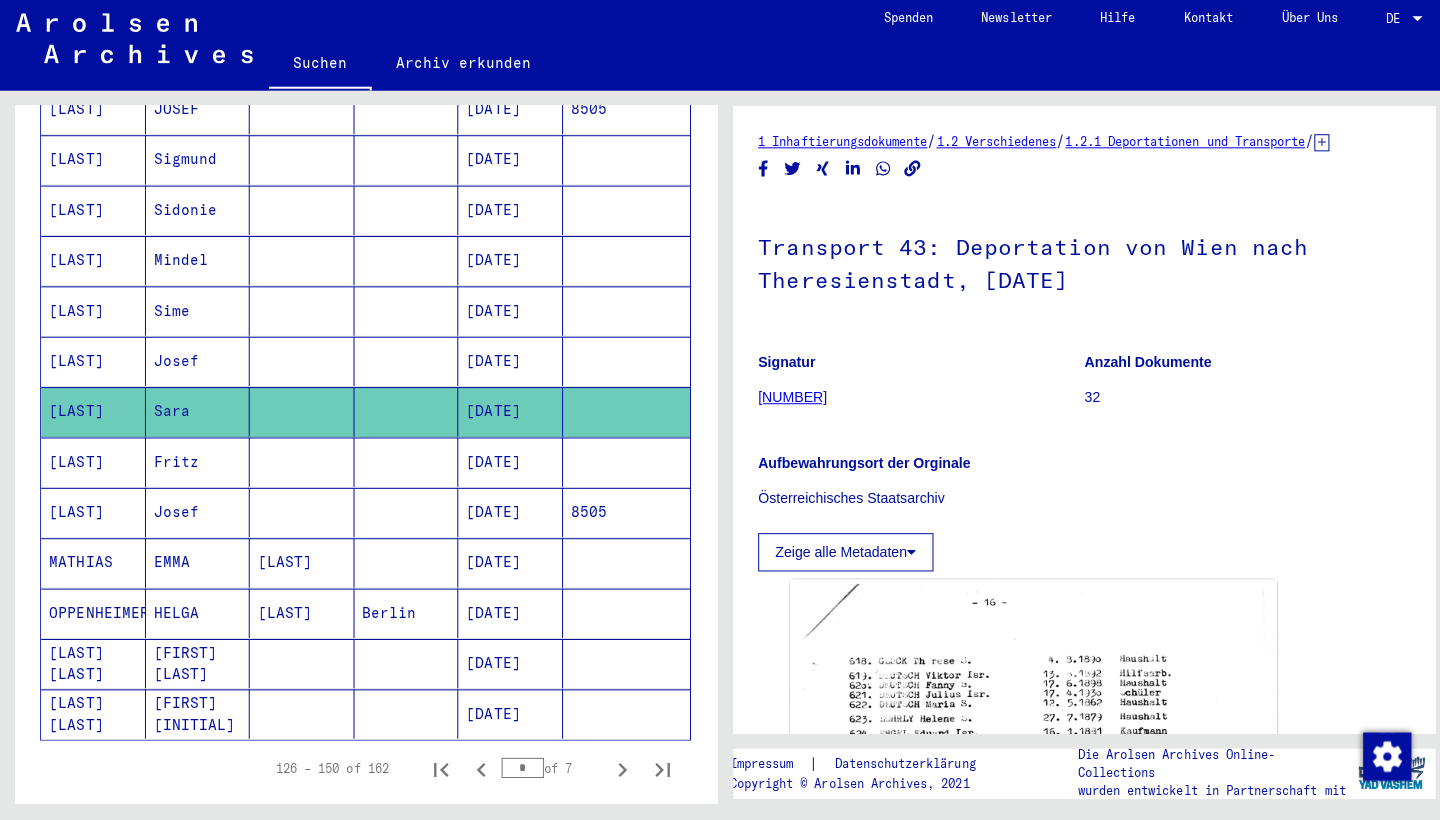 click on "[LAST]" at bounding box center (93, 514) 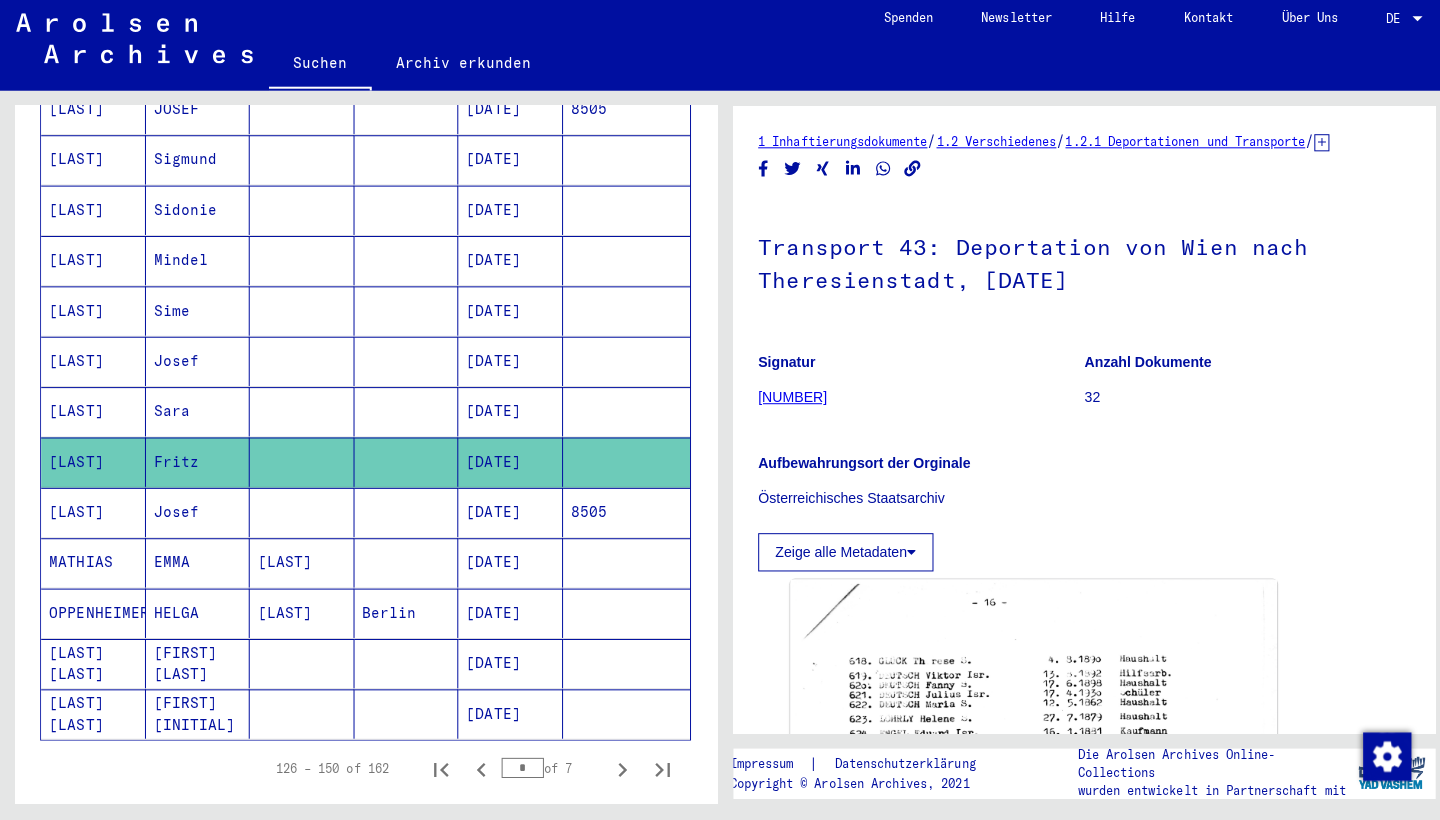 click on "[LAST]" 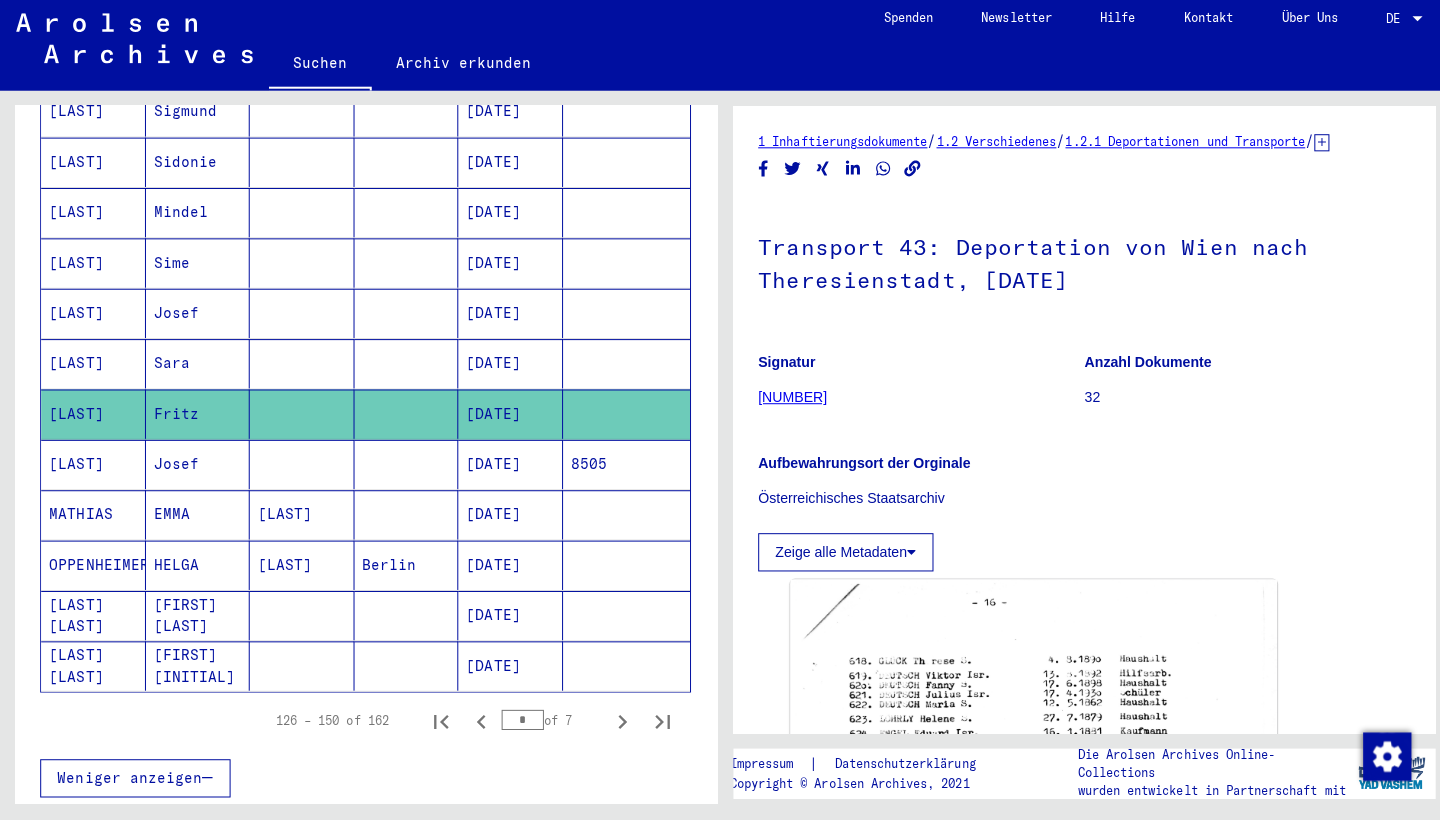 click on "[LAST]" at bounding box center (93, 517) 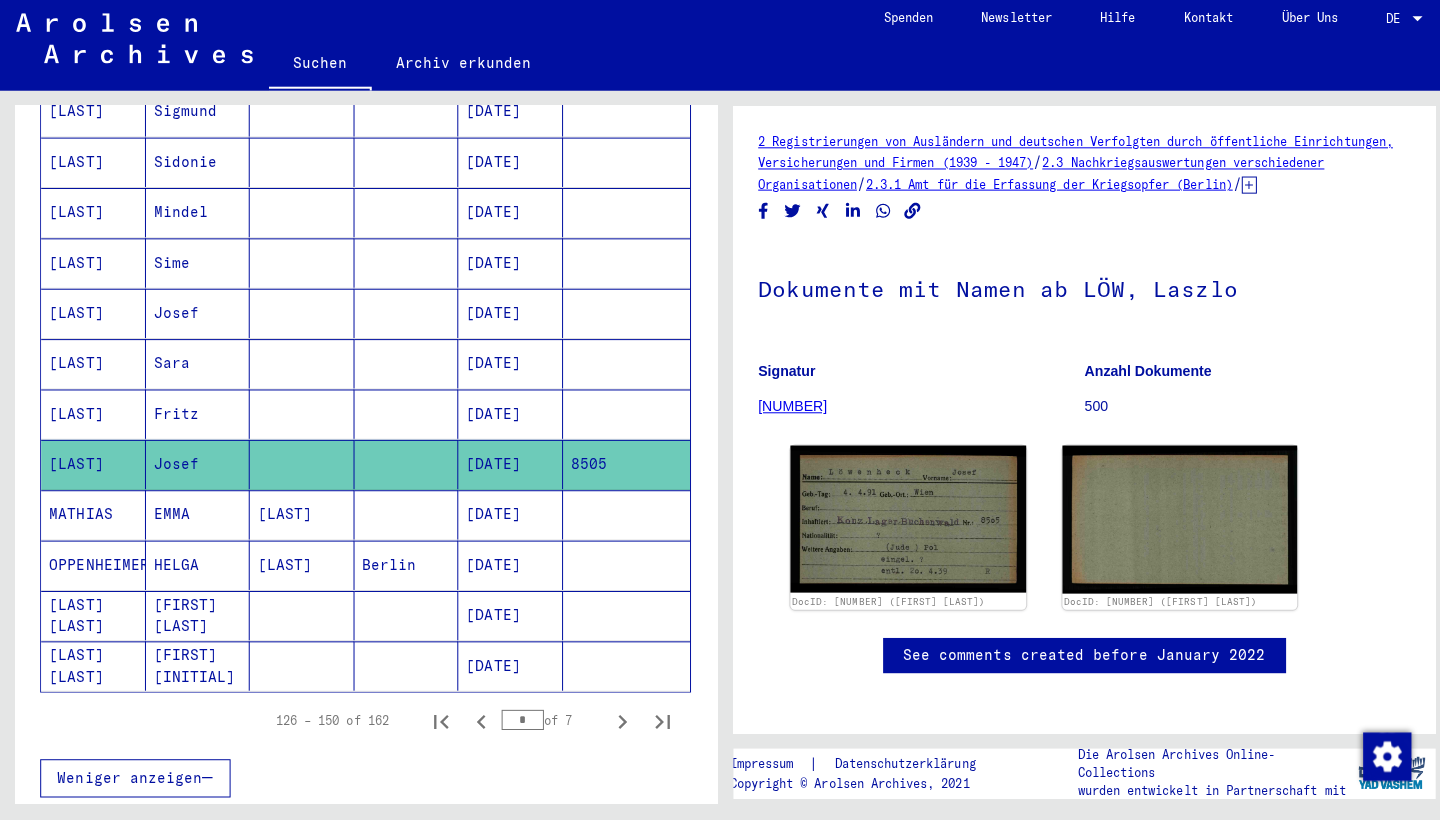 scroll, scrollTop: 0, scrollLeft: 0, axis: both 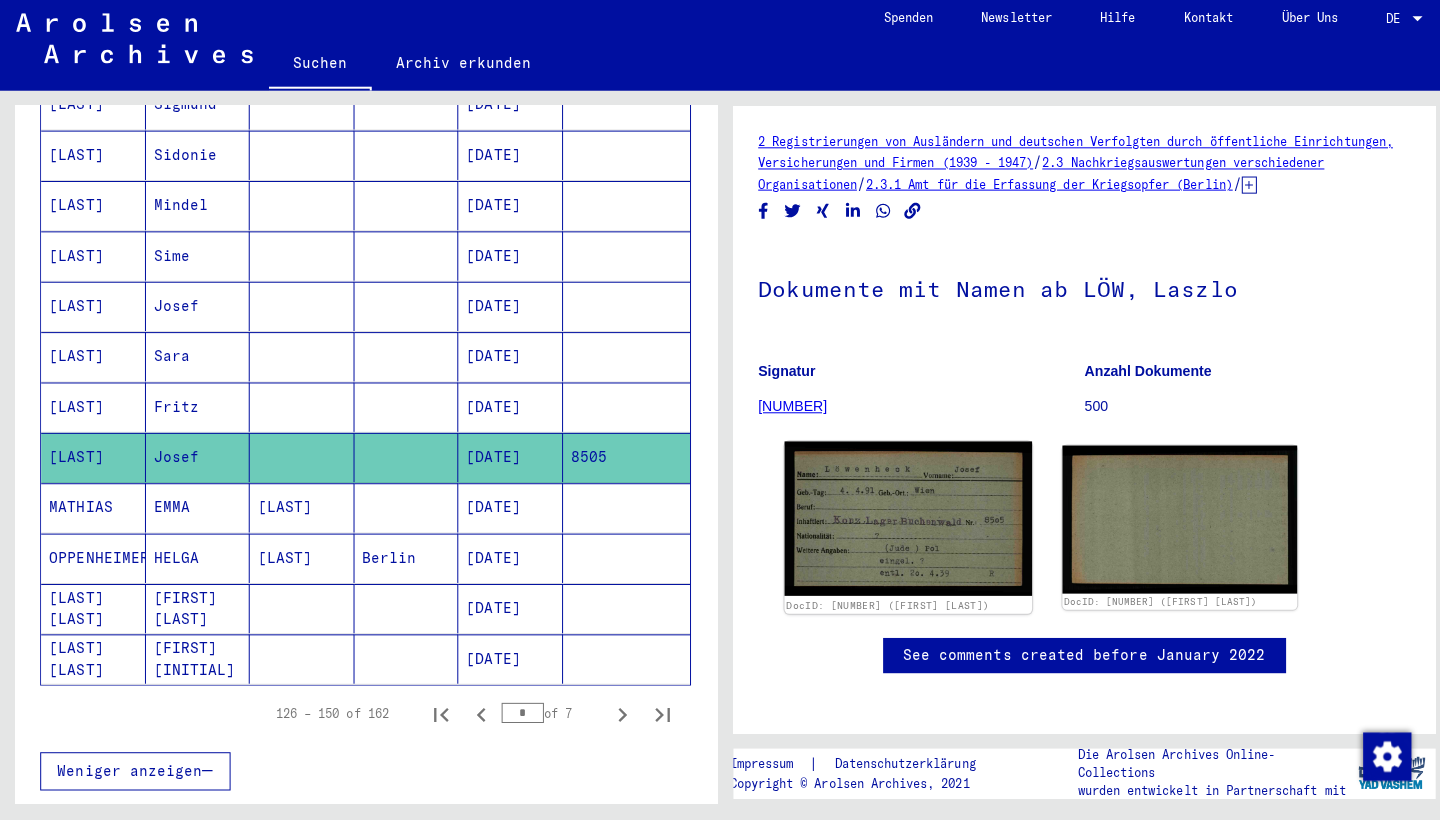 click 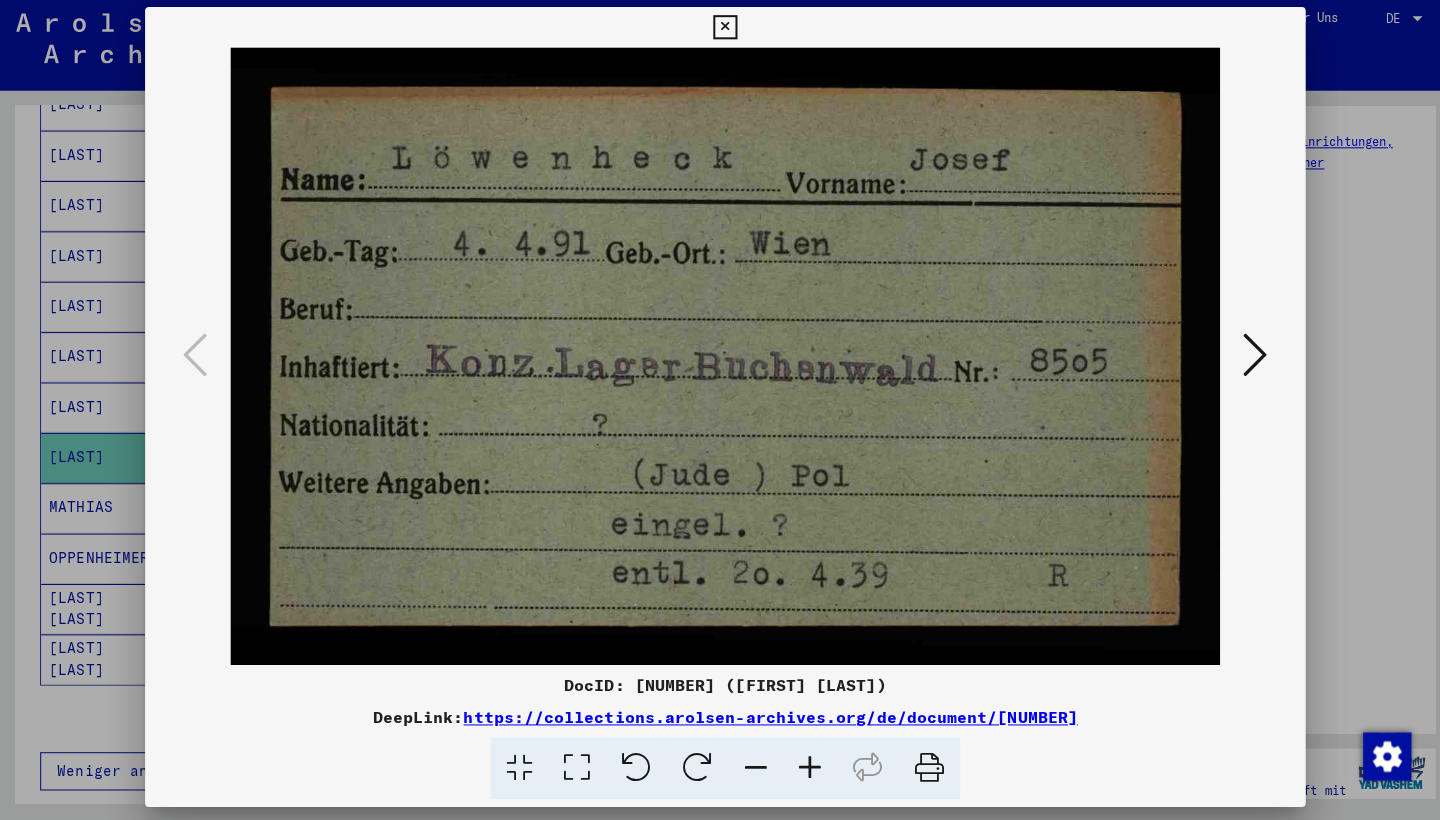 click at bounding box center (1246, 358) 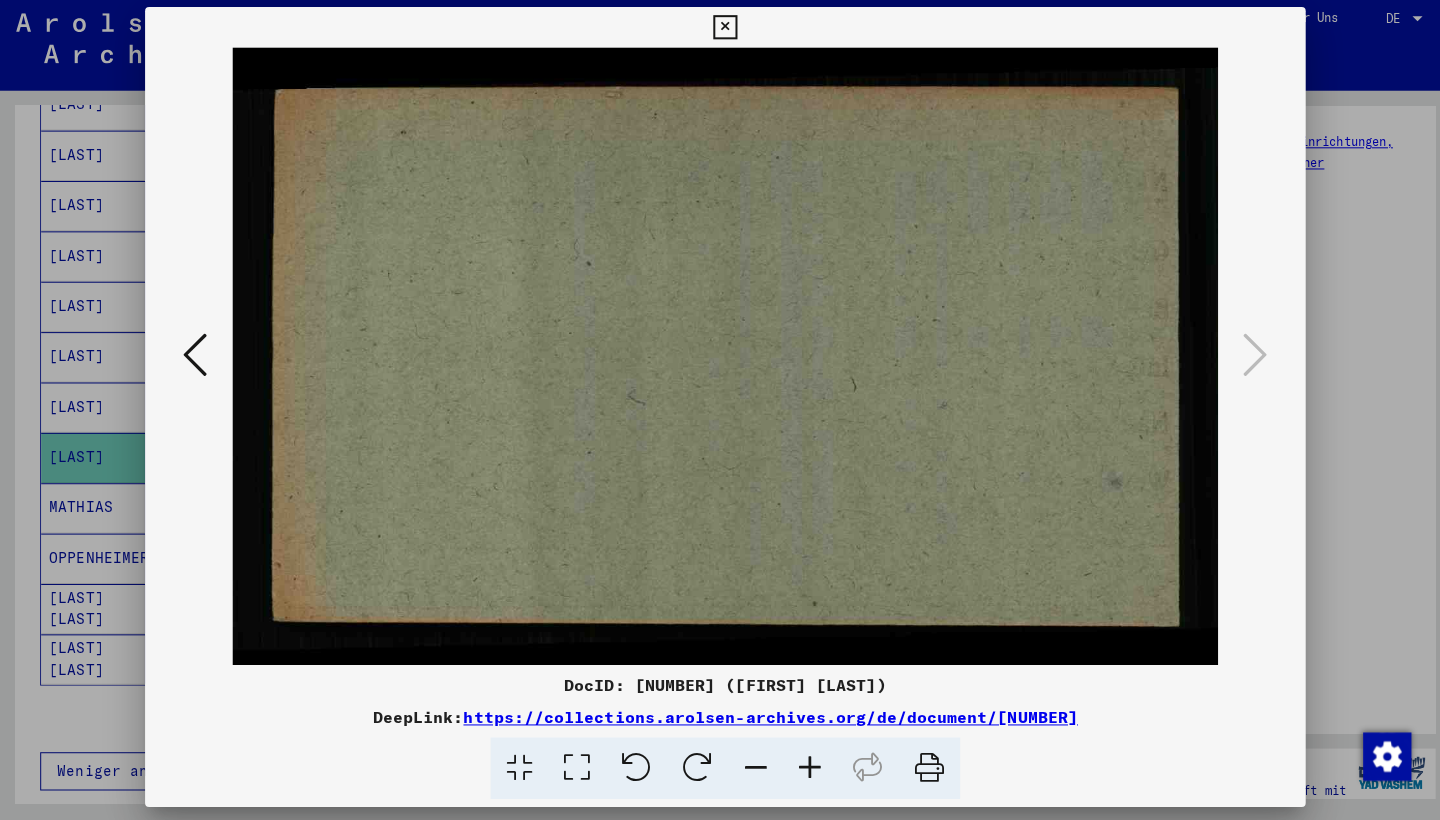 click at bounding box center (719, 33) 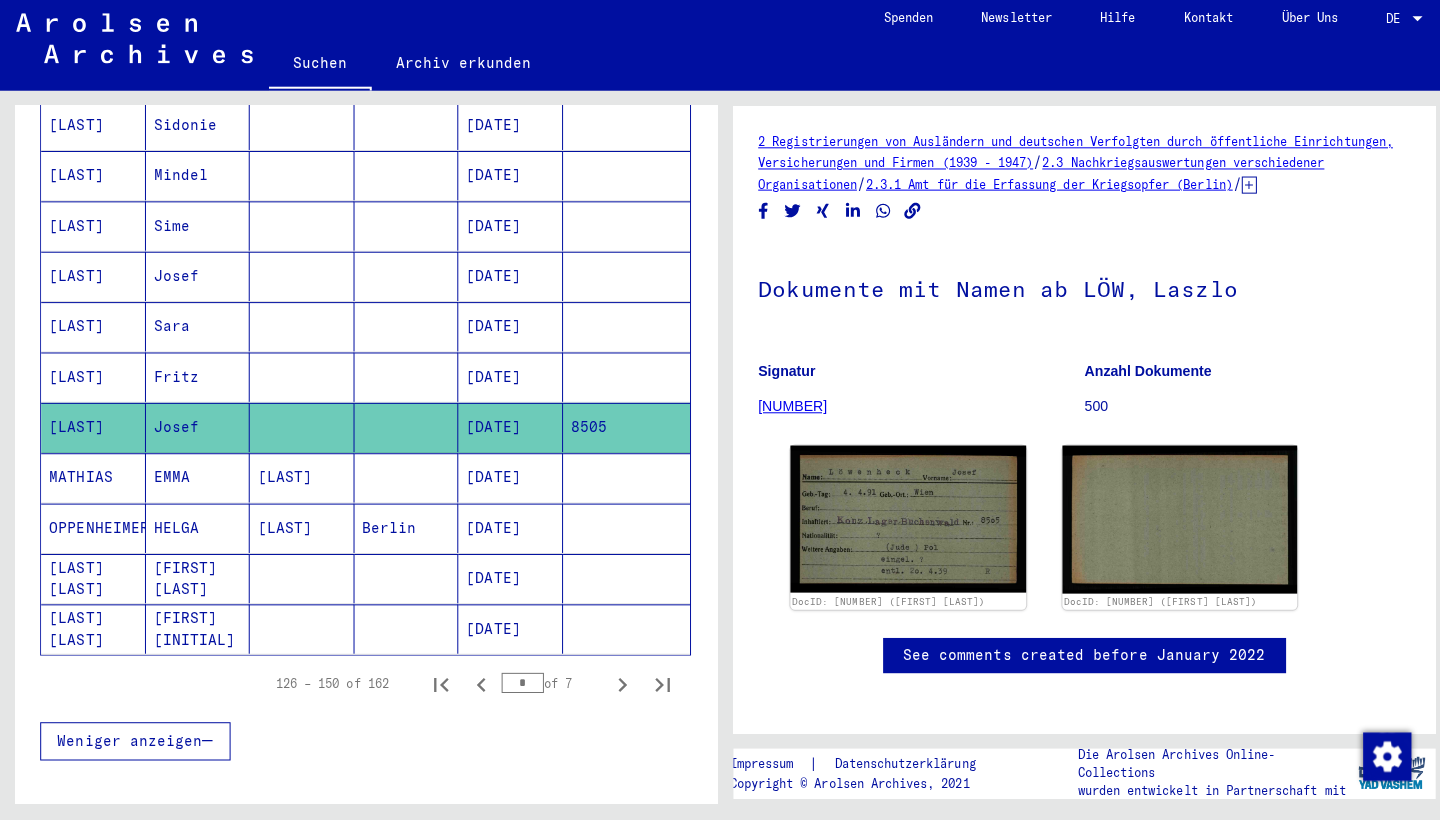 scroll, scrollTop: 1021, scrollLeft: 0, axis: vertical 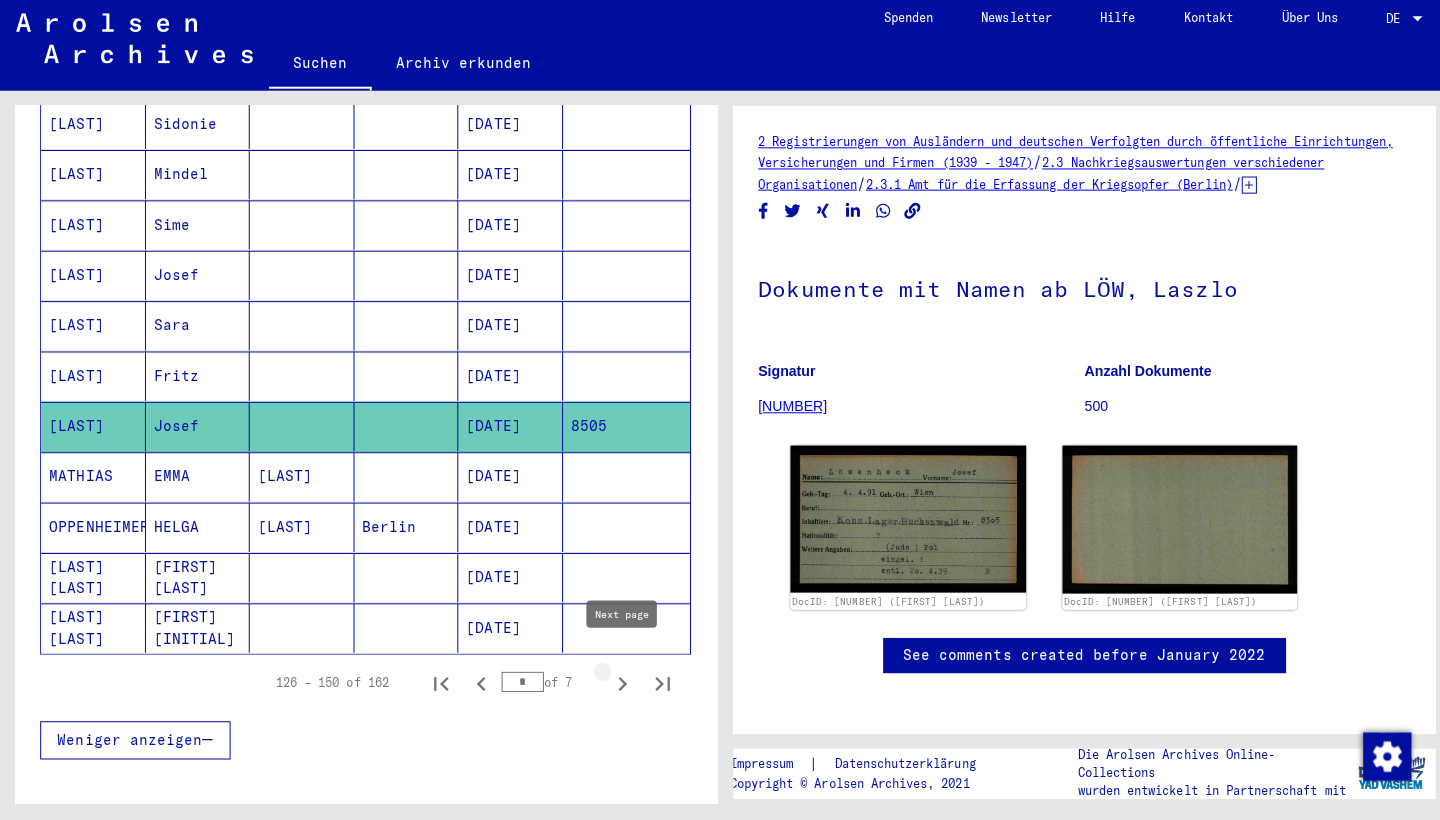 click 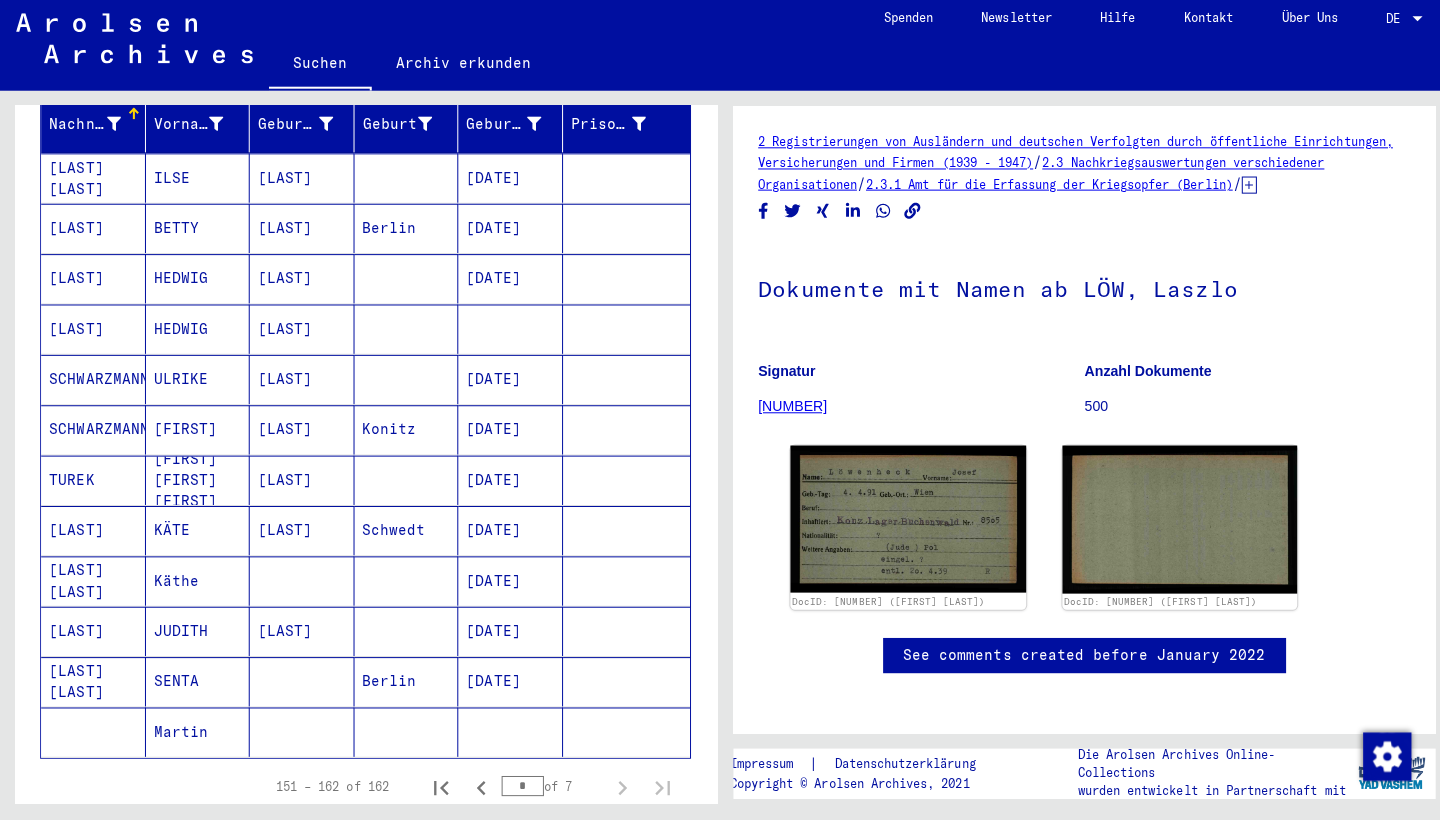 scroll, scrollTop: 211, scrollLeft: 0, axis: vertical 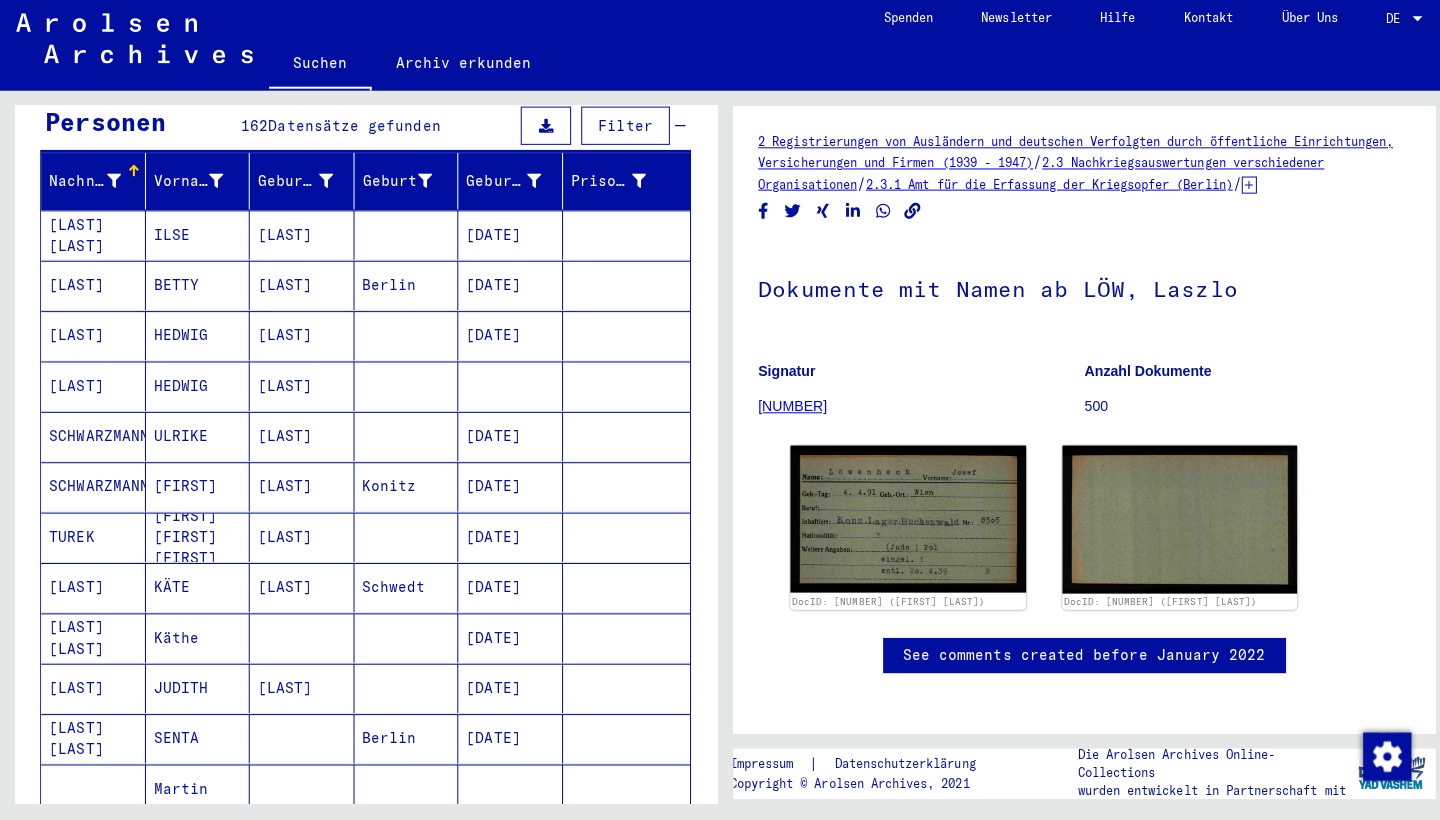click on "[LAST] [LAST]" at bounding box center (93, 289) 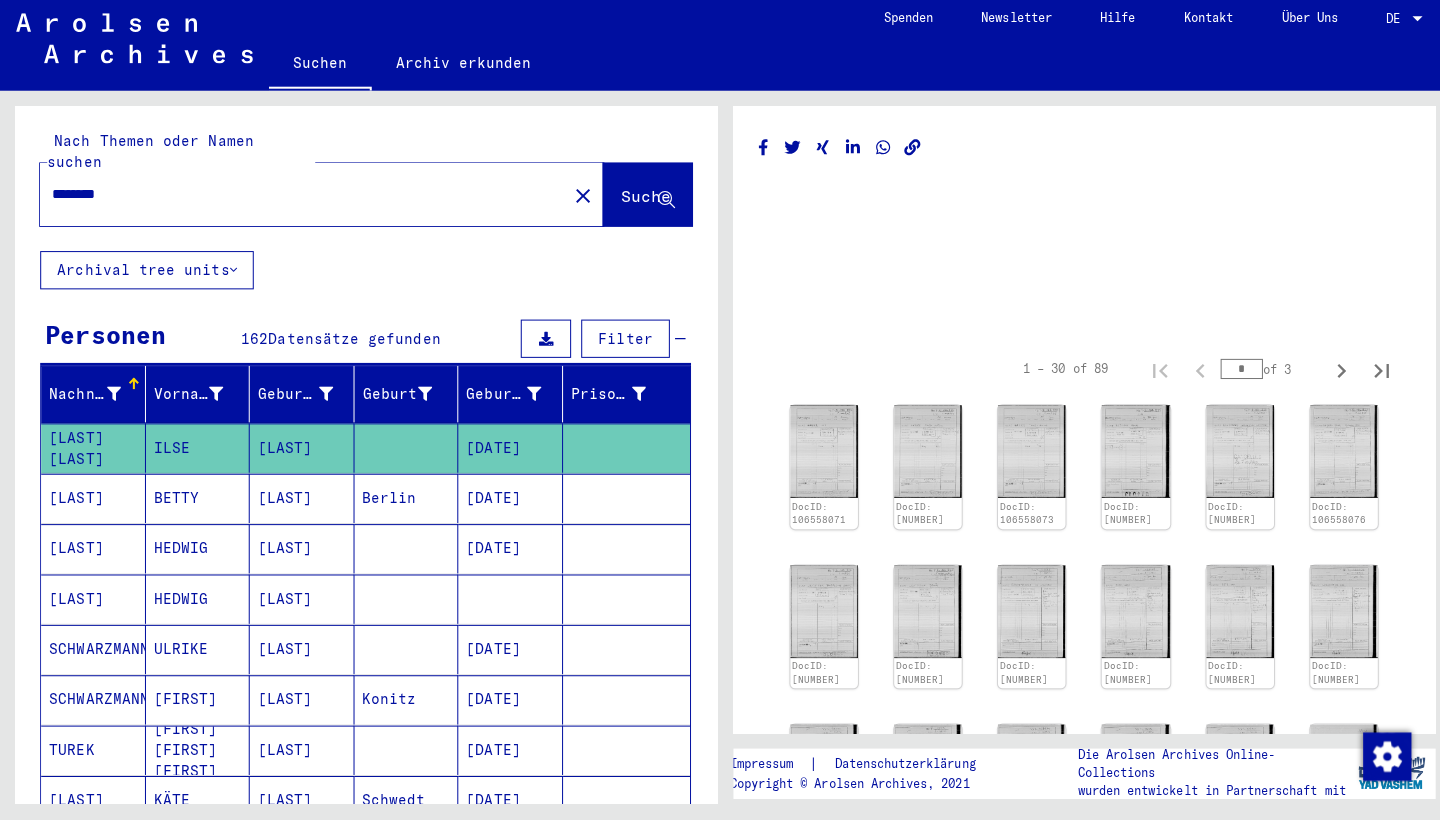 scroll, scrollTop: 0, scrollLeft: 0, axis: both 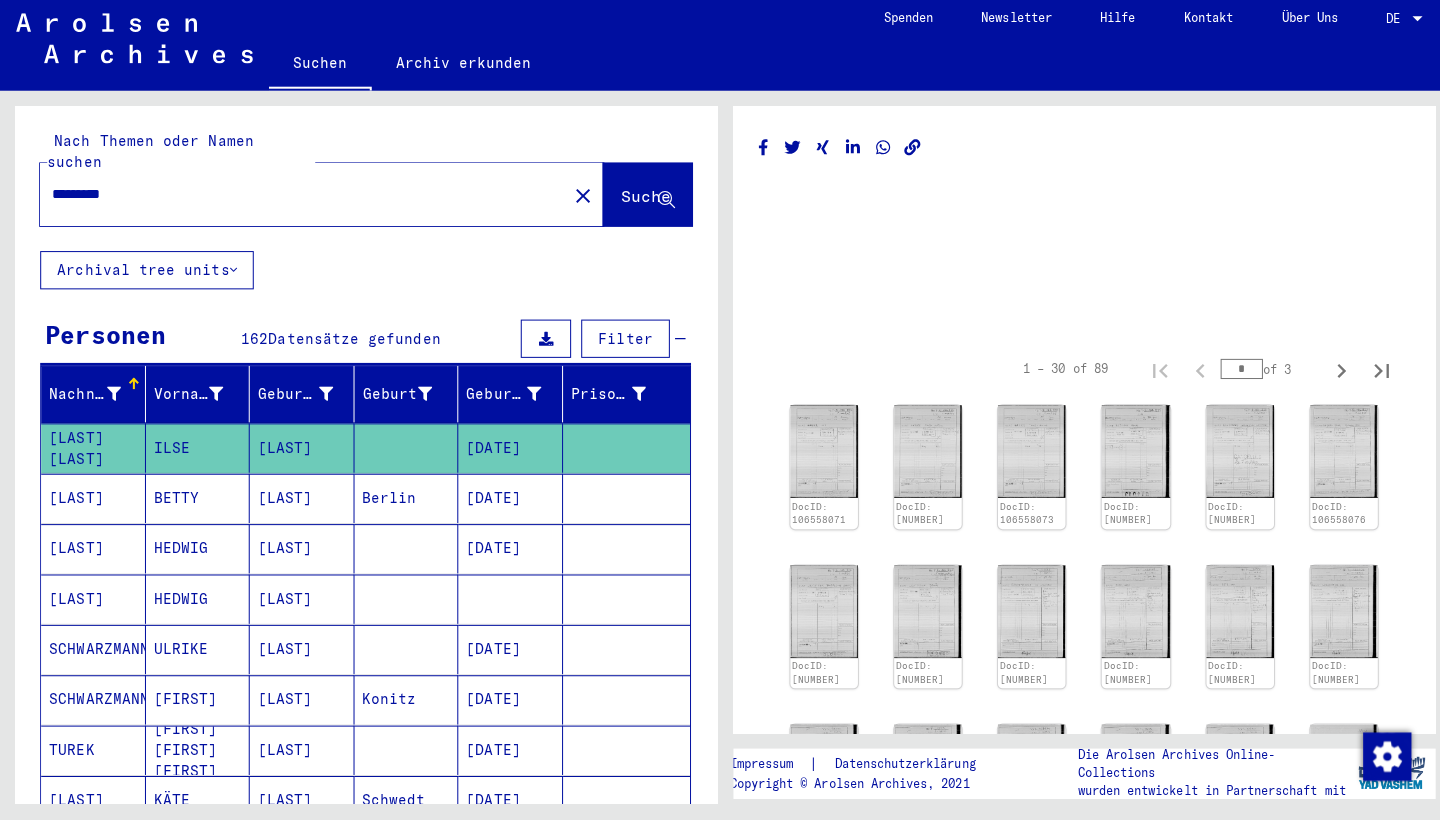 click on "Suche" 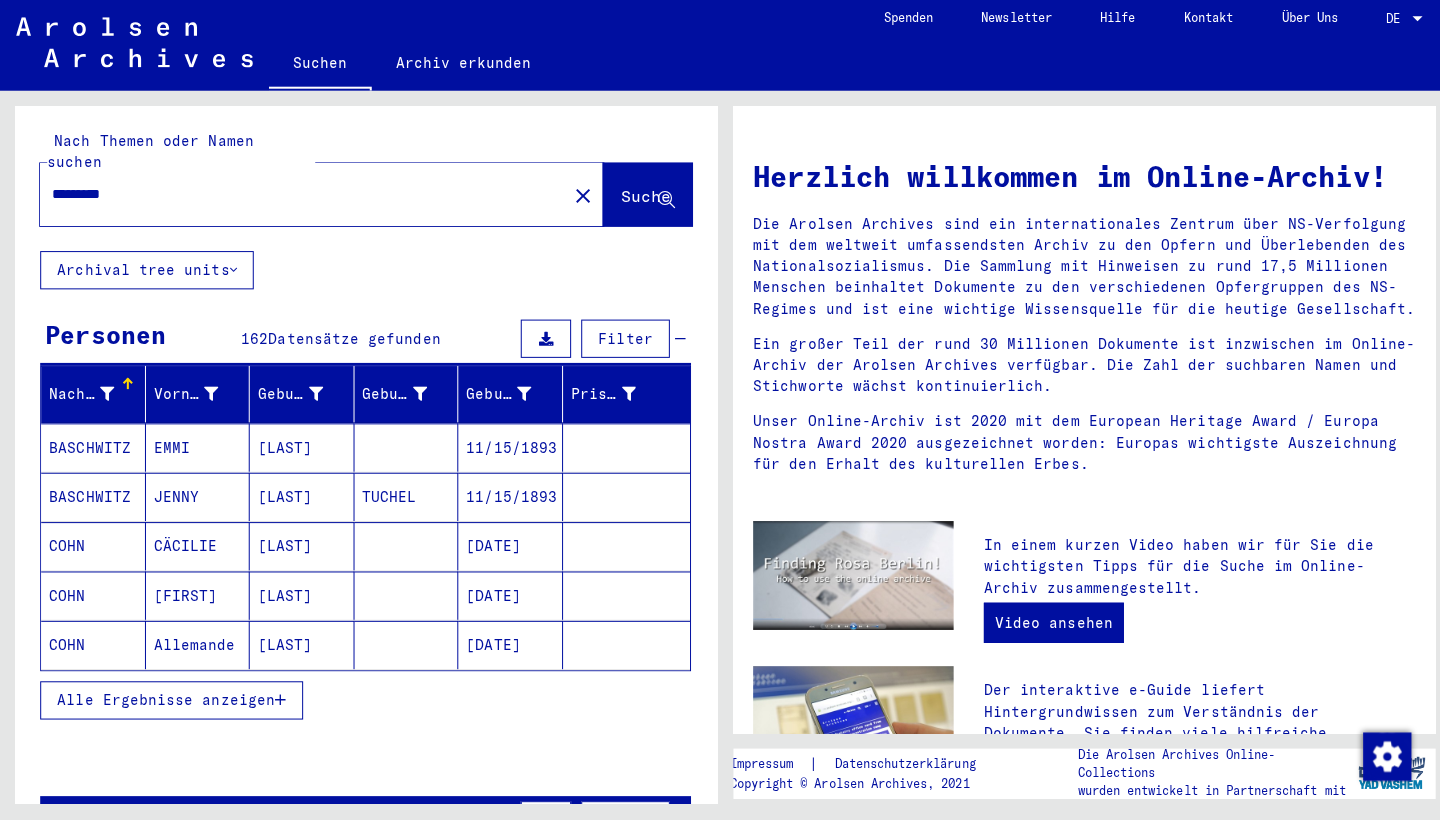click on "Alle Ergebnisse anzeigen" at bounding box center [165, 701] 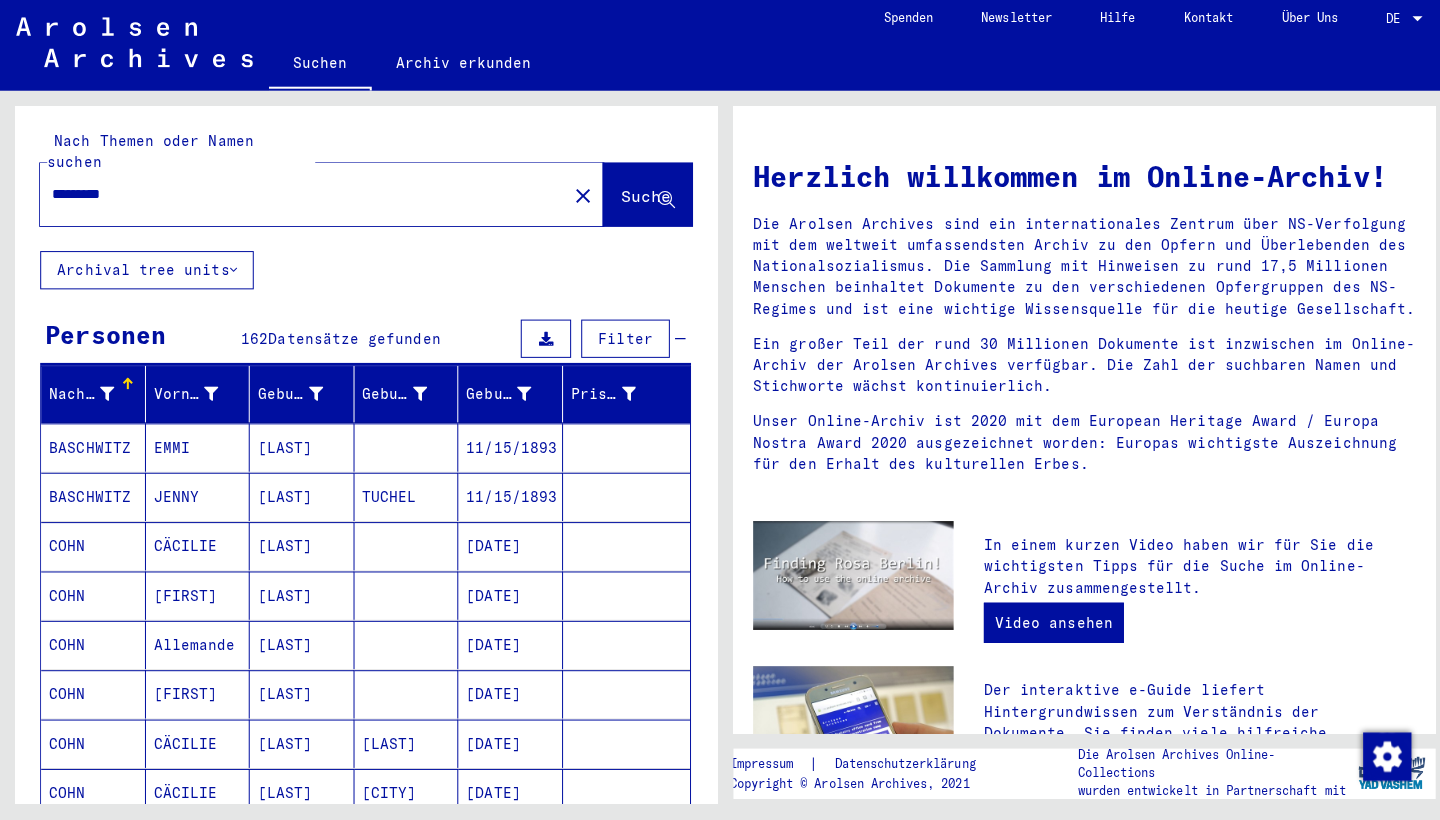 scroll, scrollTop: 0, scrollLeft: 0, axis: both 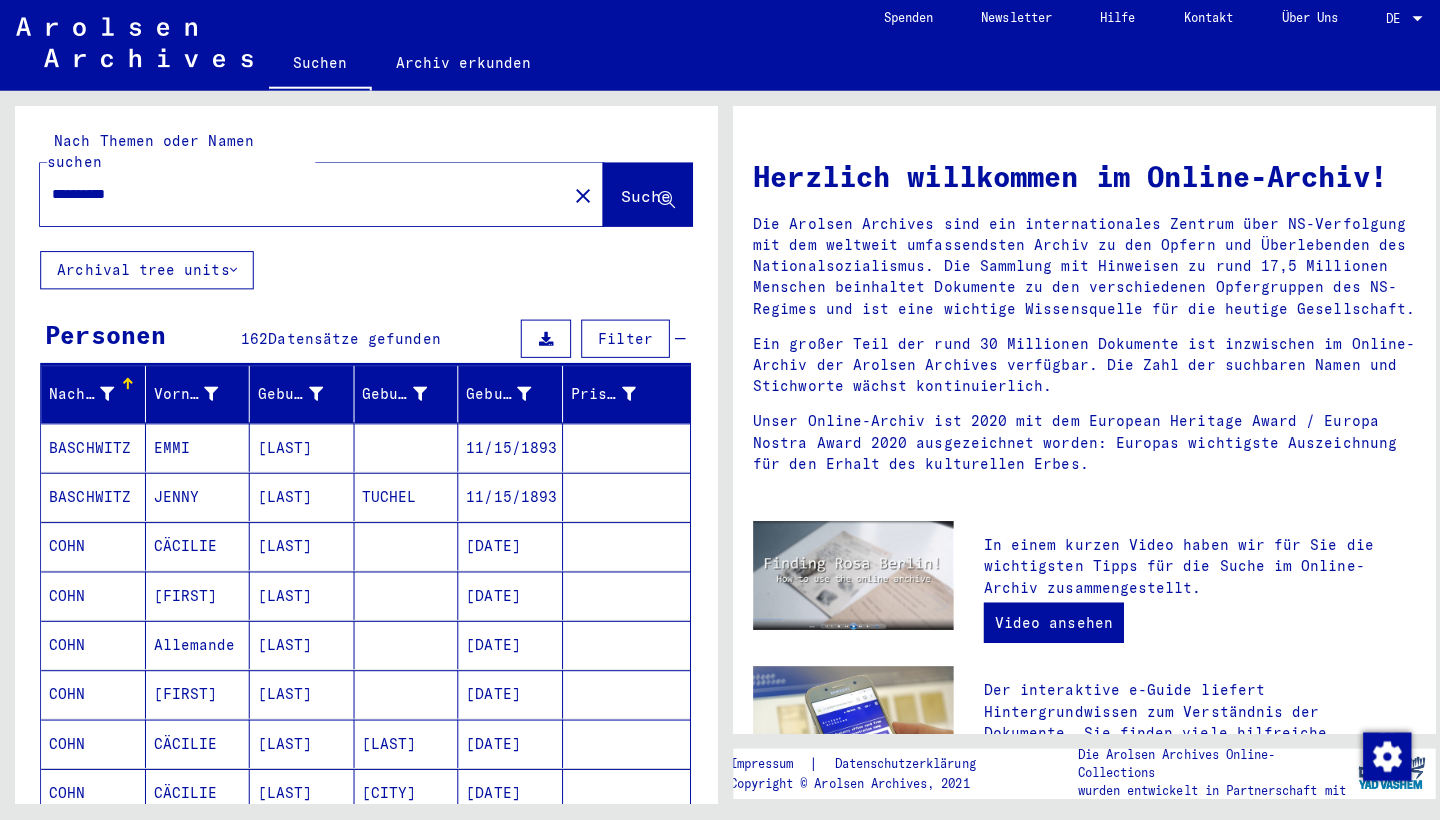 click on "Suche" 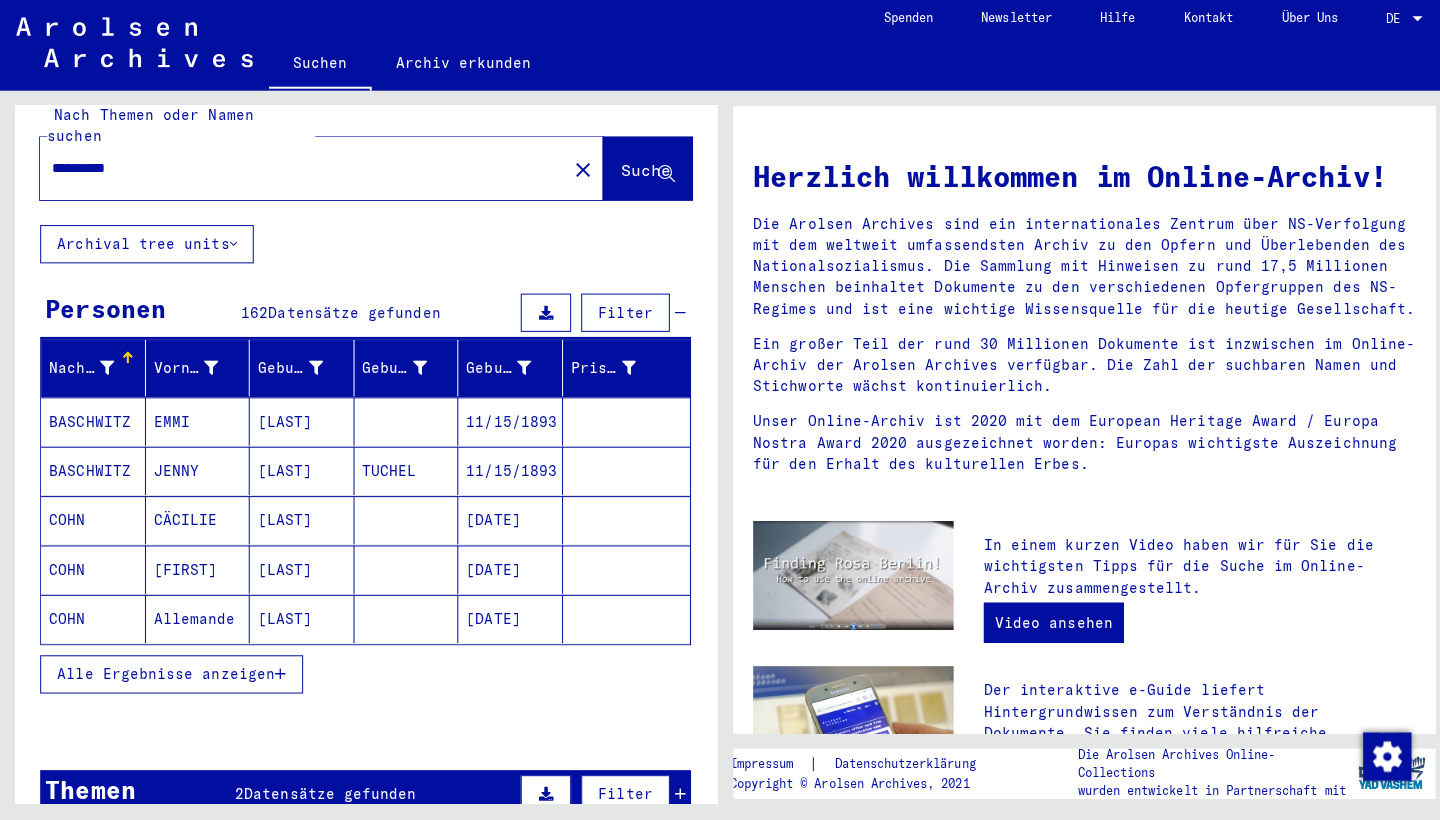 scroll, scrollTop: 28, scrollLeft: 0, axis: vertical 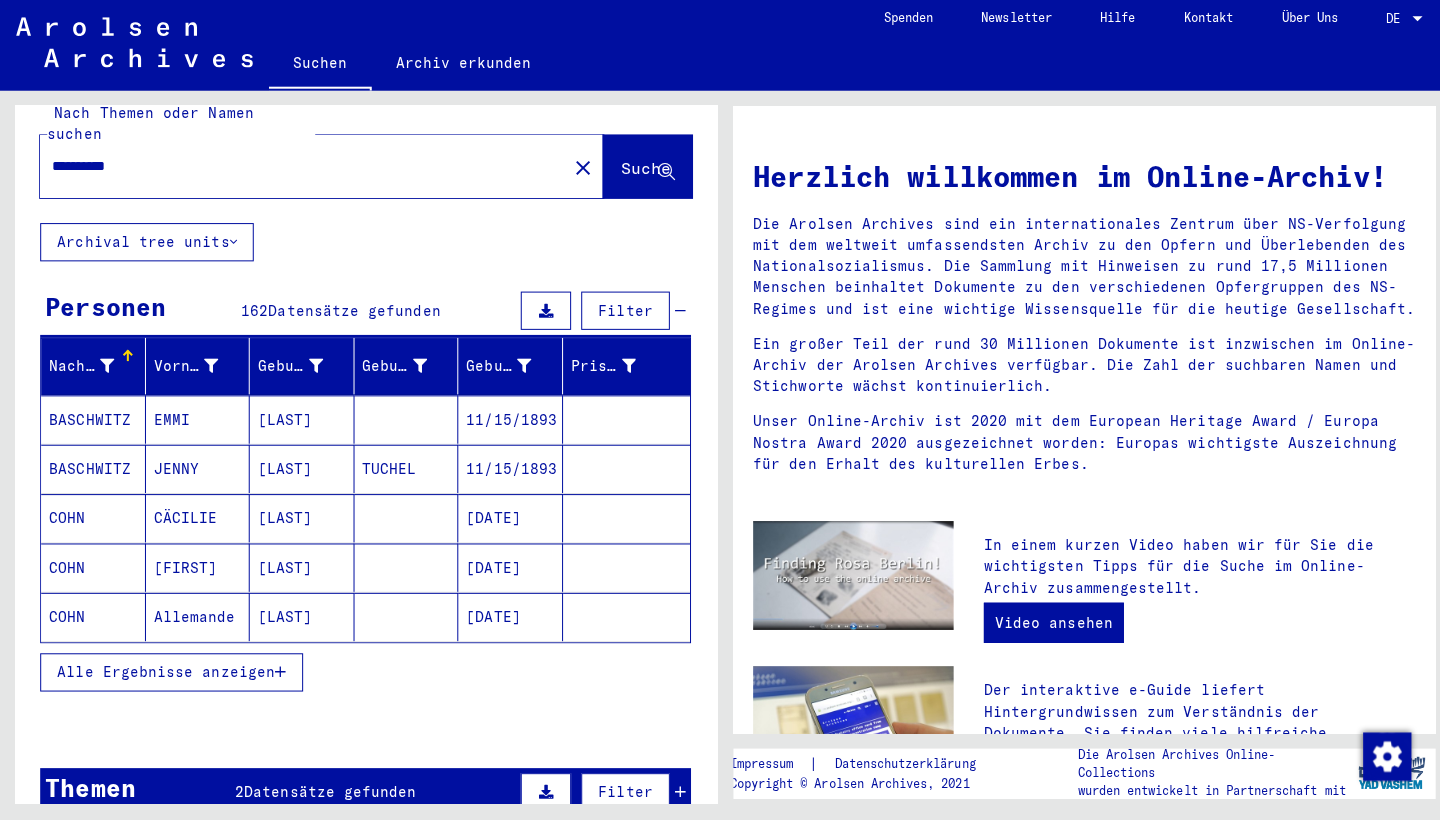 click on "Alle Ergebnisse anzeigen" at bounding box center (165, 673) 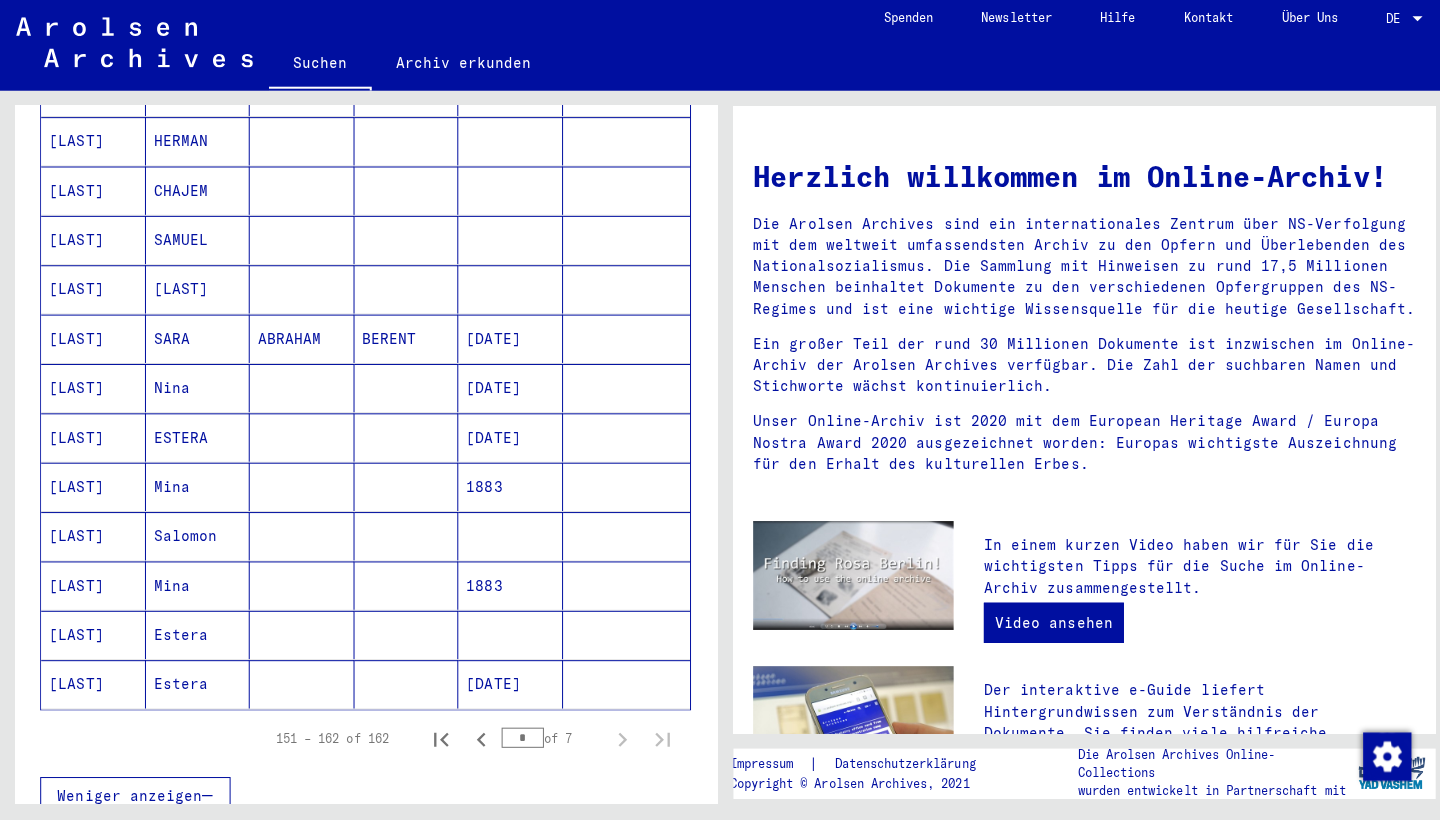 scroll, scrollTop: 987, scrollLeft: 0, axis: vertical 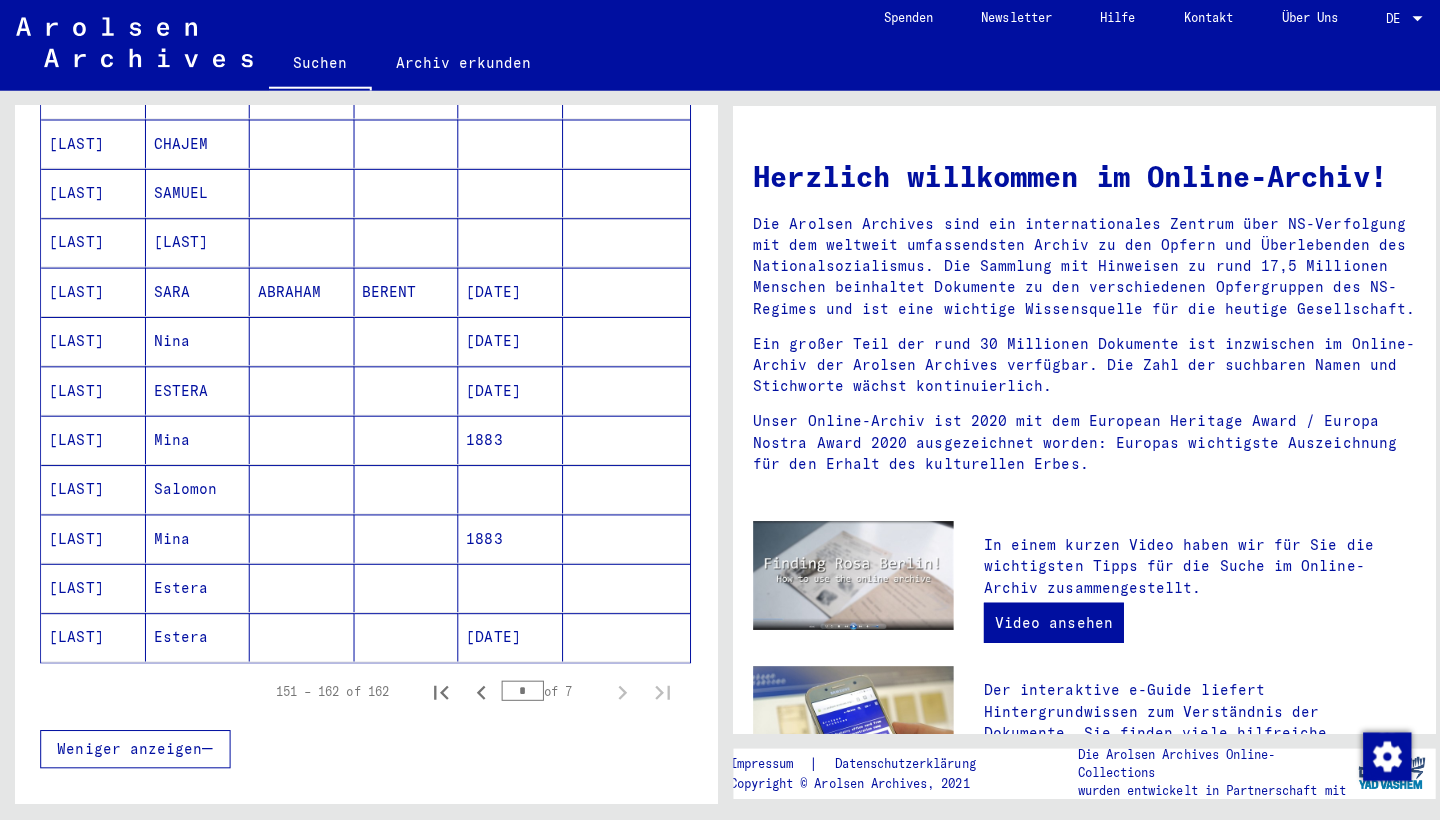click on "*  of 7" at bounding box center [548, 692] 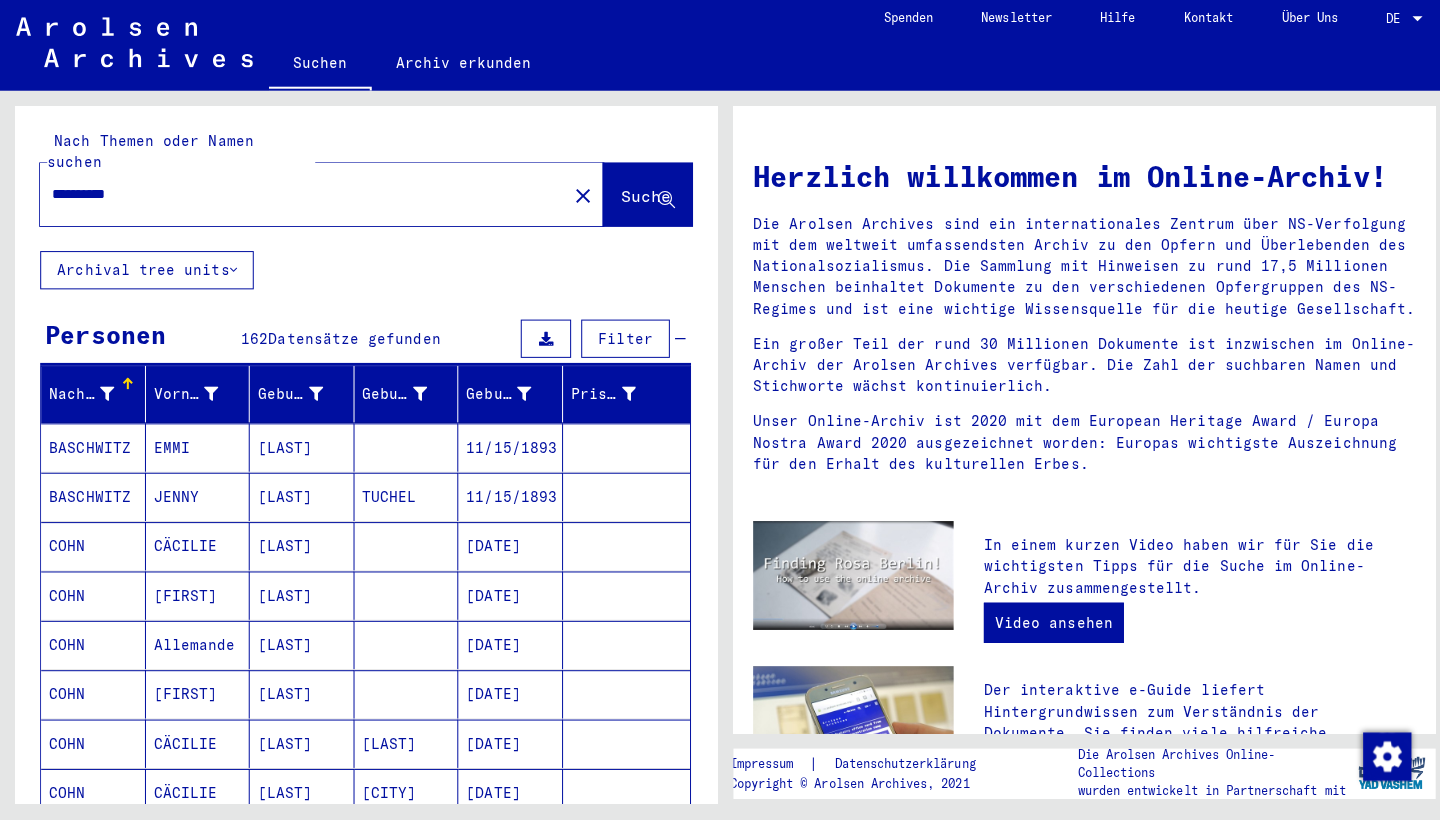 scroll, scrollTop: 0, scrollLeft: 0, axis: both 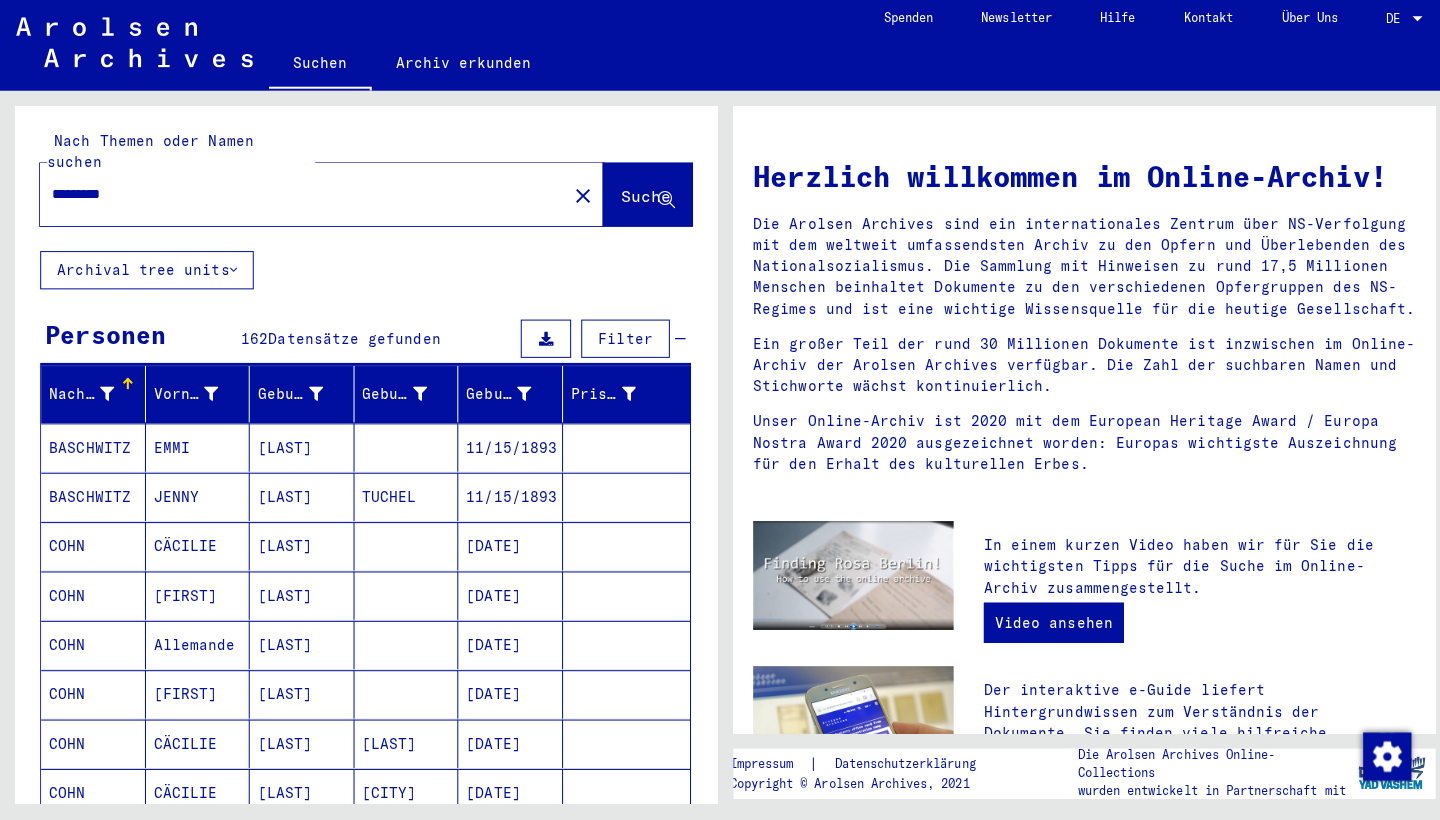 click on "*********" at bounding box center [295, 198] 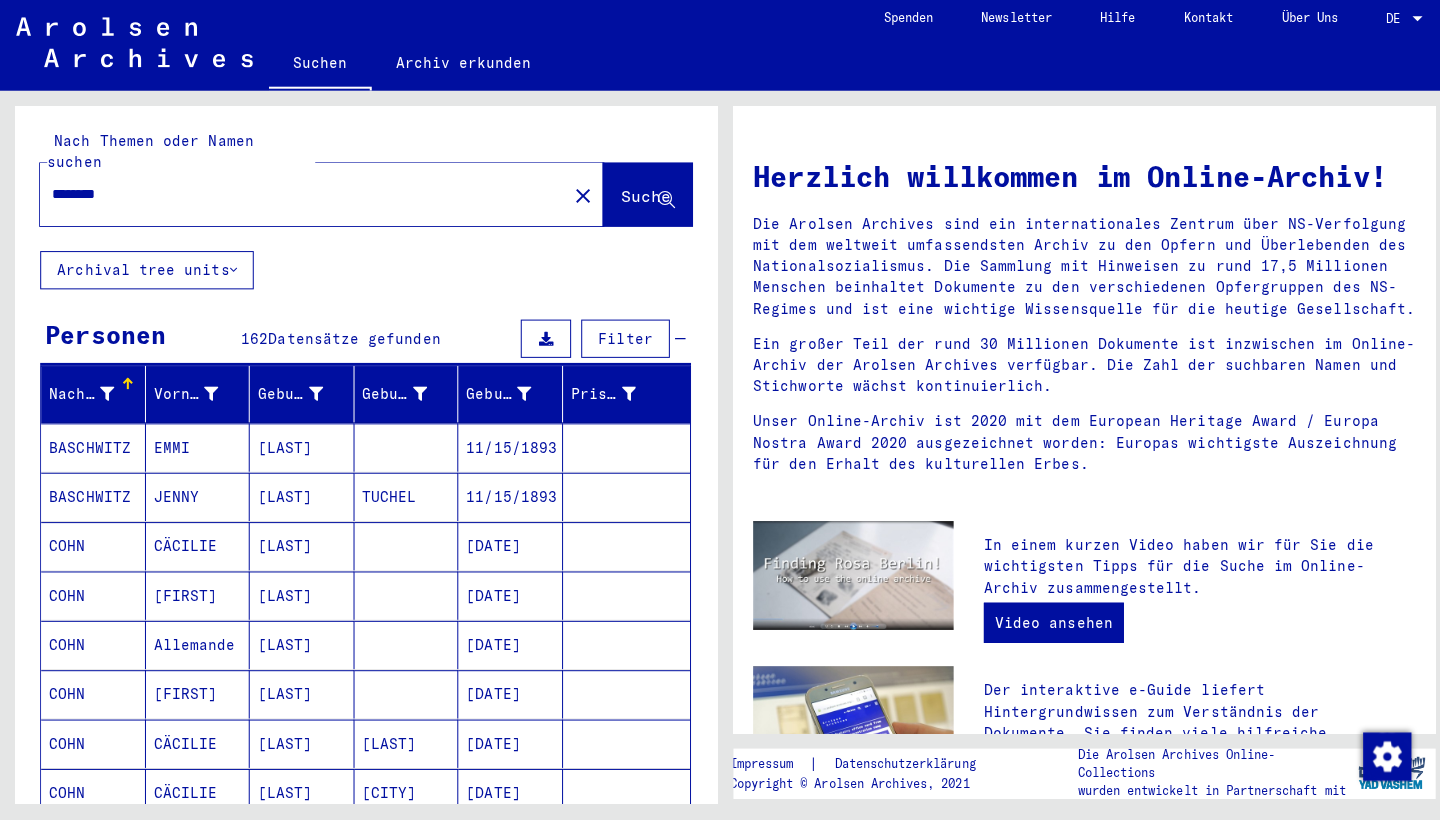 type on "********" 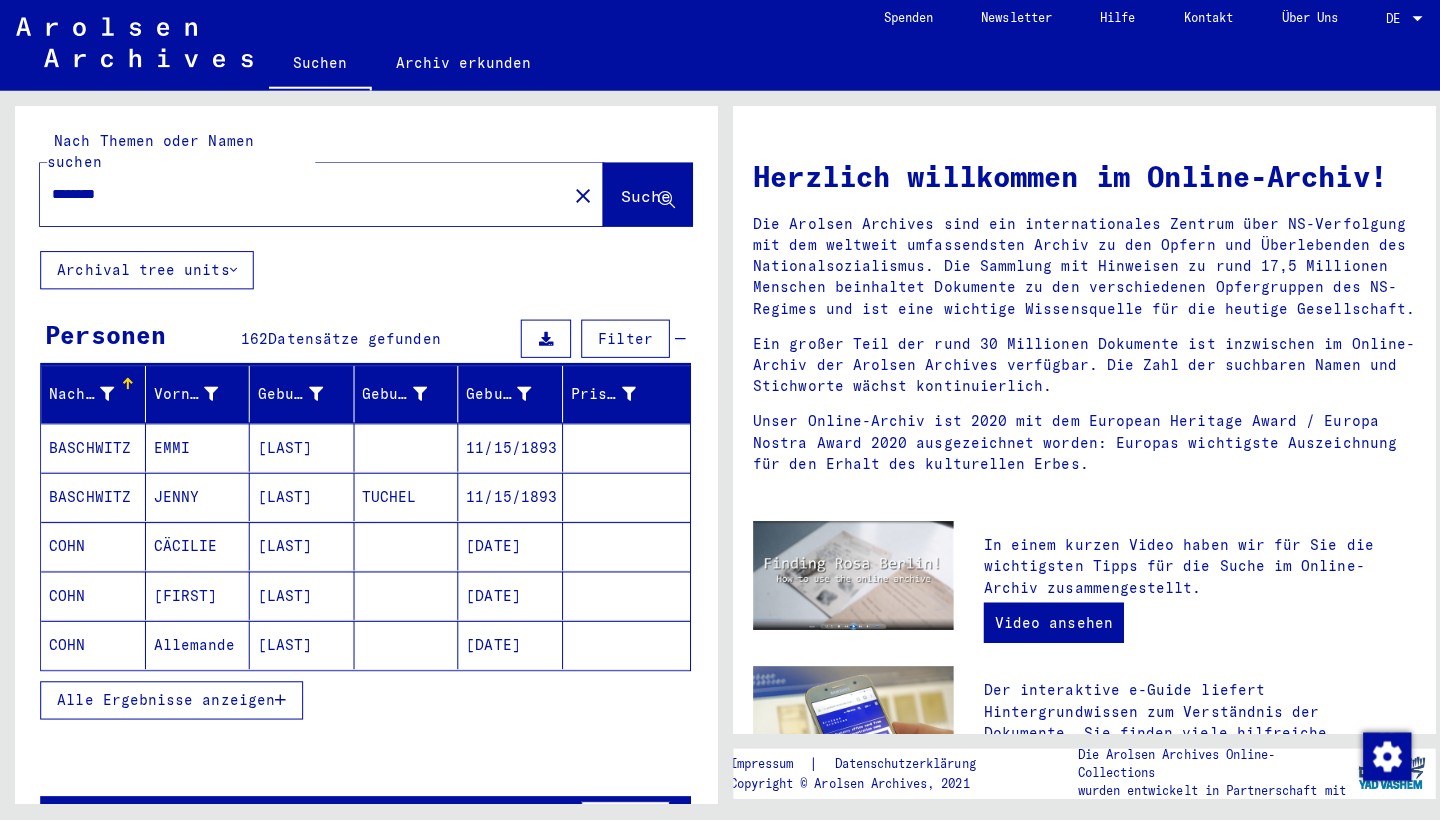 click on "Alle Ergebnisse anzeigen" at bounding box center [363, 701] 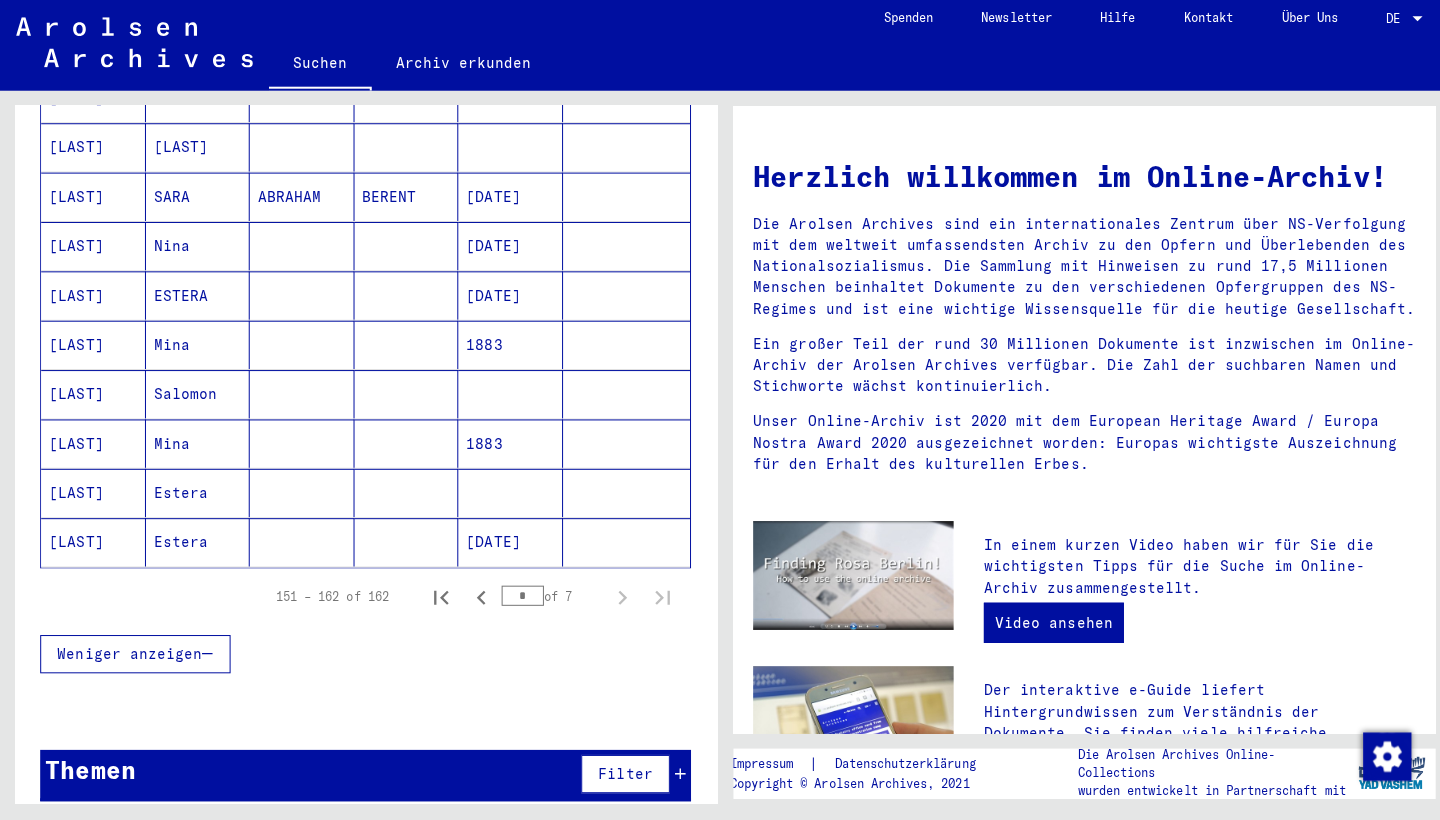 scroll, scrollTop: 1081, scrollLeft: 0, axis: vertical 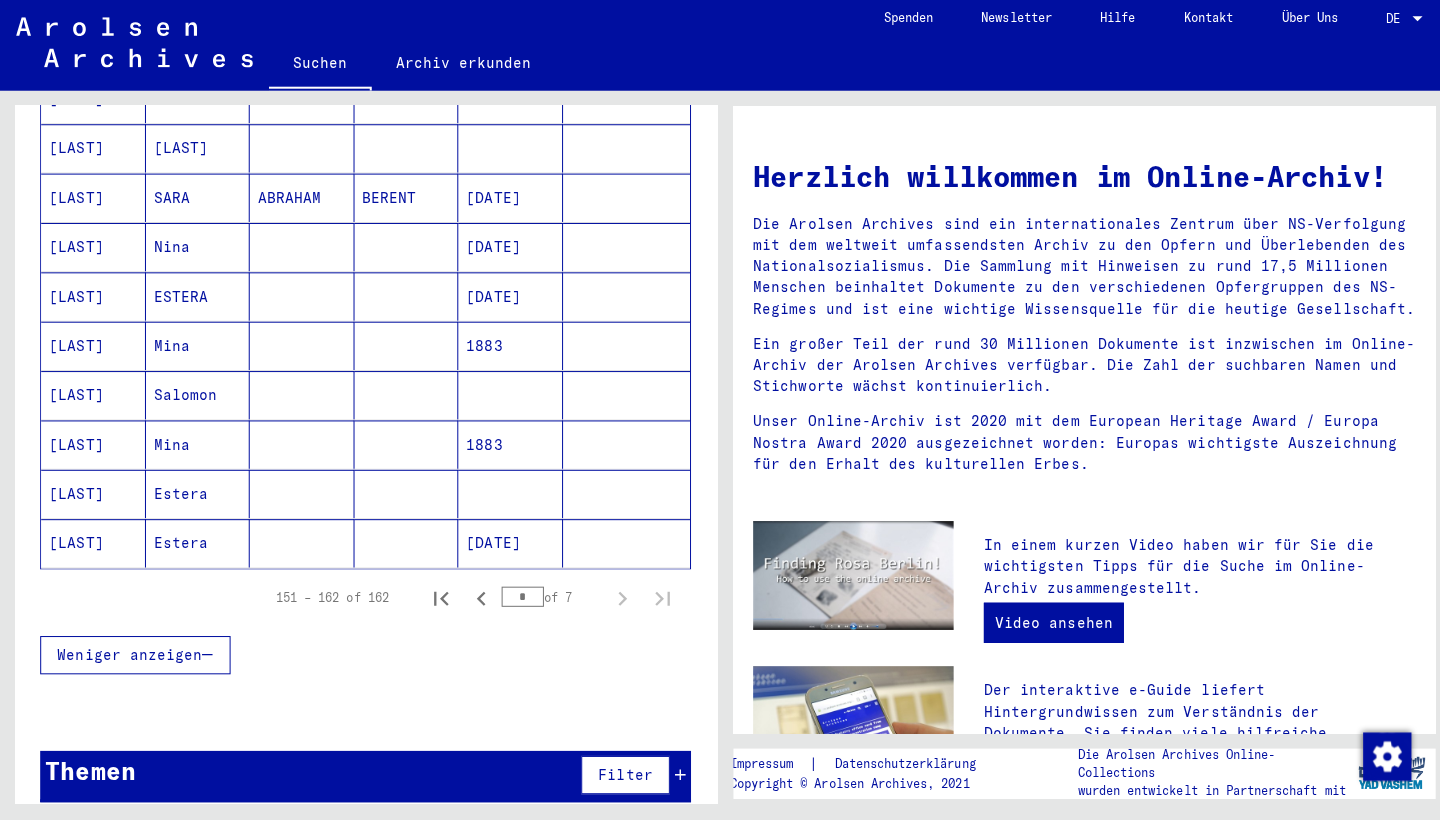 click on "*  of 7" at bounding box center (548, 598) 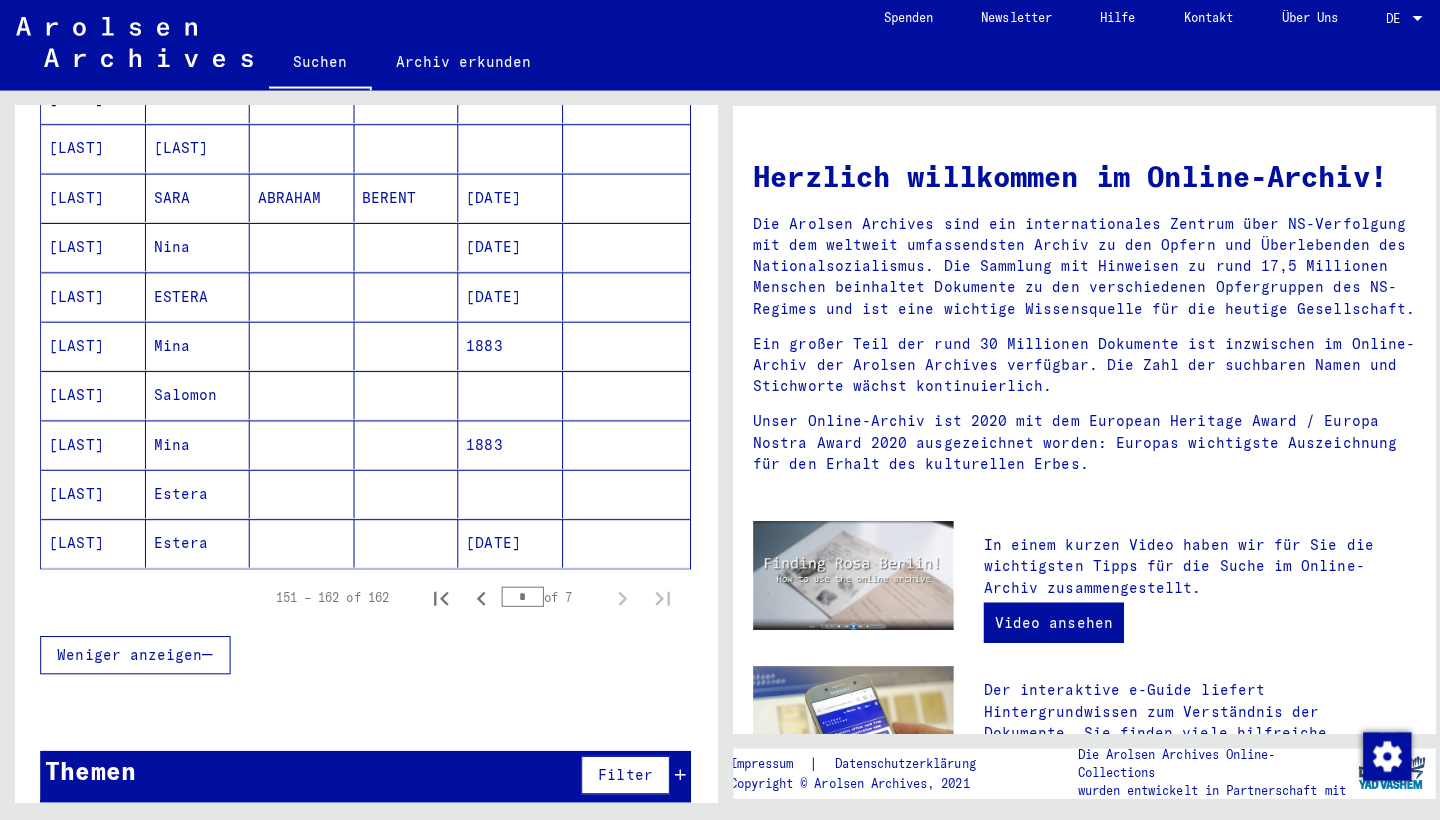 scroll, scrollTop: 0, scrollLeft: 0, axis: both 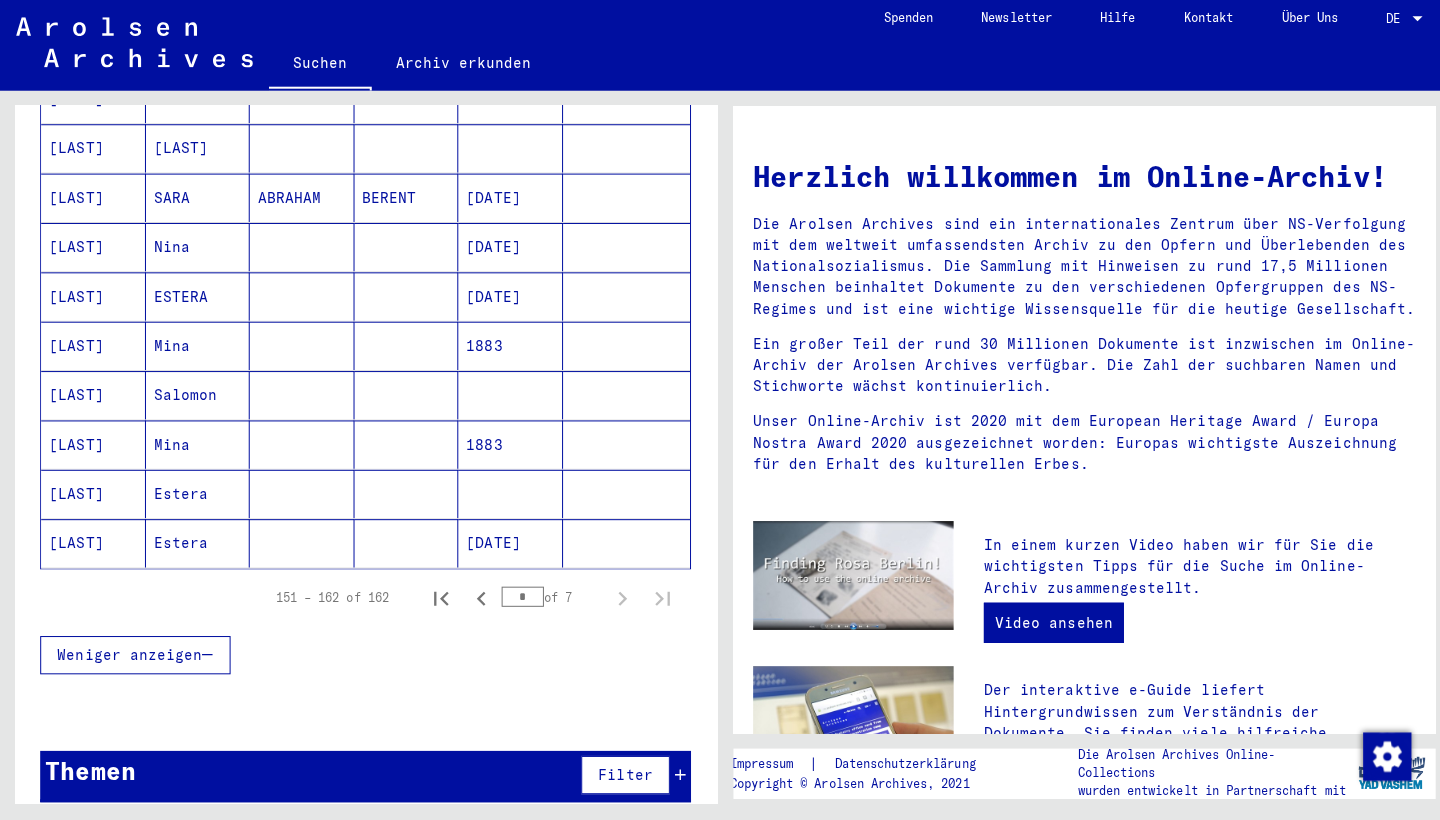 click at bounding box center (675, 775) 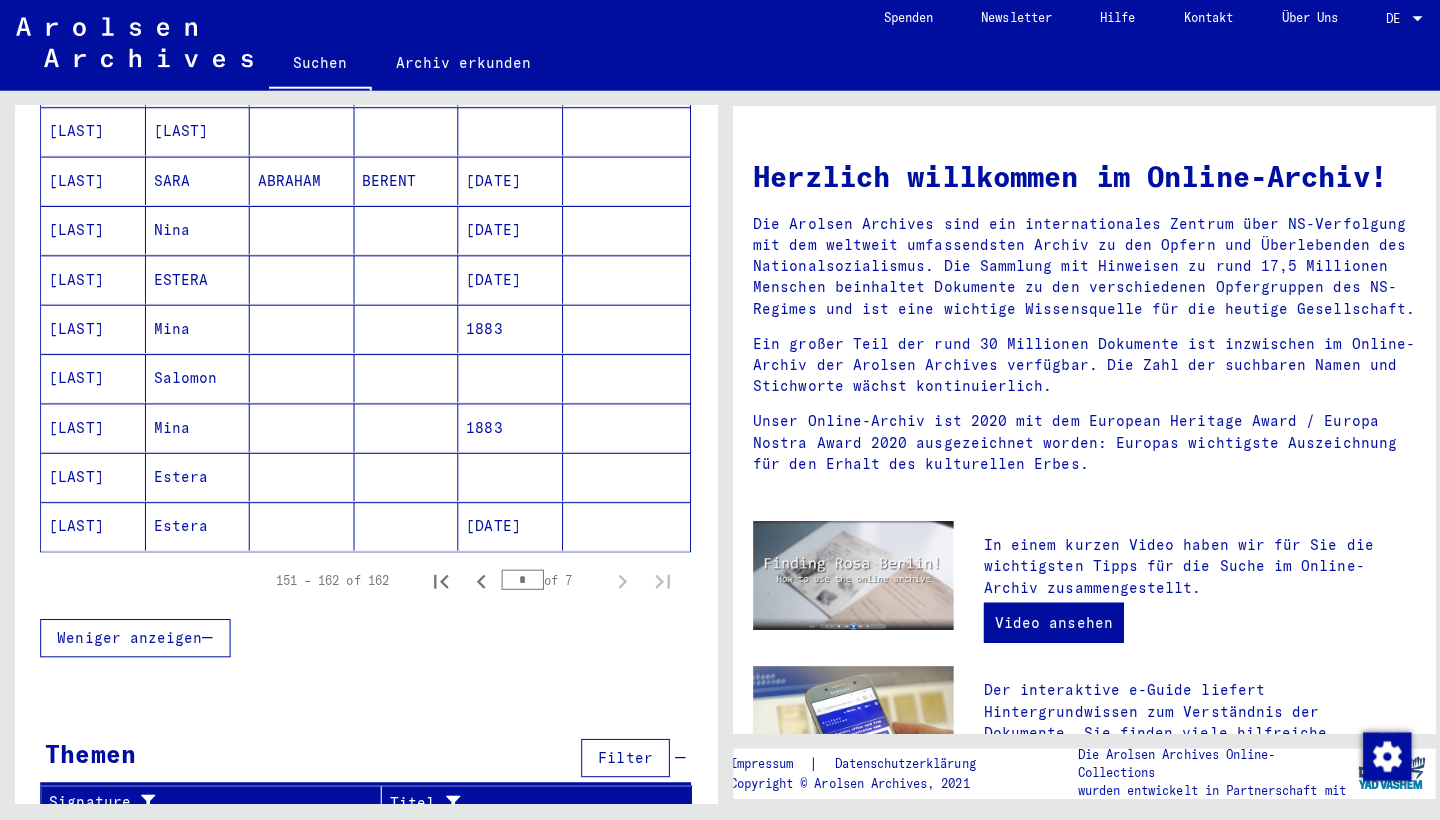 scroll, scrollTop: 1097, scrollLeft: 0, axis: vertical 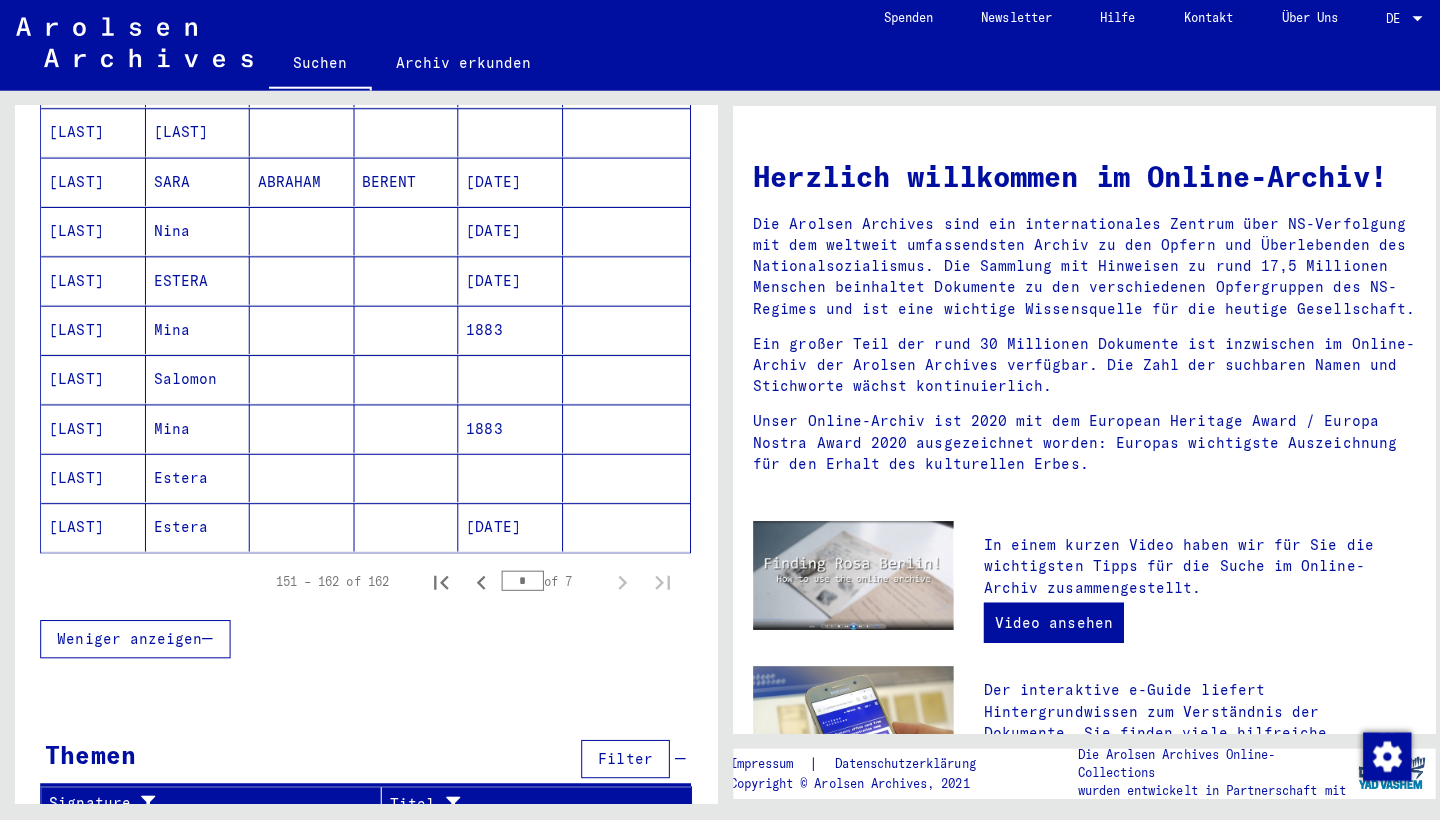 click on "*" at bounding box center (519, 582) 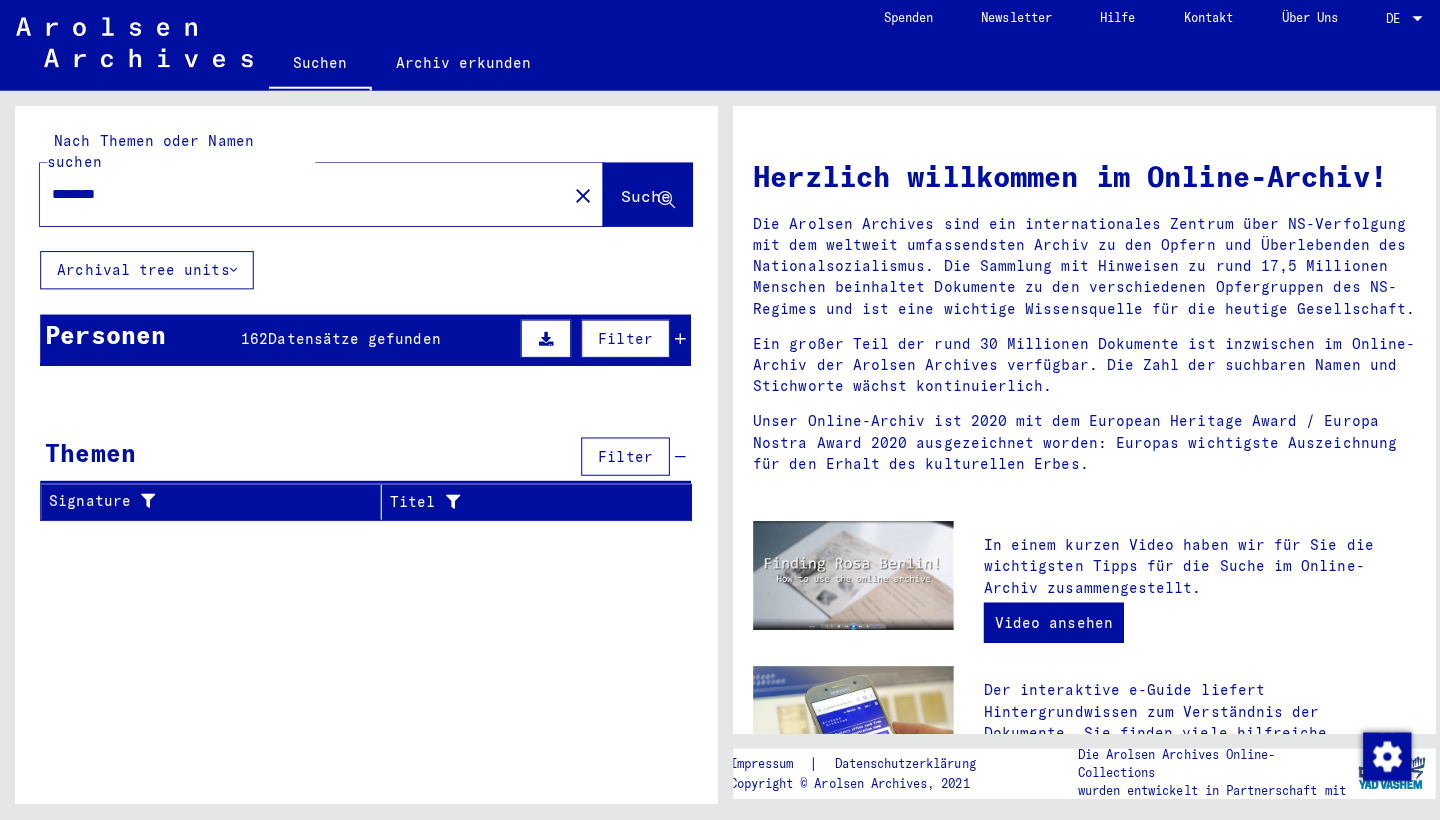 scroll, scrollTop: 0, scrollLeft: 0, axis: both 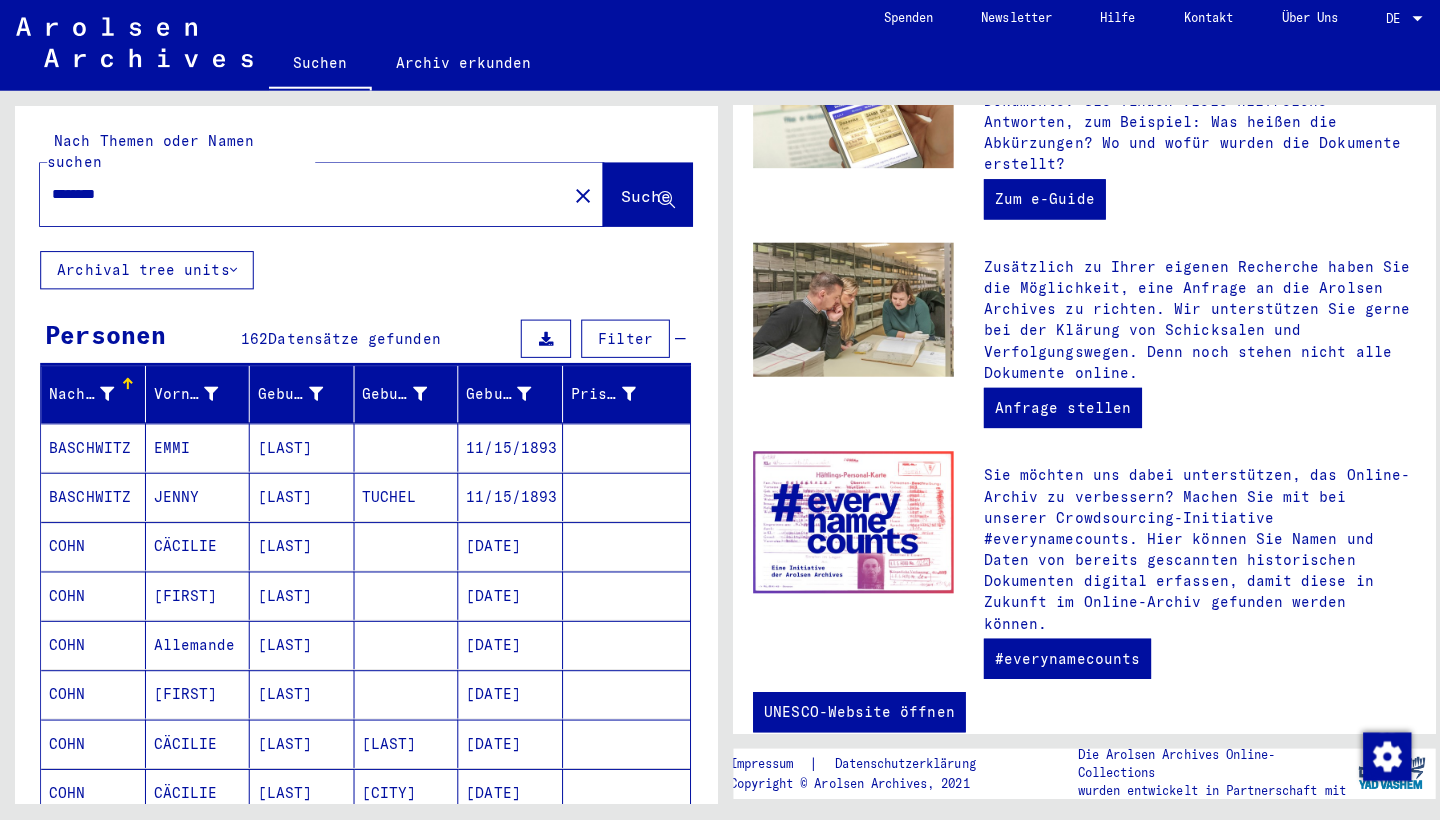 click on "Filter" at bounding box center (621, 342) 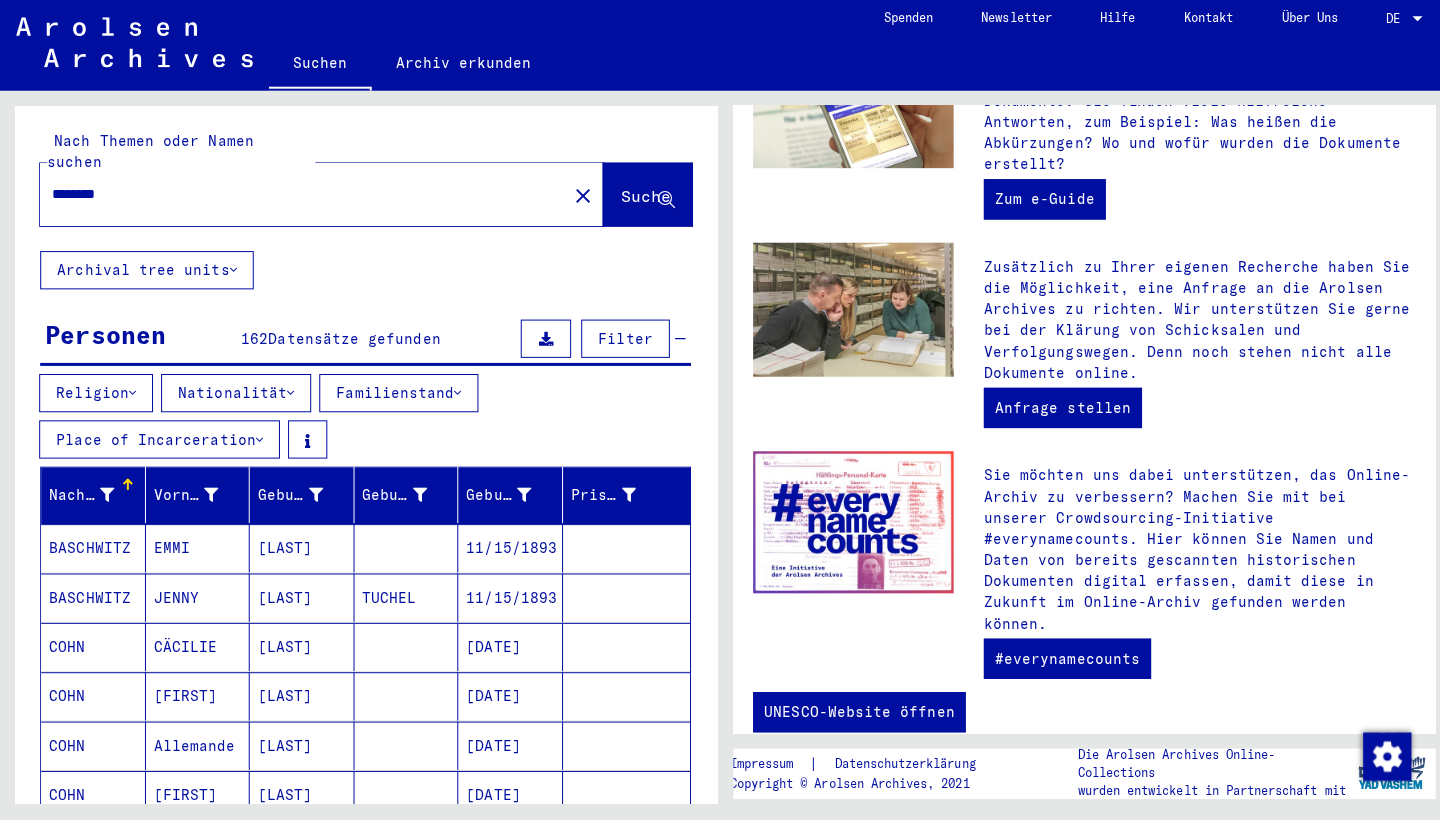 click on "Datensätze gefunden" at bounding box center (352, 342) 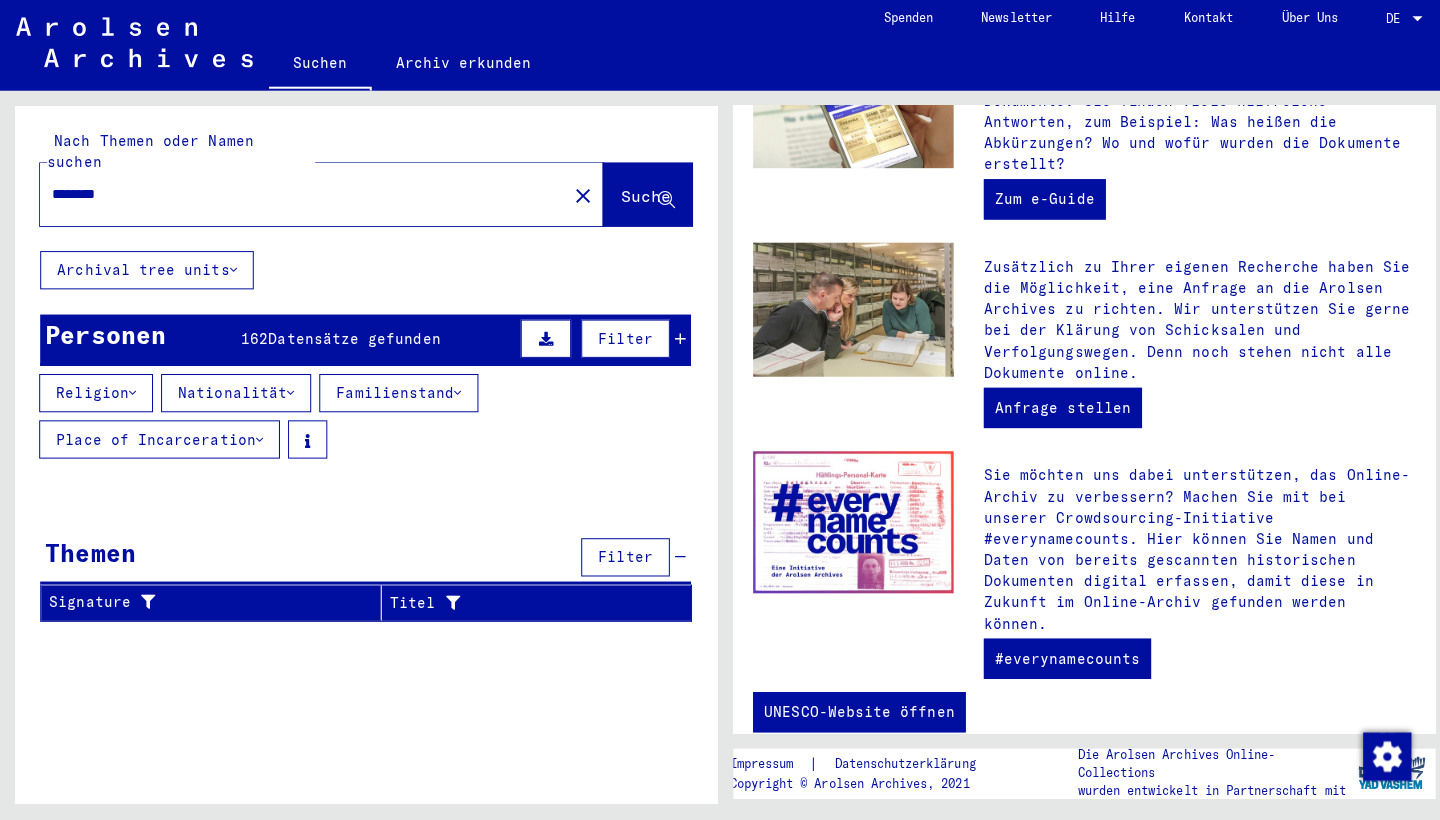 click on "Personen 162  Datensätze gefunden  Filter" at bounding box center [363, 343] 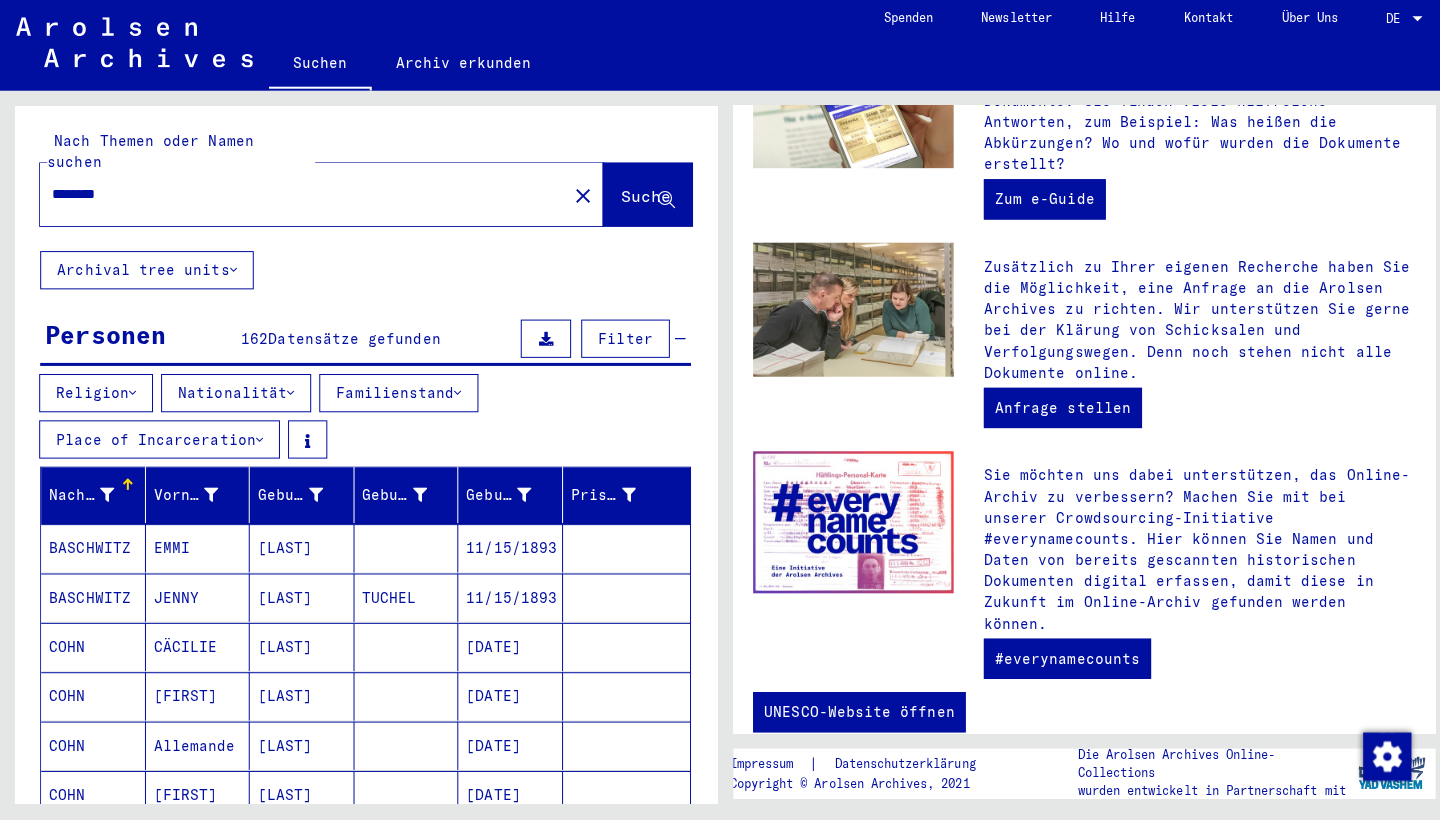 click on "Datensätze gefunden" at bounding box center (352, 342) 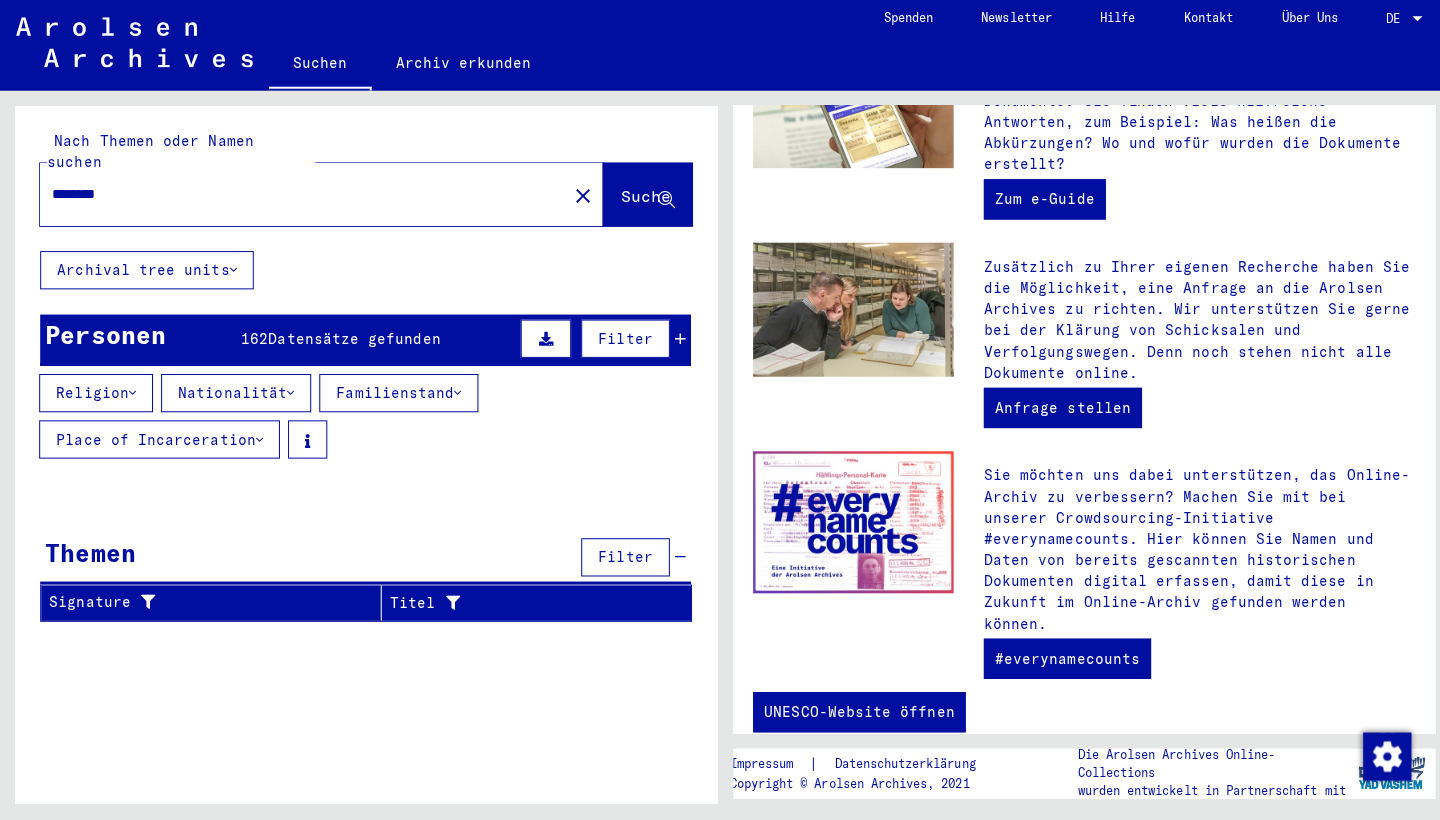 click on "Datensätze gefunden" at bounding box center (352, 342) 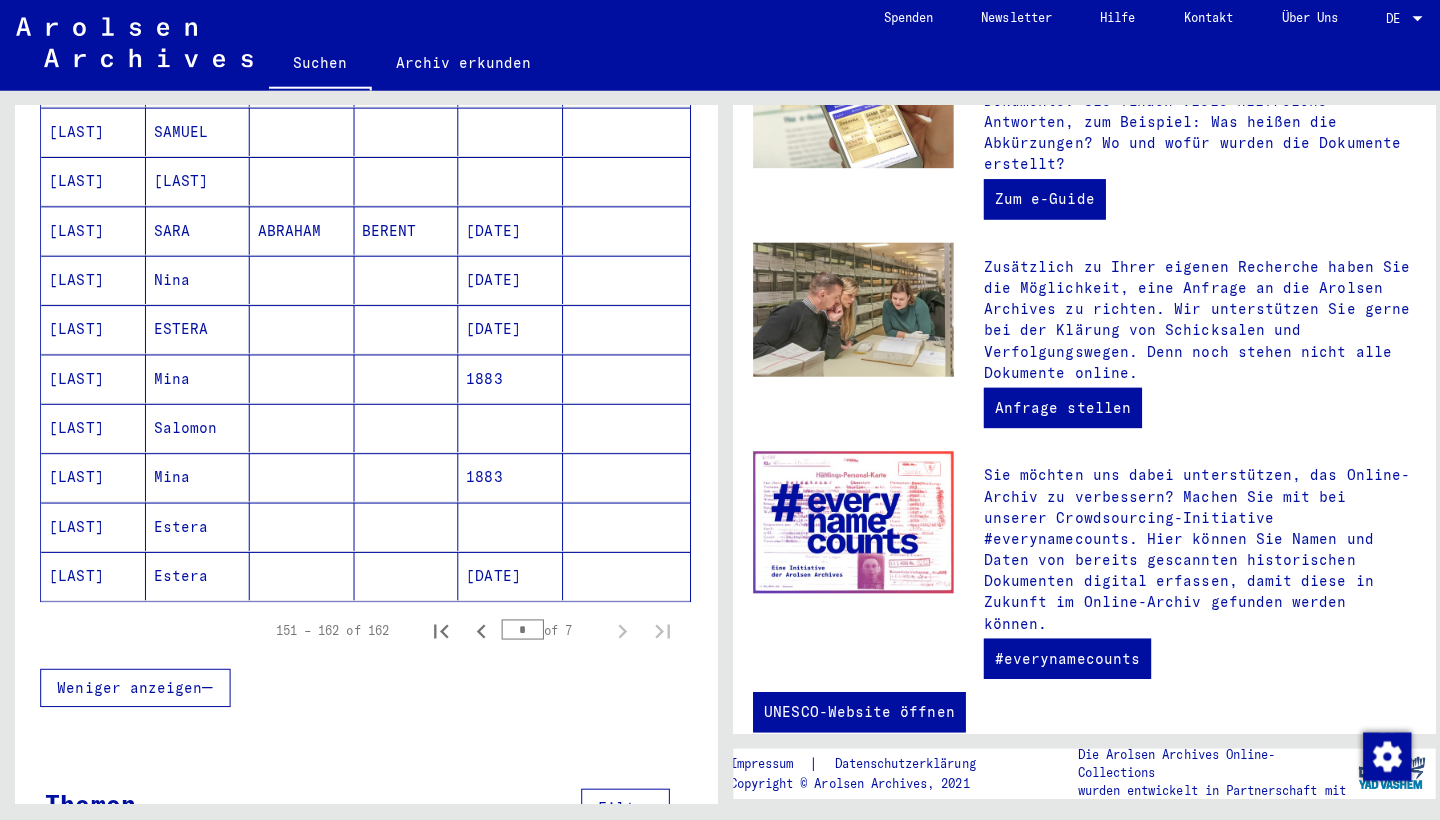 scroll, scrollTop: 1153, scrollLeft: 0, axis: vertical 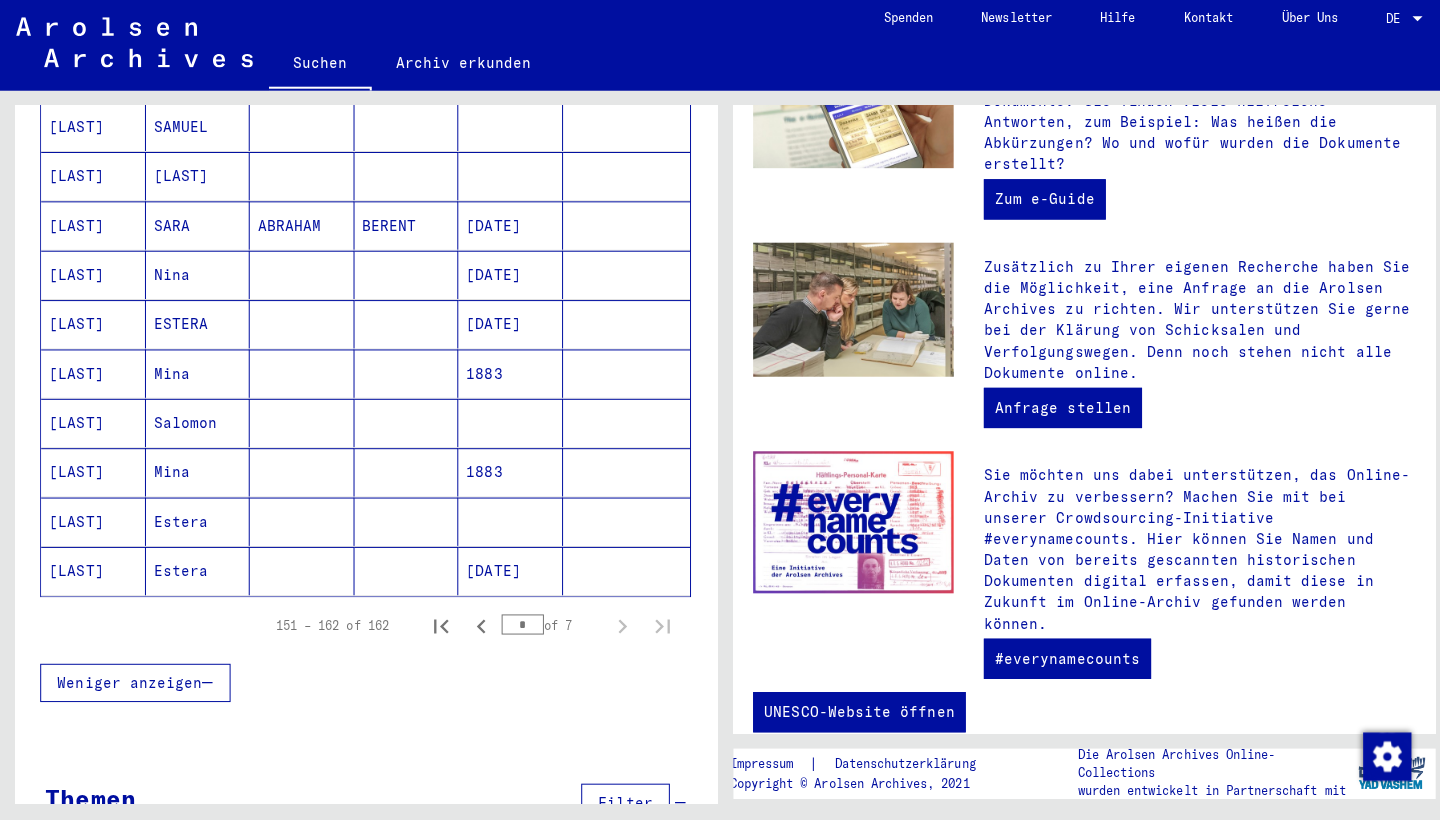 click on "*  of 7" at bounding box center [548, 626] 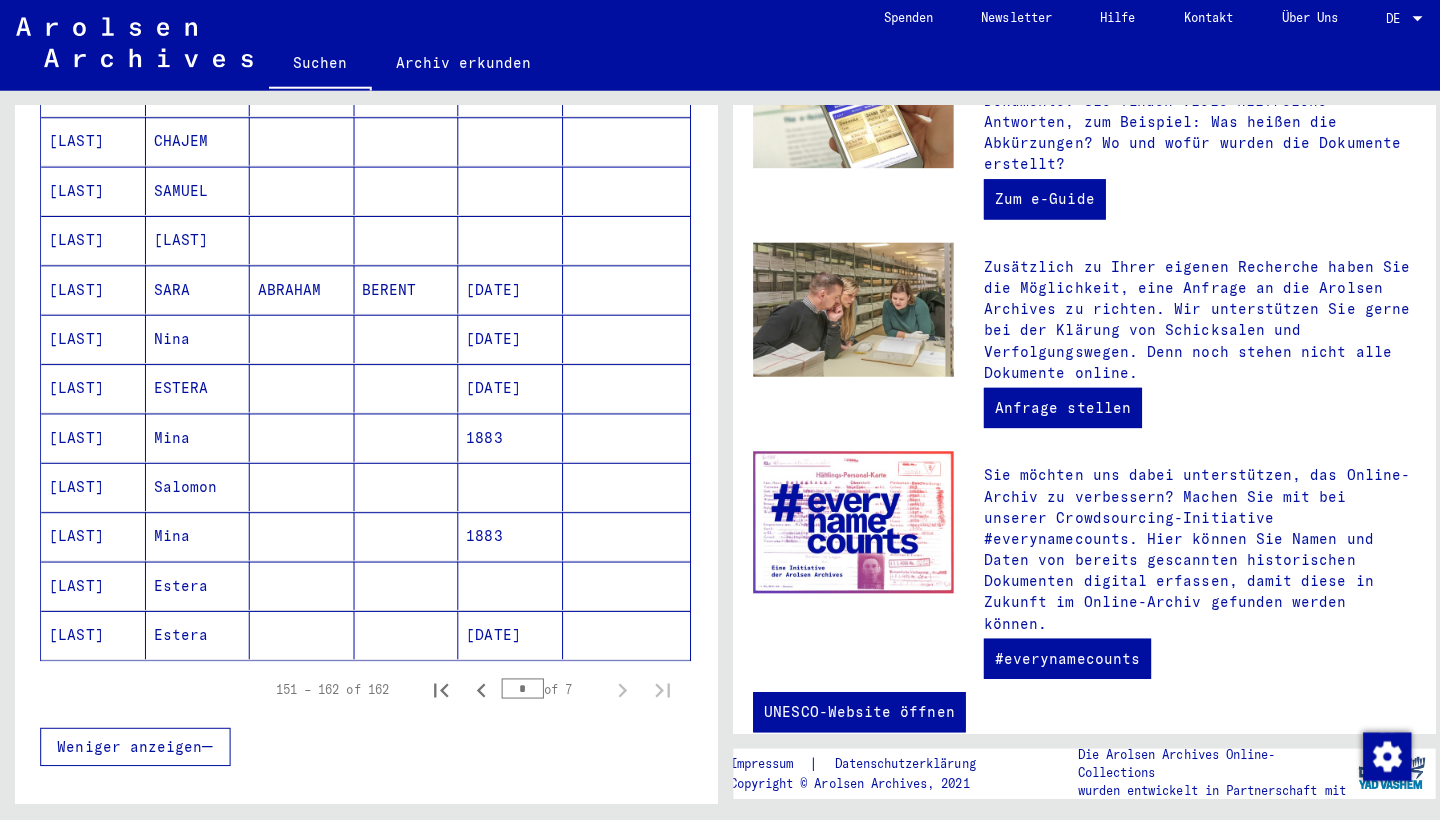 scroll, scrollTop: 1127, scrollLeft: 0, axis: vertical 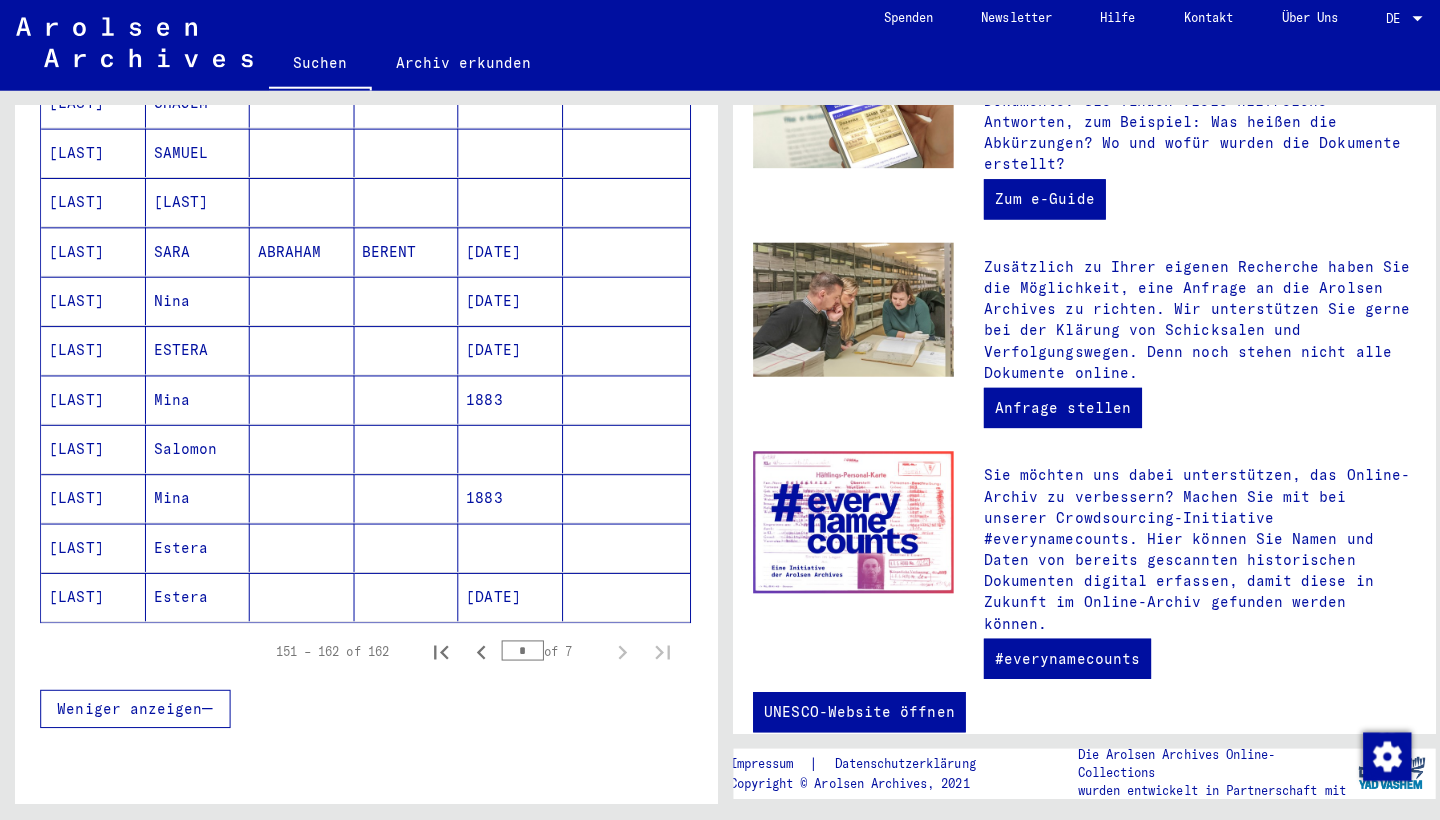 click on "151 – 162 of 162" at bounding box center [330, 653] 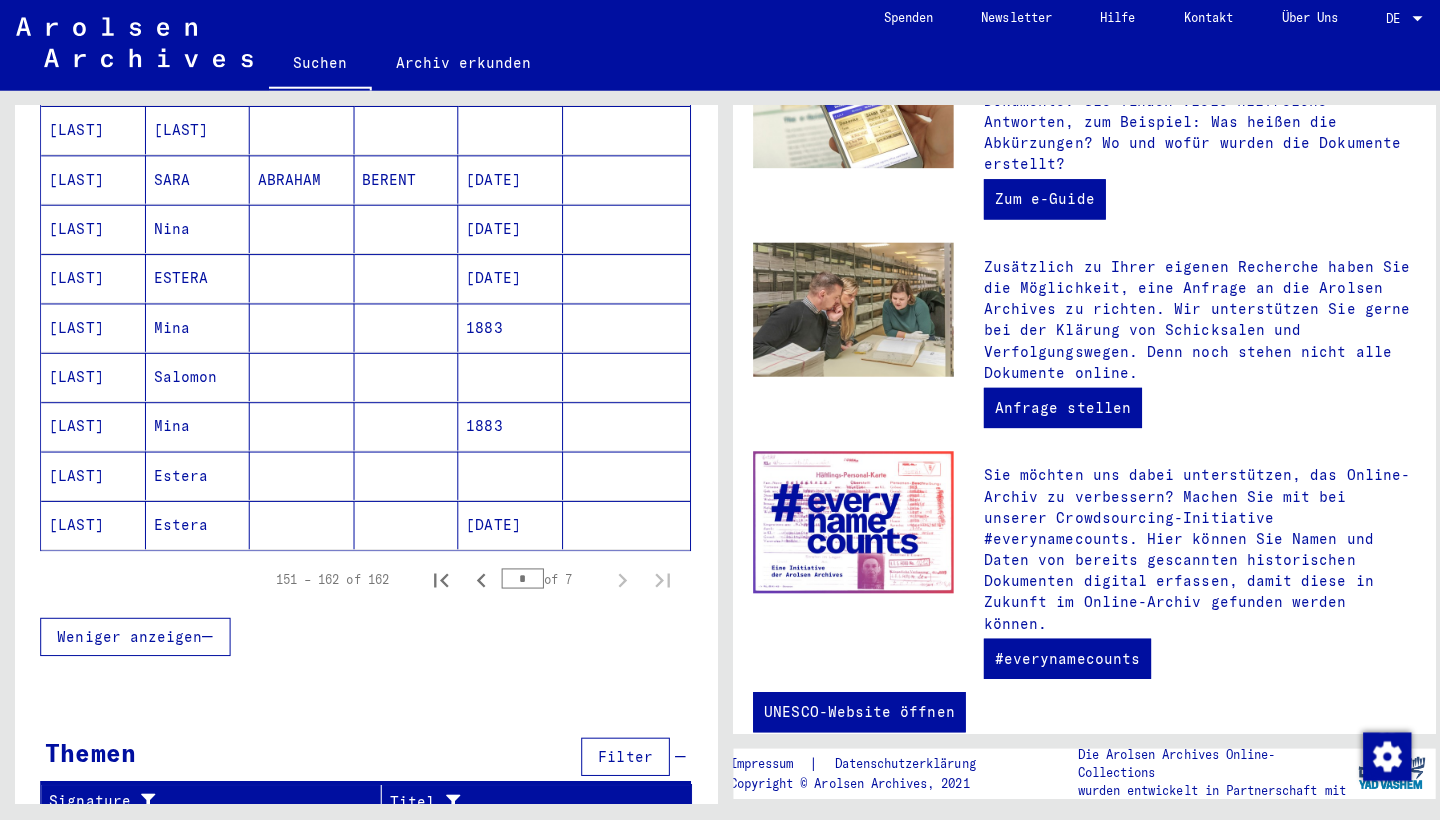 scroll, scrollTop: 1197, scrollLeft: 0, axis: vertical 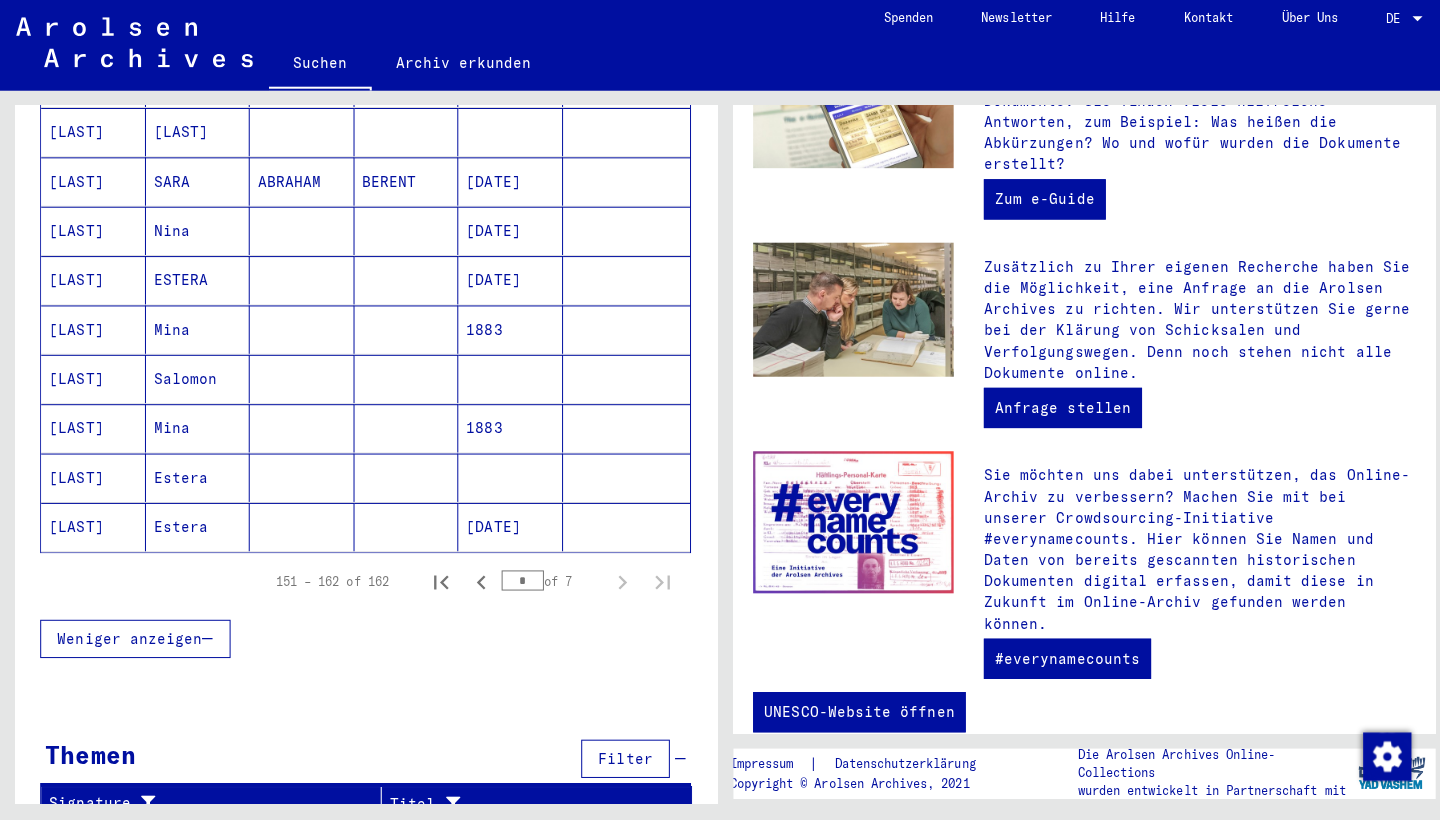 click at bounding box center [206, 640] 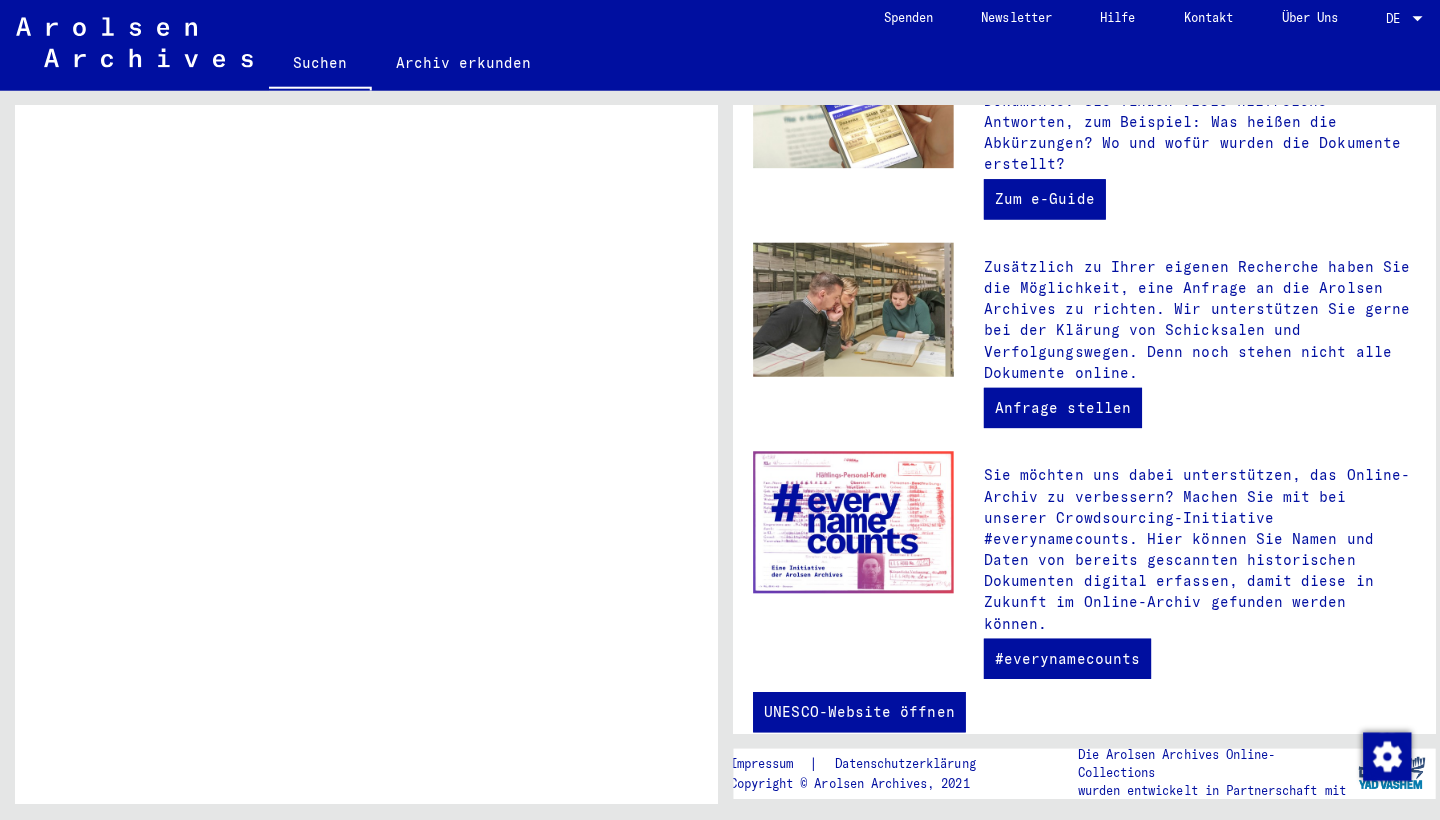 scroll, scrollTop: 1027, scrollLeft: 0, axis: vertical 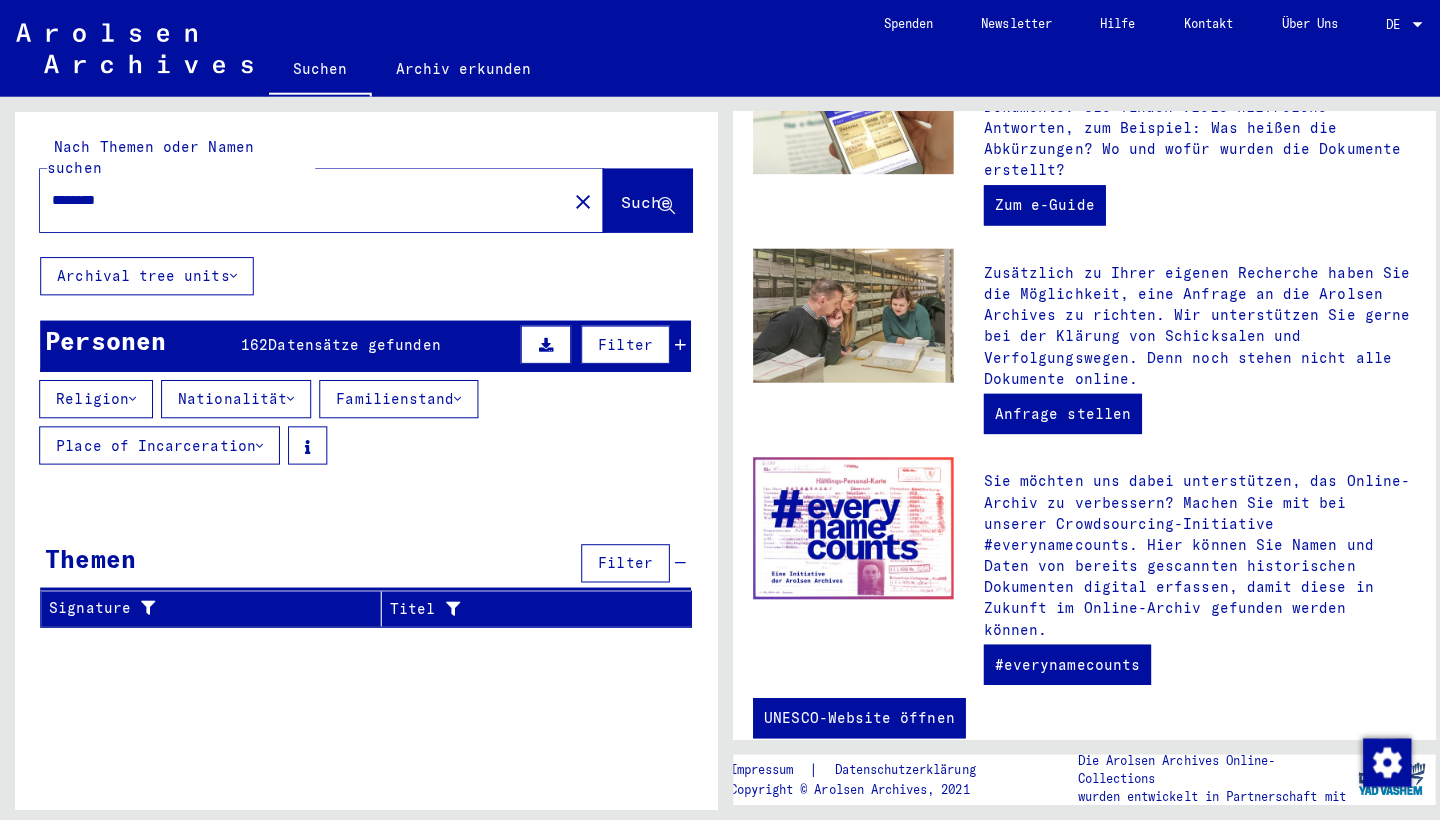 click on "********" at bounding box center [295, 198] 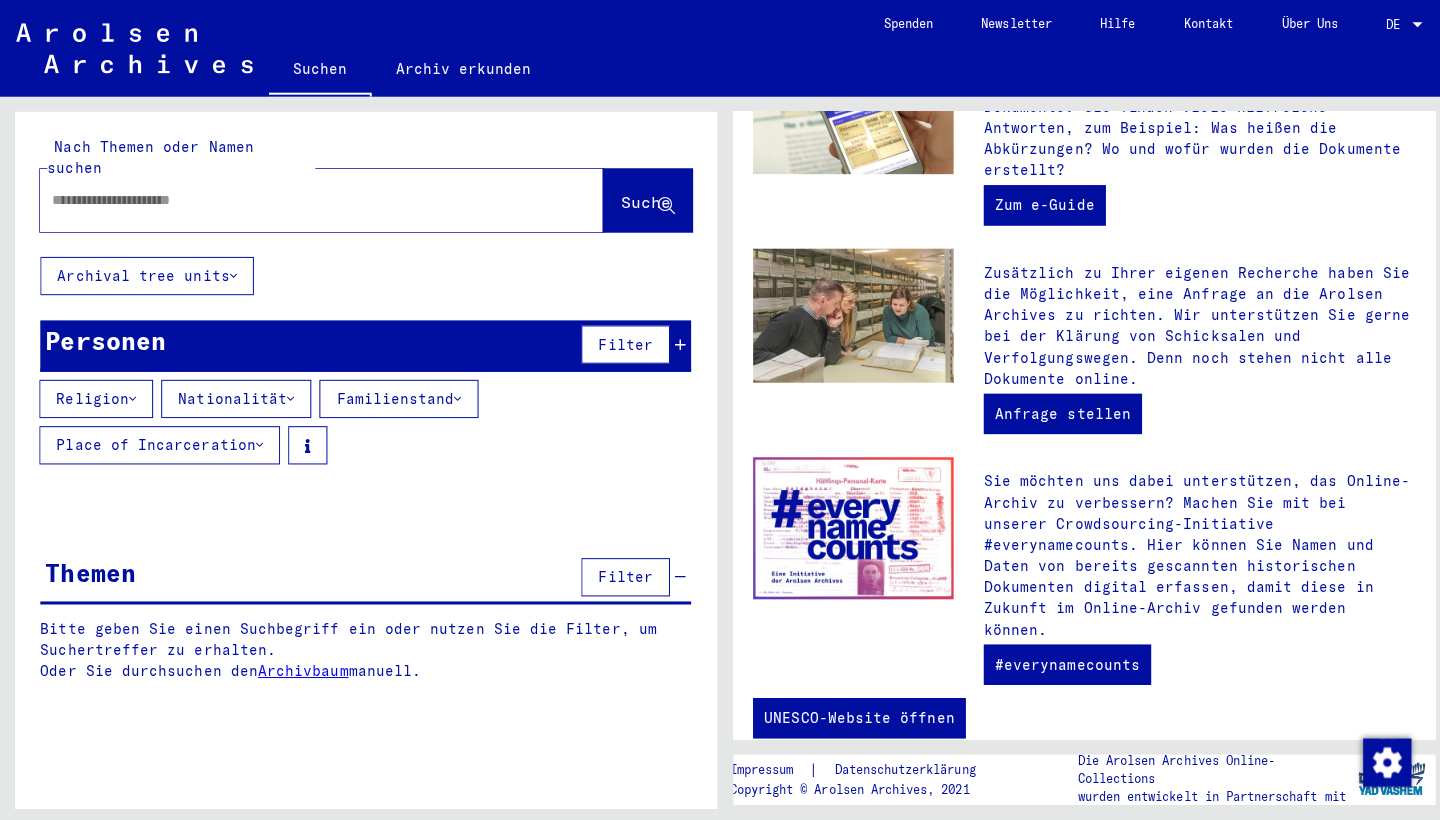 click 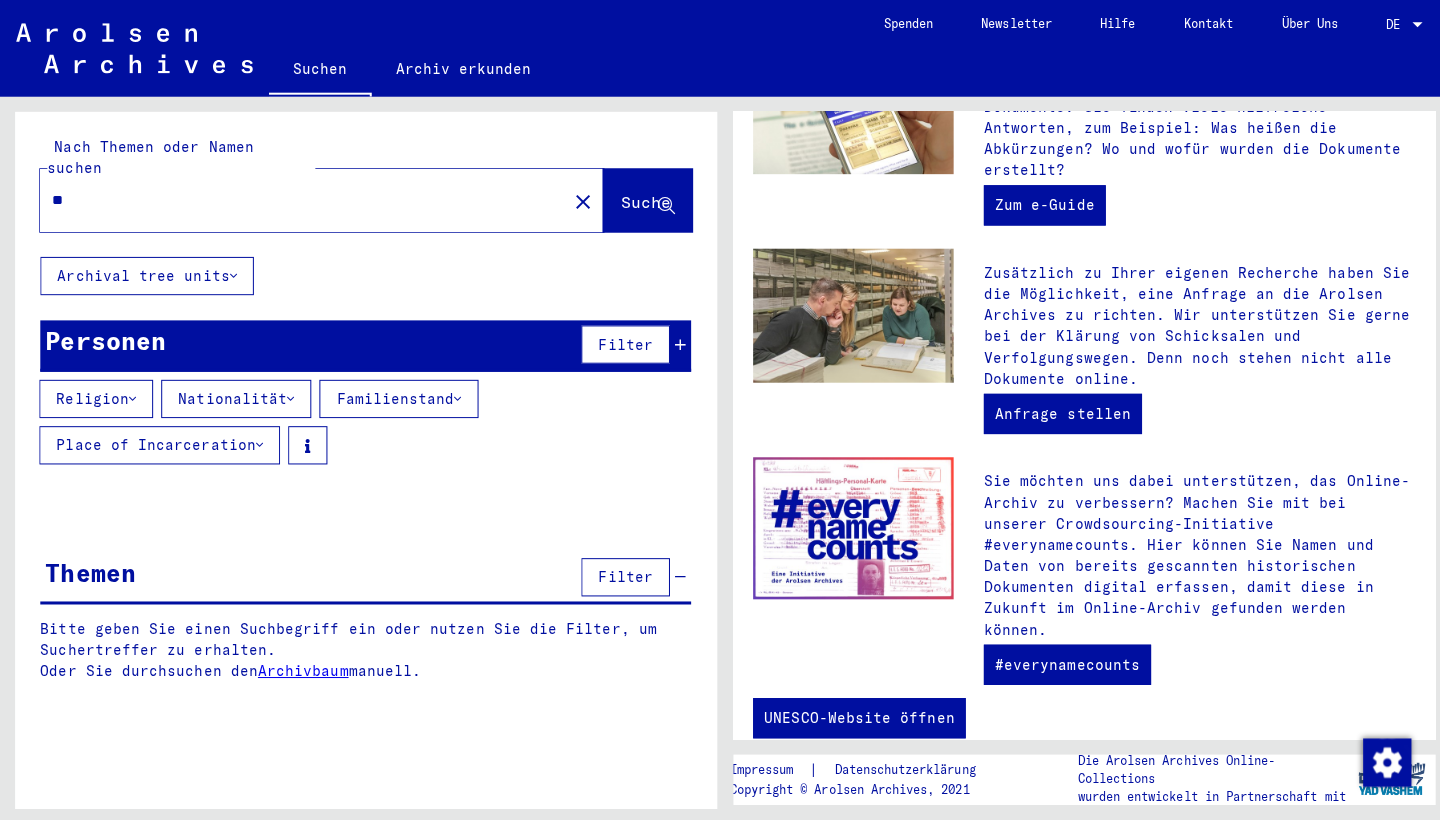 type on "*" 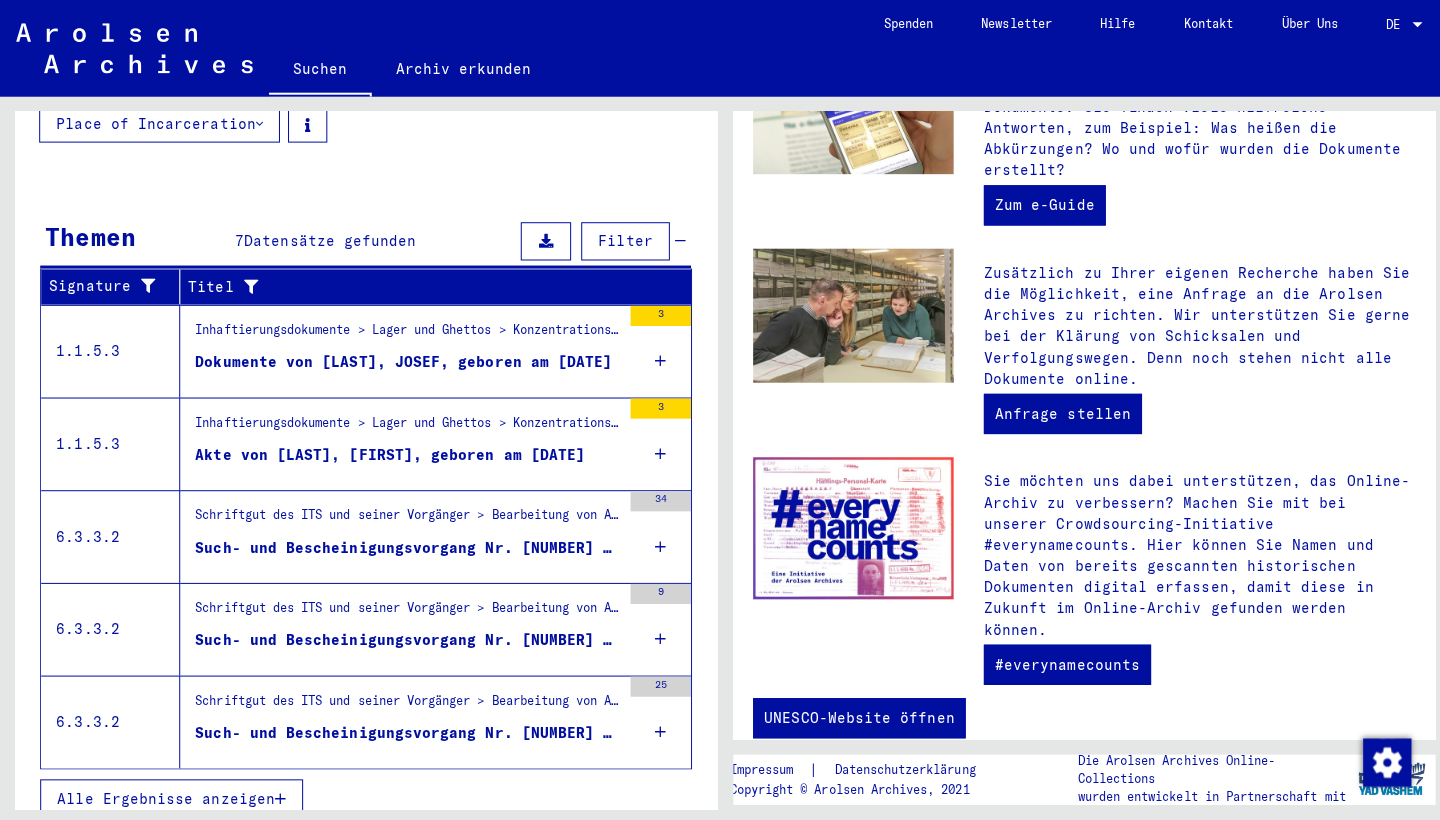 scroll, scrollTop: 318, scrollLeft: 0, axis: vertical 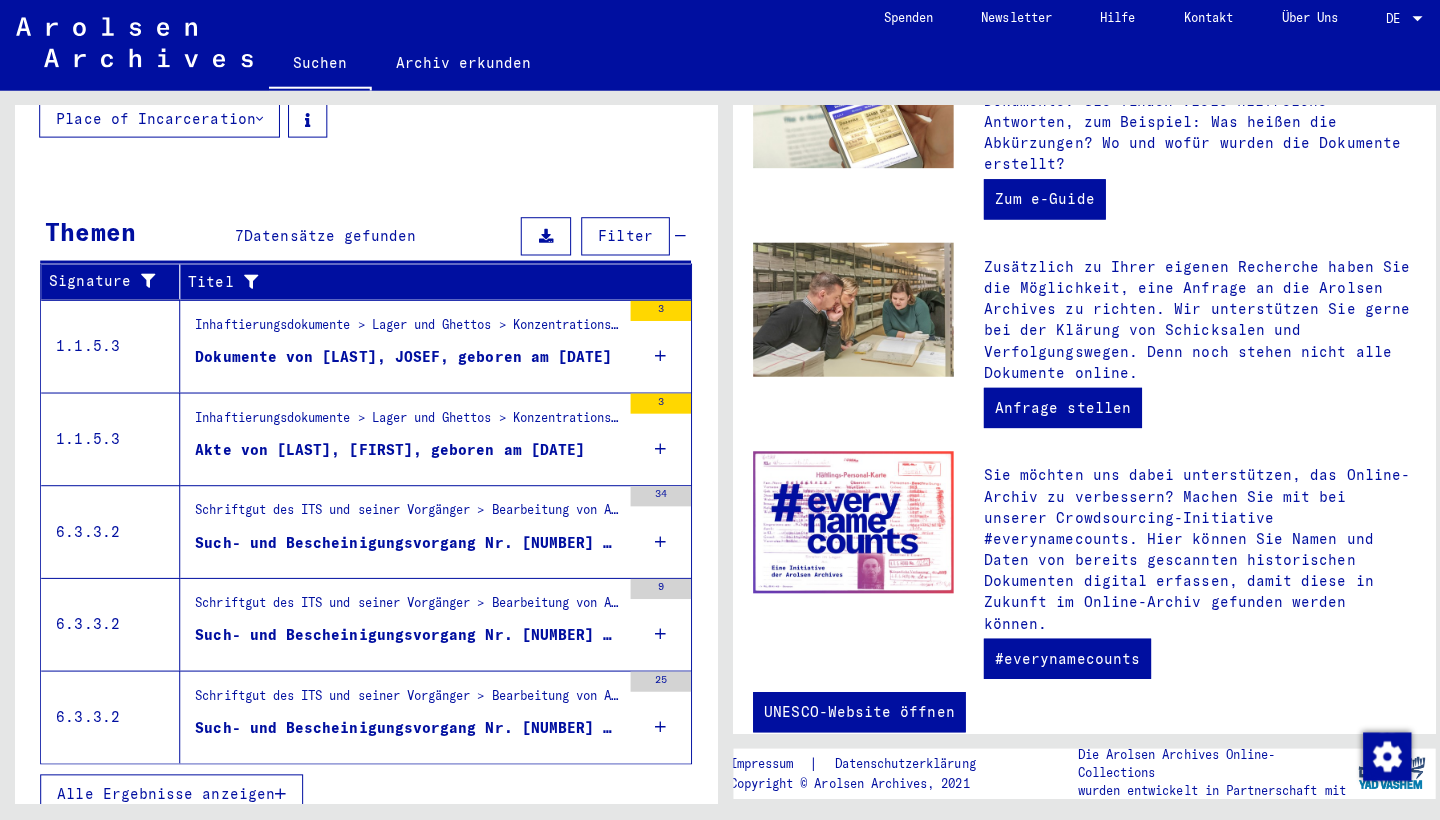 click on "Alle Ergebnisse anzeigen" at bounding box center (165, 794) 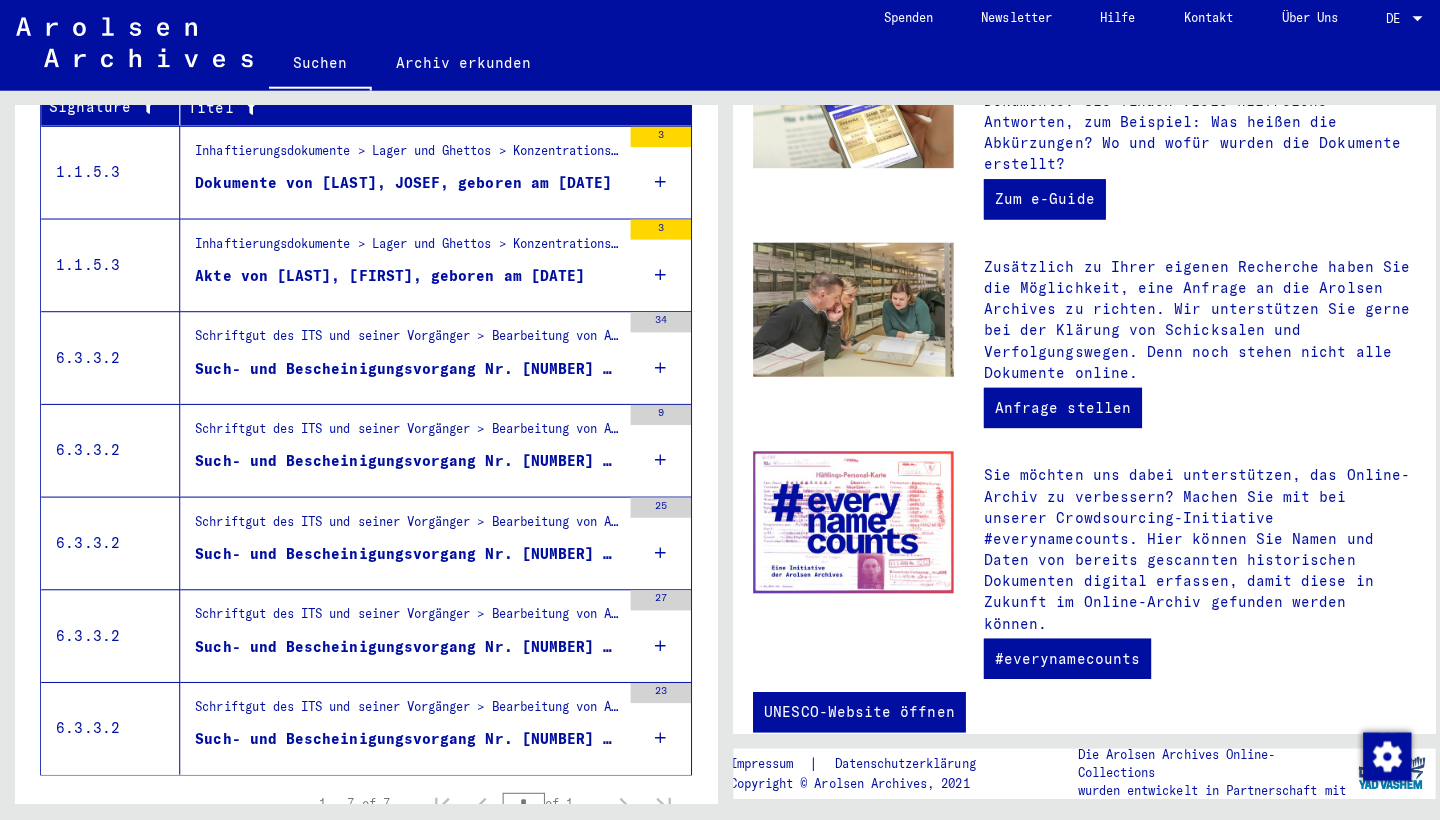 scroll, scrollTop: 490, scrollLeft: 0, axis: vertical 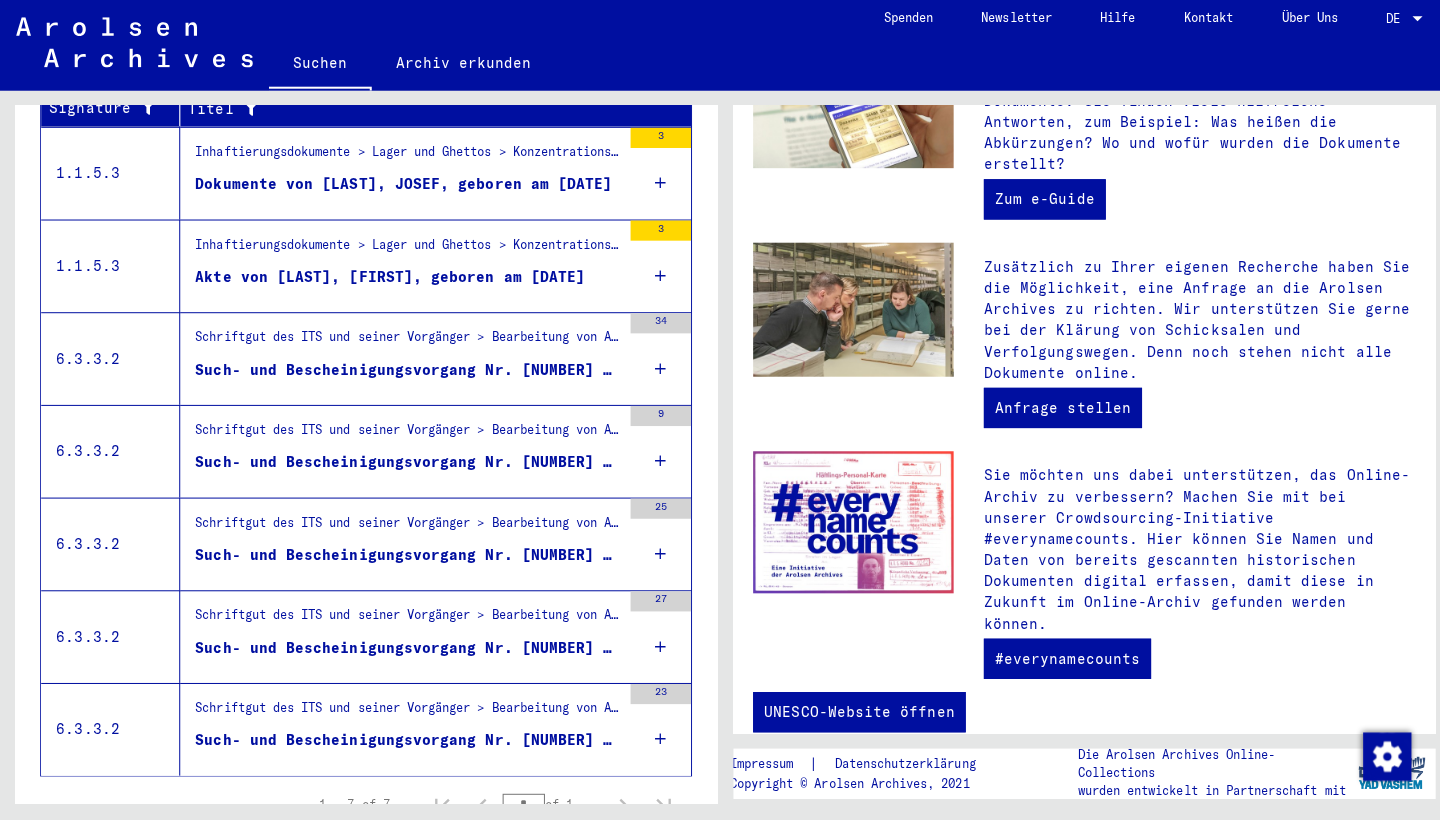 click on "Such- und Bescheinigungsvorgang Nr. [NUMBER] für [LAST], [FIRST] geboren [DATE] oder[DATE] oder[DATE] oder[DATE]" at bounding box center (405, 741) 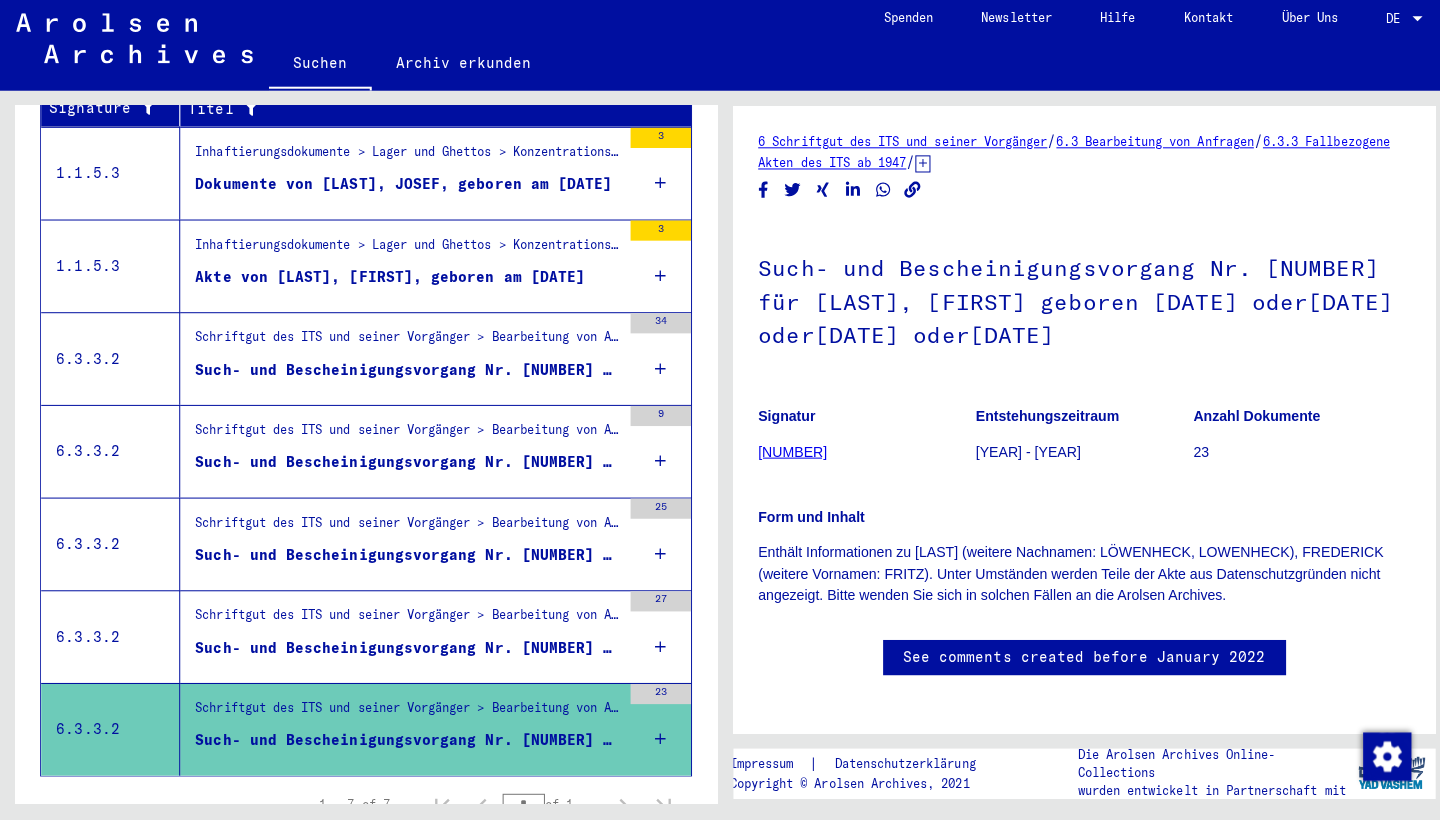 scroll, scrollTop: 0, scrollLeft: 0, axis: both 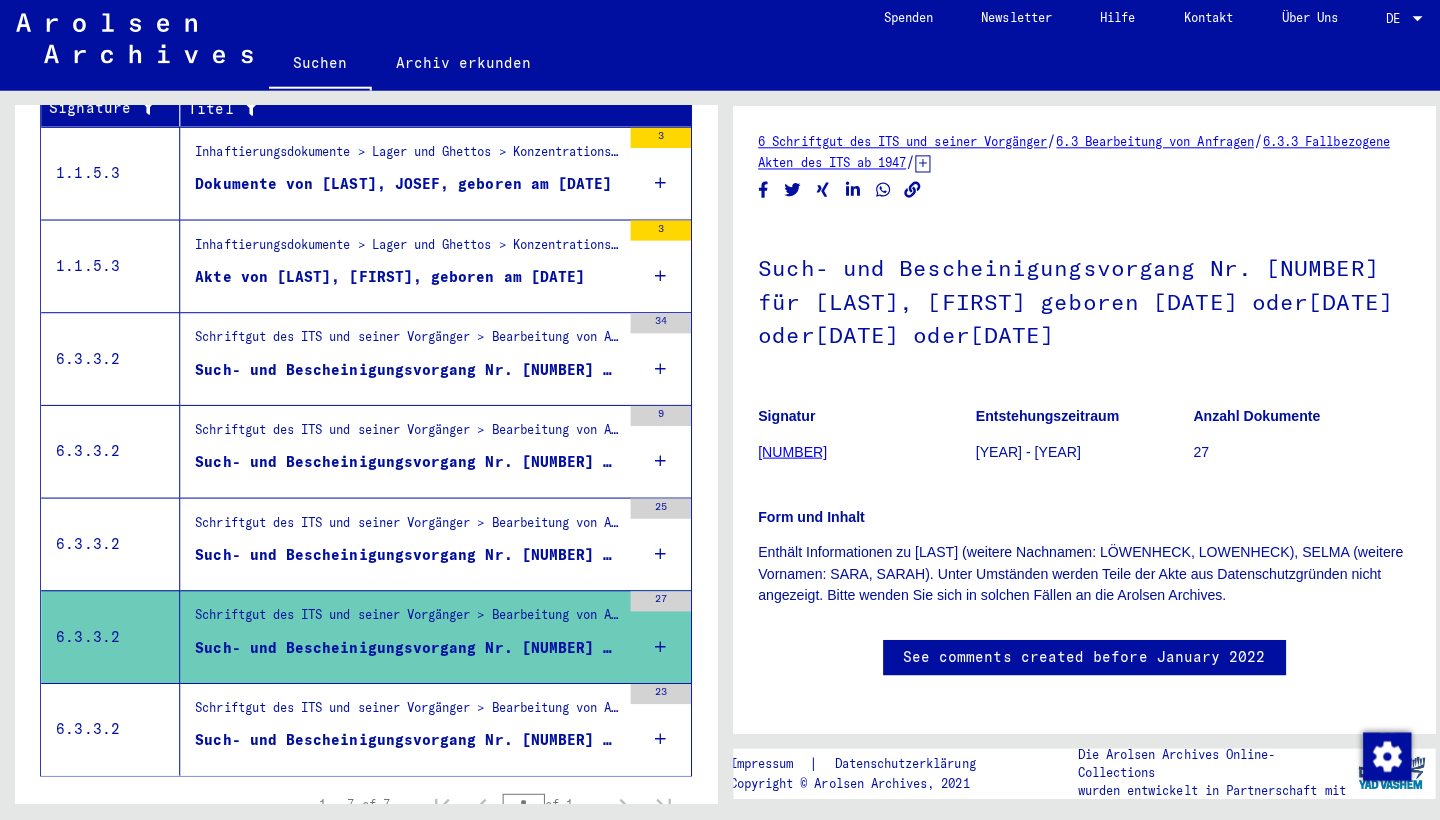 click on "Schriftgut des ITS und seiner Vorgänger > Bearbeitung von Anfragen > Fallbezogene Akten des ITS ab 1947 > T/D-Fallablage > Such- und Bescheinigungsvorgänge mit den (T/D-) Nummern von 1.250.000 bis 1.499.999 > Such- und Bescheinigungsvorgänge mit den (T/D-) Nummern von 1.349.000 bis 1.349.499" at bounding box center [405, 530] 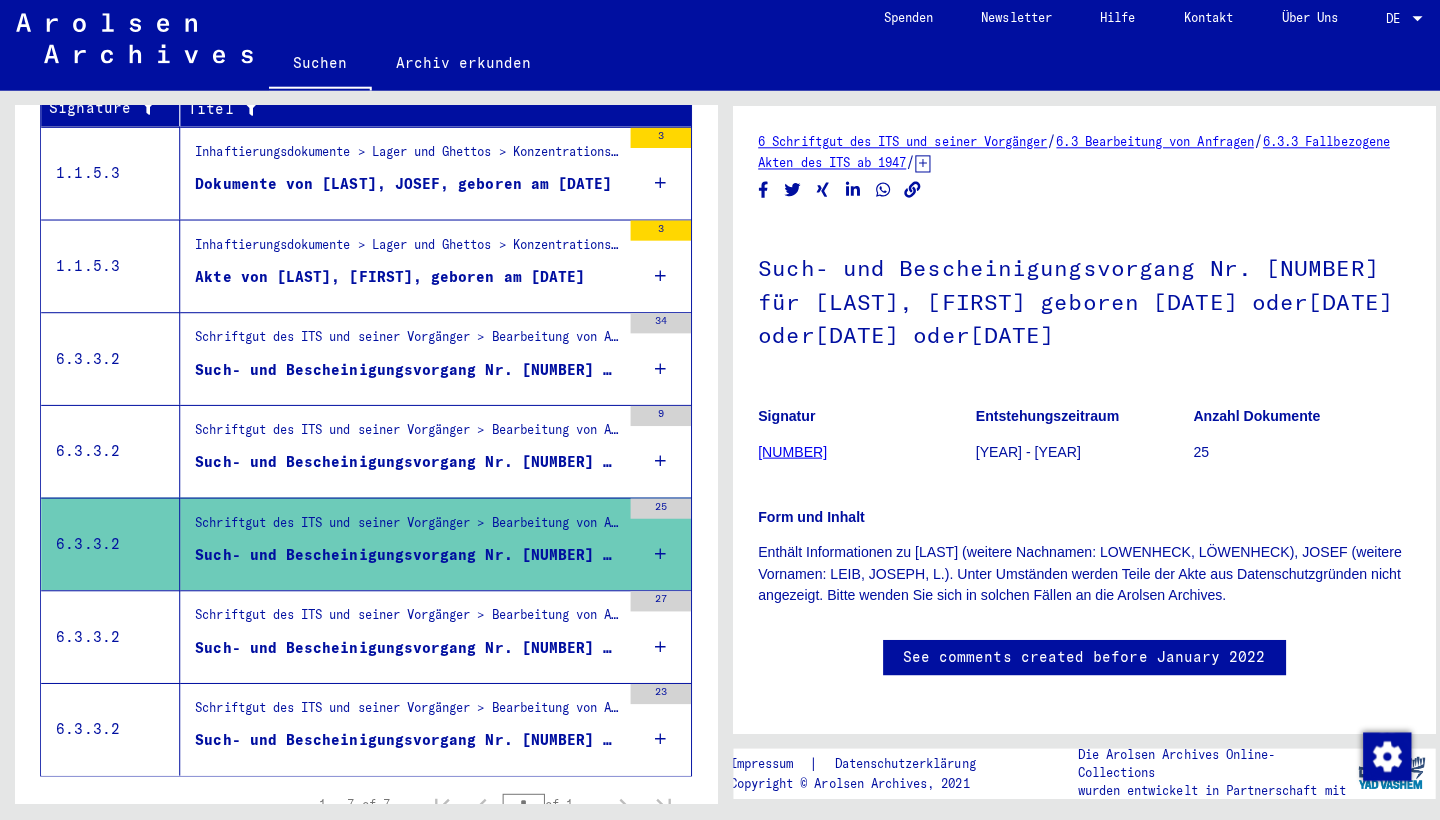 scroll, scrollTop: 0, scrollLeft: 0, axis: both 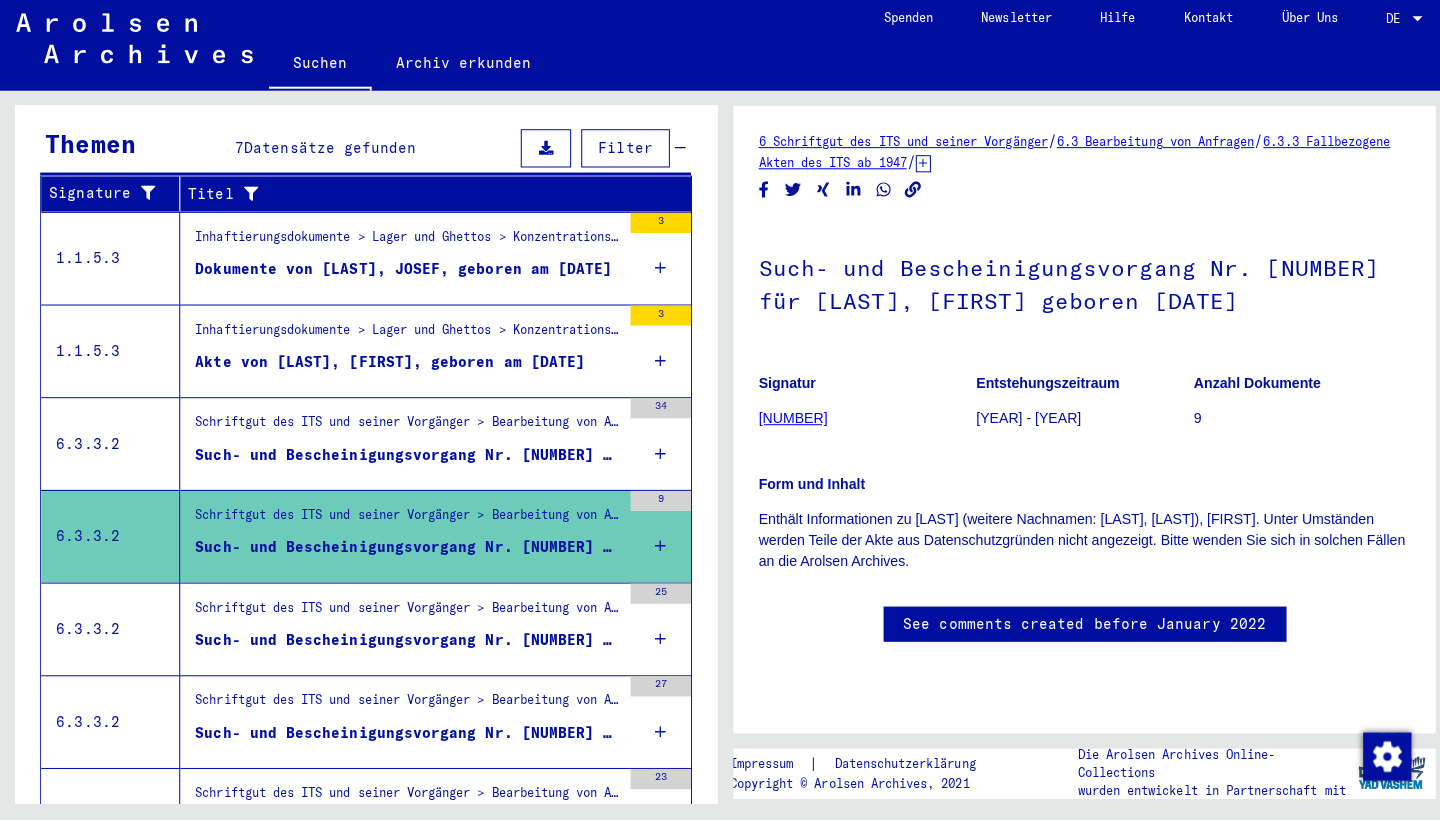 click on "Such- und Bescheinigungsvorgang Nr. [NUMBER] für [LAST], [FIRST] geboren [DATE]" 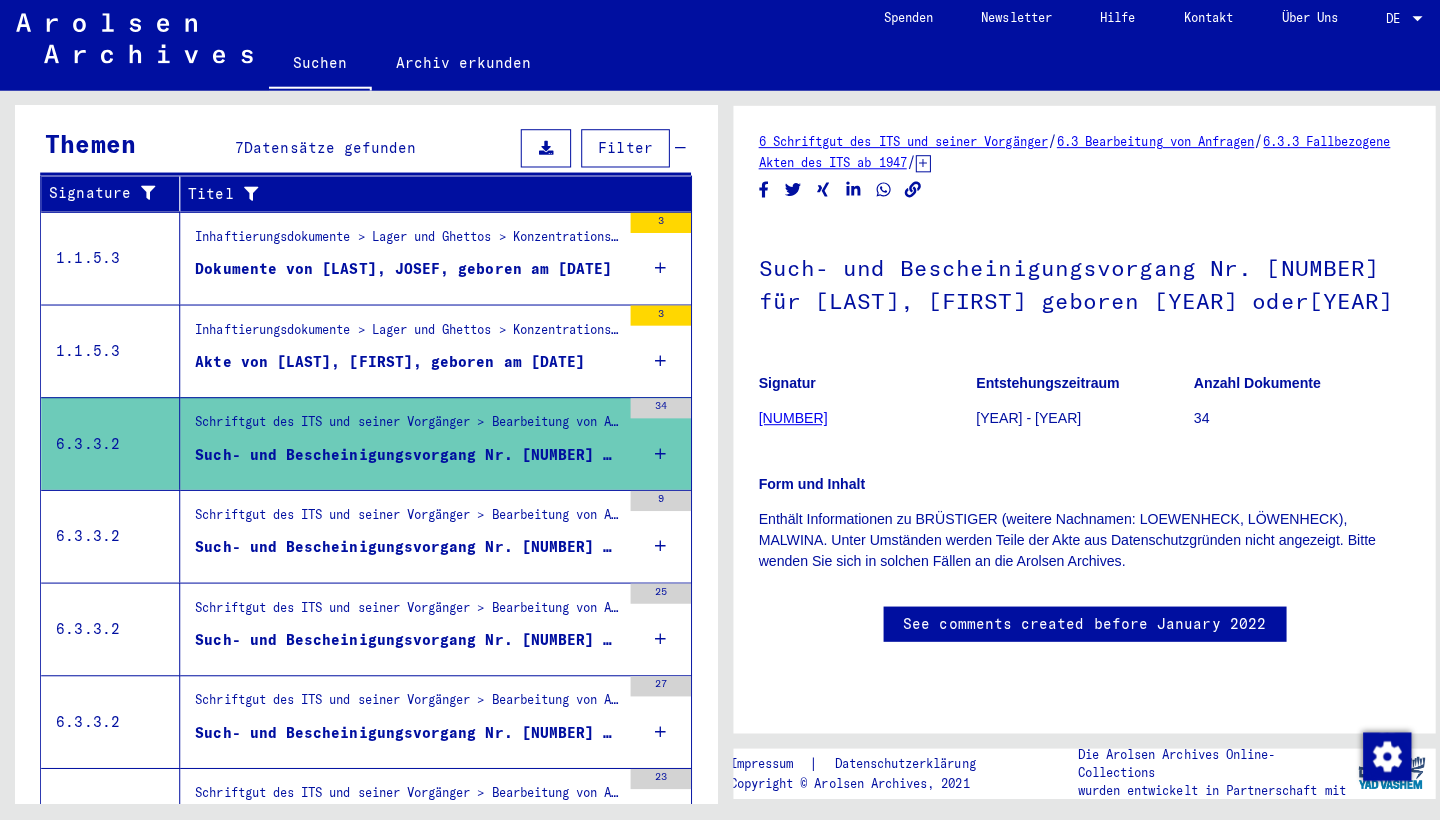 scroll, scrollTop: 0, scrollLeft: 0, axis: both 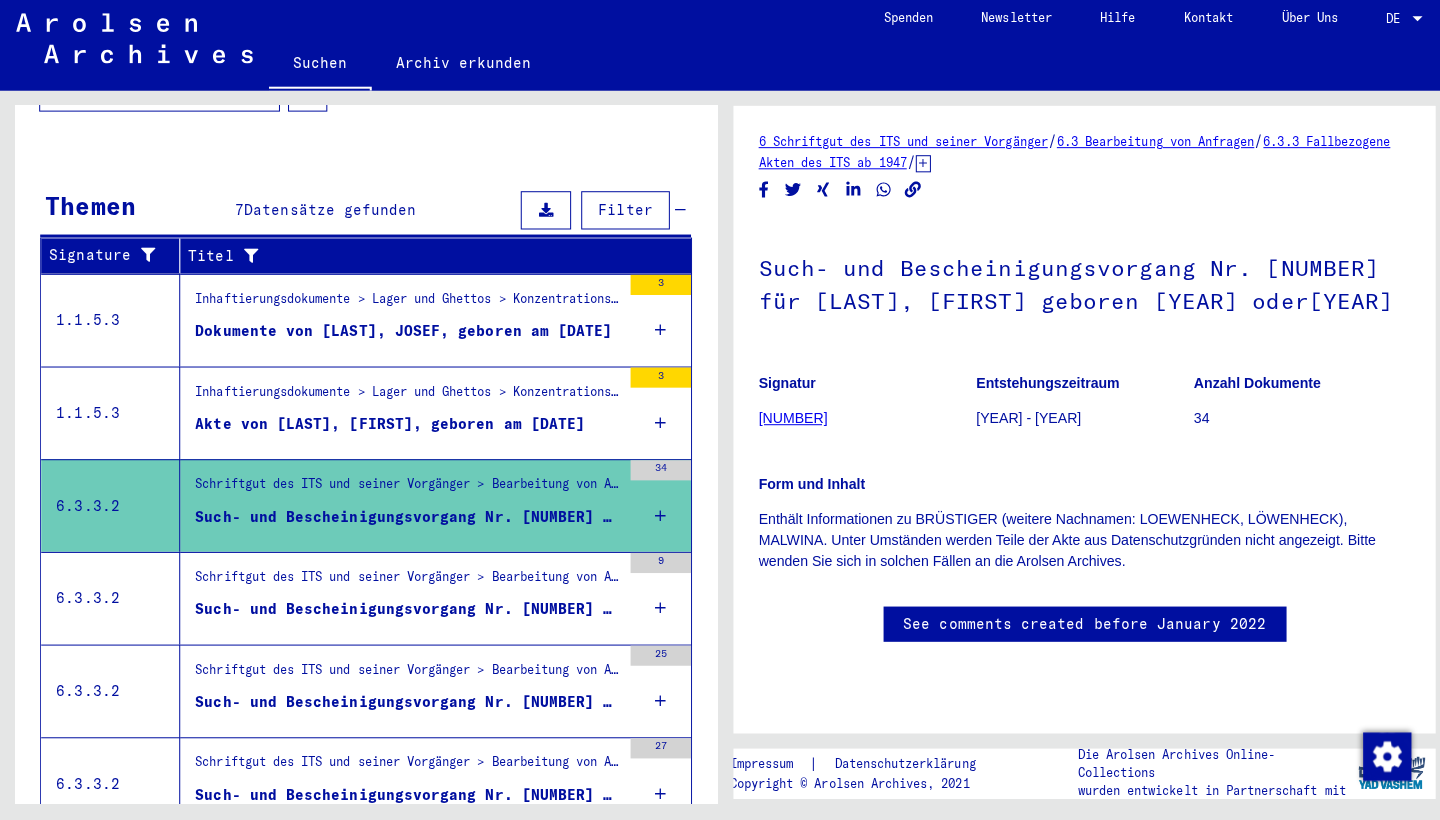 click on "Akte von [LAST], [FIRST], geboren am [DATE]" at bounding box center (387, 427) 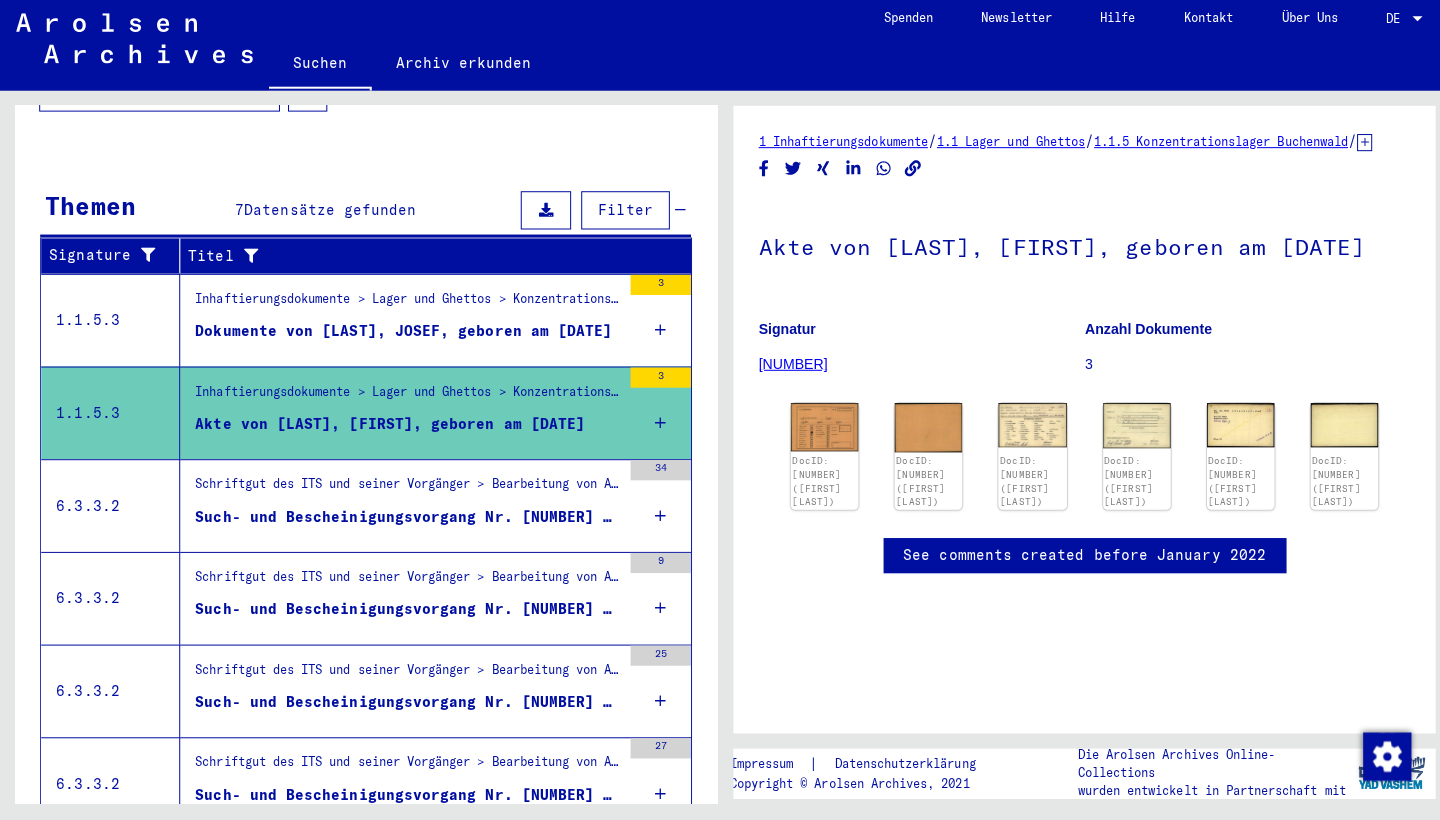 scroll, scrollTop: 0, scrollLeft: 0, axis: both 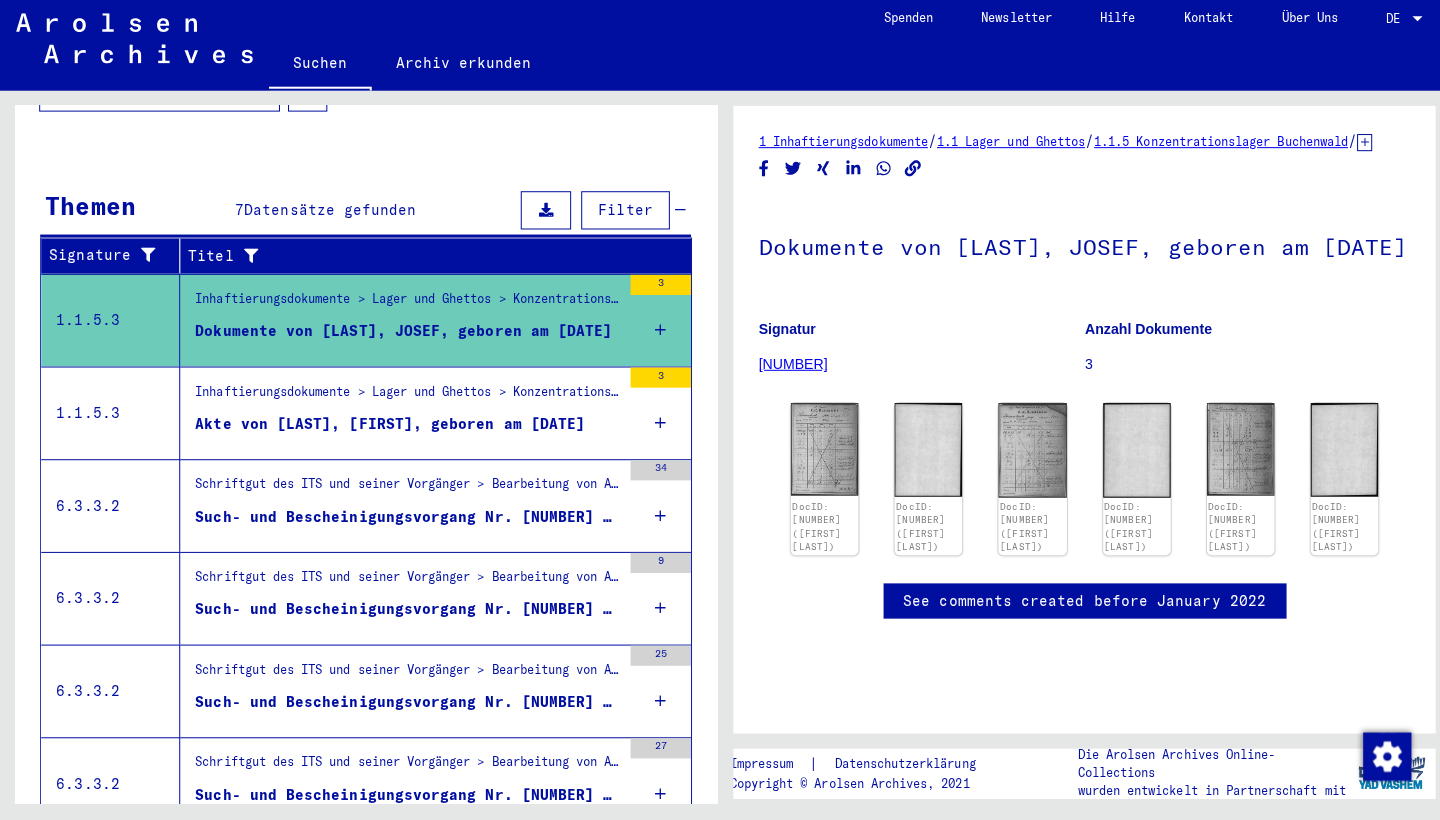 click on "Akte von [LAST], [FIRST], geboren am [DATE]" at bounding box center [387, 427] 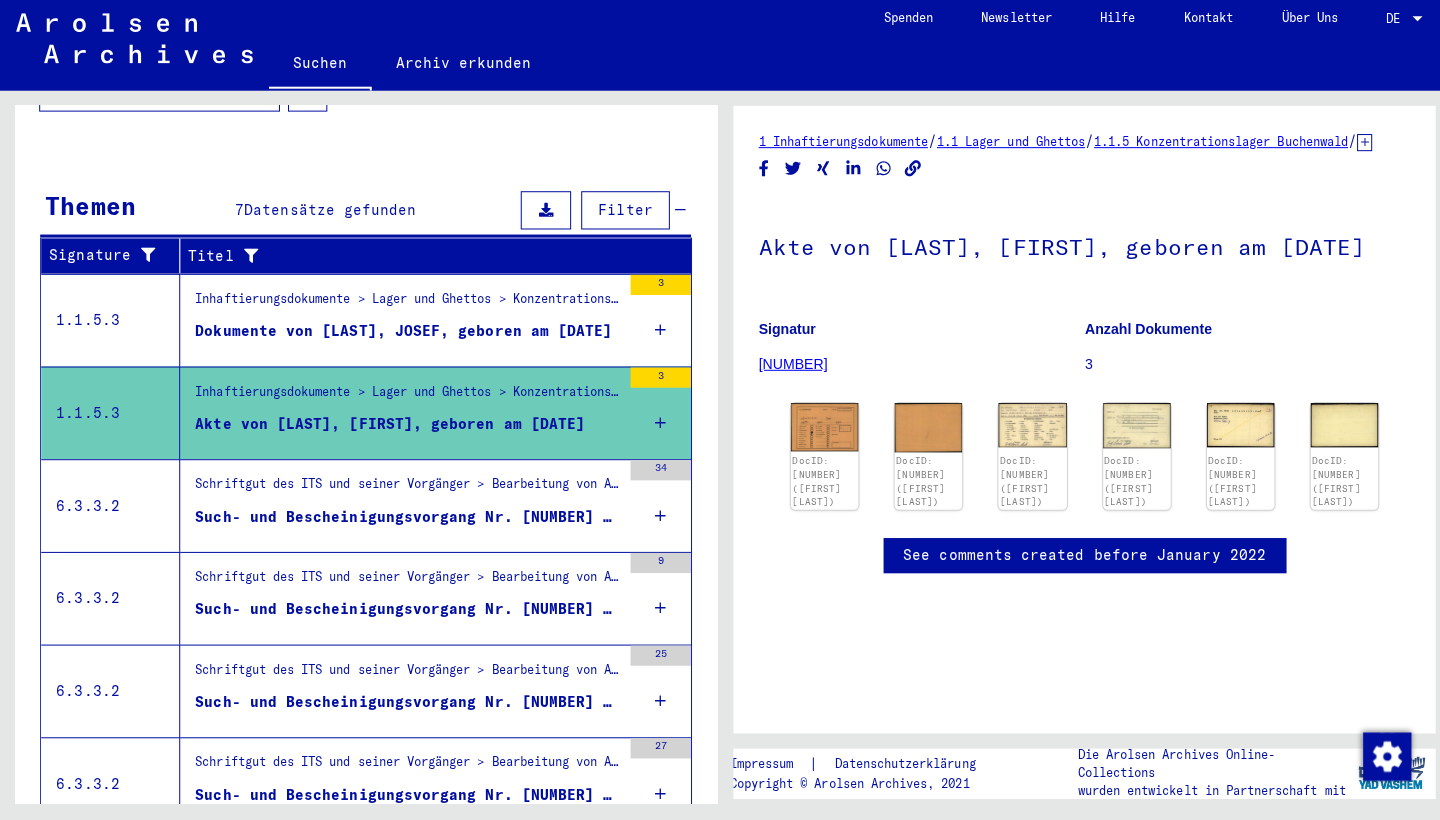 scroll, scrollTop: 0, scrollLeft: 0, axis: both 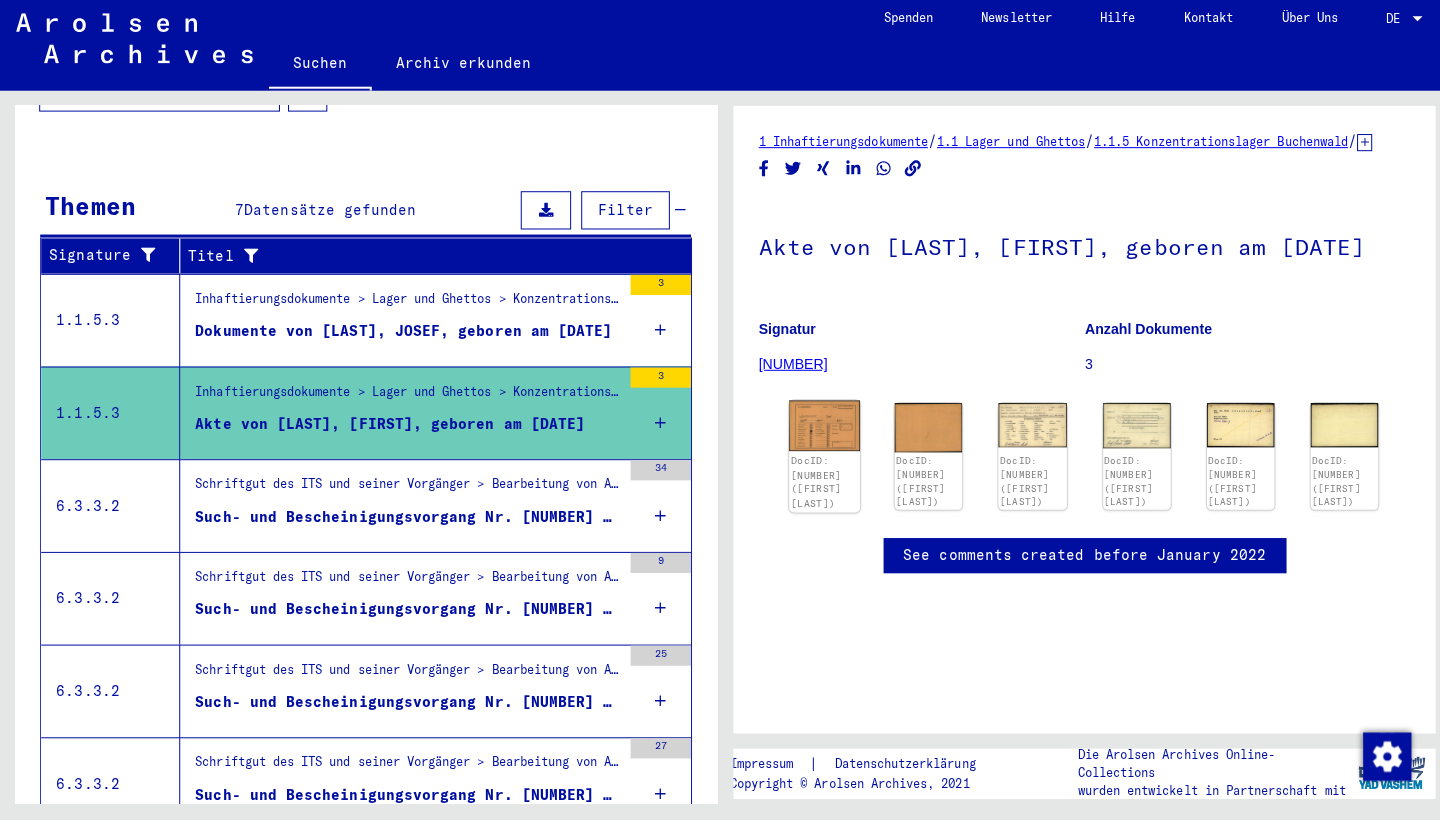 click 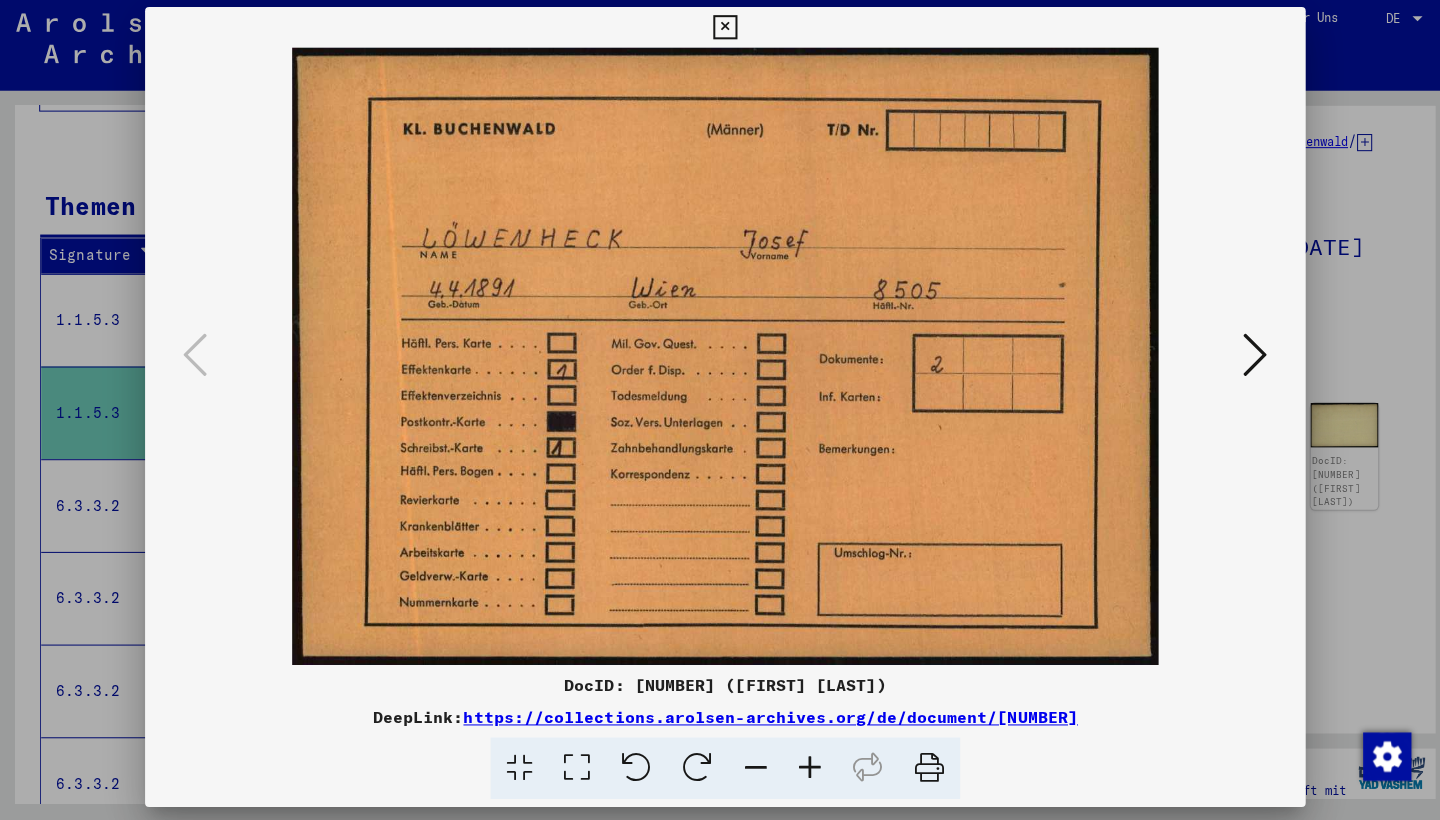 click at bounding box center [1246, 358] 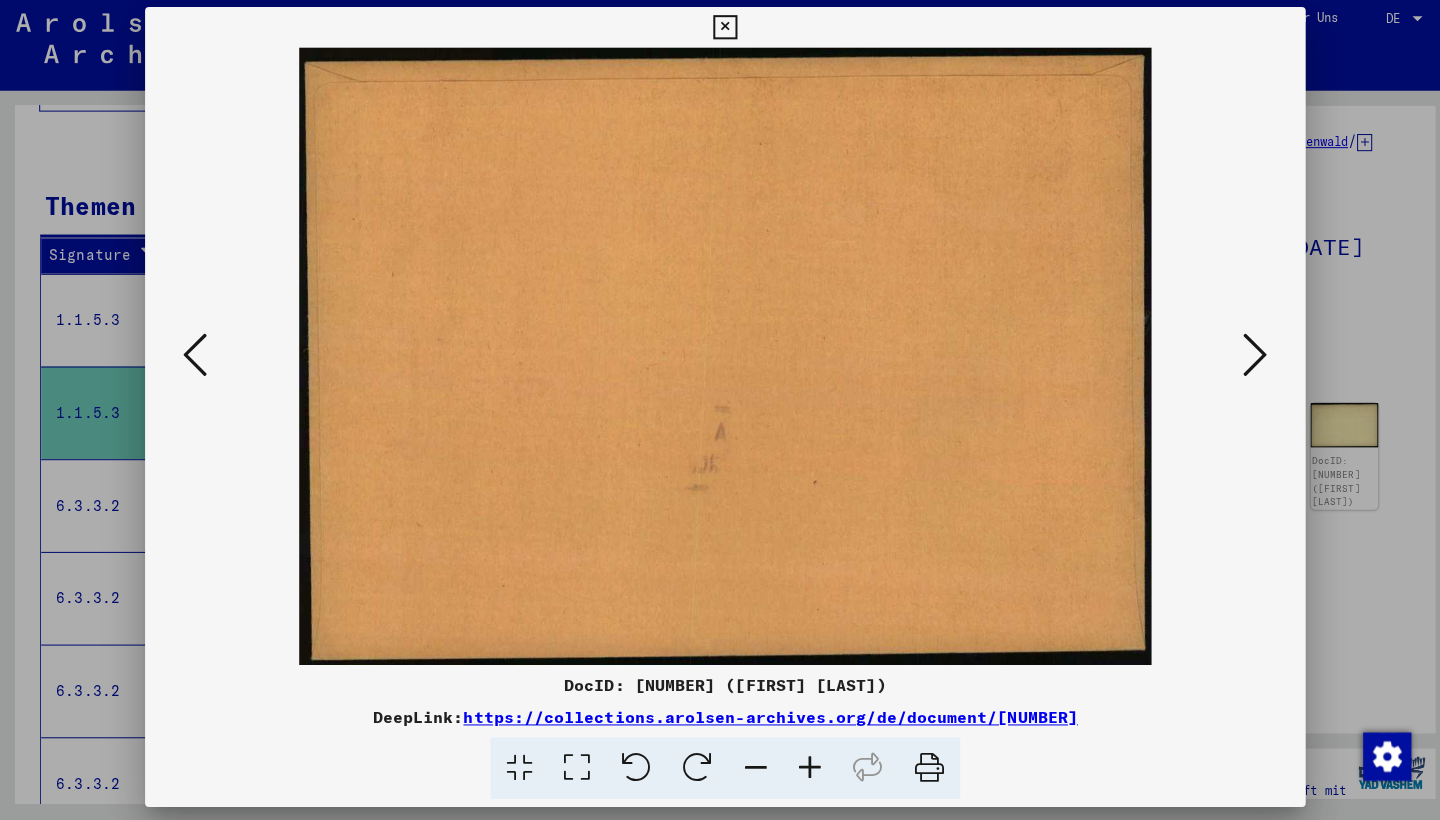 click at bounding box center (1246, 358) 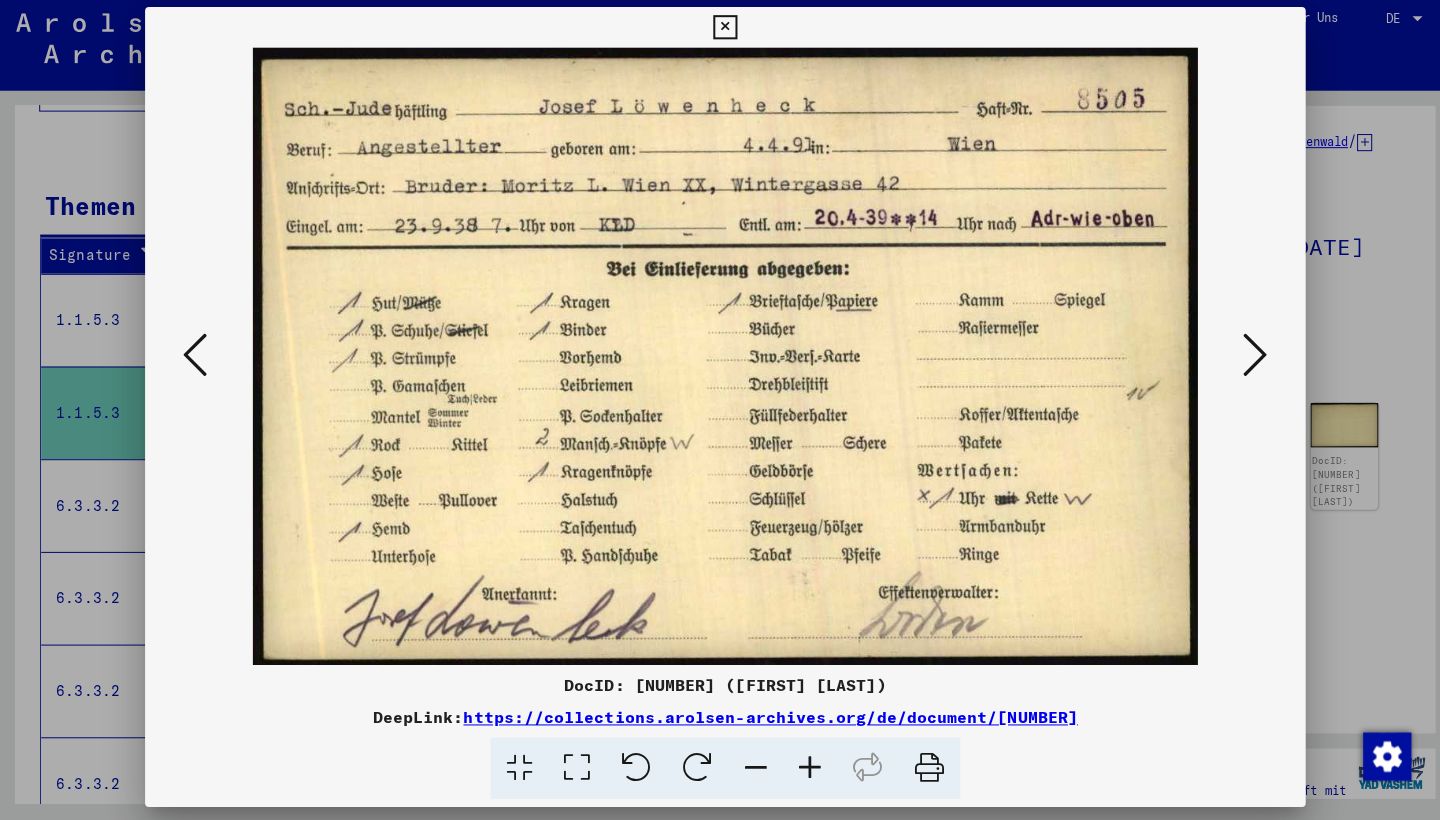 click at bounding box center (1246, 358) 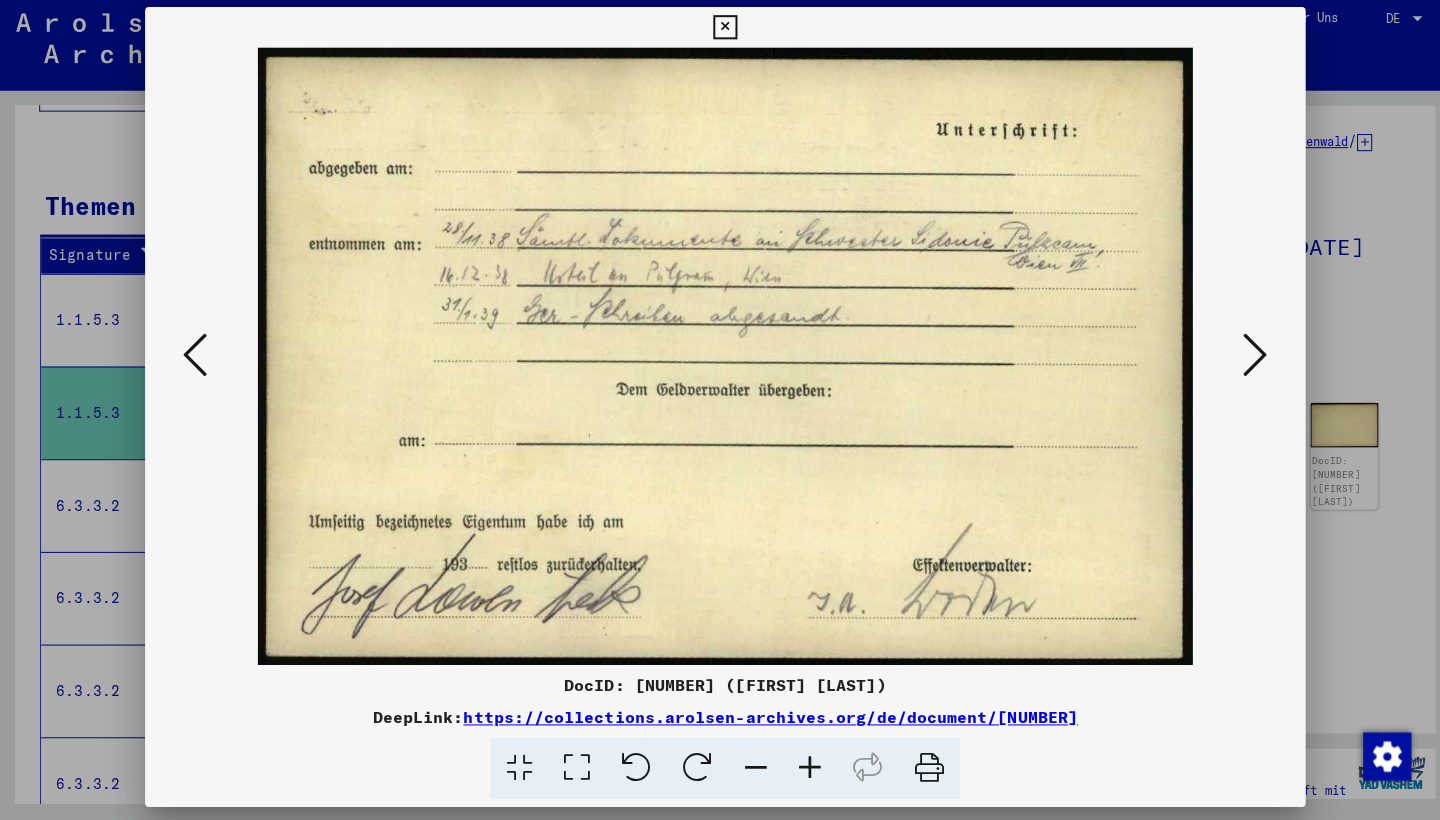 click at bounding box center [1246, 358] 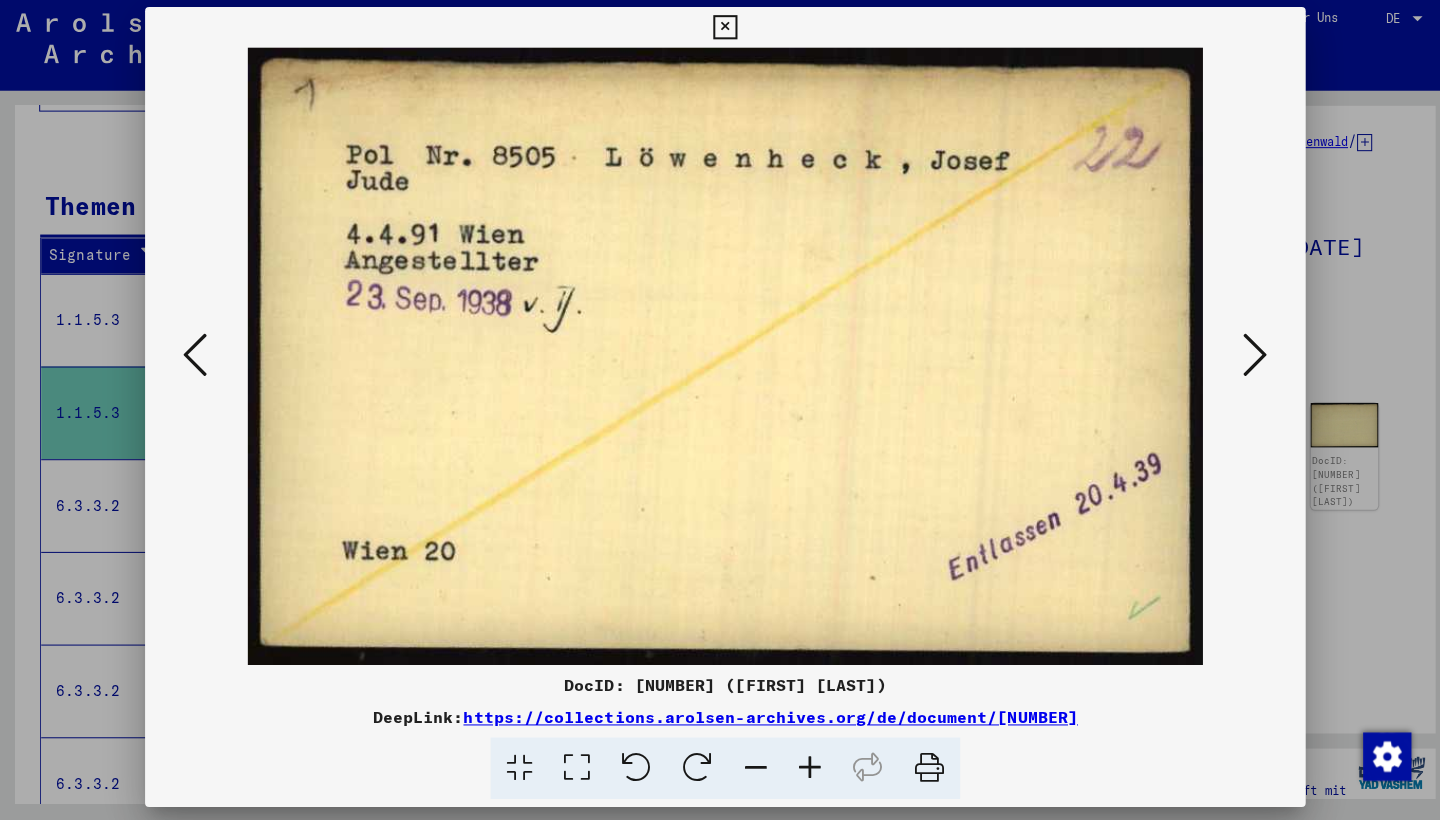 click at bounding box center (1246, 358) 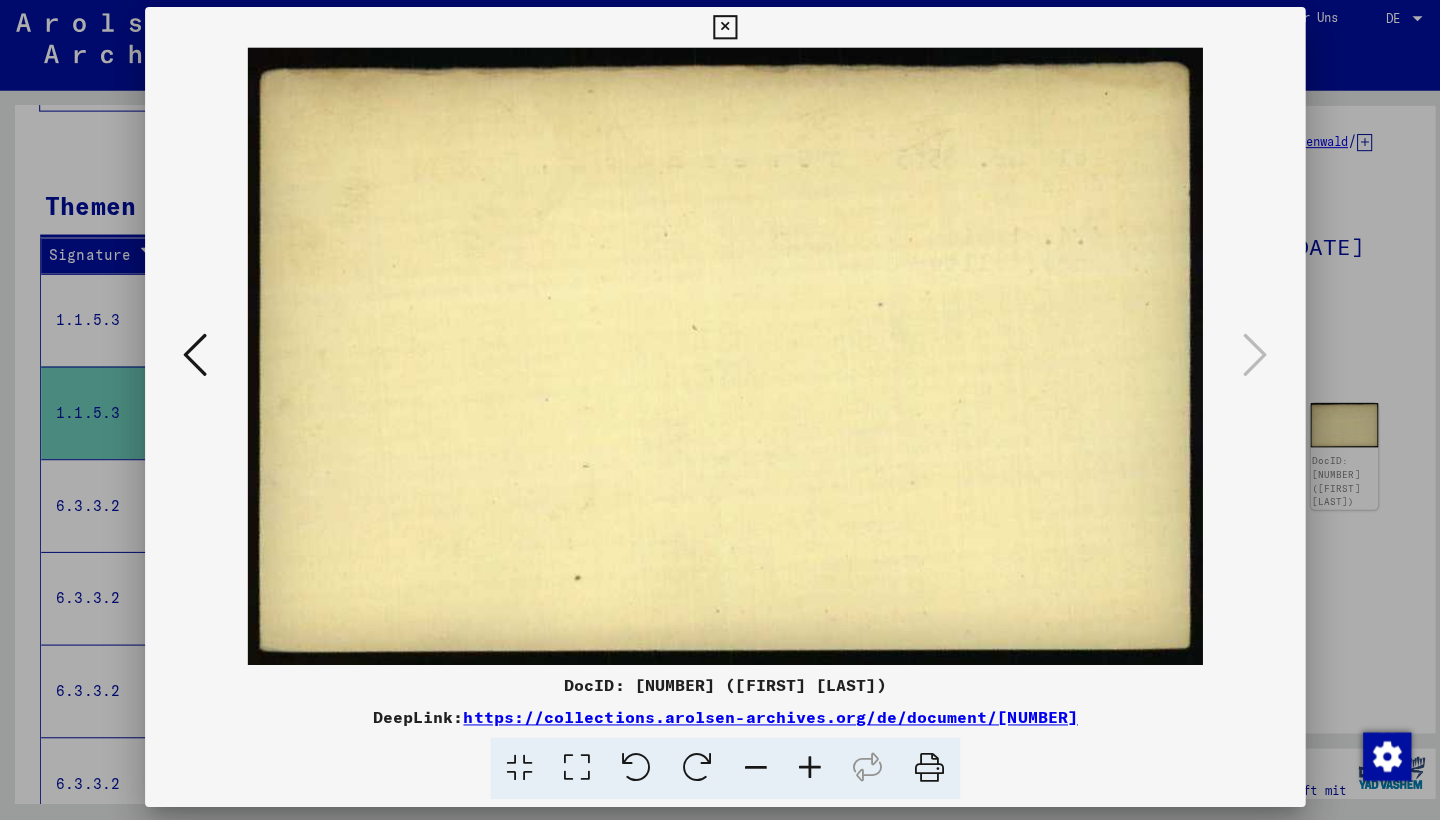 click at bounding box center (719, 33) 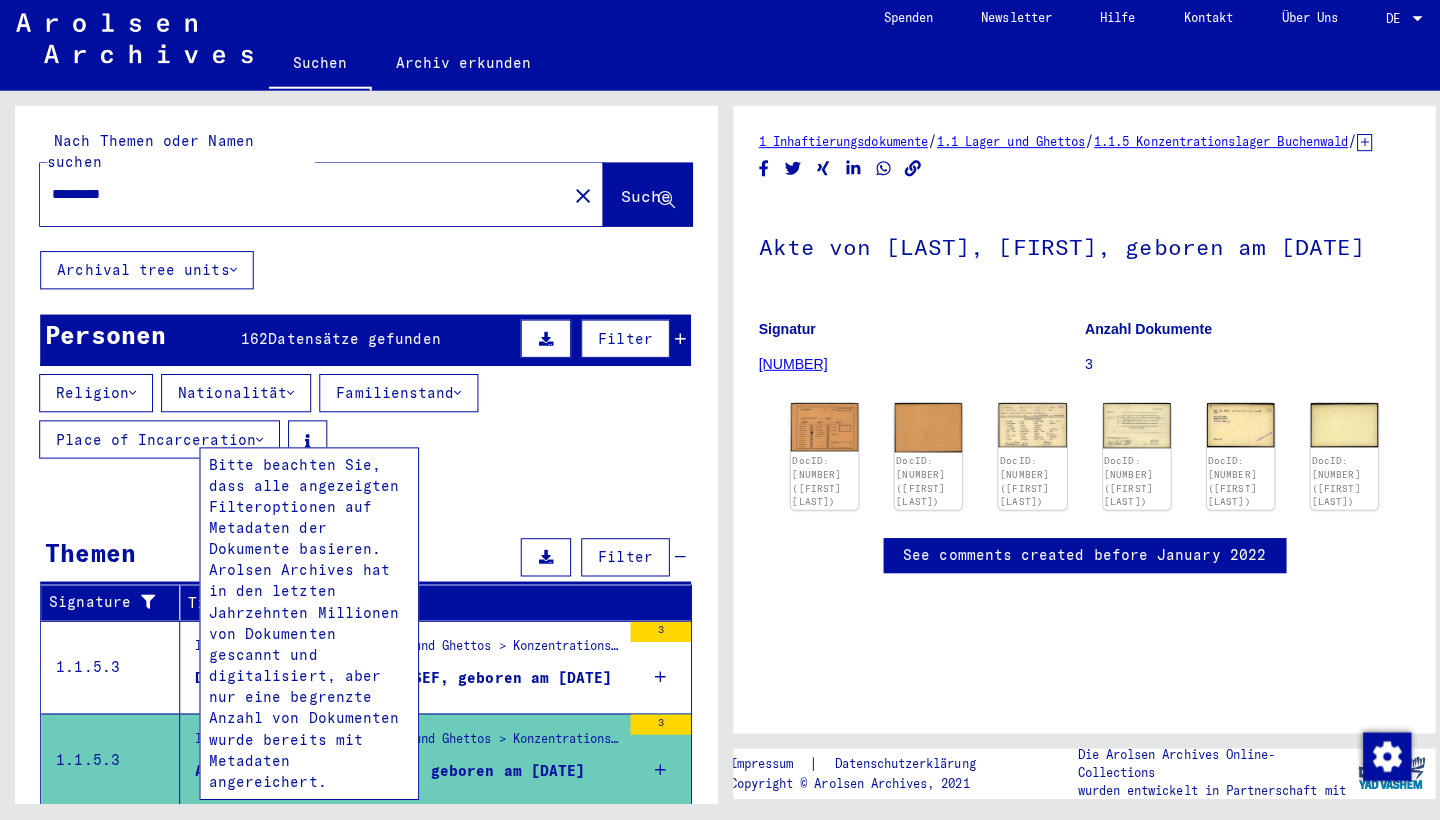 scroll, scrollTop: 0, scrollLeft: 0, axis: both 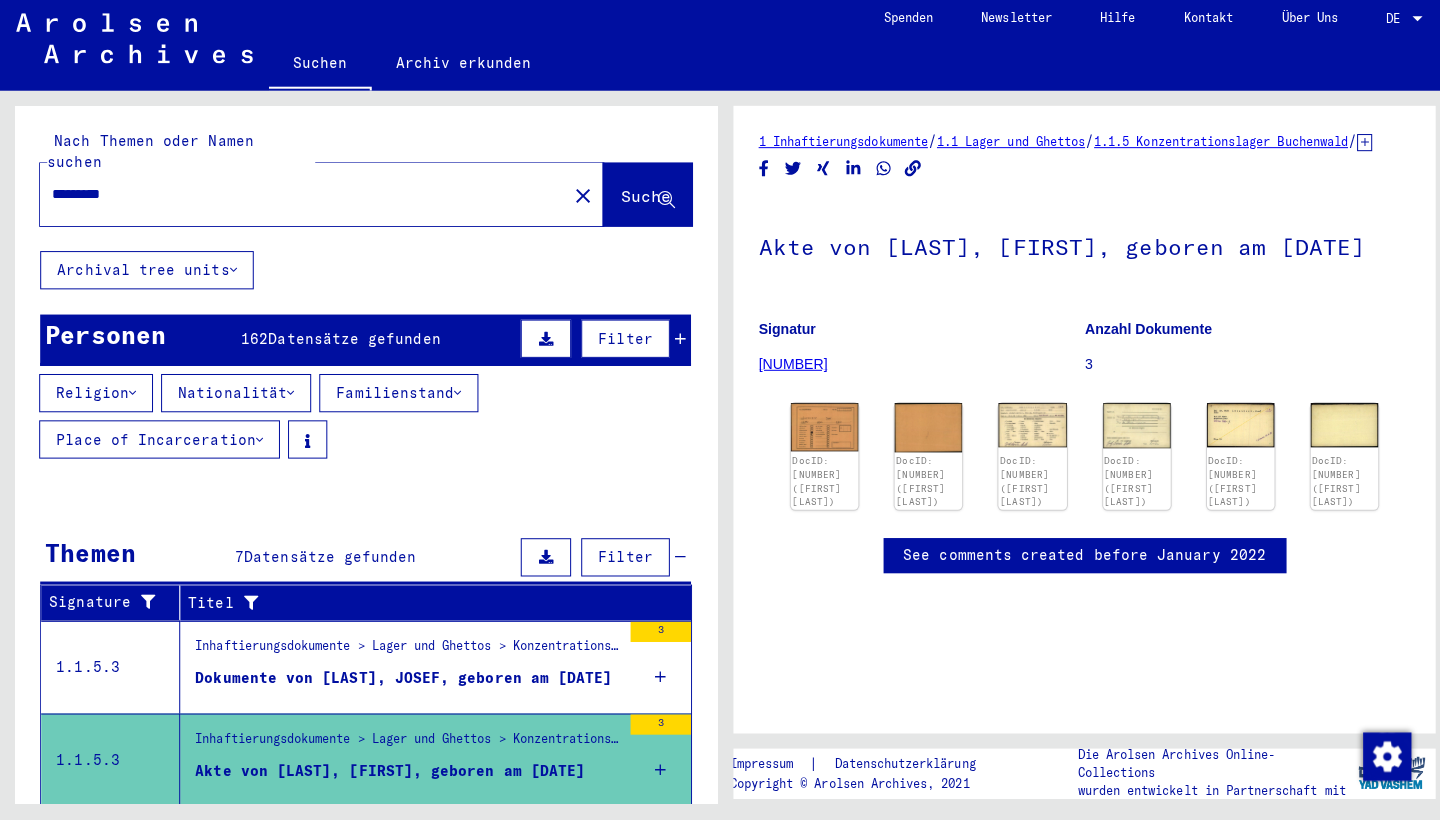 click on "*********" at bounding box center (301, 198) 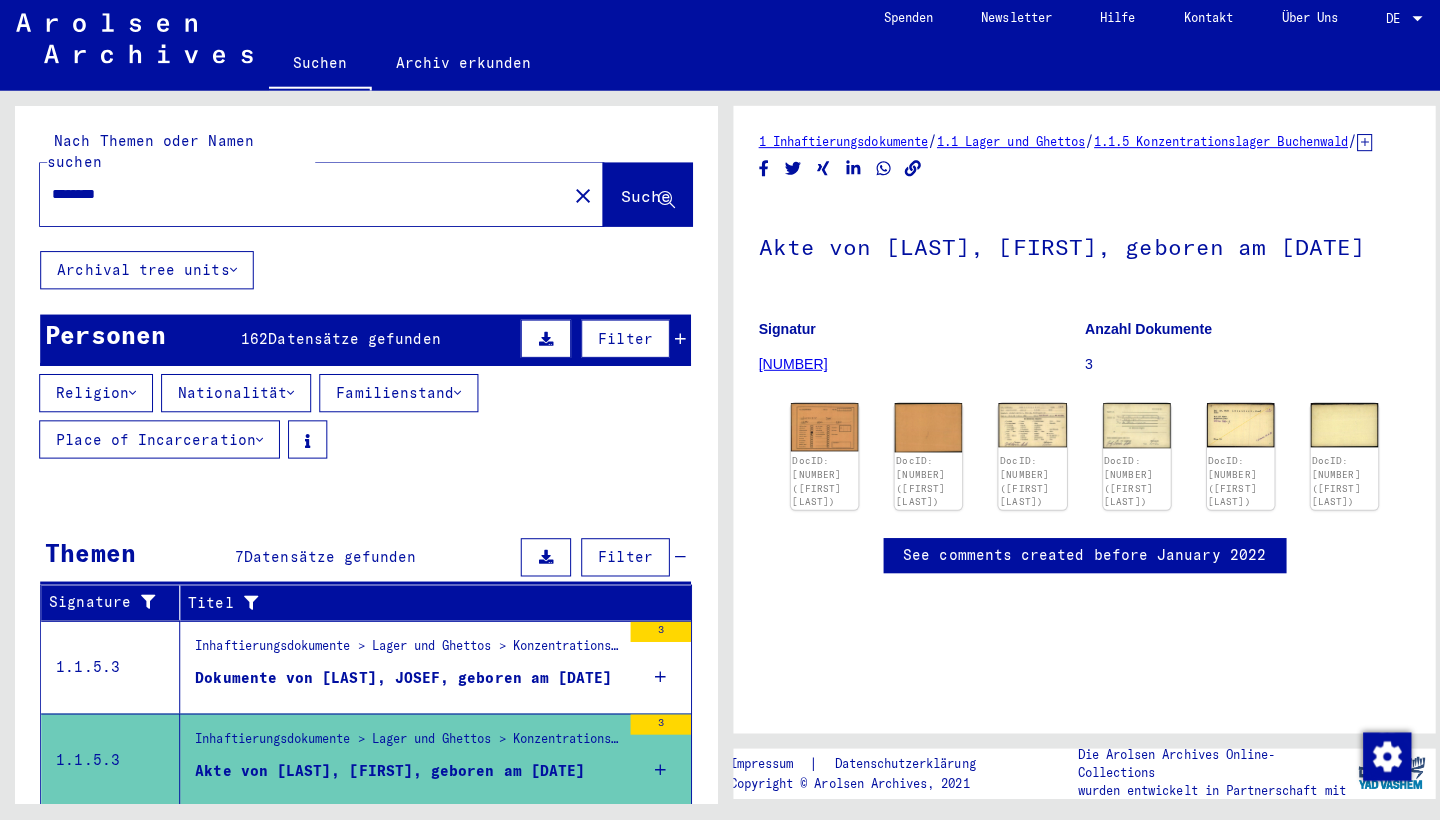 type on "********" 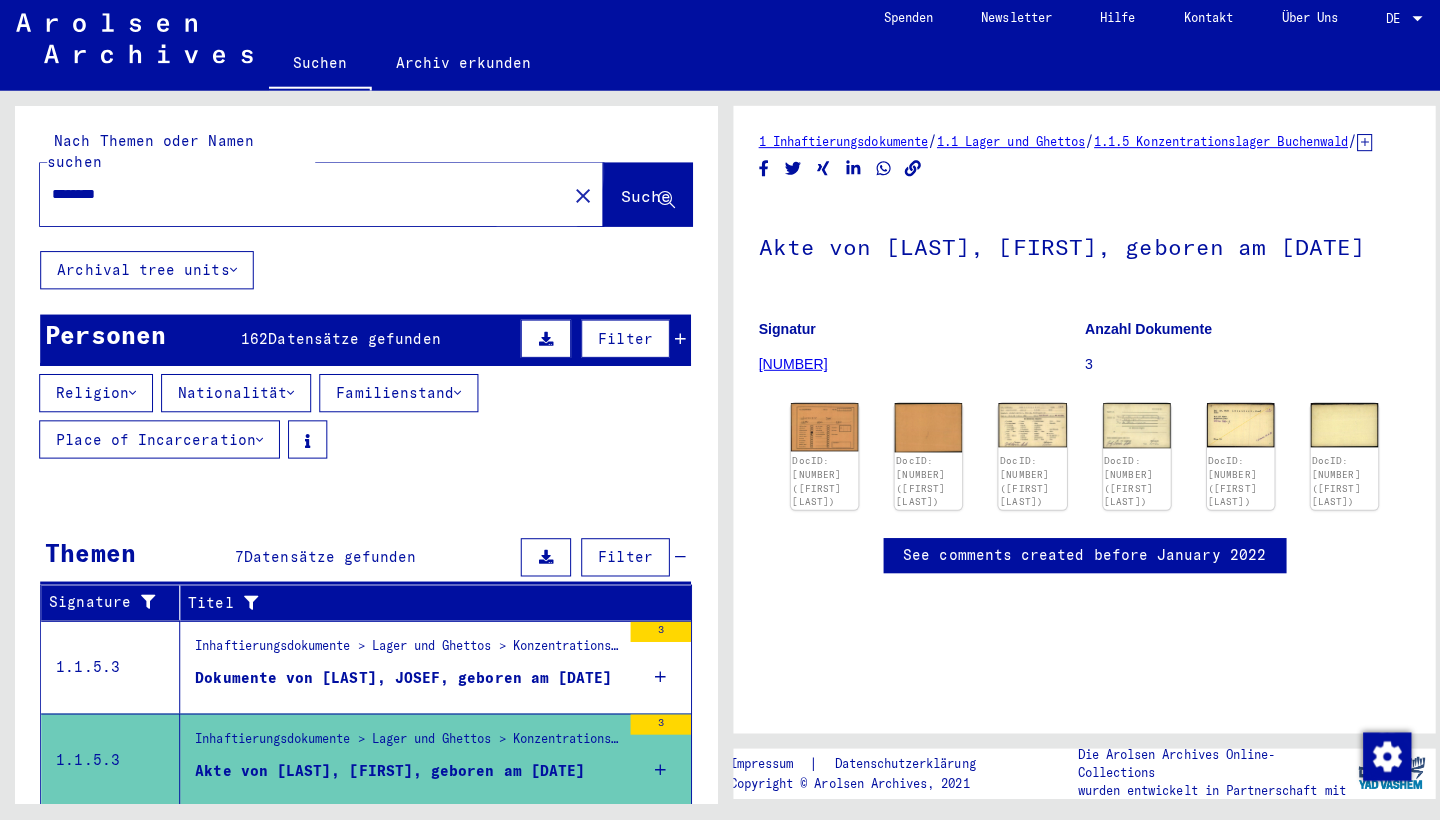 click on "Suche" 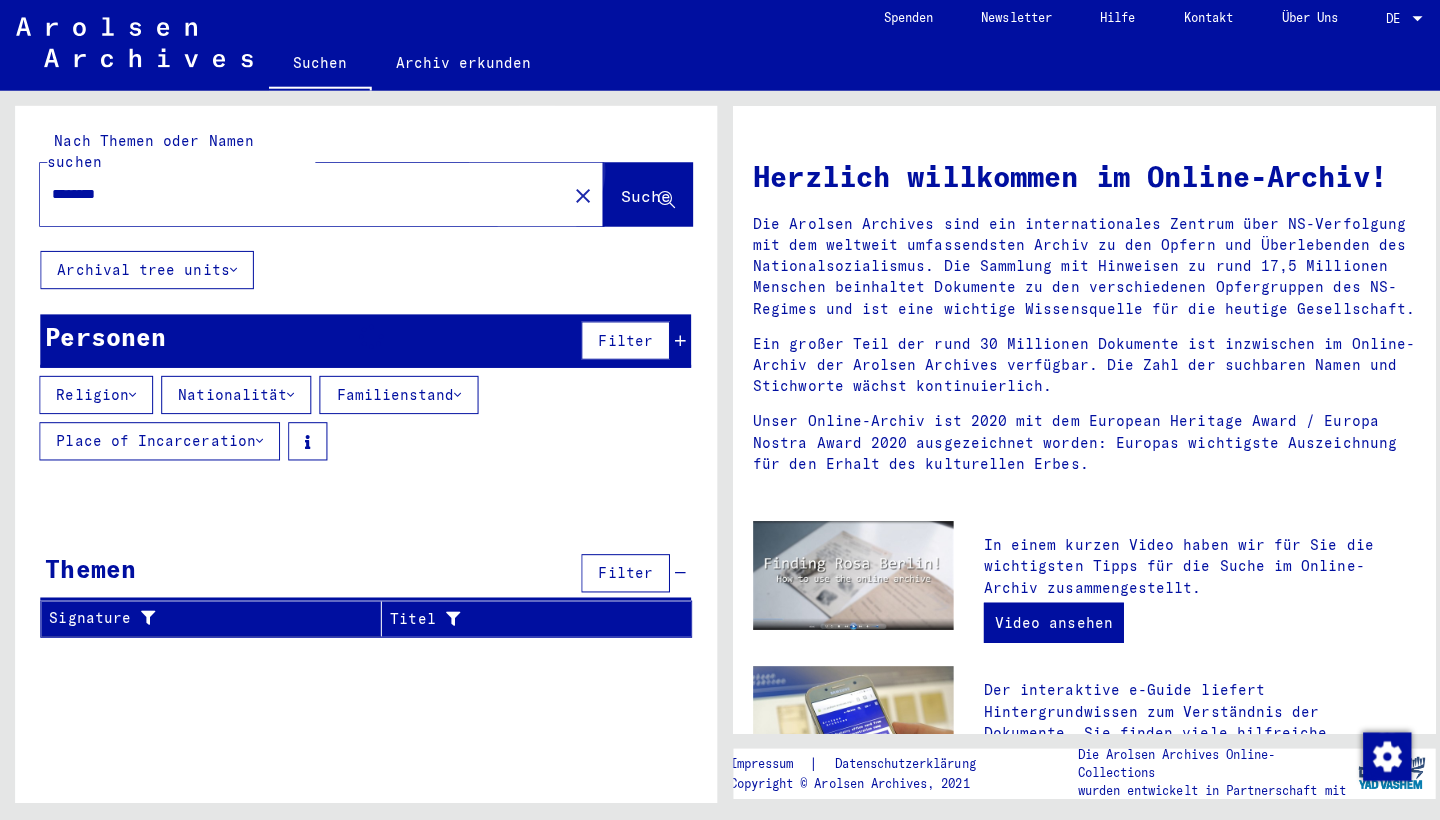 click on "Suche" 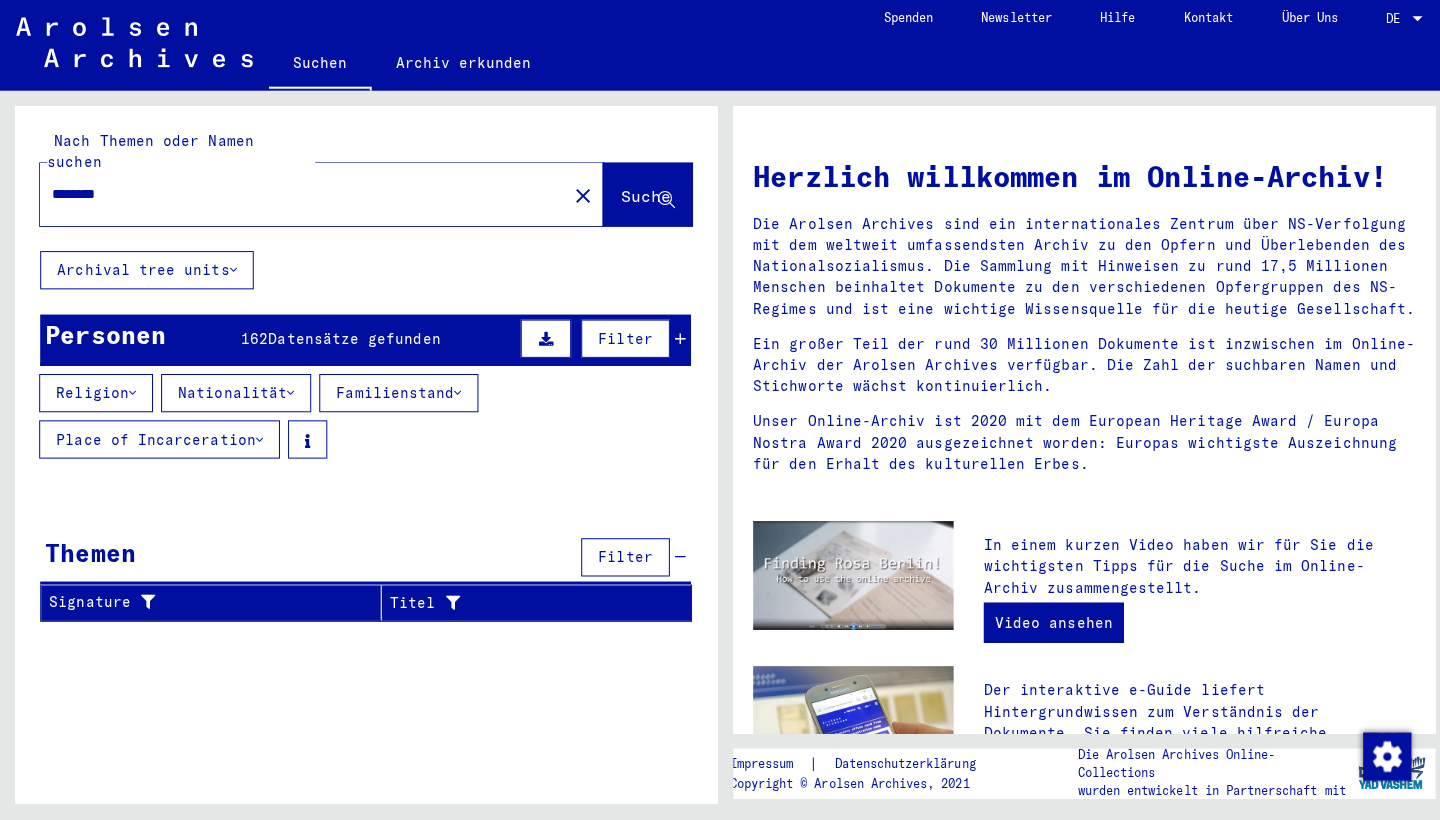 click on "********" at bounding box center [295, 198] 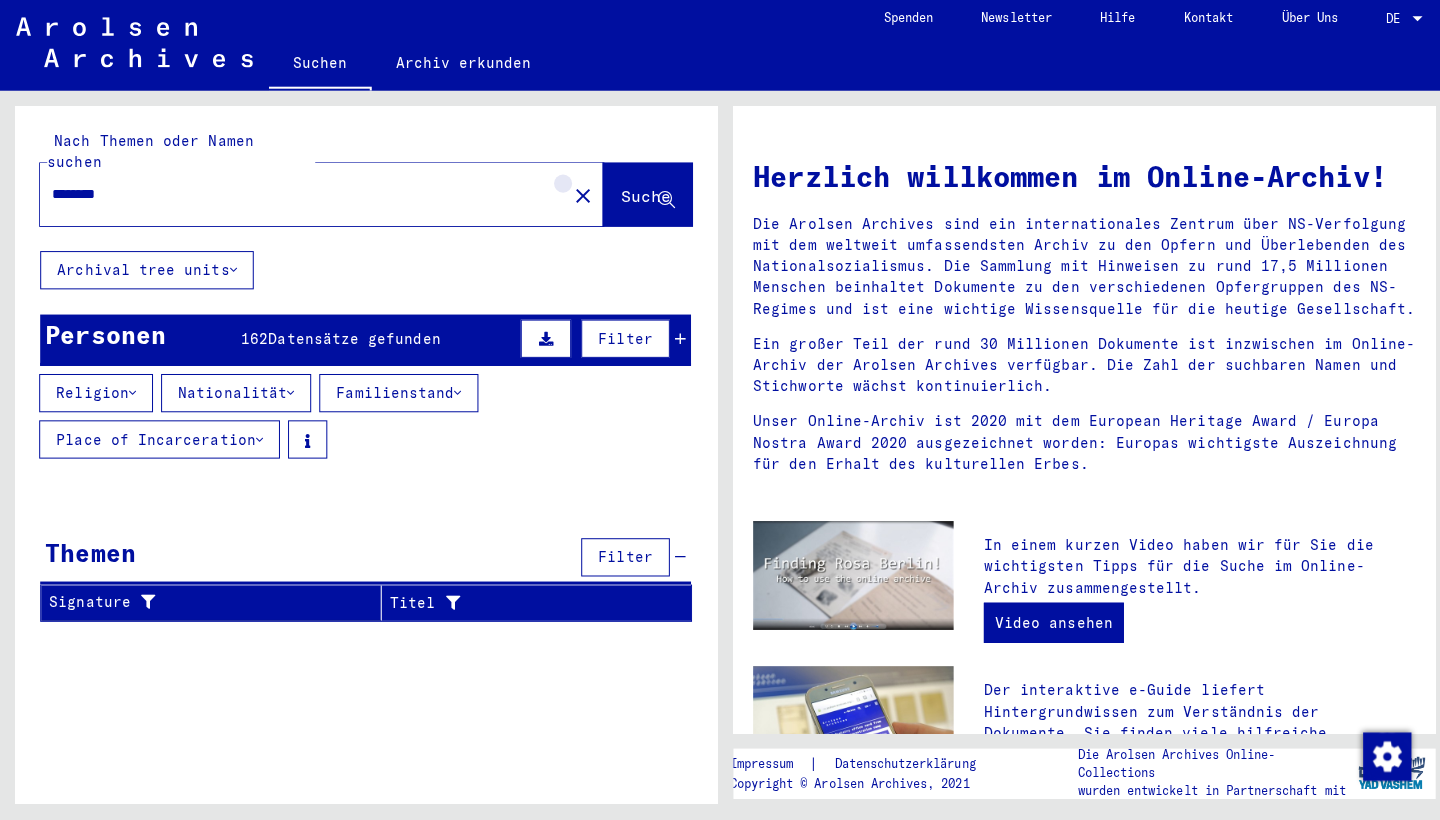 click on "close" 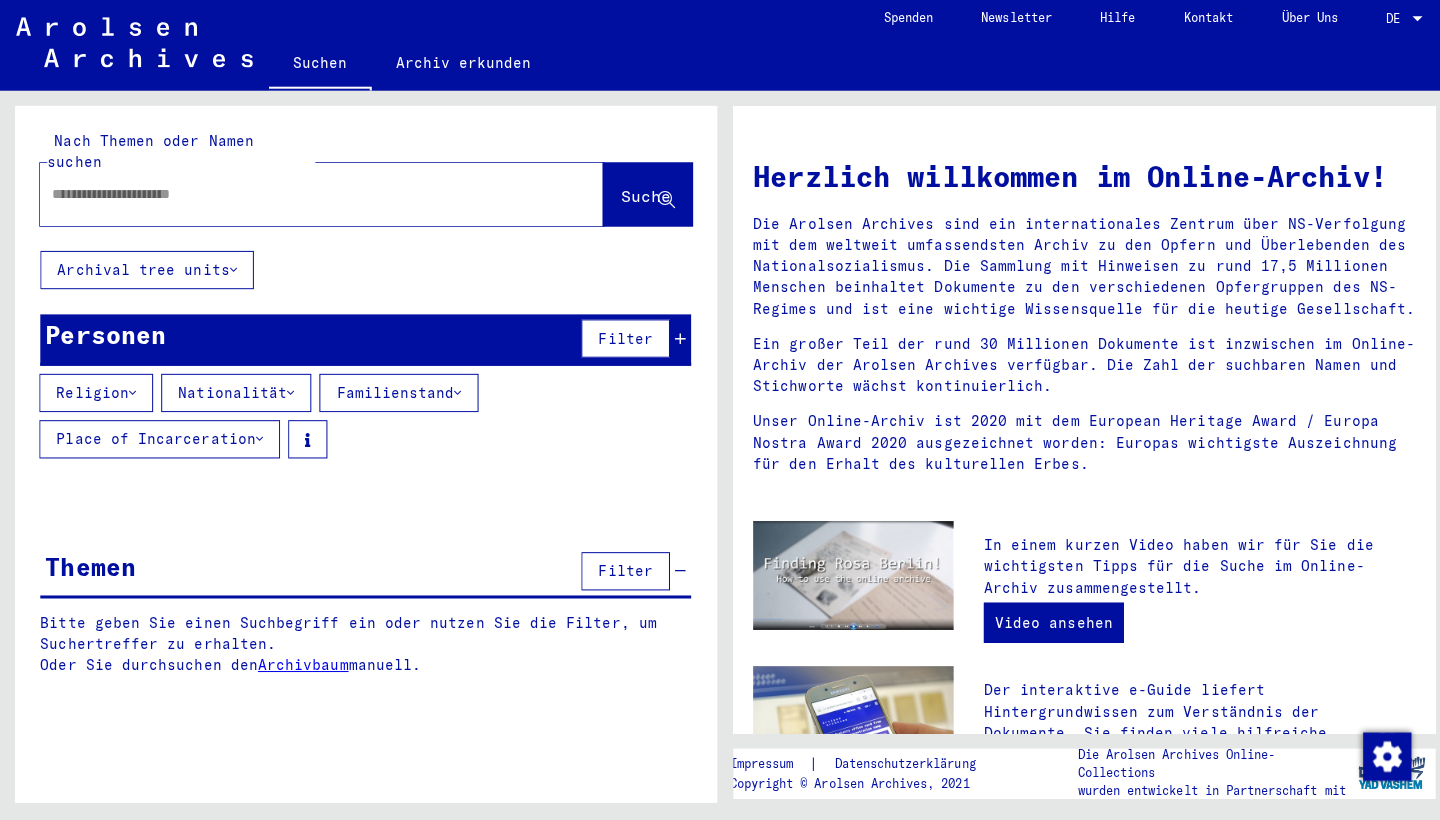 click at bounding box center (295, 198) 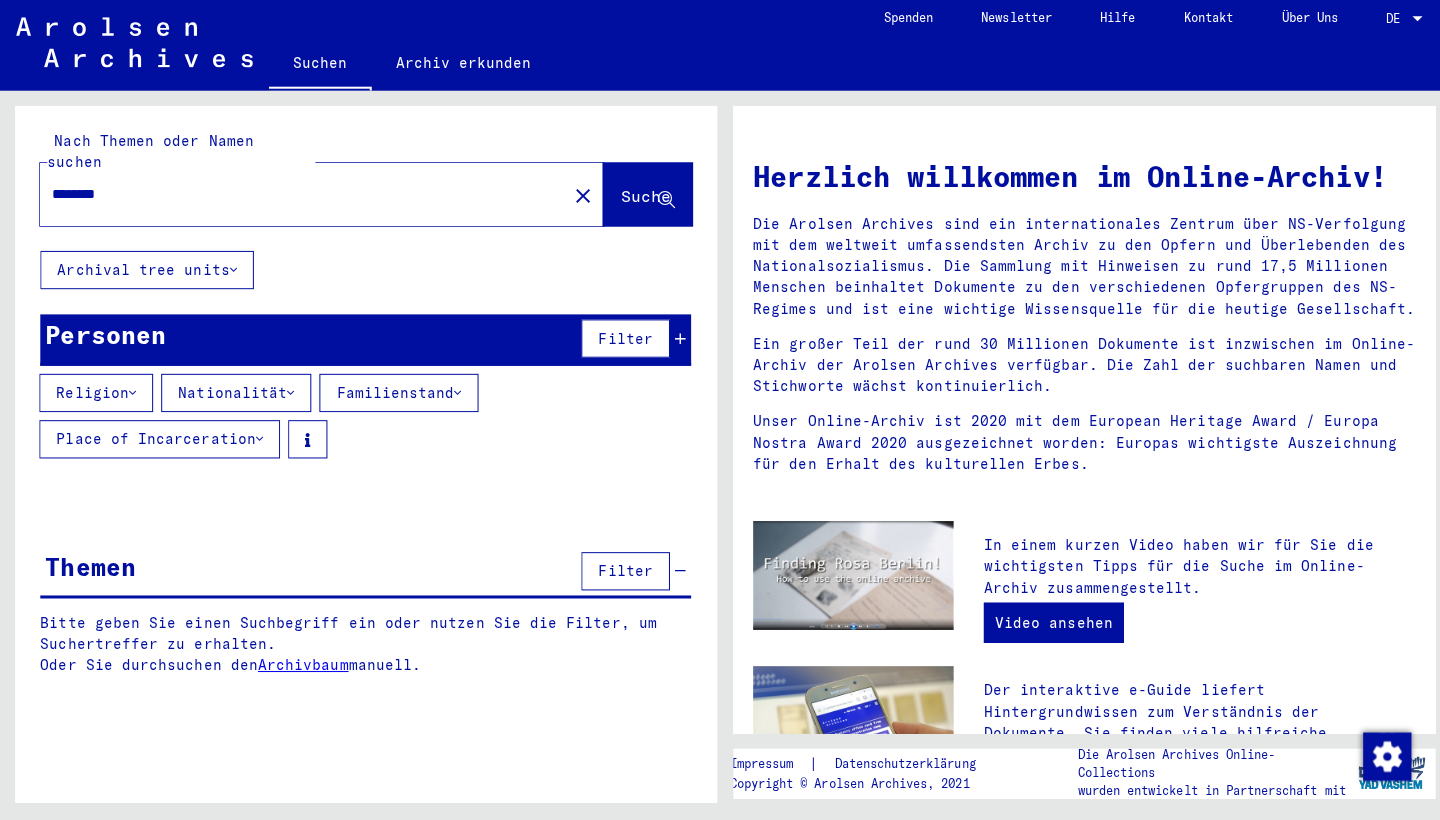 type on "********" 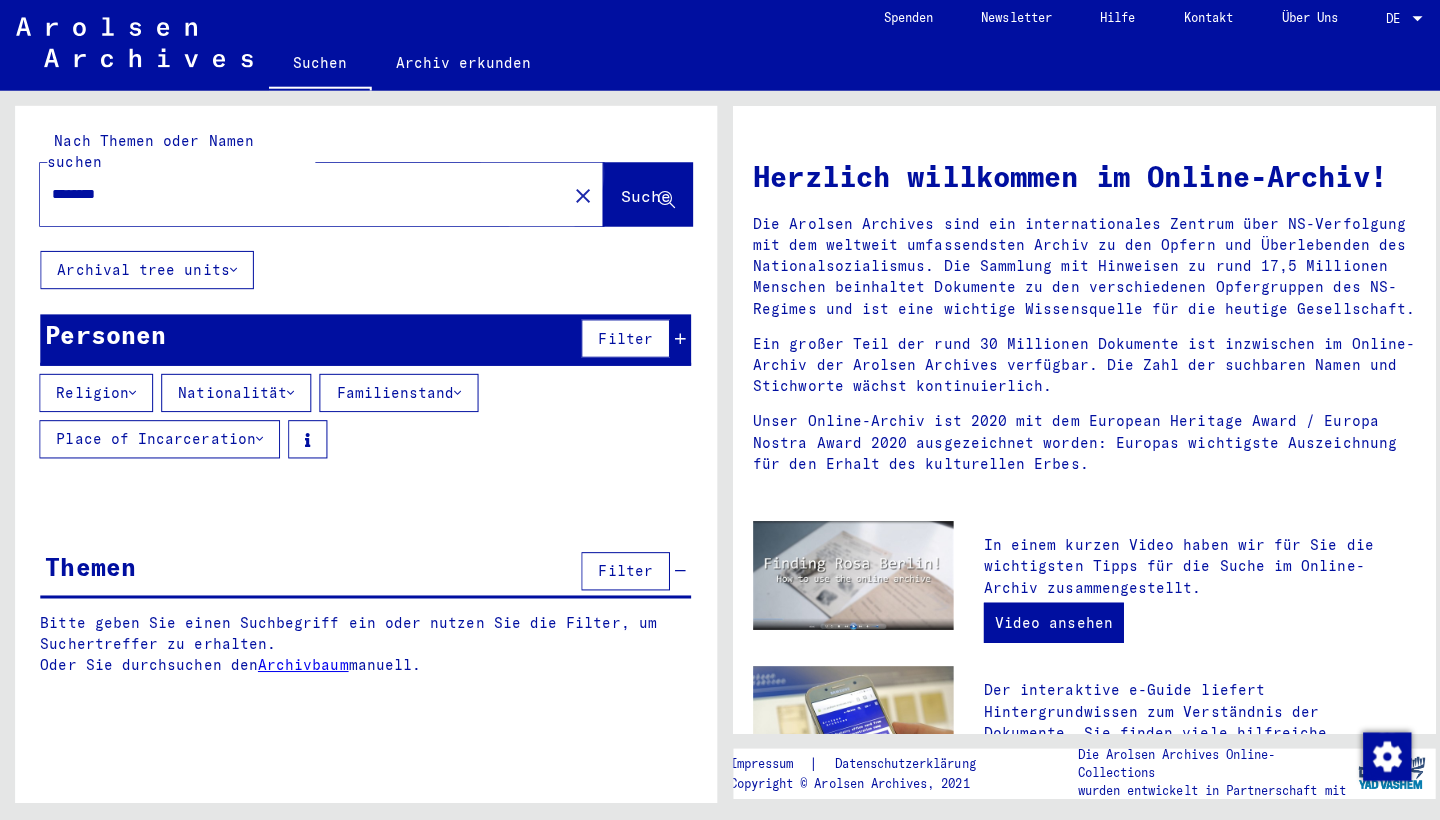 click on "Suche" 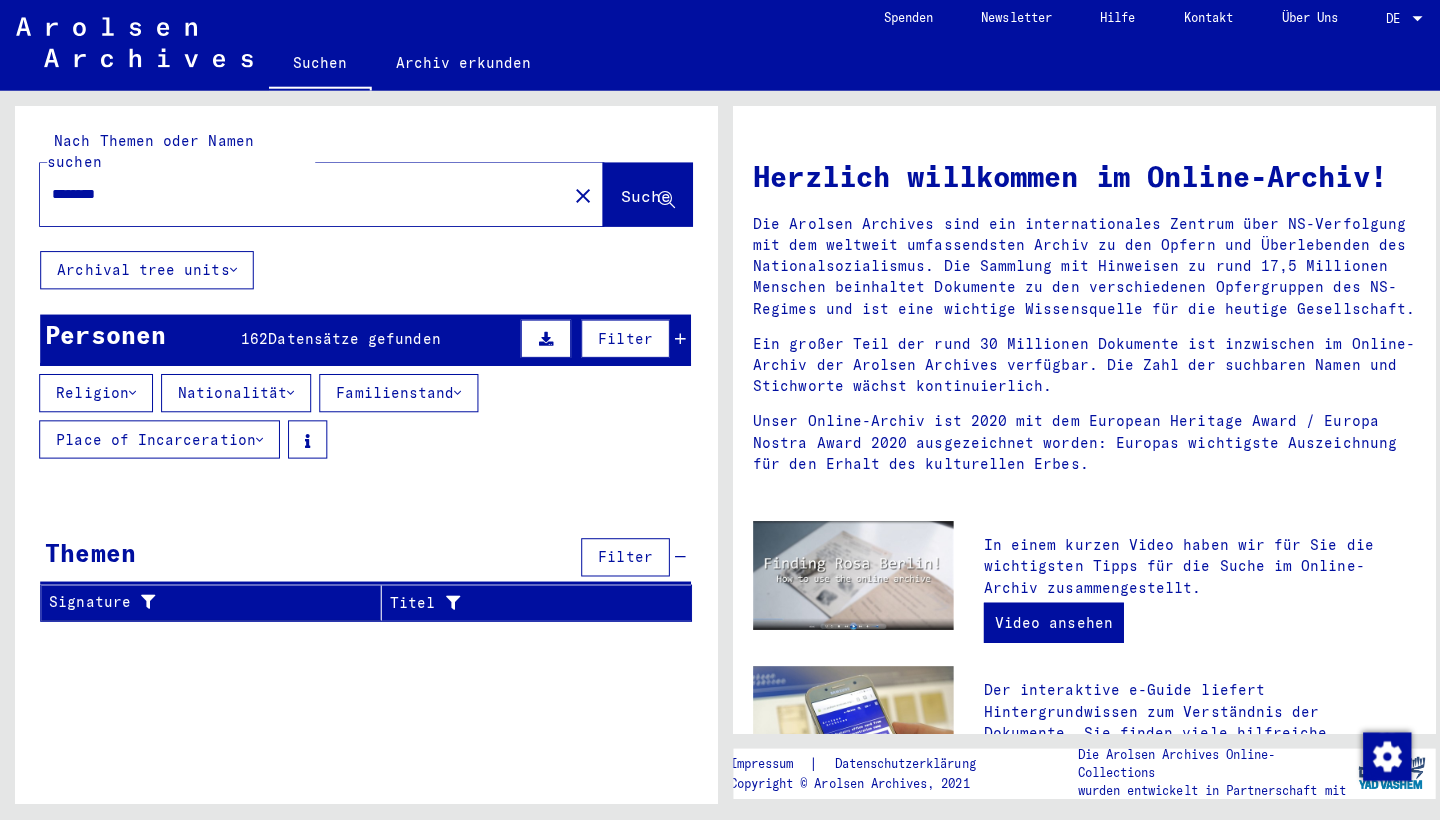 click on "********" at bounding box center [295, 198] 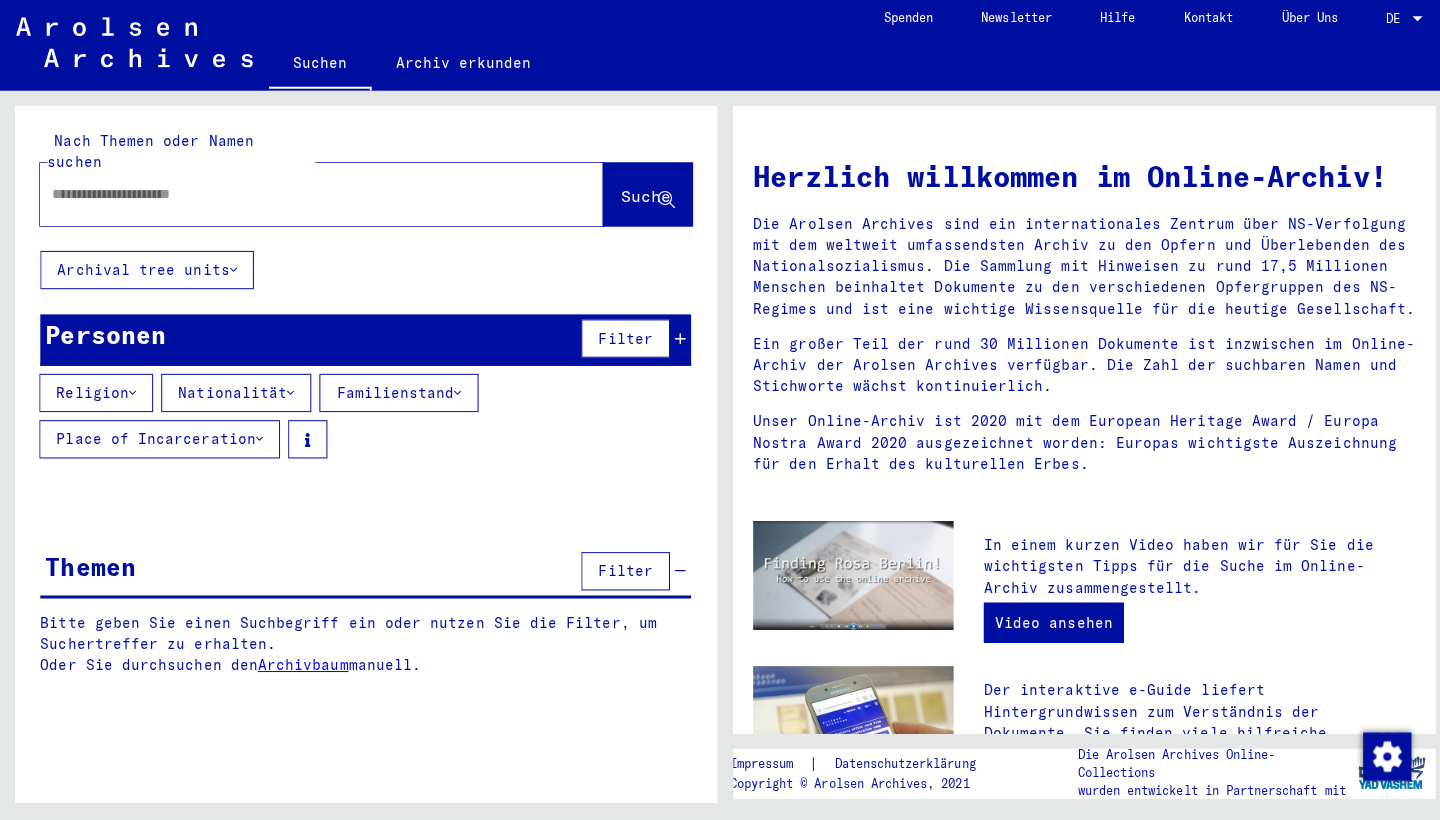 click at bounding box center [295, 198] 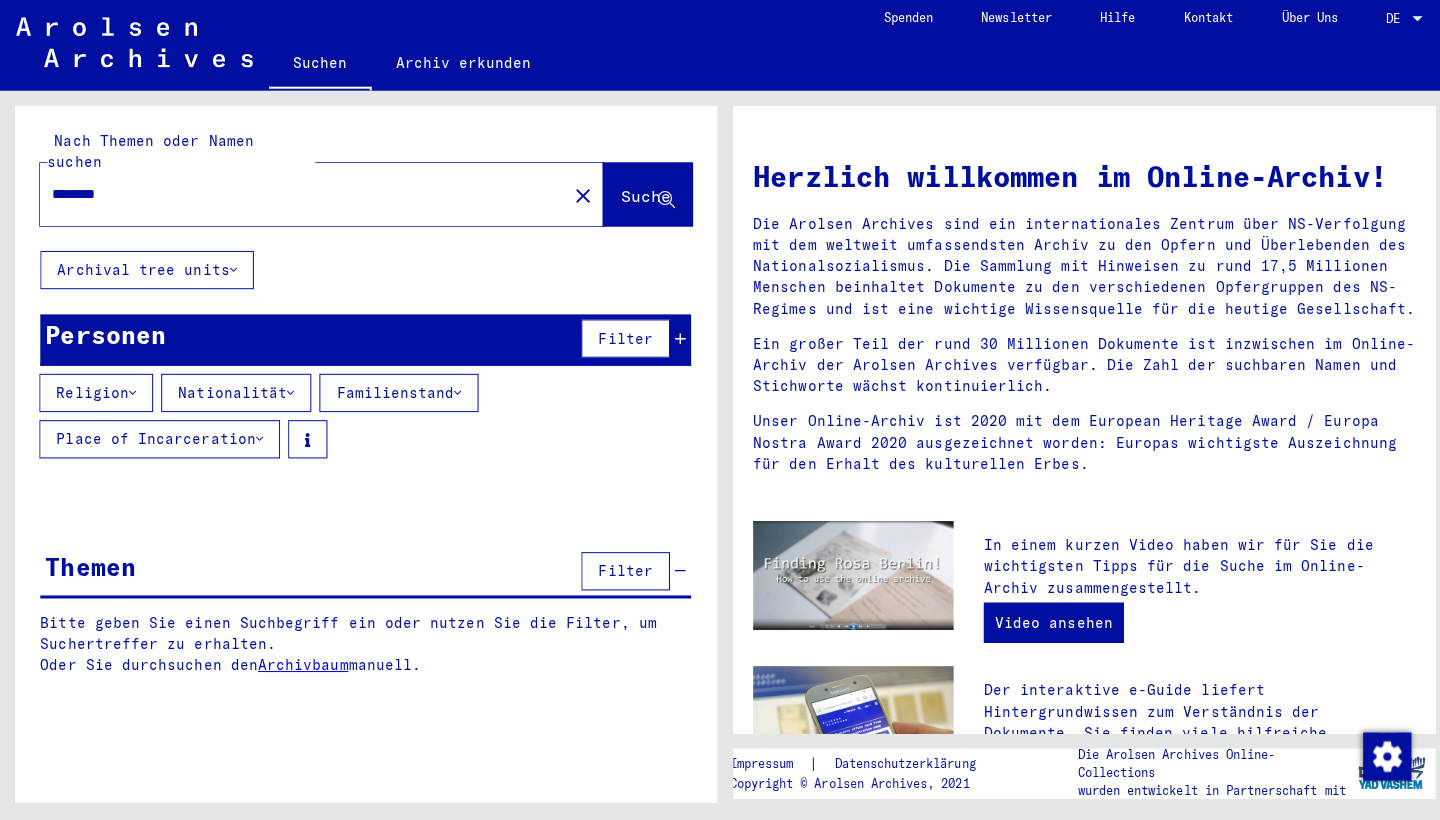type on "********" 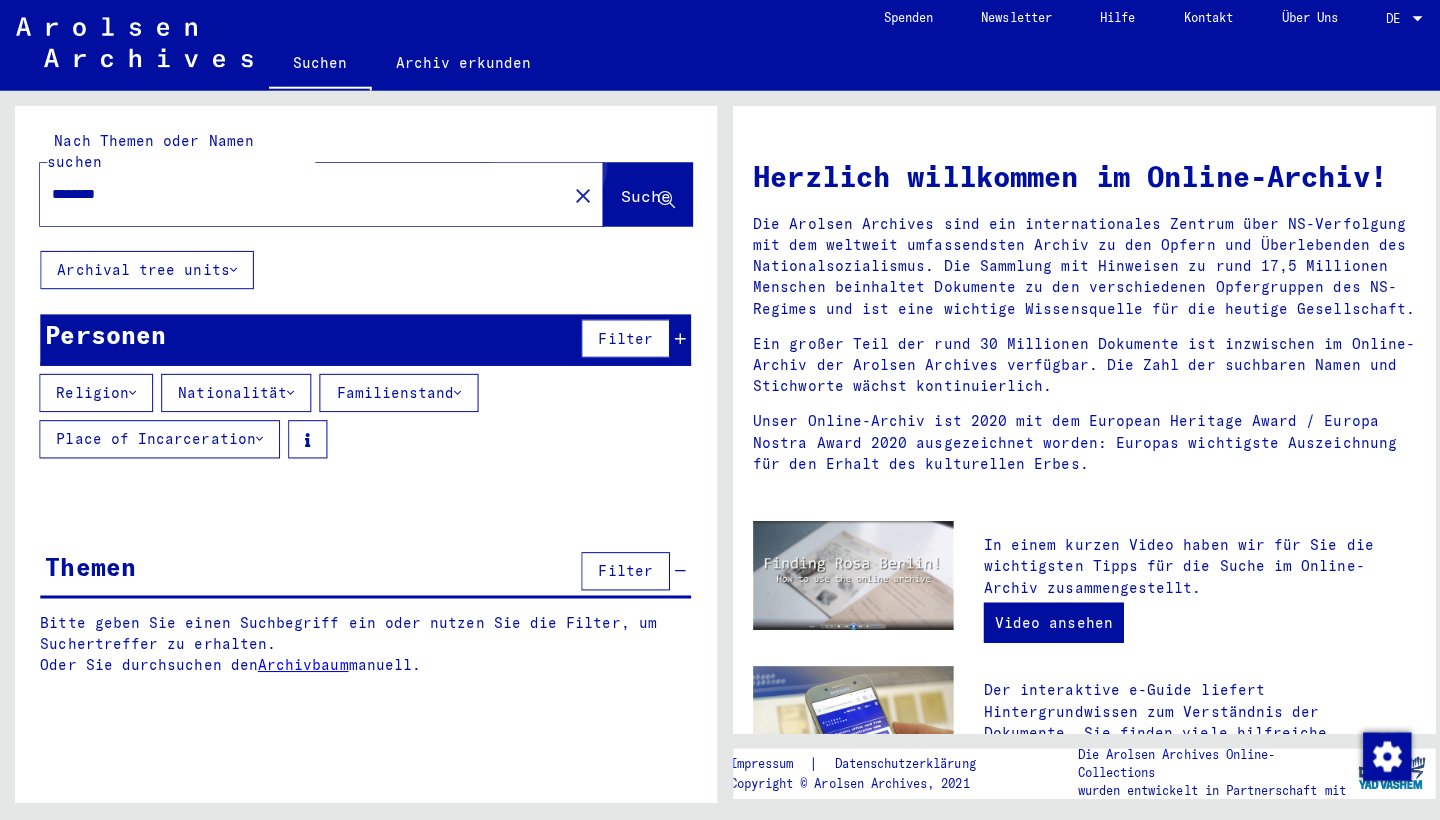 click on "Suche" 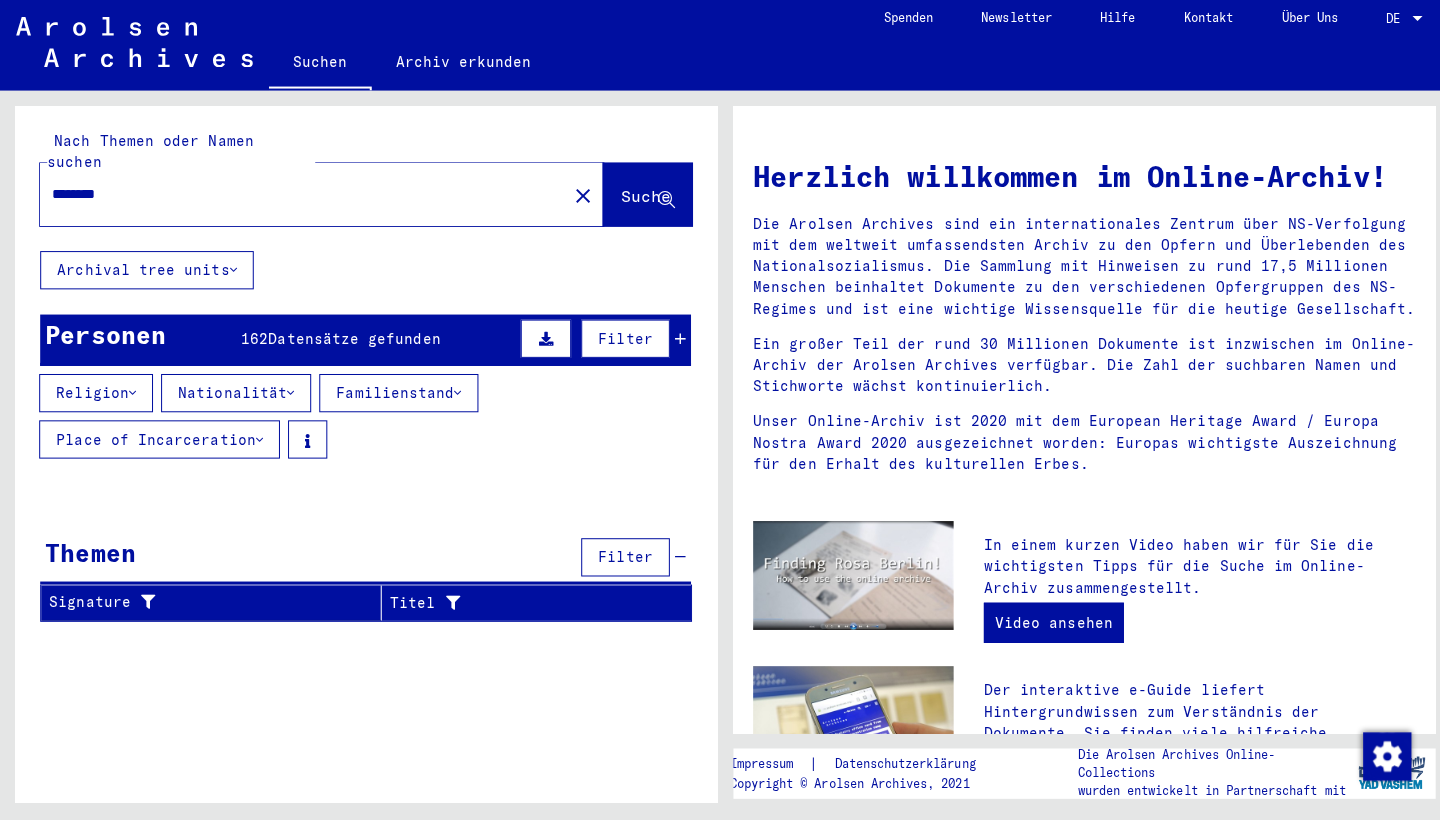 scroll, scrollTop: 0, scrollLeft: 0, axis: both 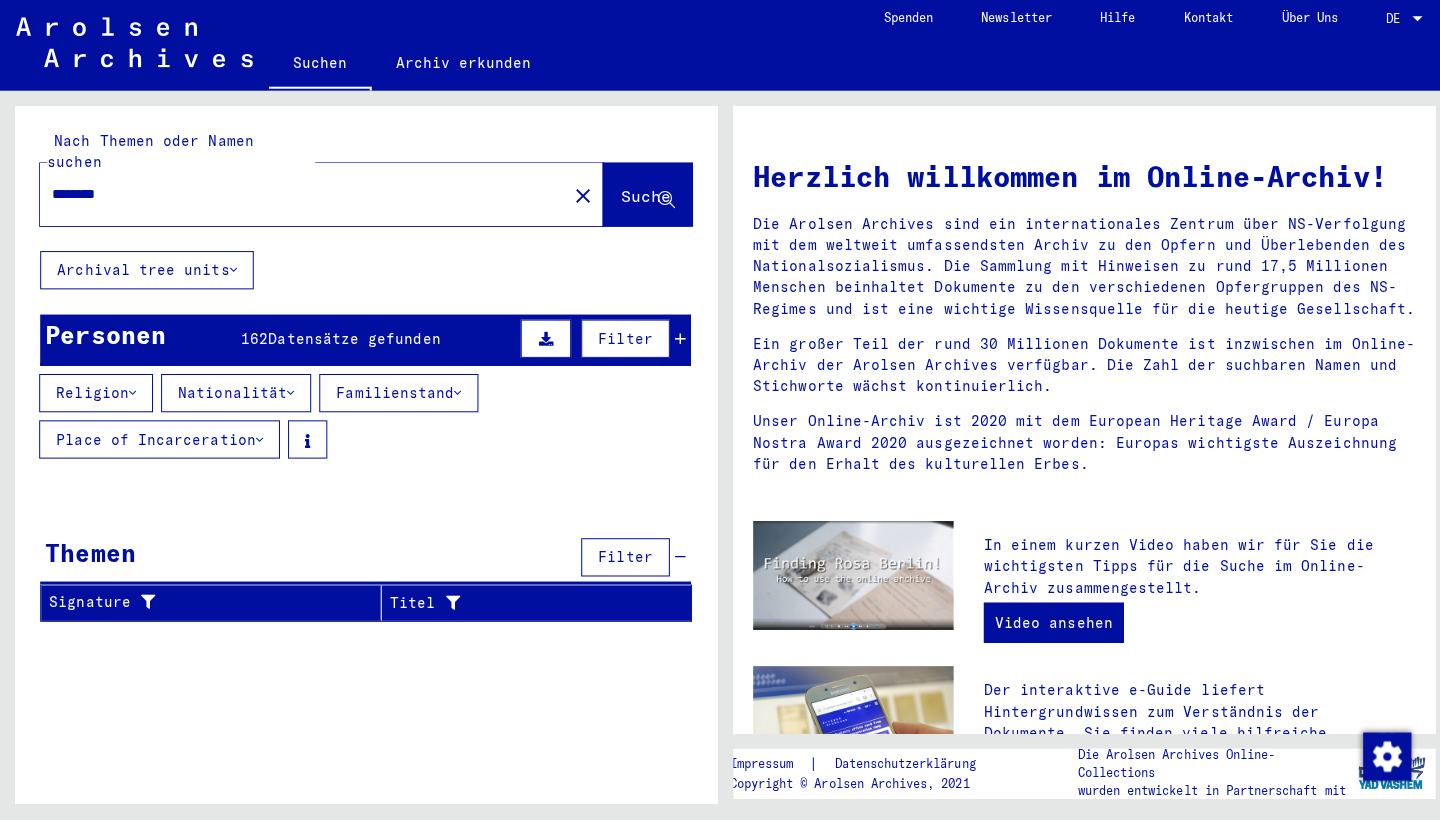 click at bounding box center (542, 342) 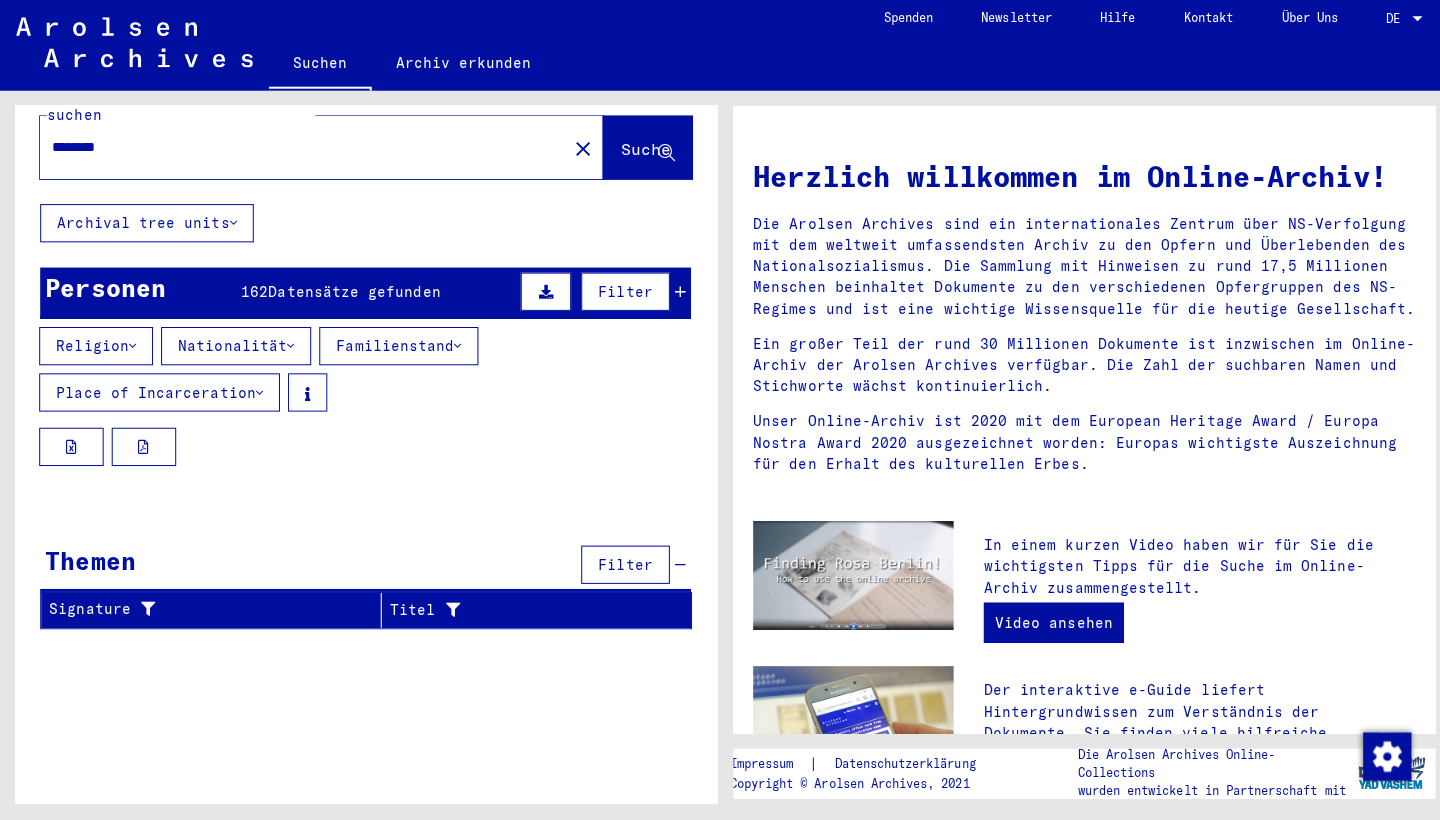 scroll, scrollTop: 45, scrollLeft: 0, axis: vertical 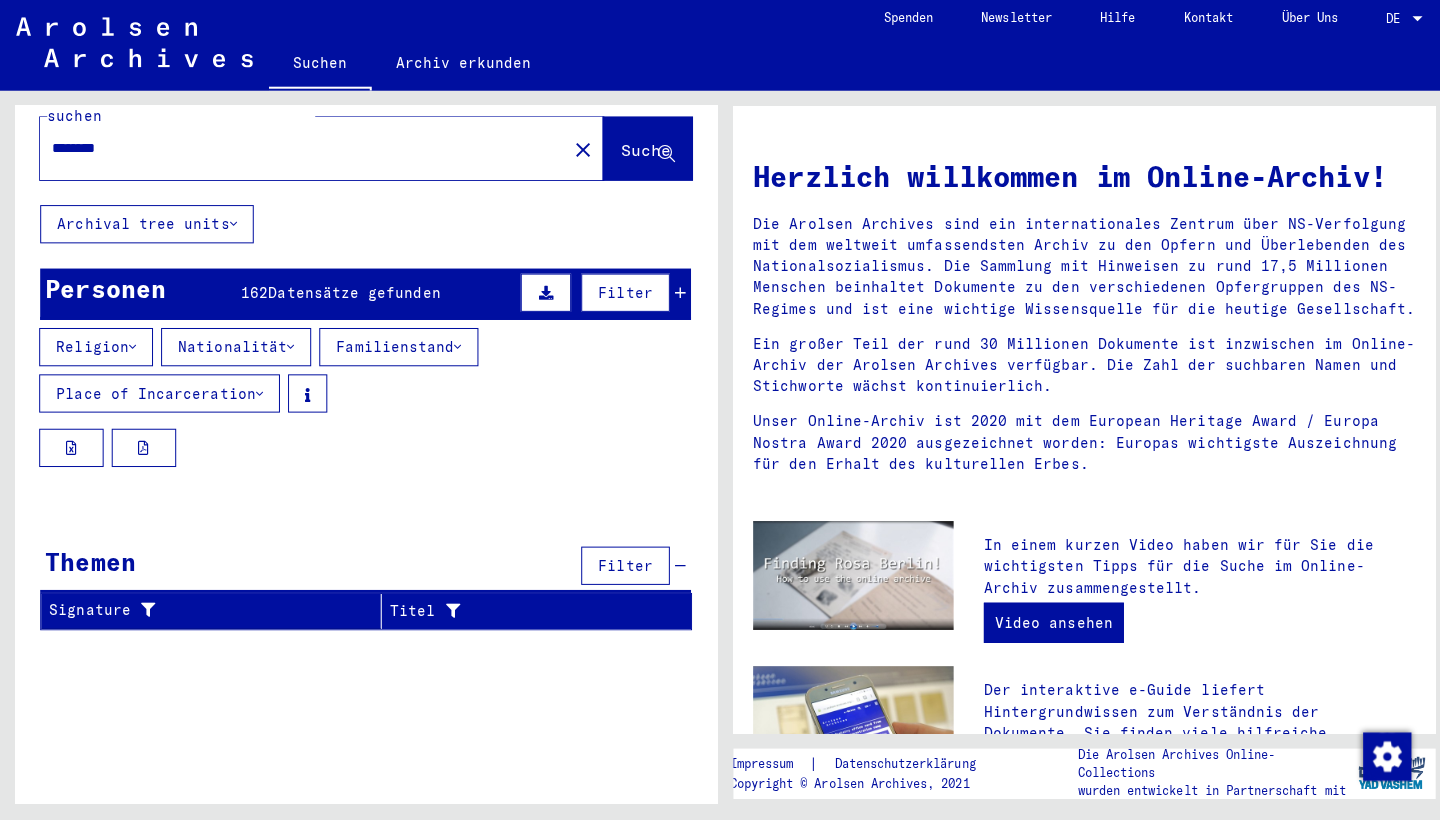 click on "Datensätze gefunden" at bounding box center [352, 297] 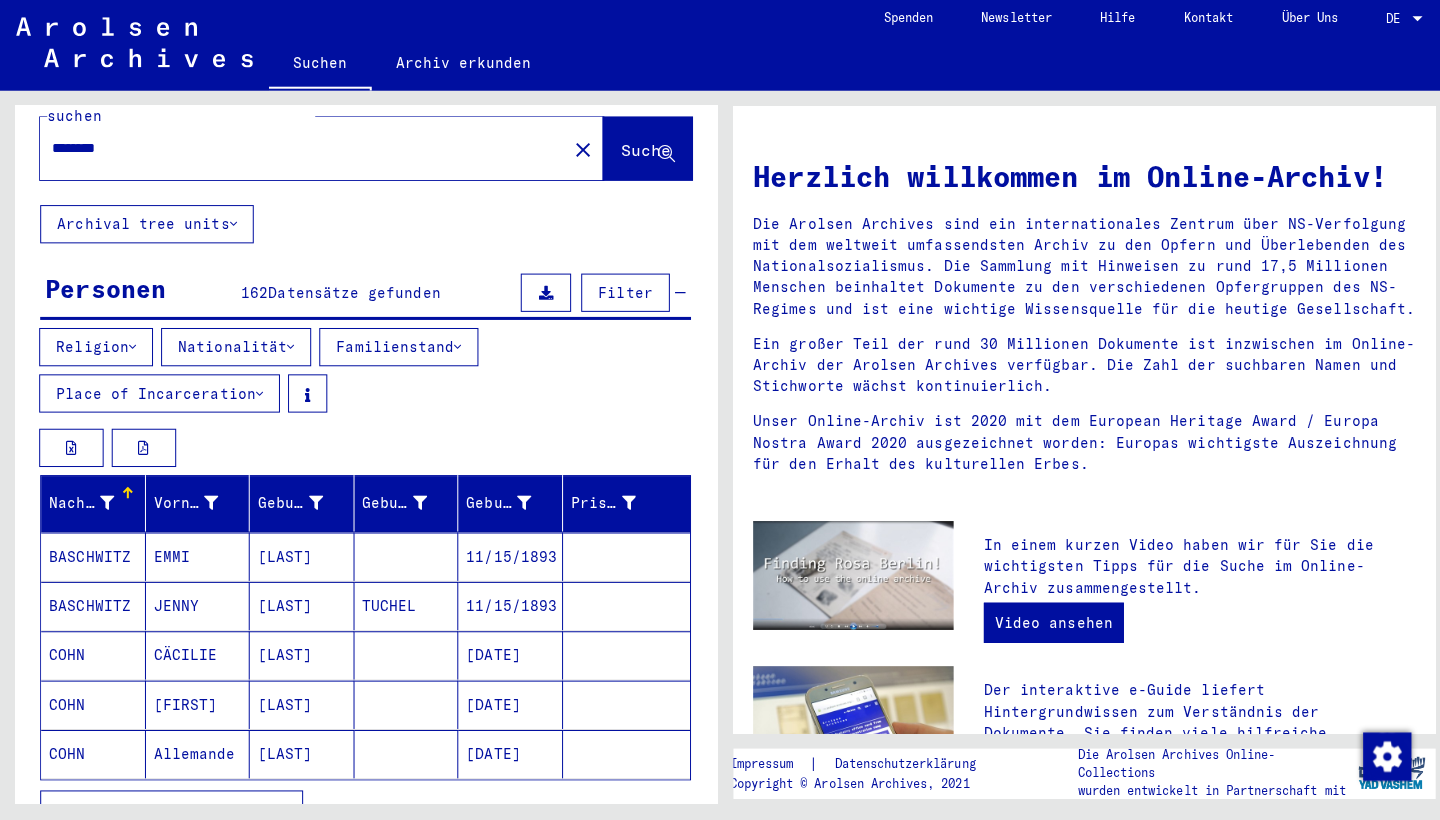 scroll, scrollTop: 180, scrollLeft: 0, axis: vertical 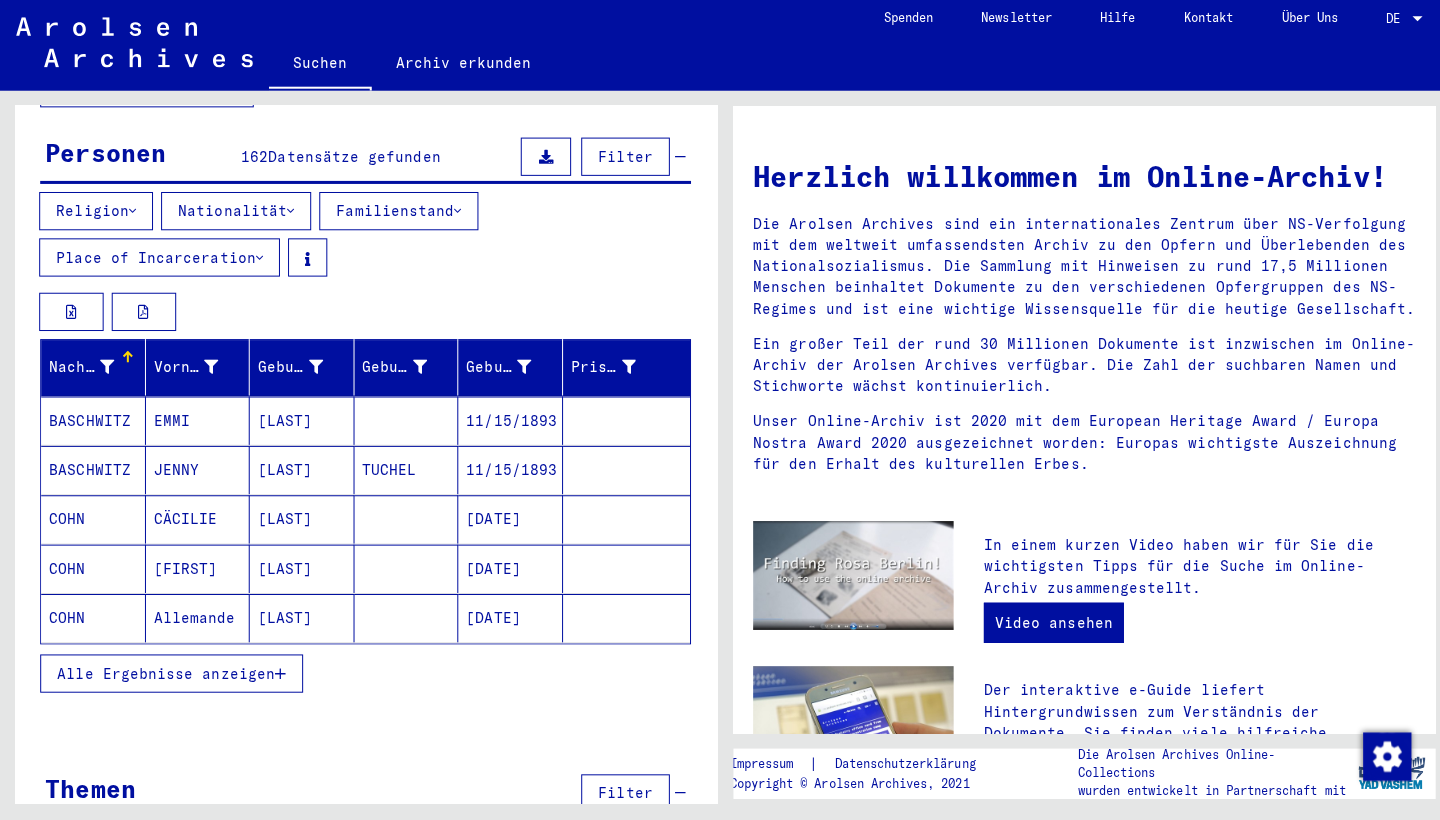 click on "Alle Ergebnisse anzeigen" at bounding box center (170, 675) 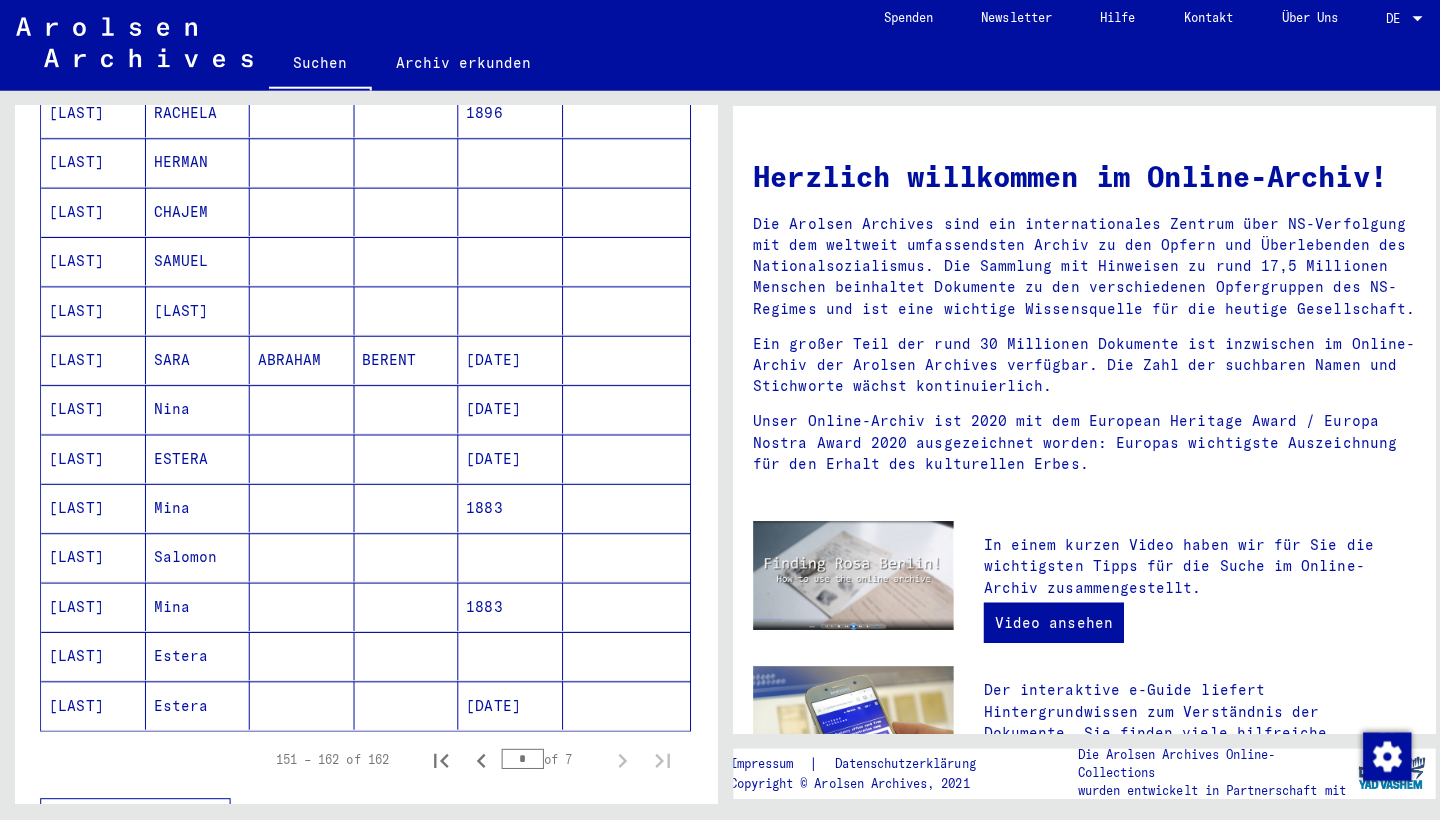 scroll, scrollTop: 1235, scrollLeft: 0, axis: vertical 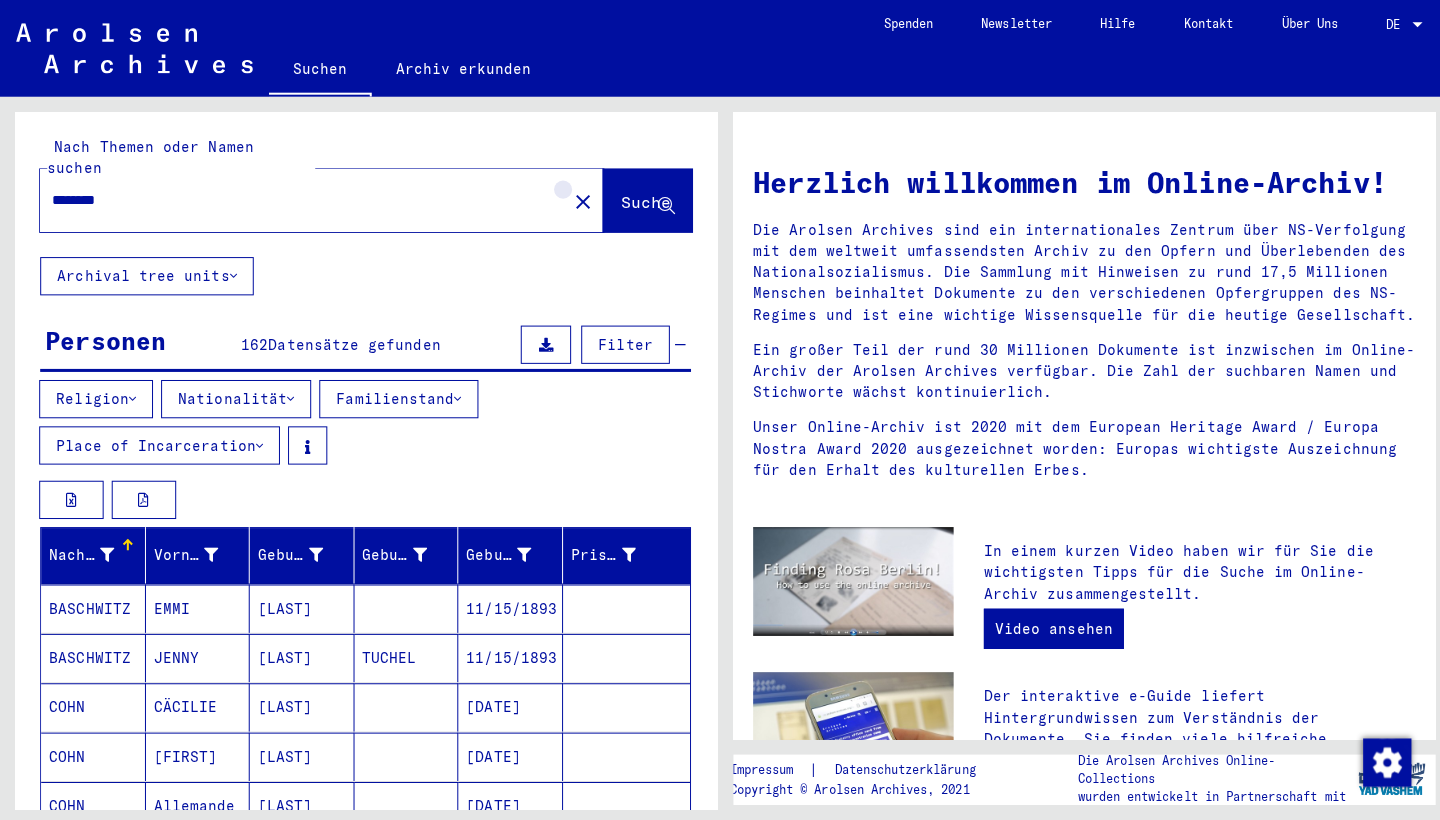click on "close" 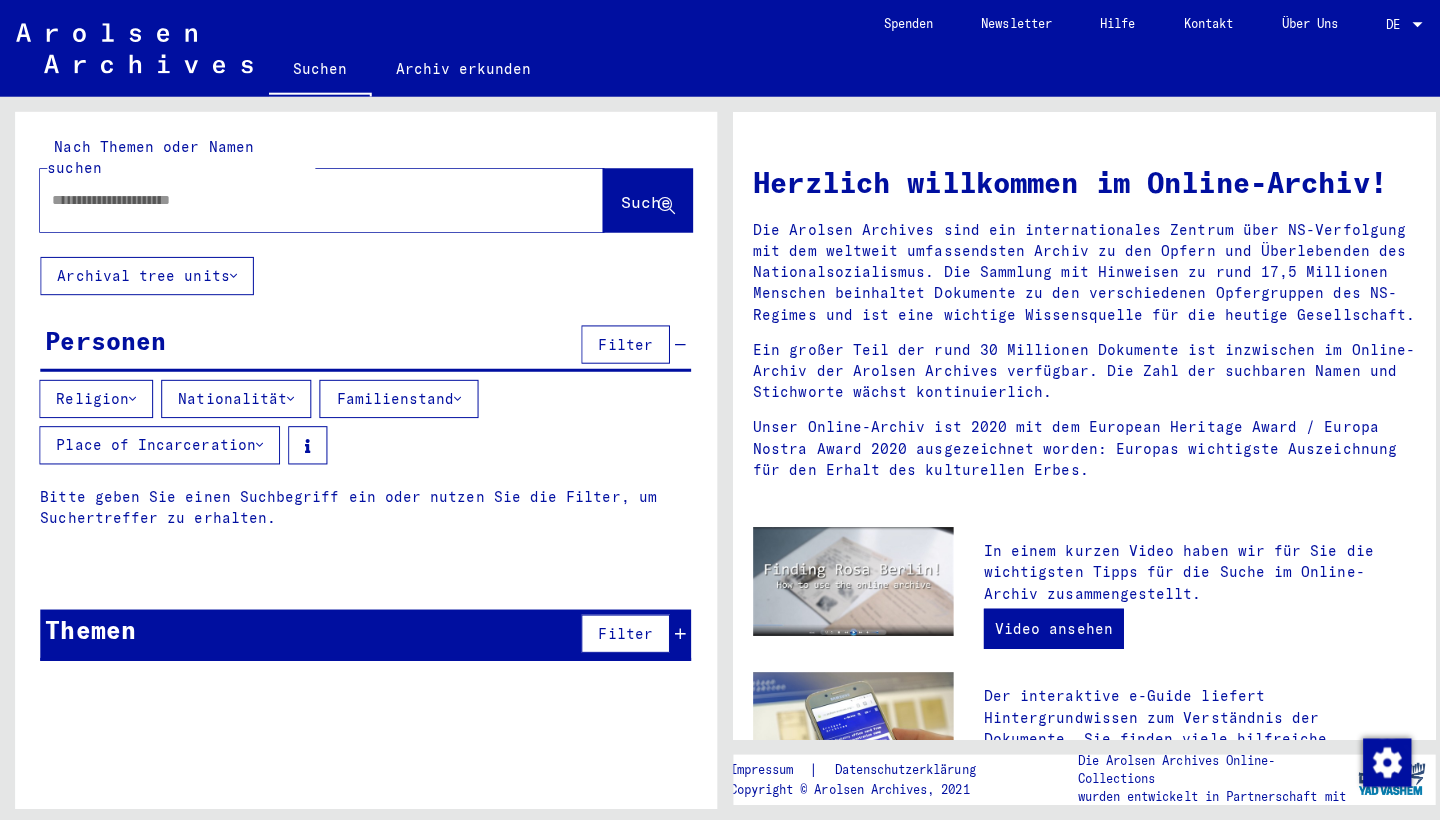 click at bounding box center [295, 198] 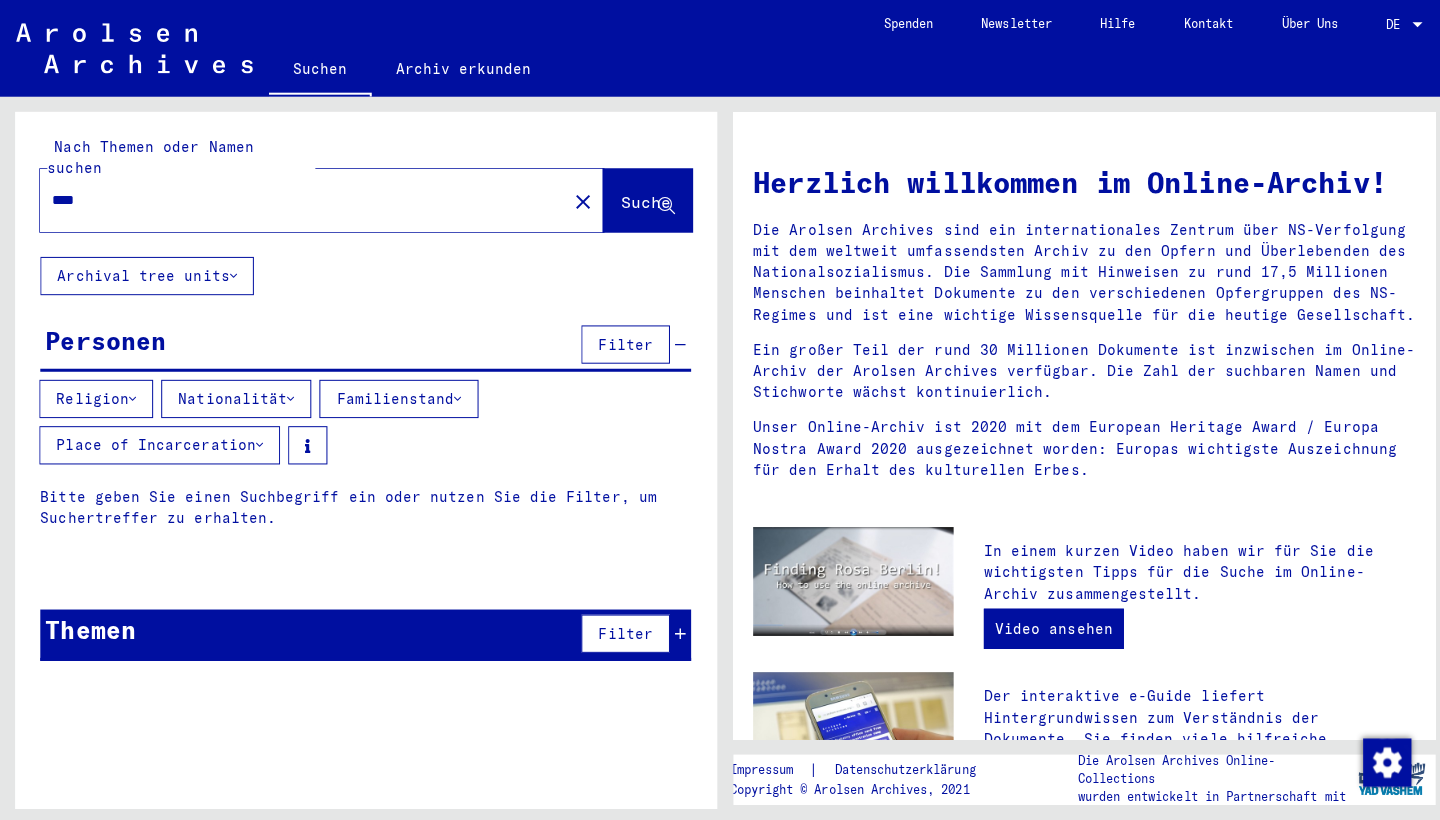 type on "****" 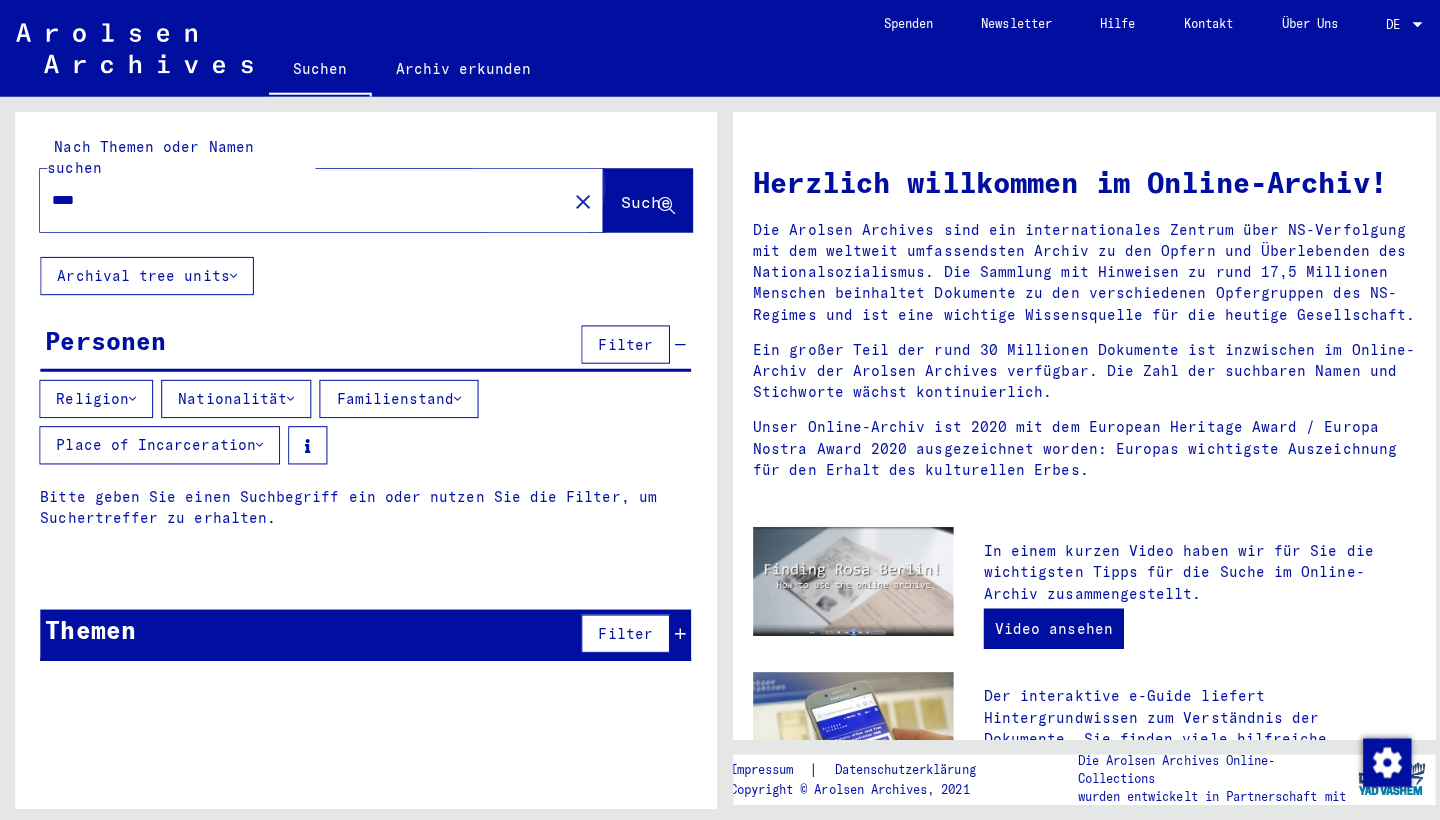 click on "Suche" 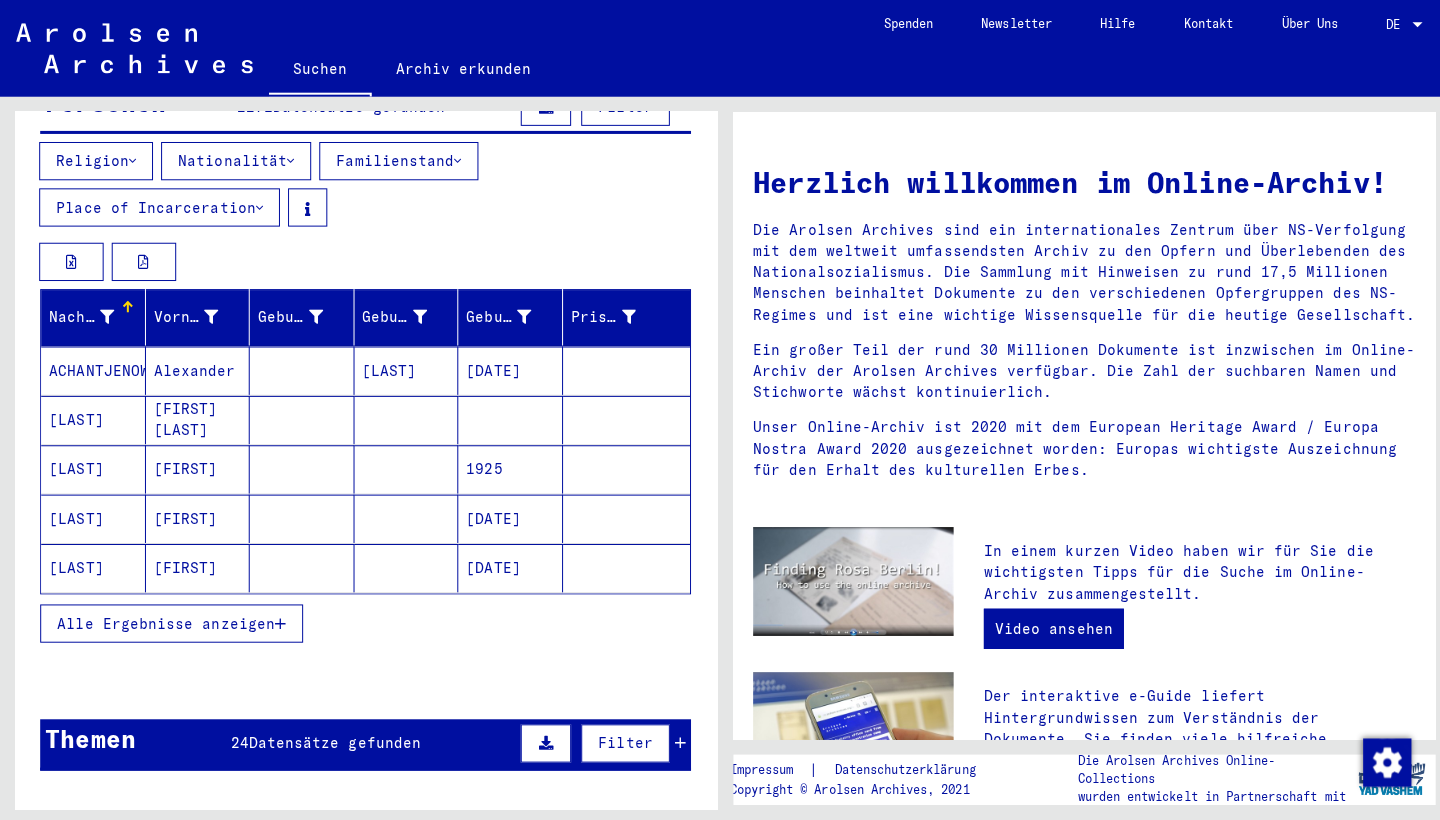 scroll, scrollTop: 244, scrollLeft: 0, axis: vertical 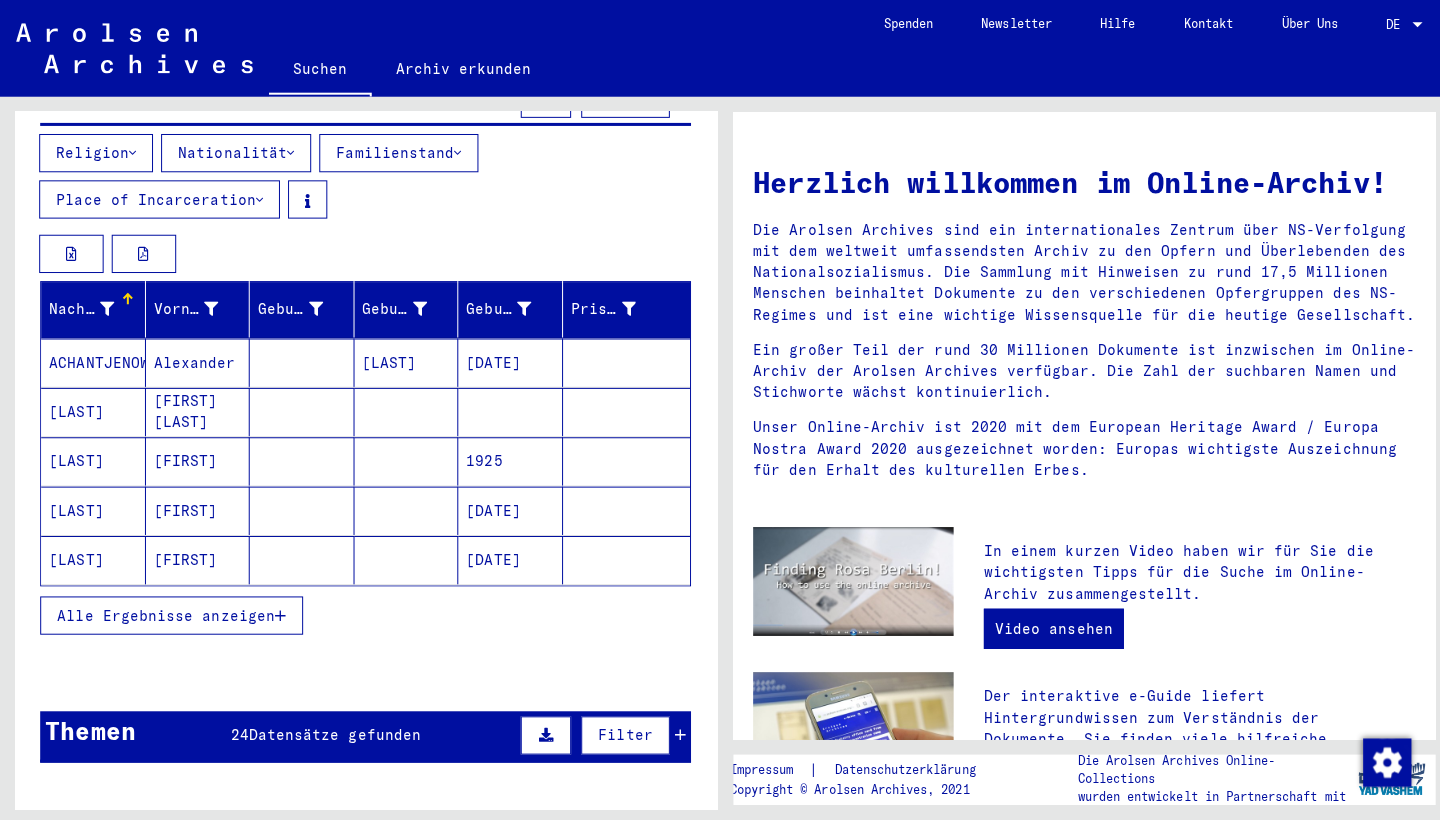 click on "Alle Ergebnisse anzeigen" at bounding box center [170, 611] 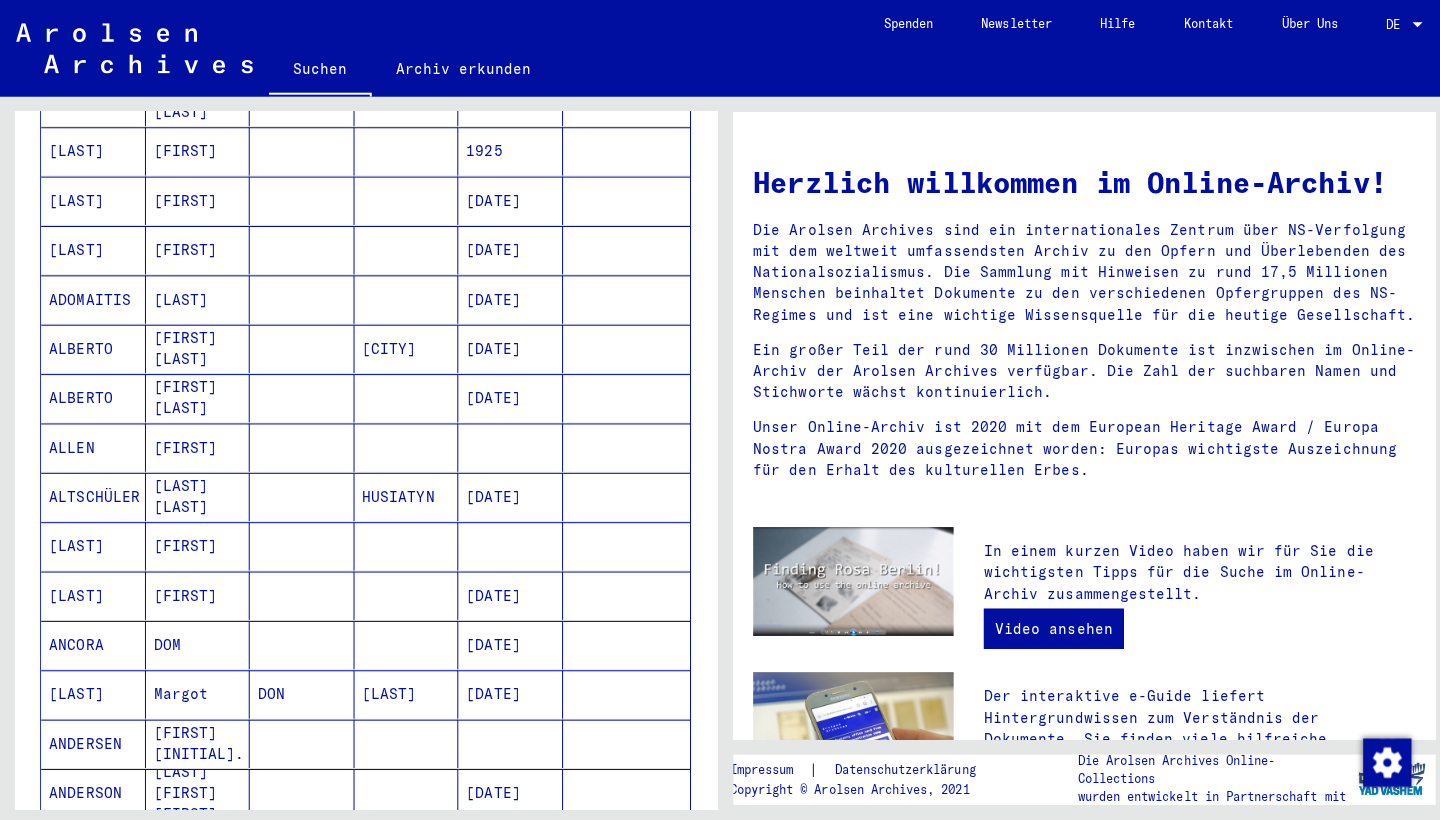 scroll, scrollTop: 1241, scrollLeft: 0, axis: vertical 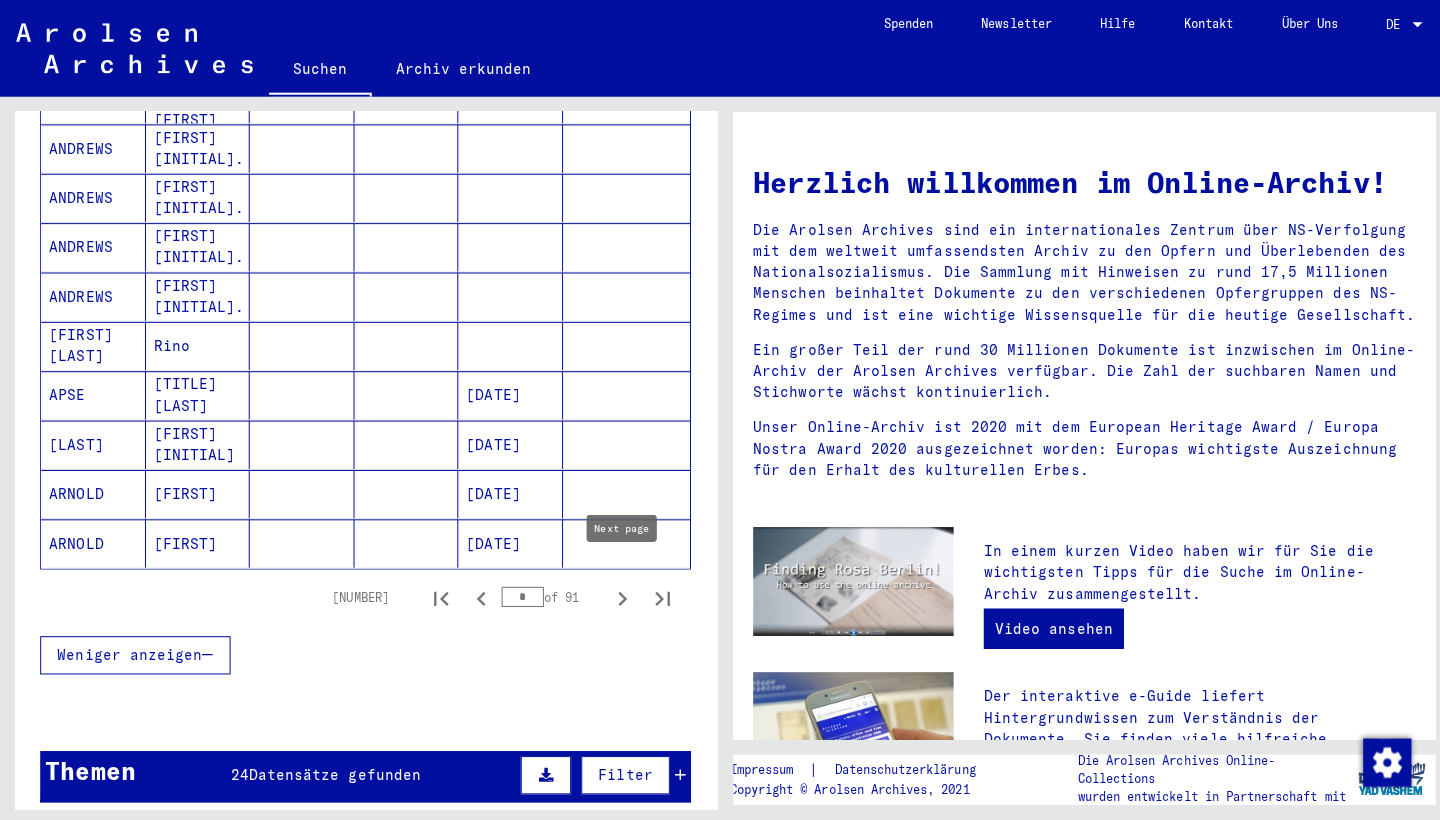 click 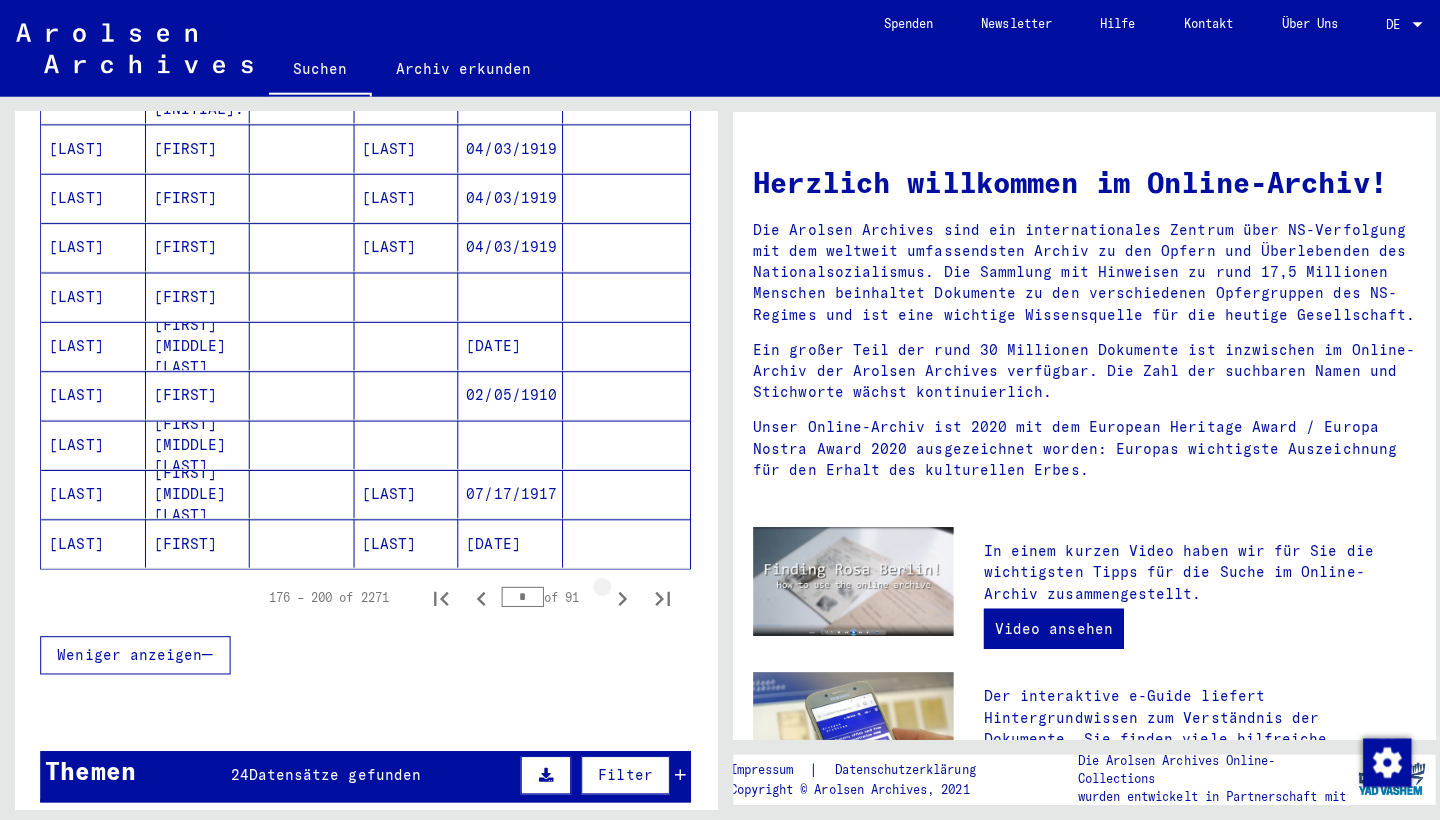 click 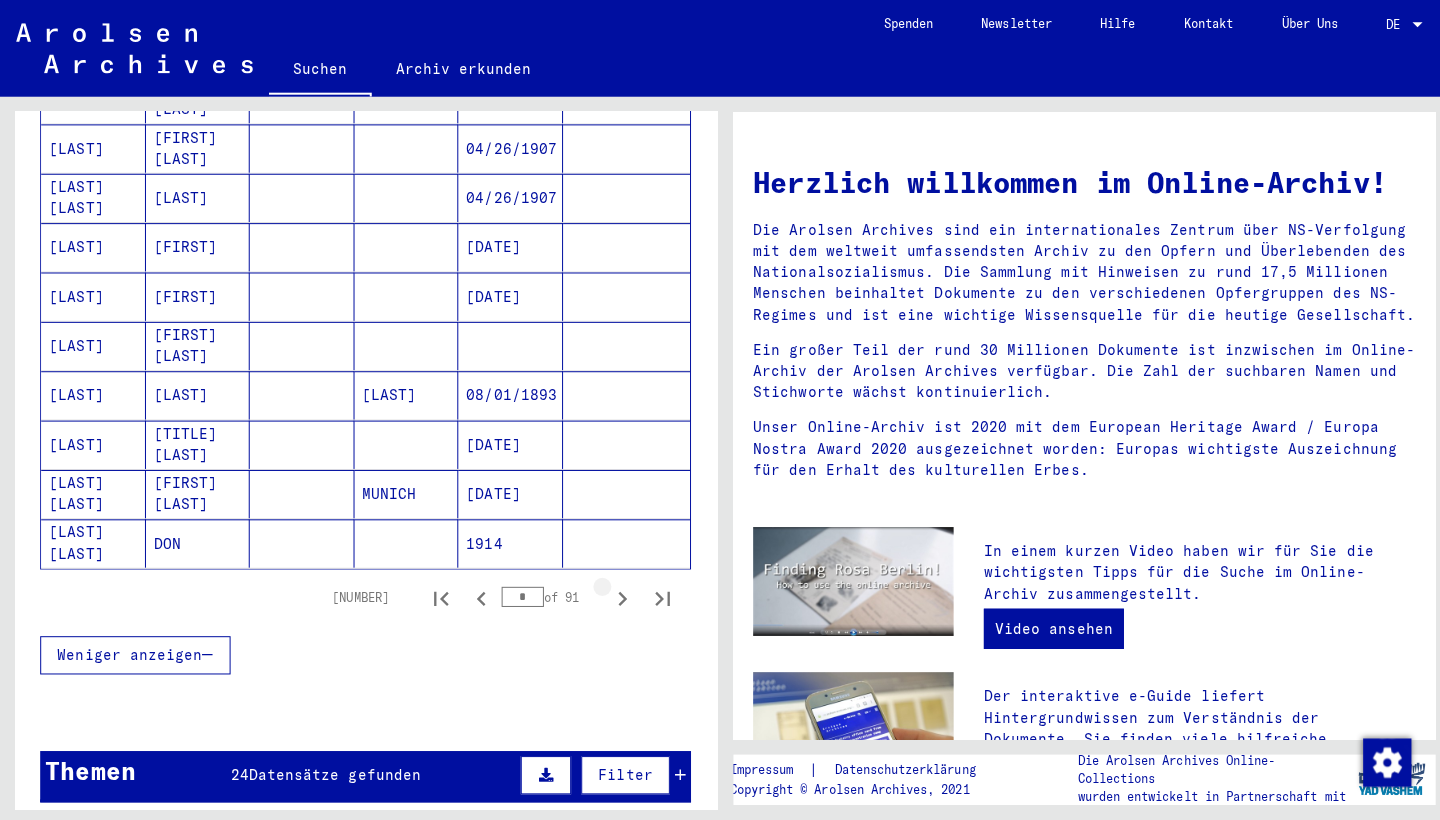 click 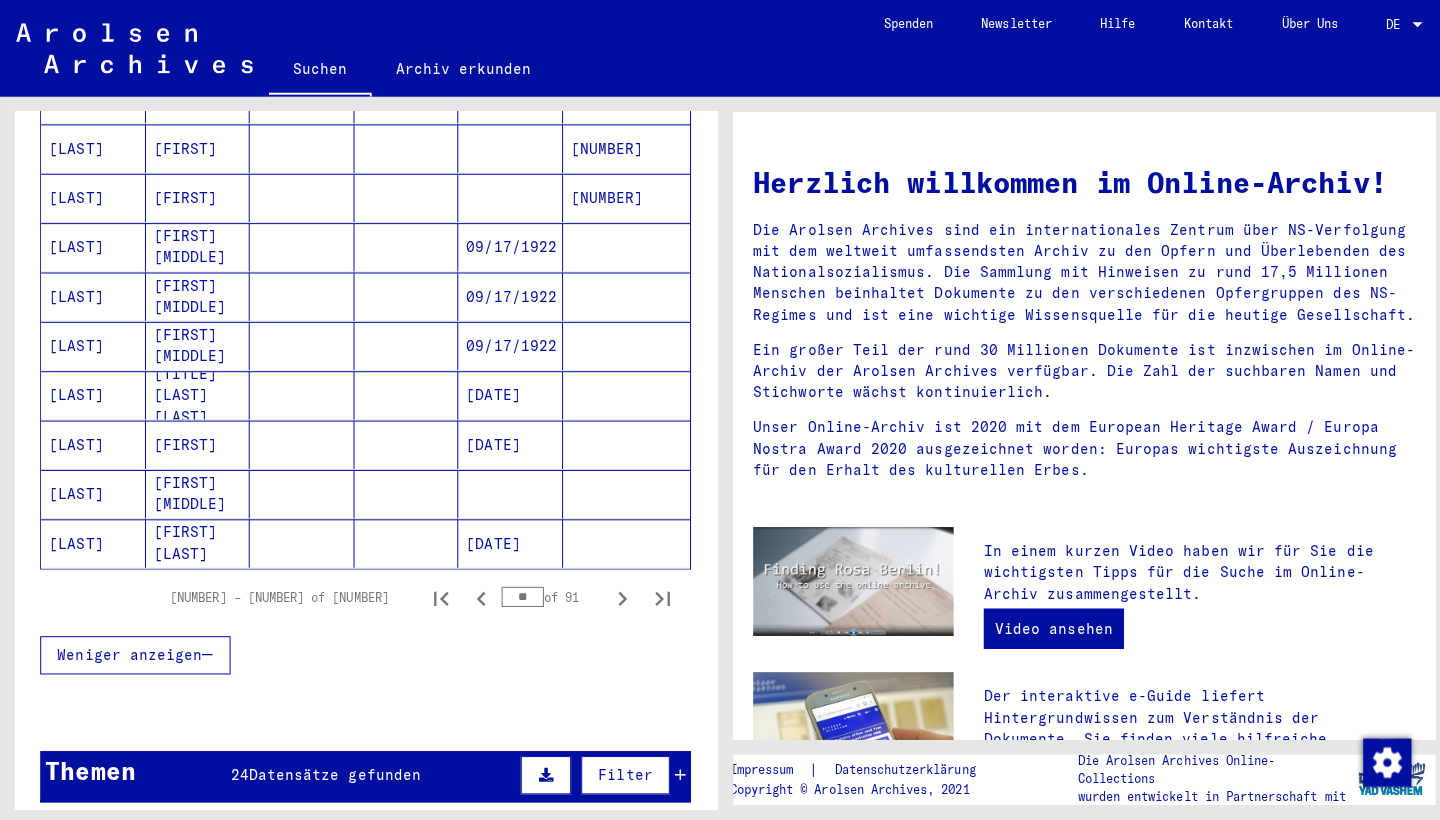 click 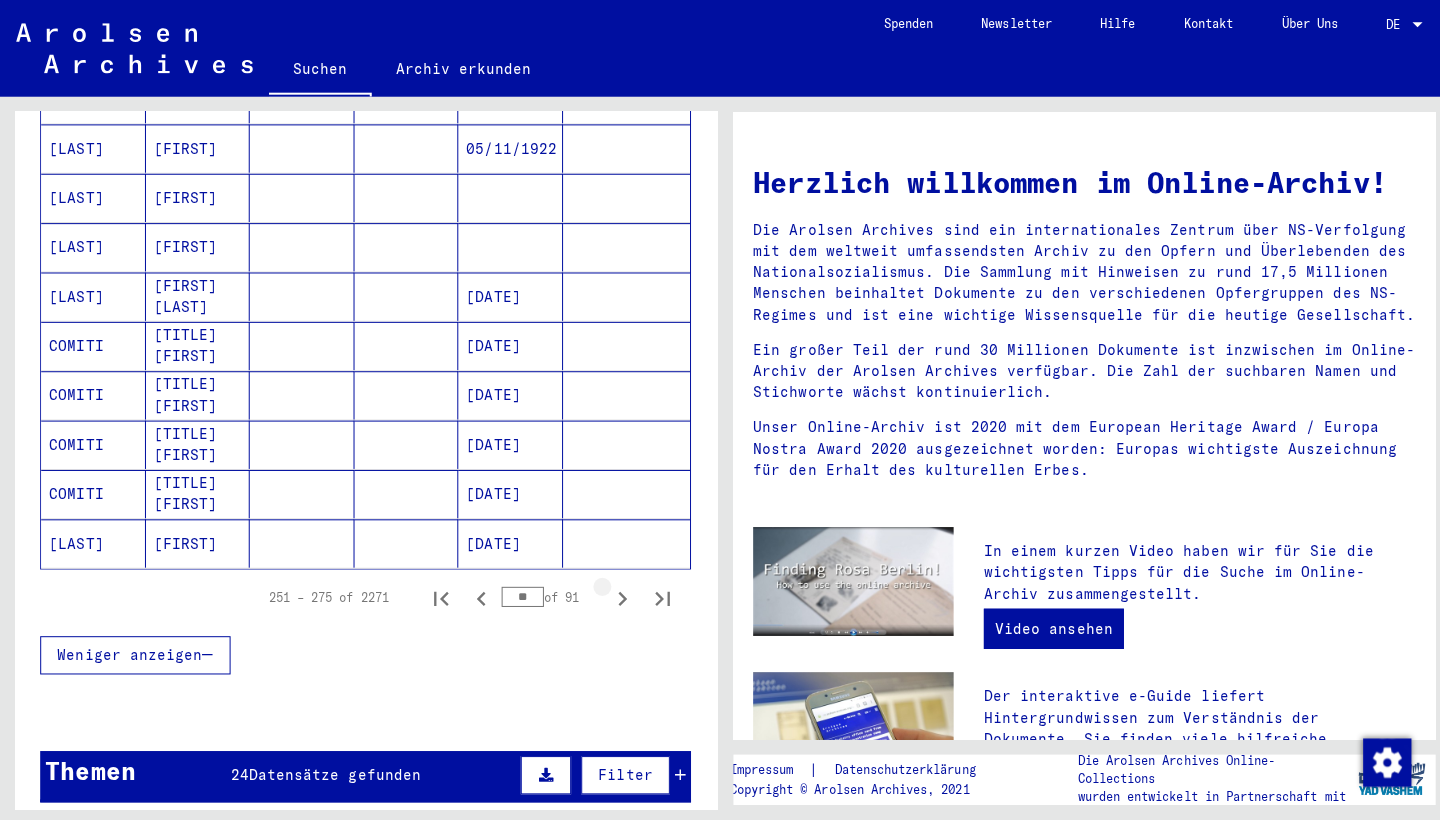 click 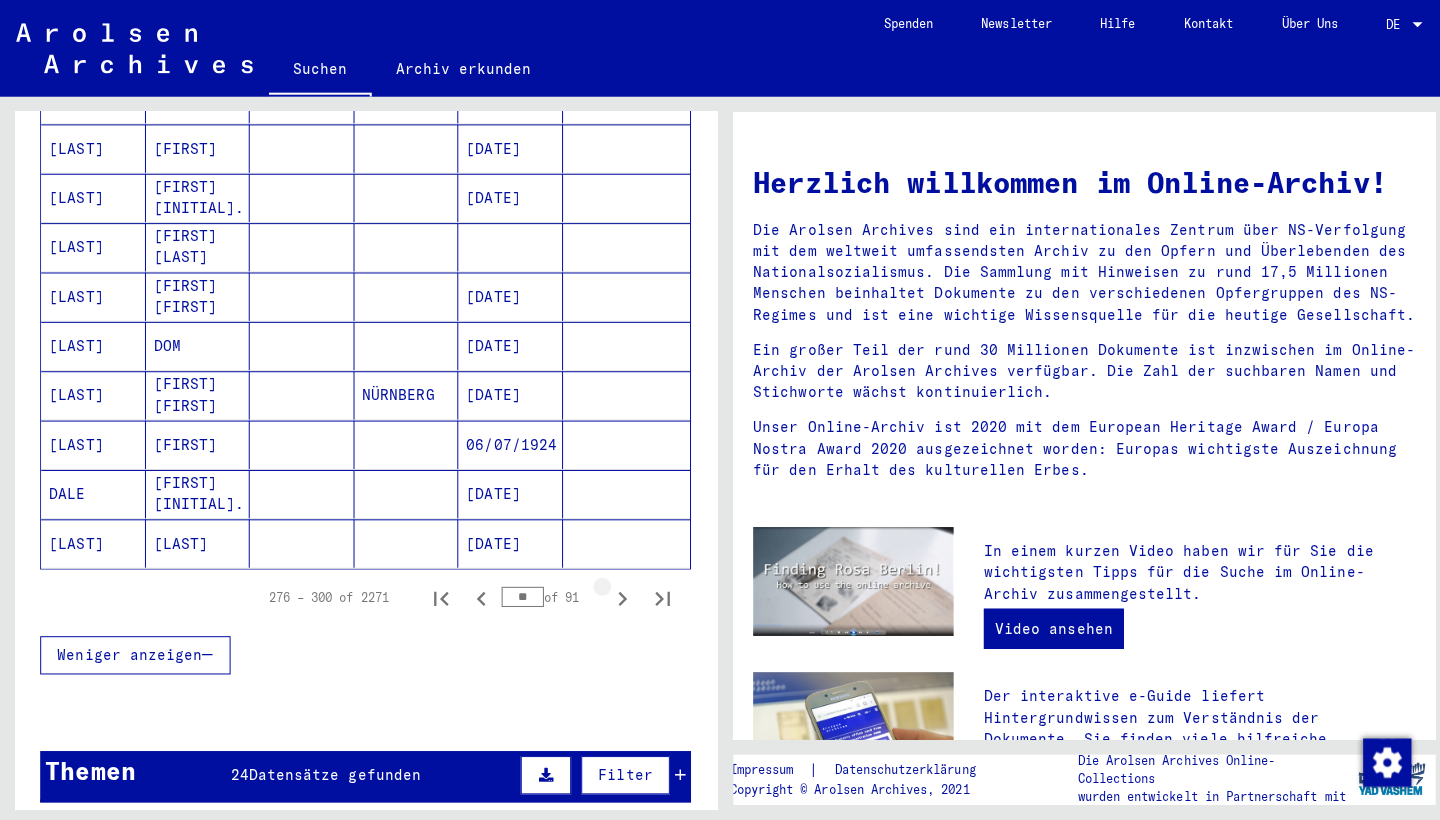 click 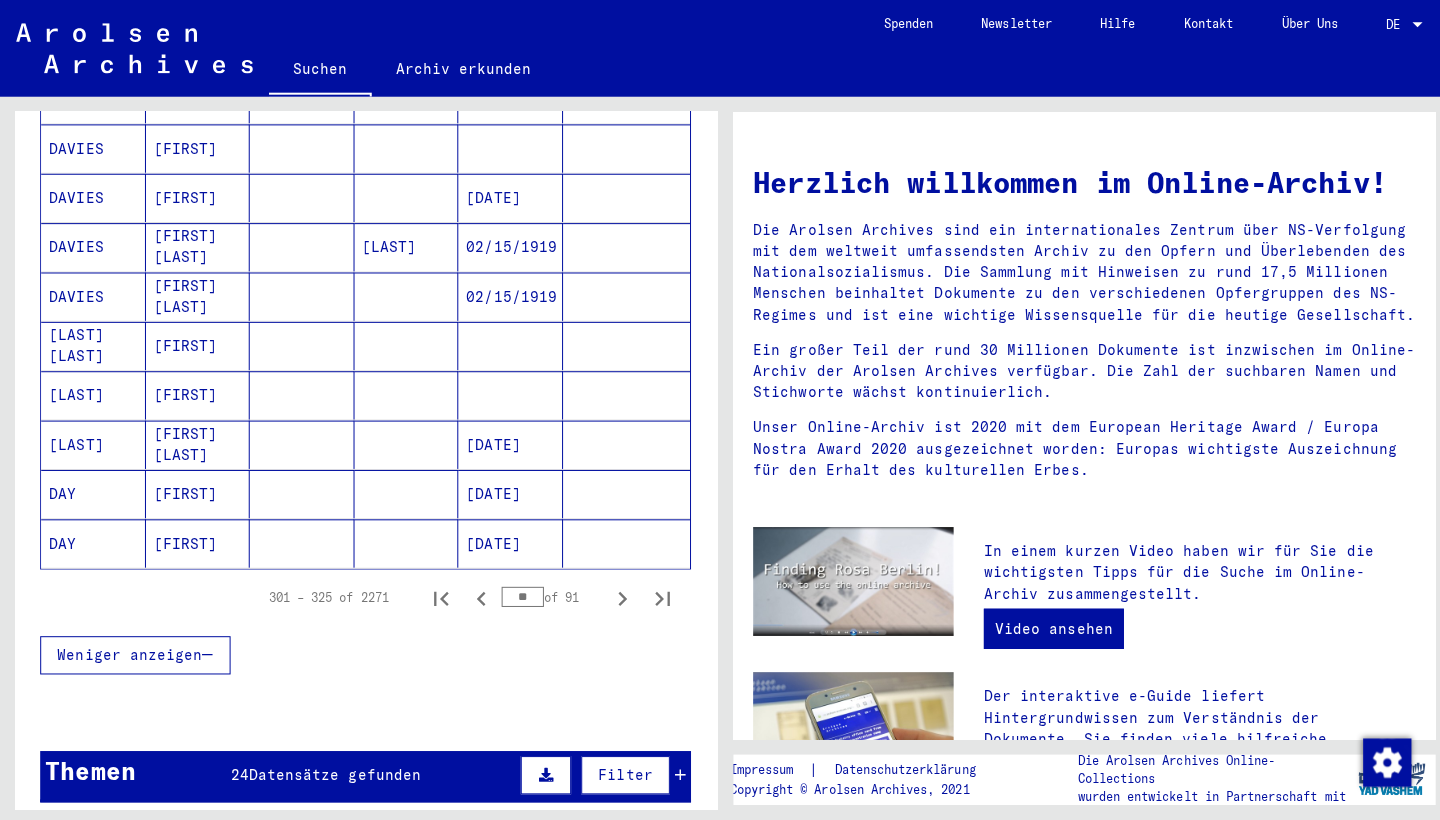 click 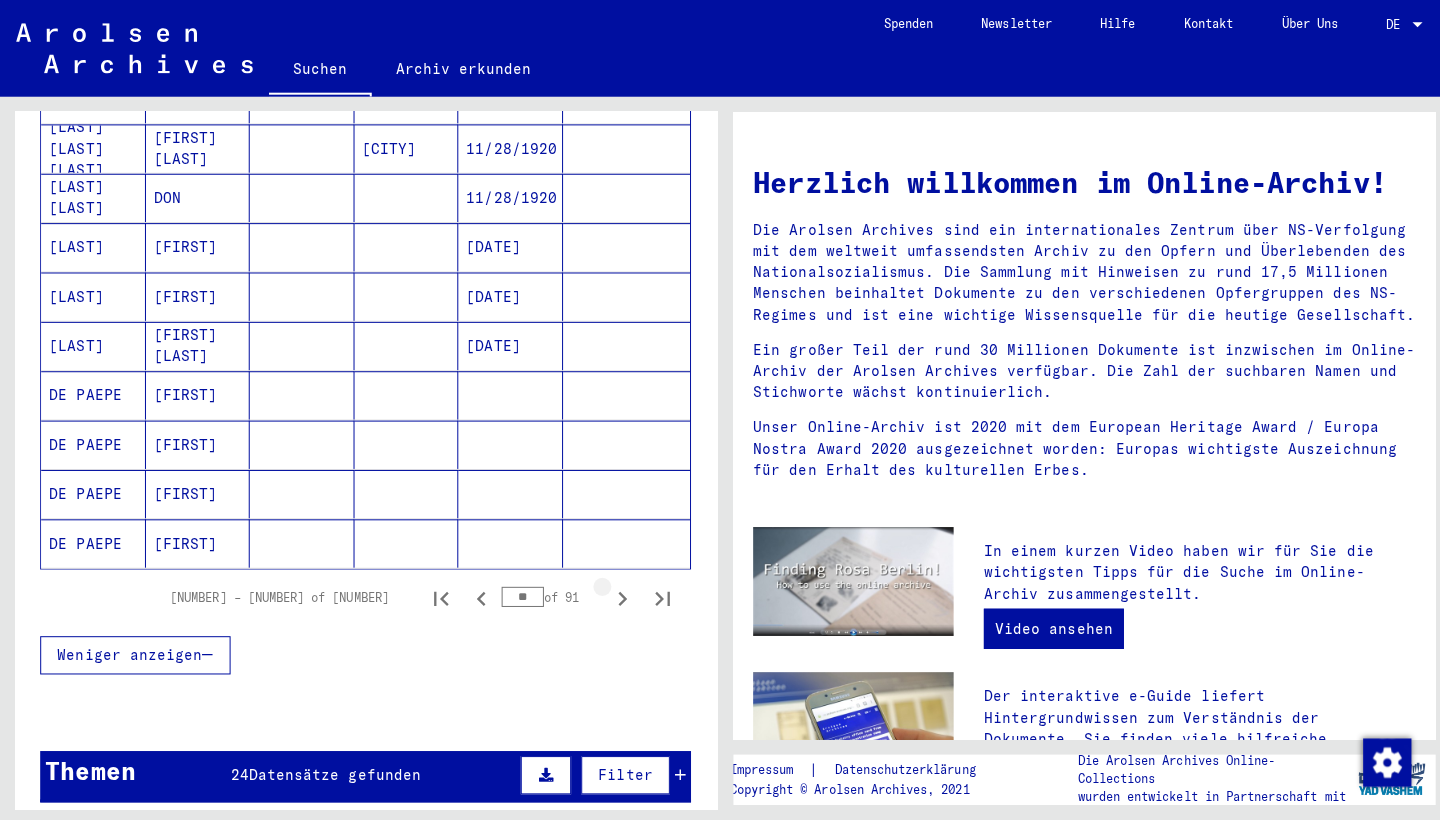 click 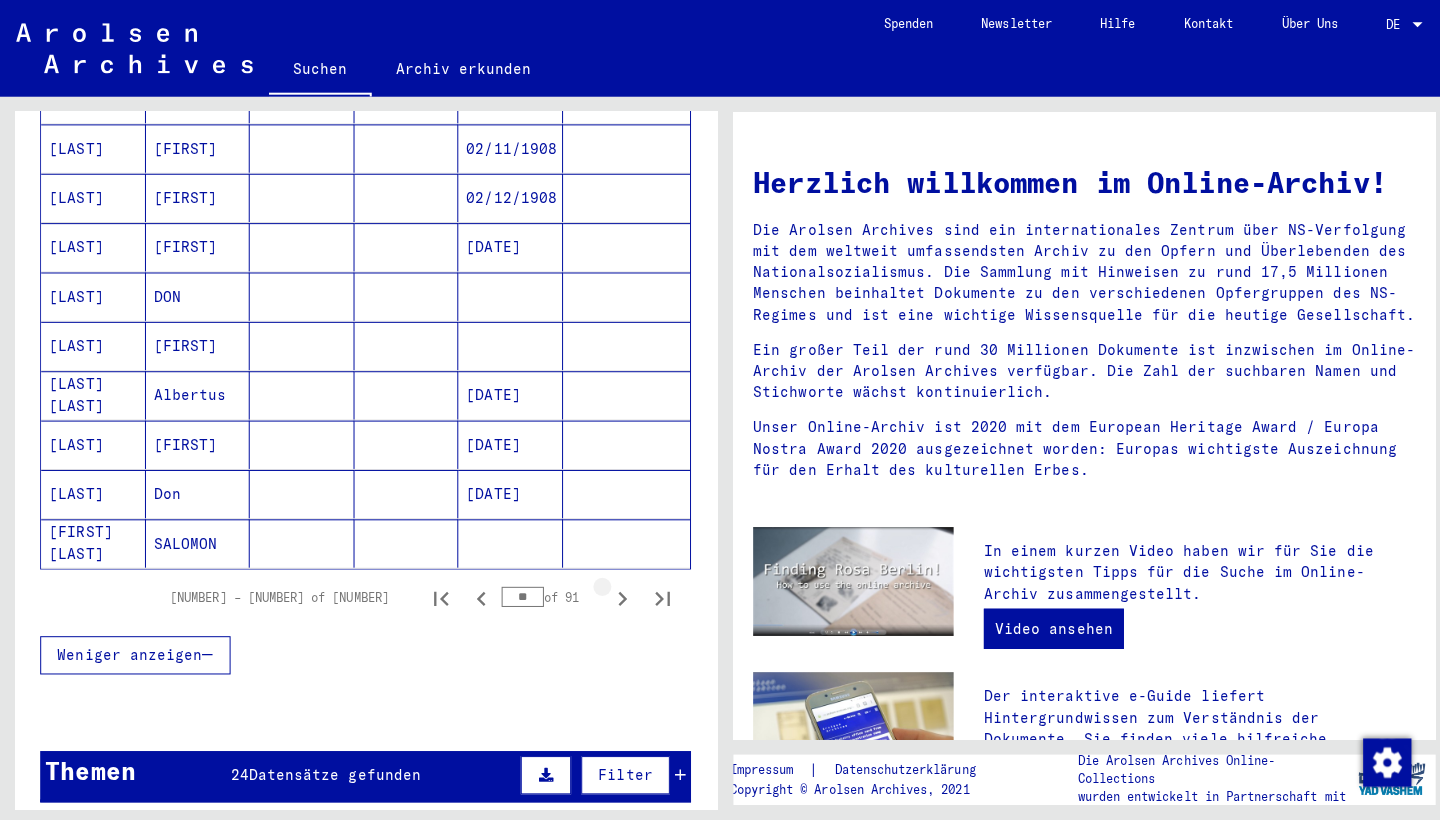 click 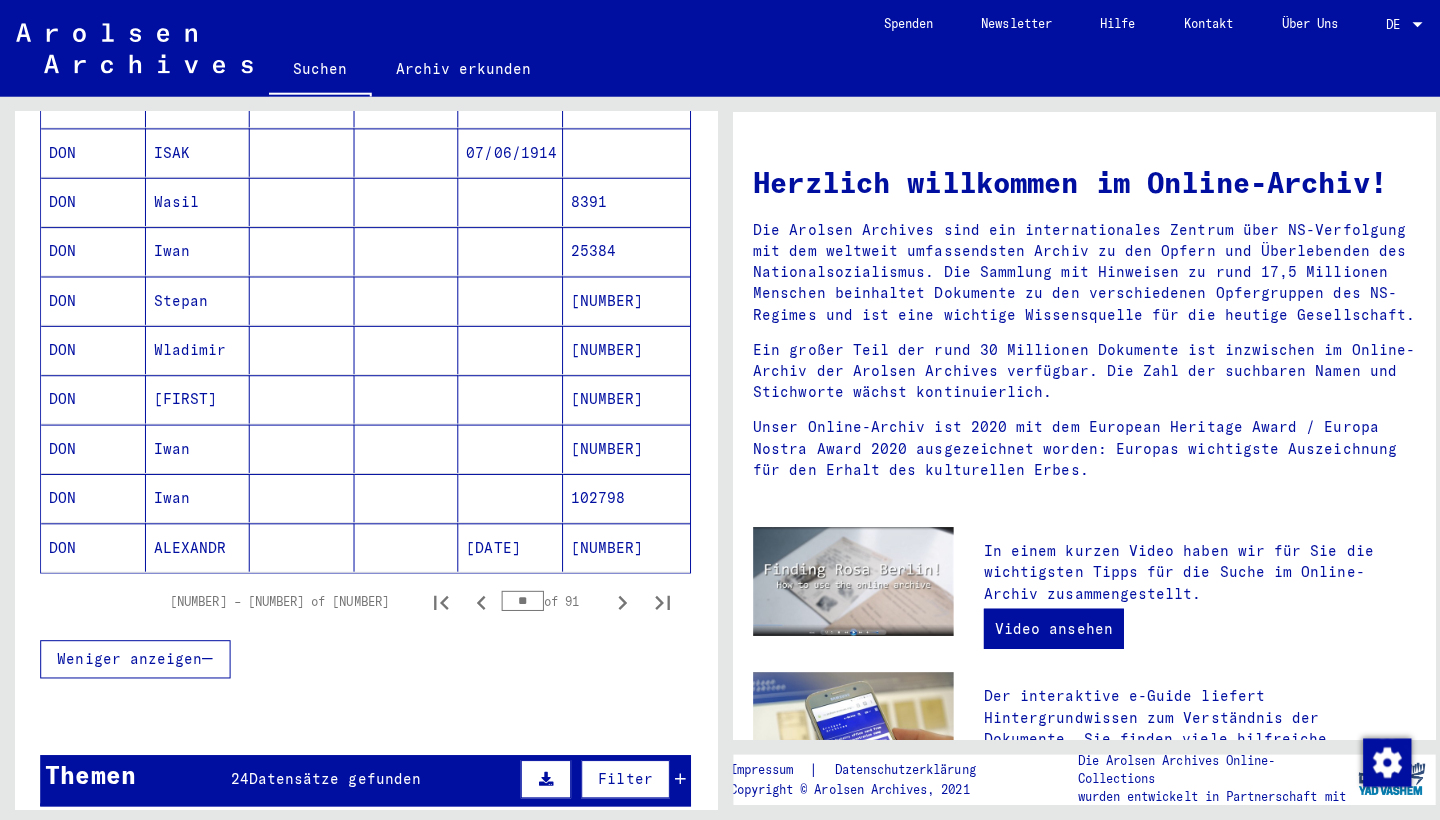 scroll, scrollTop: 1242, scrollLeft: 0, axis: vertical 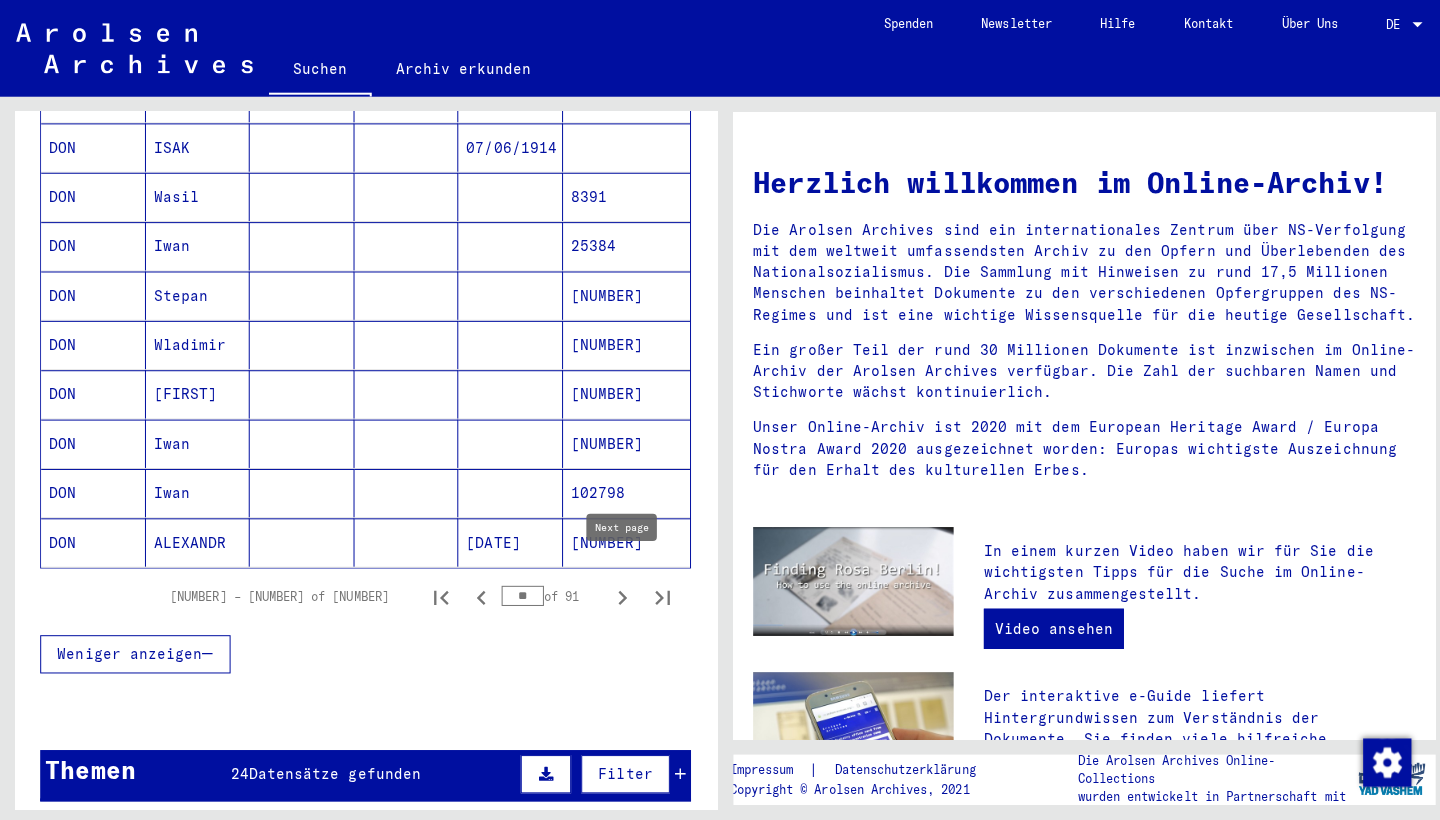 click 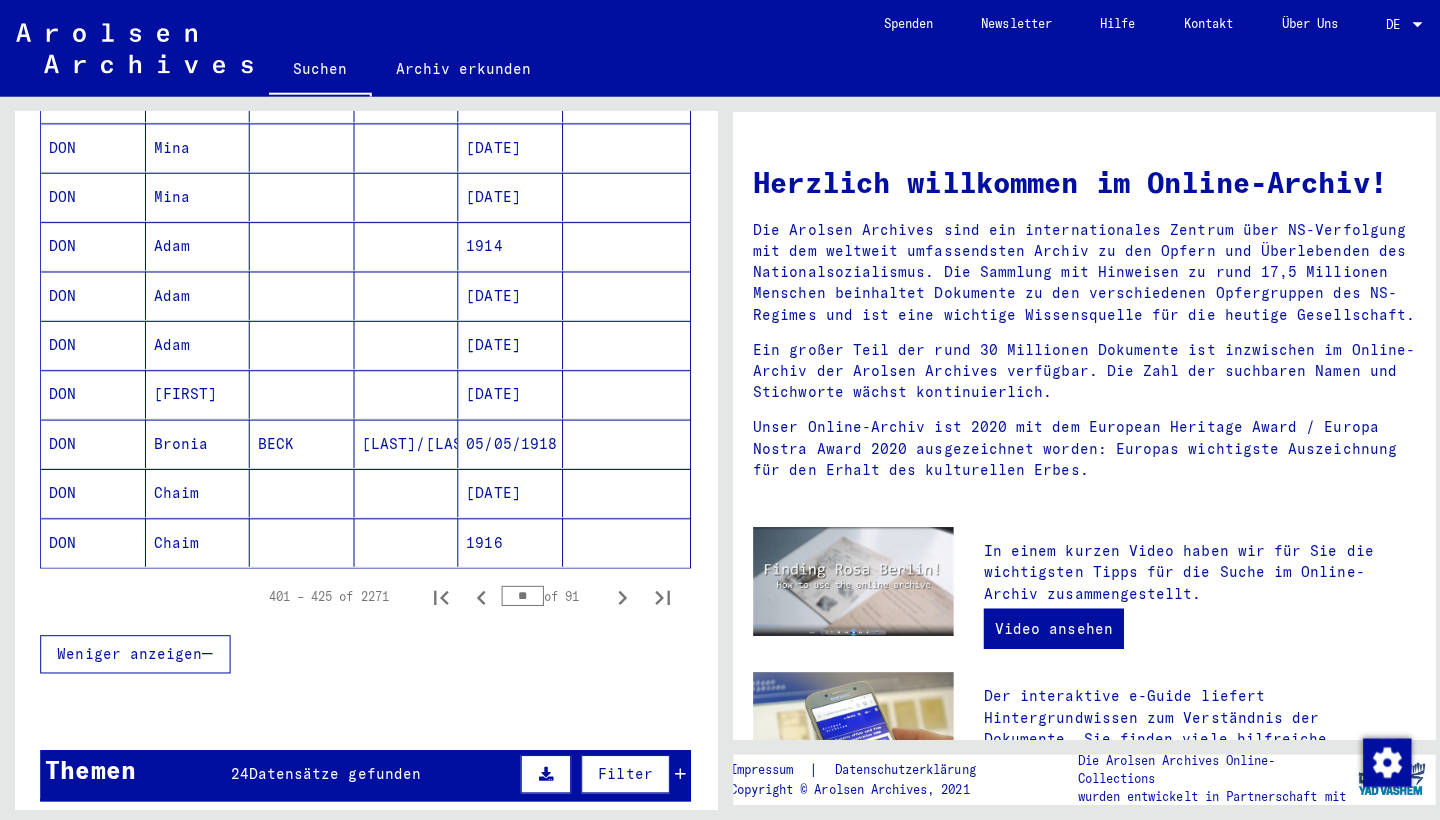click 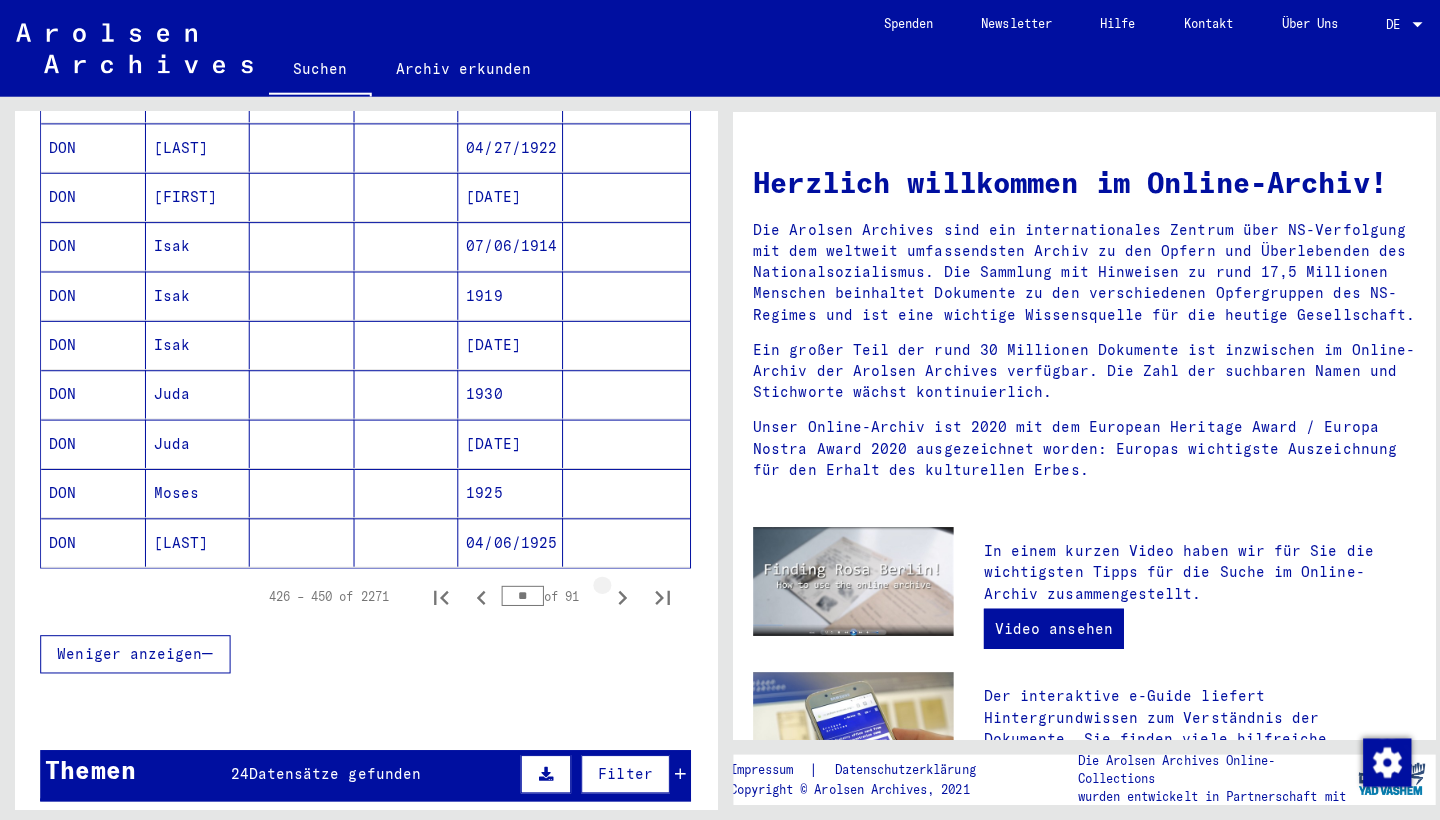 click 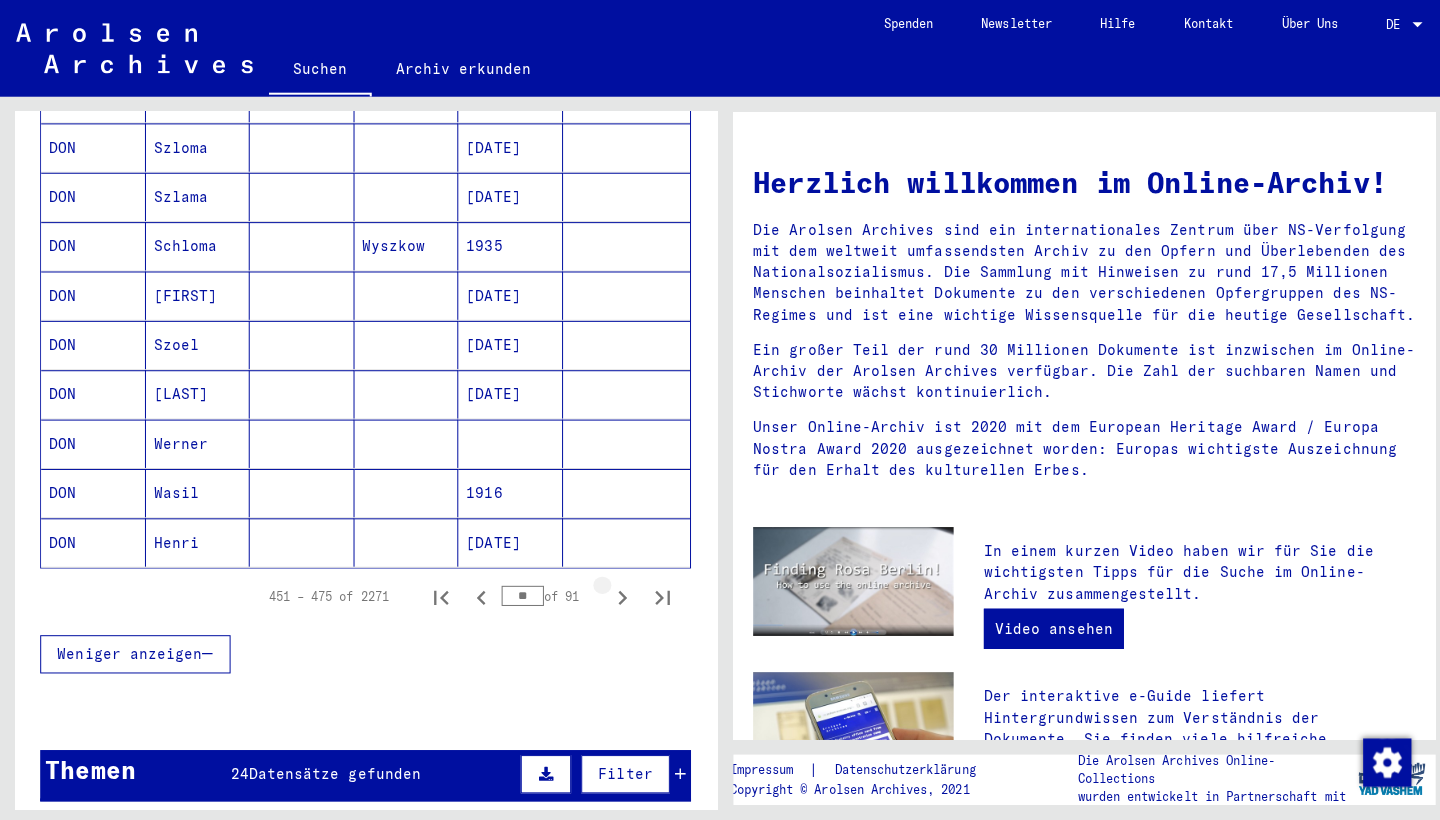 click 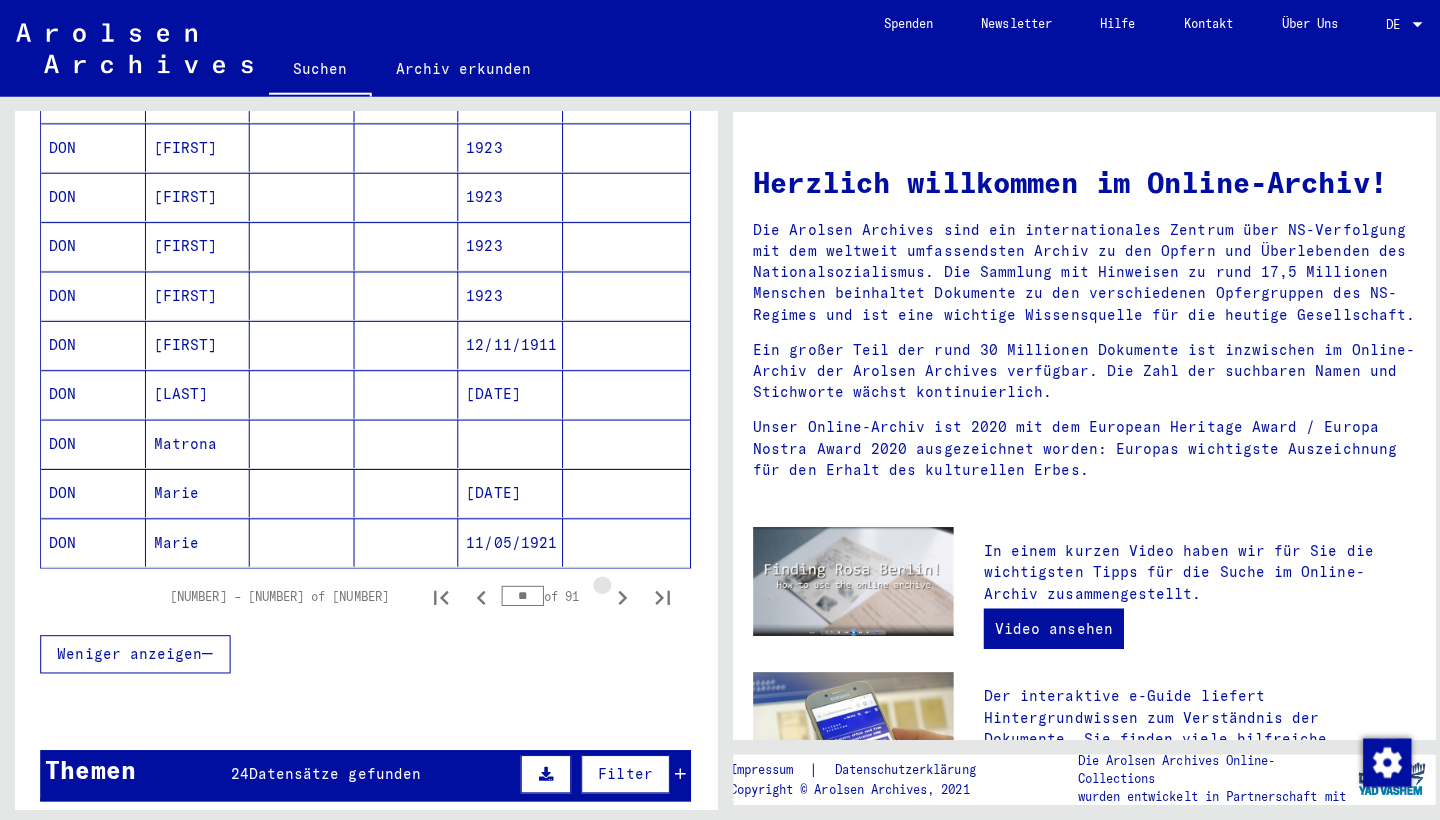 click 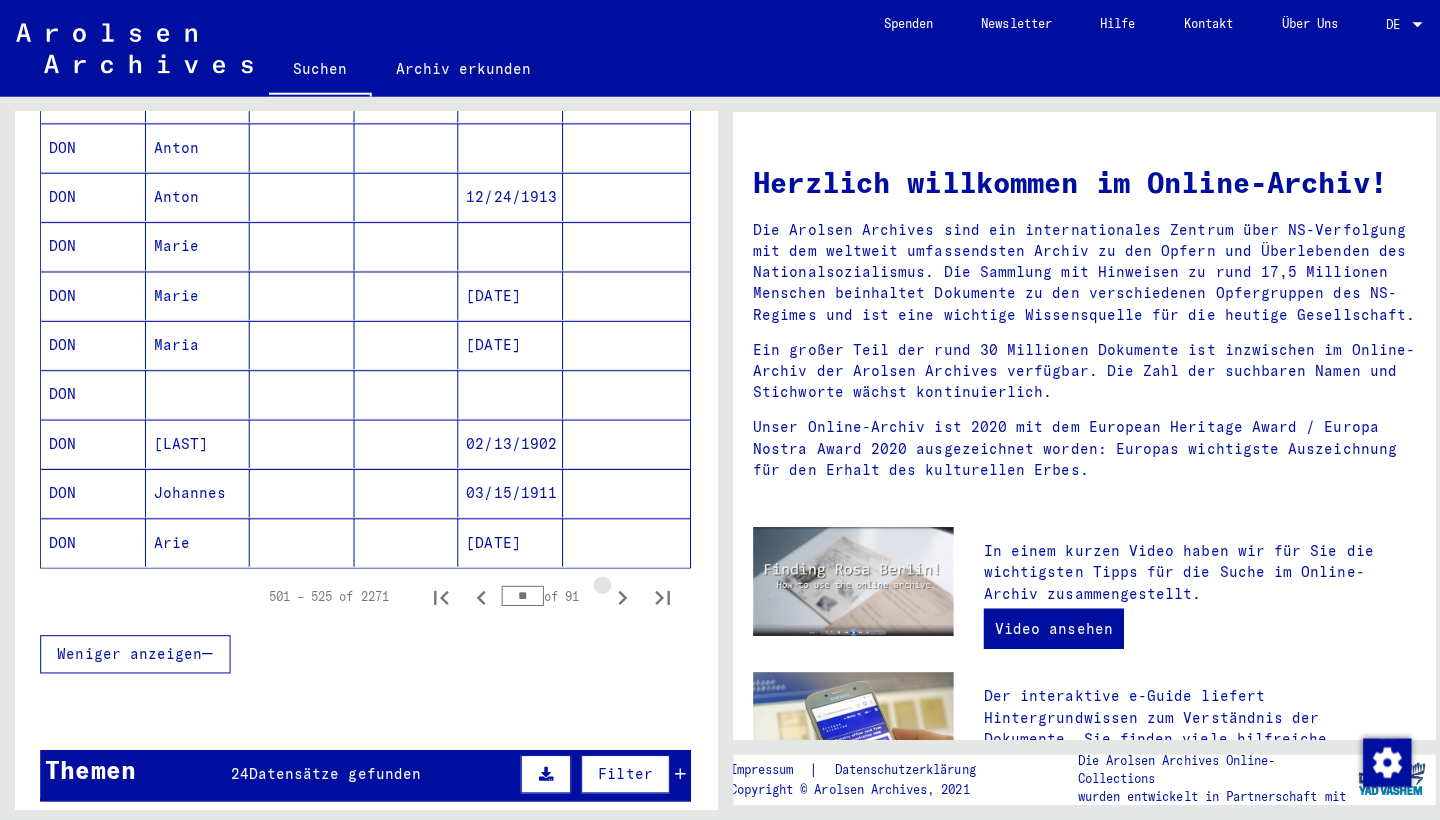 click 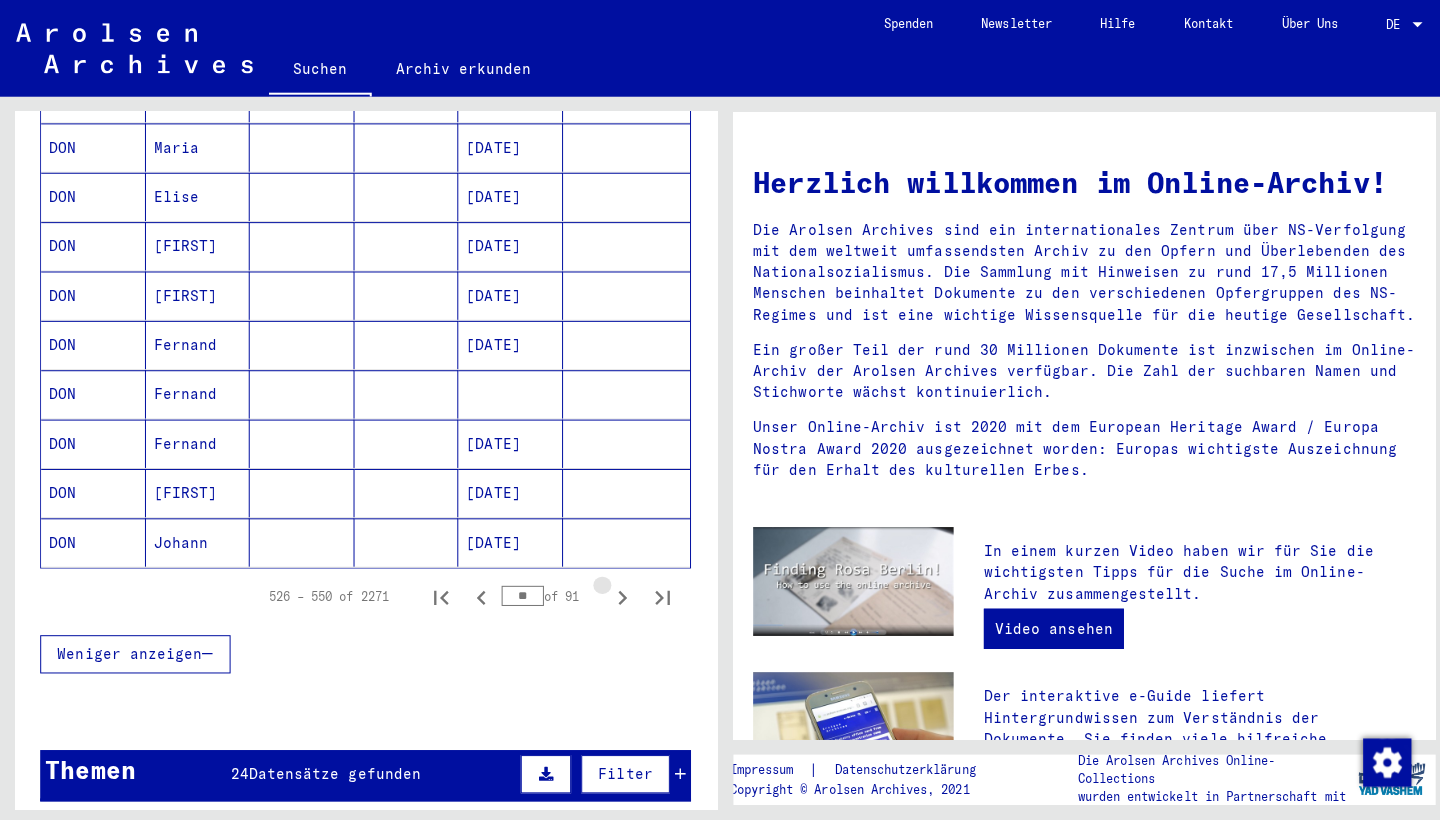 click 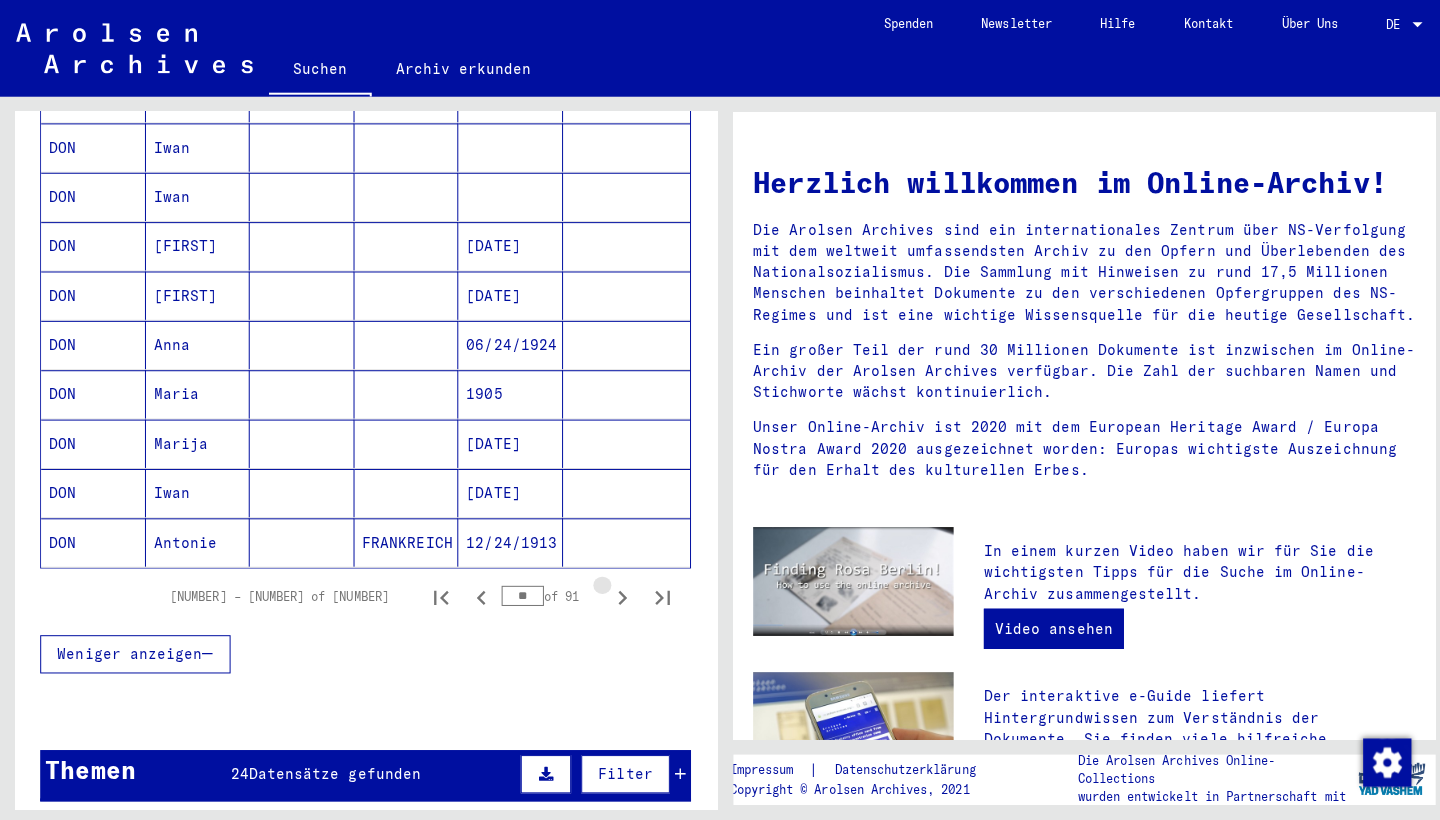 click 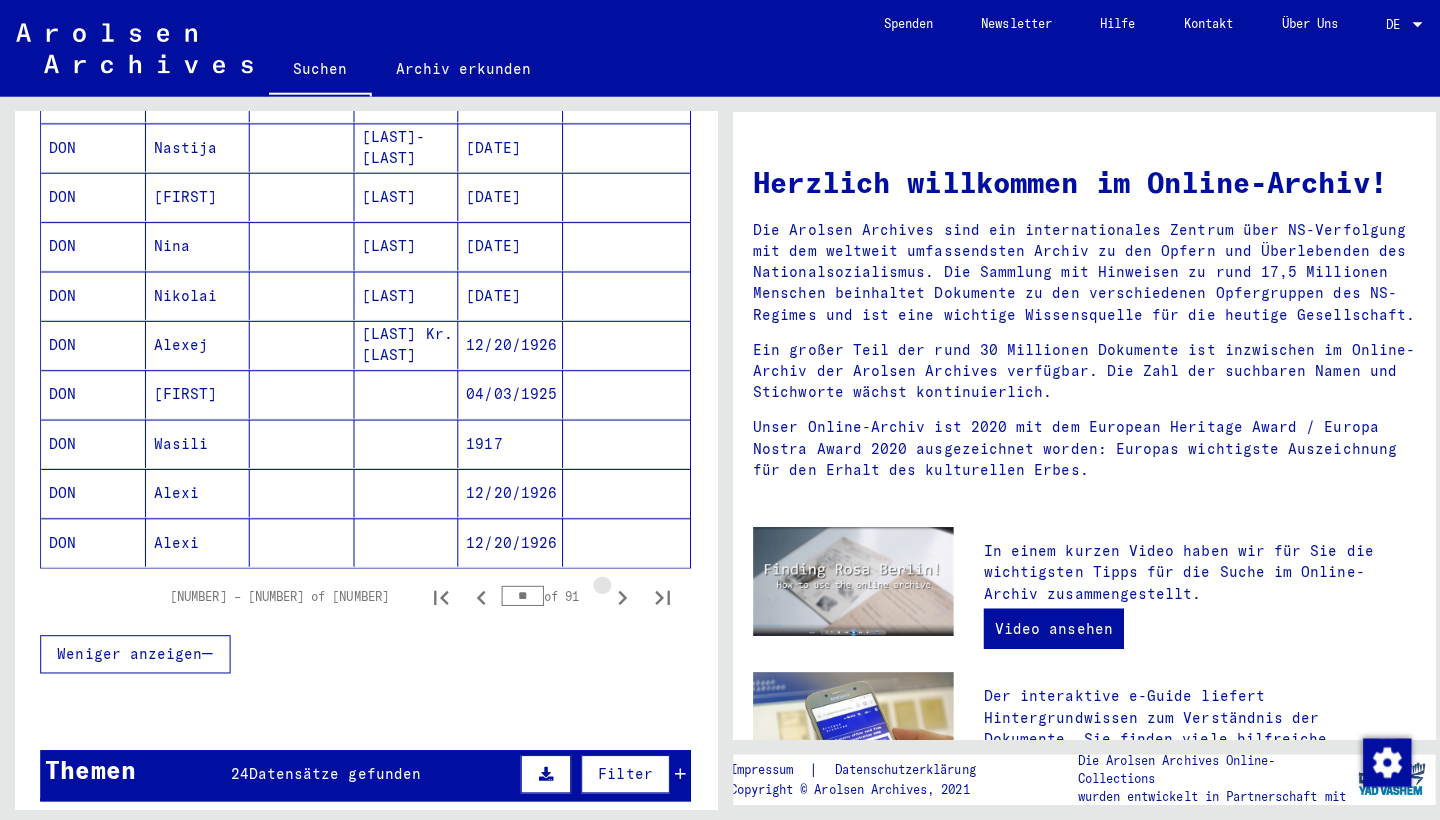 click 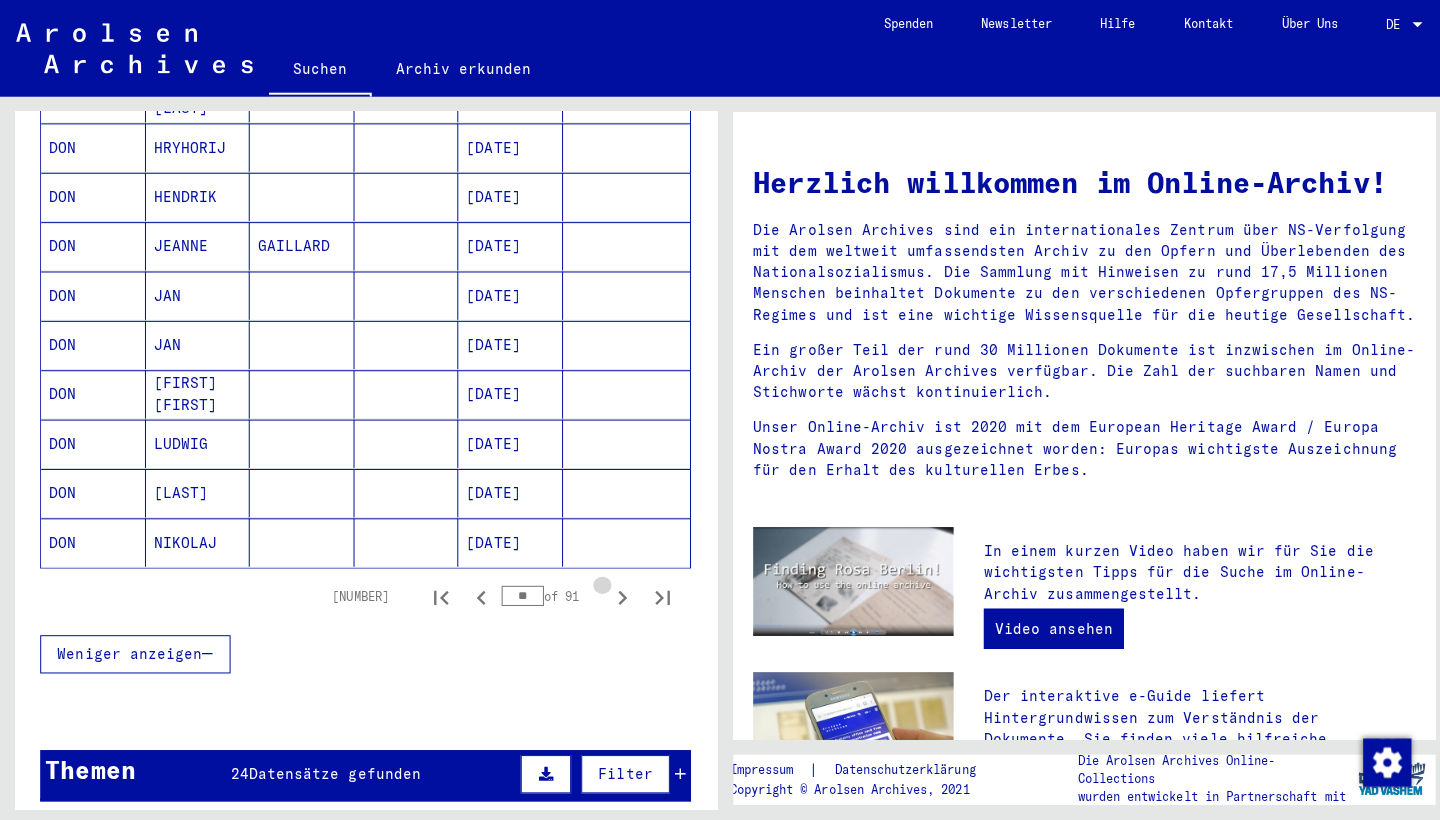 click 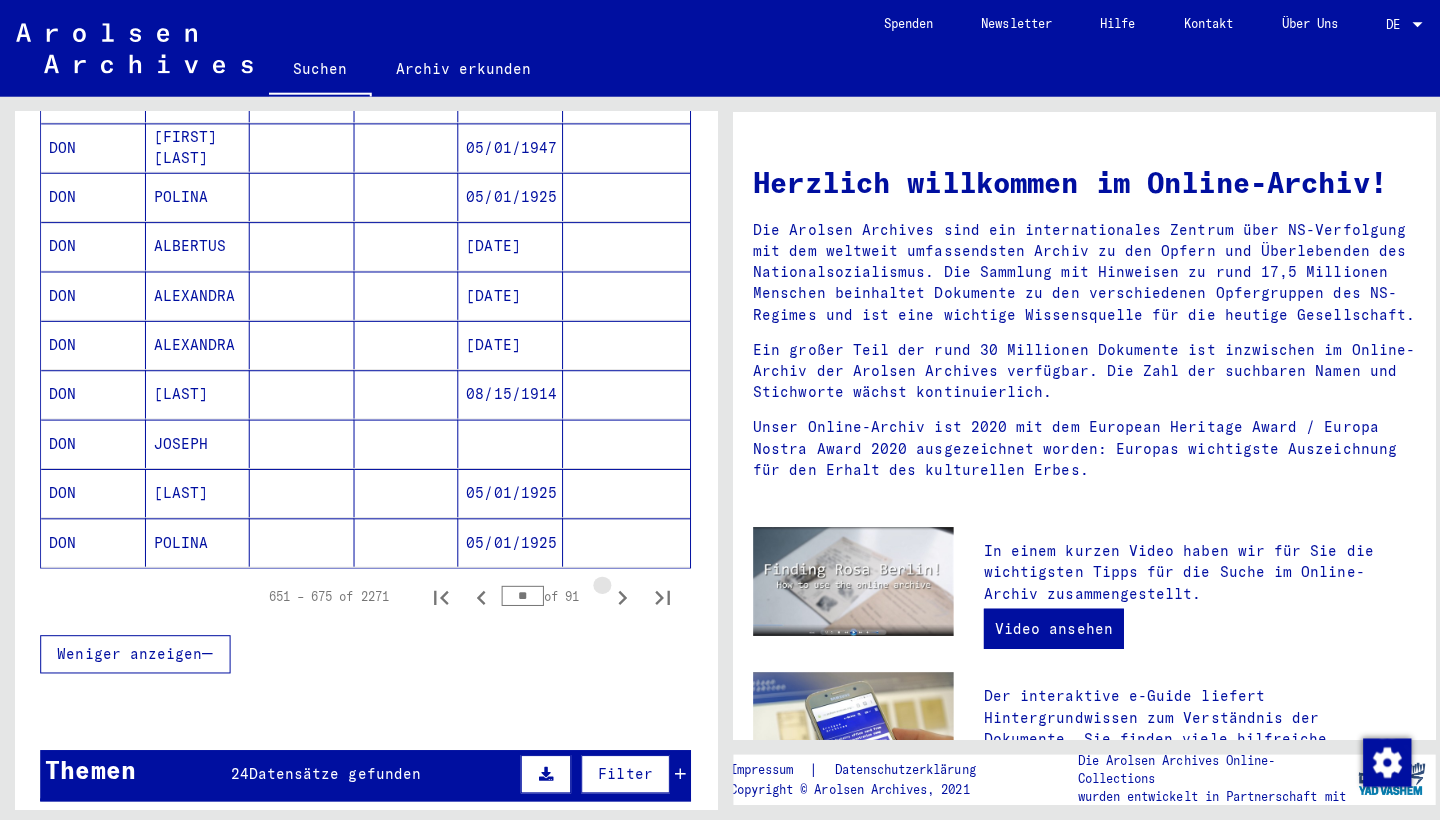 click 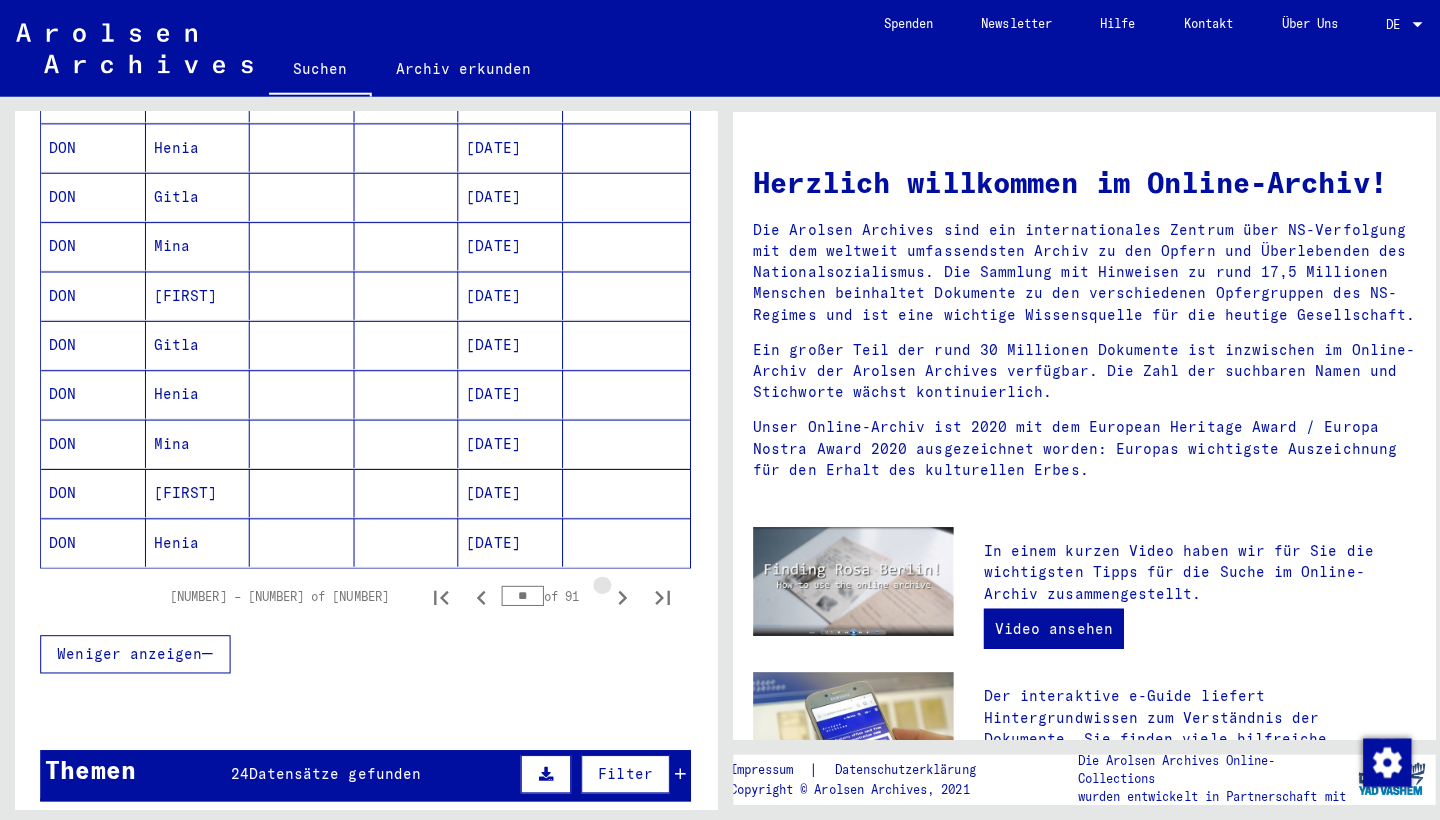 click 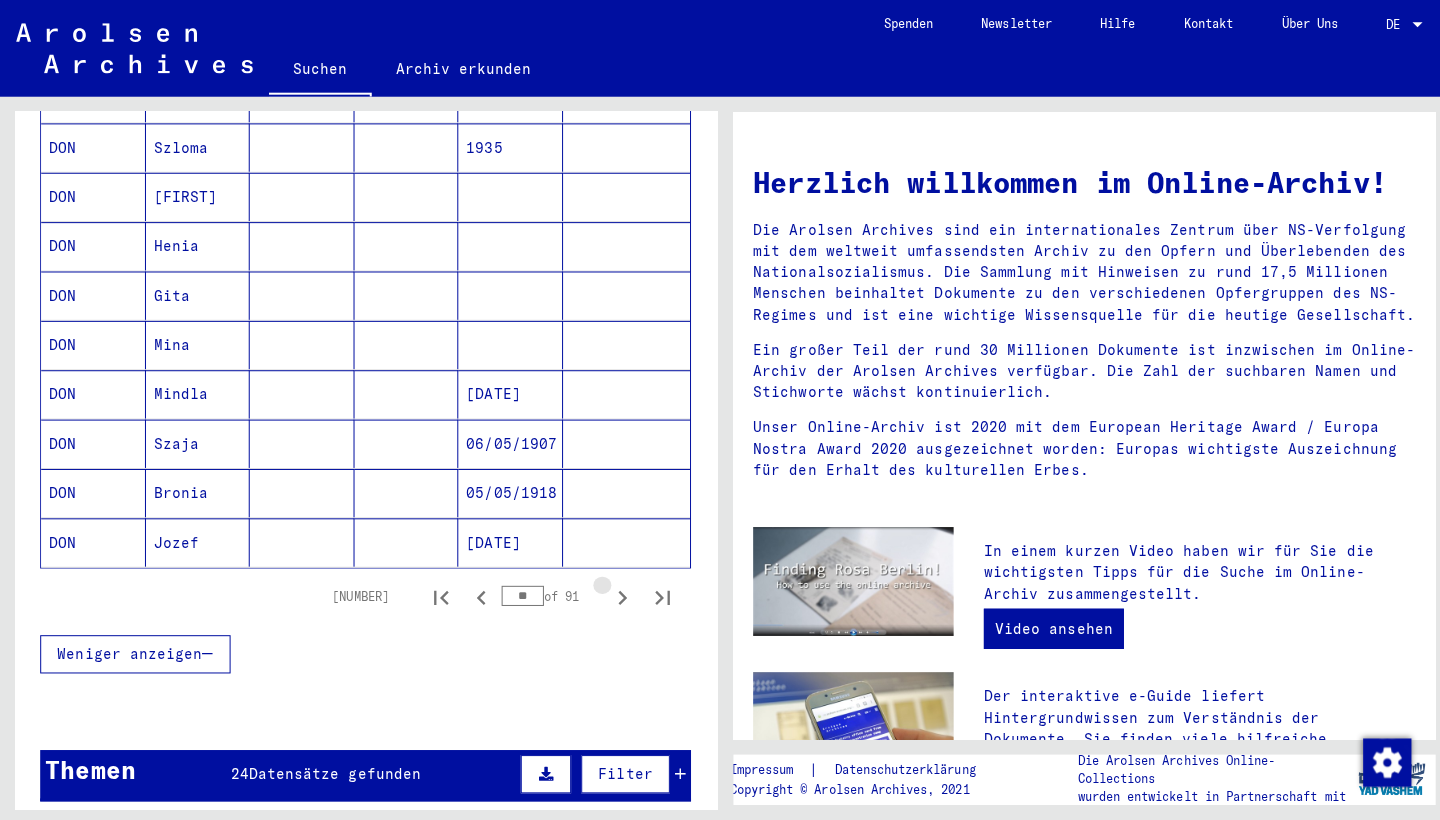 click 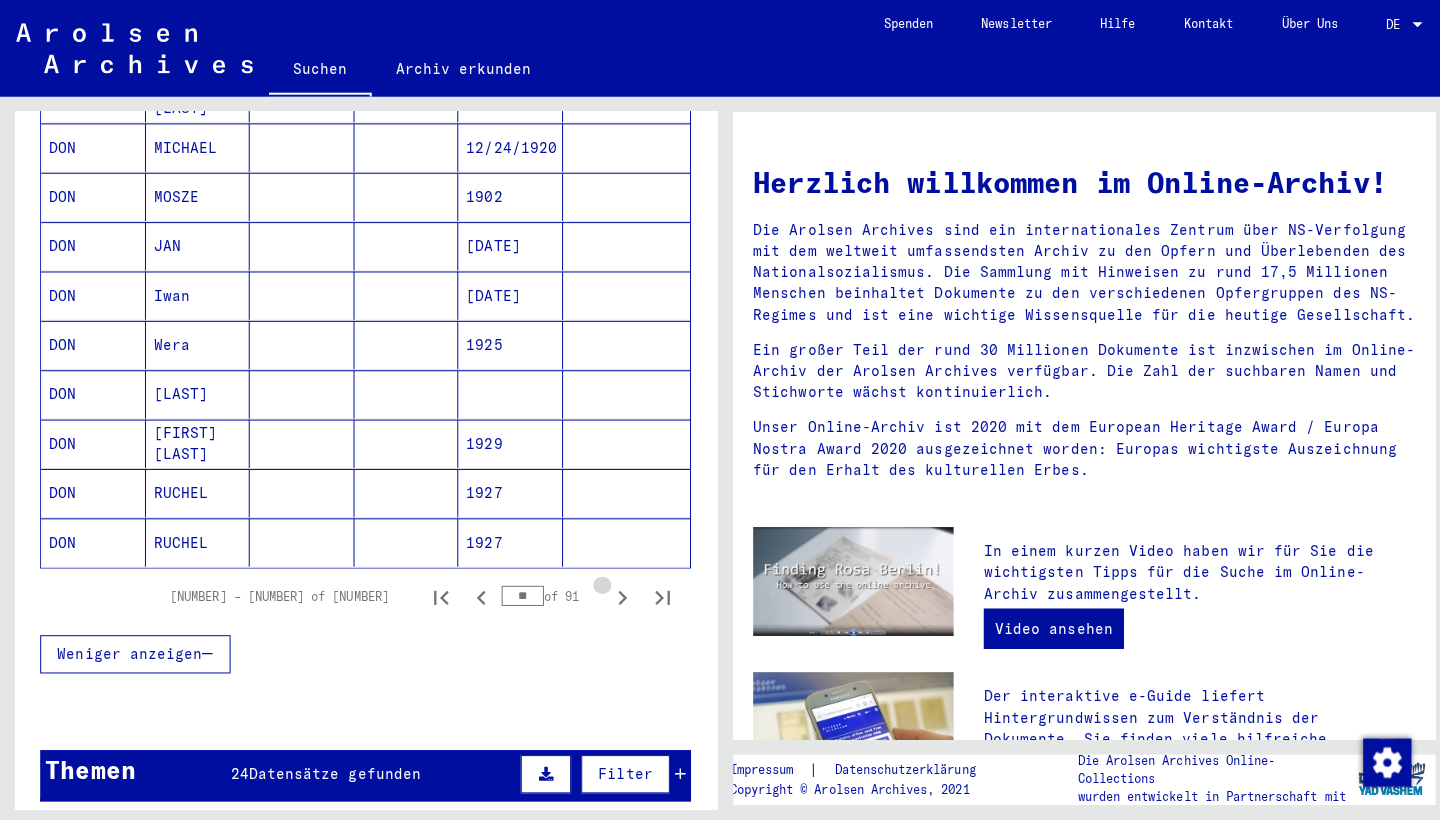 click 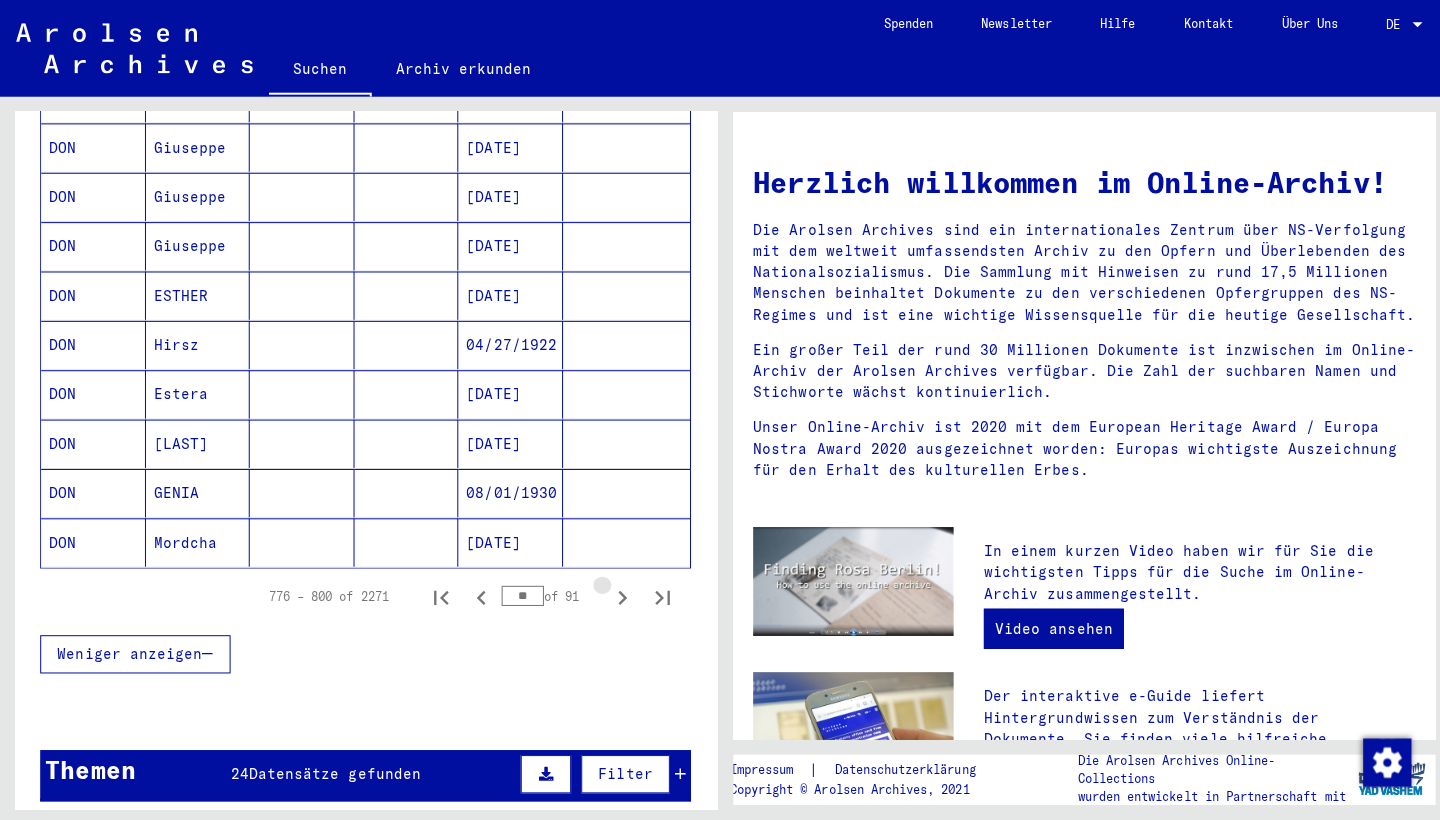 click 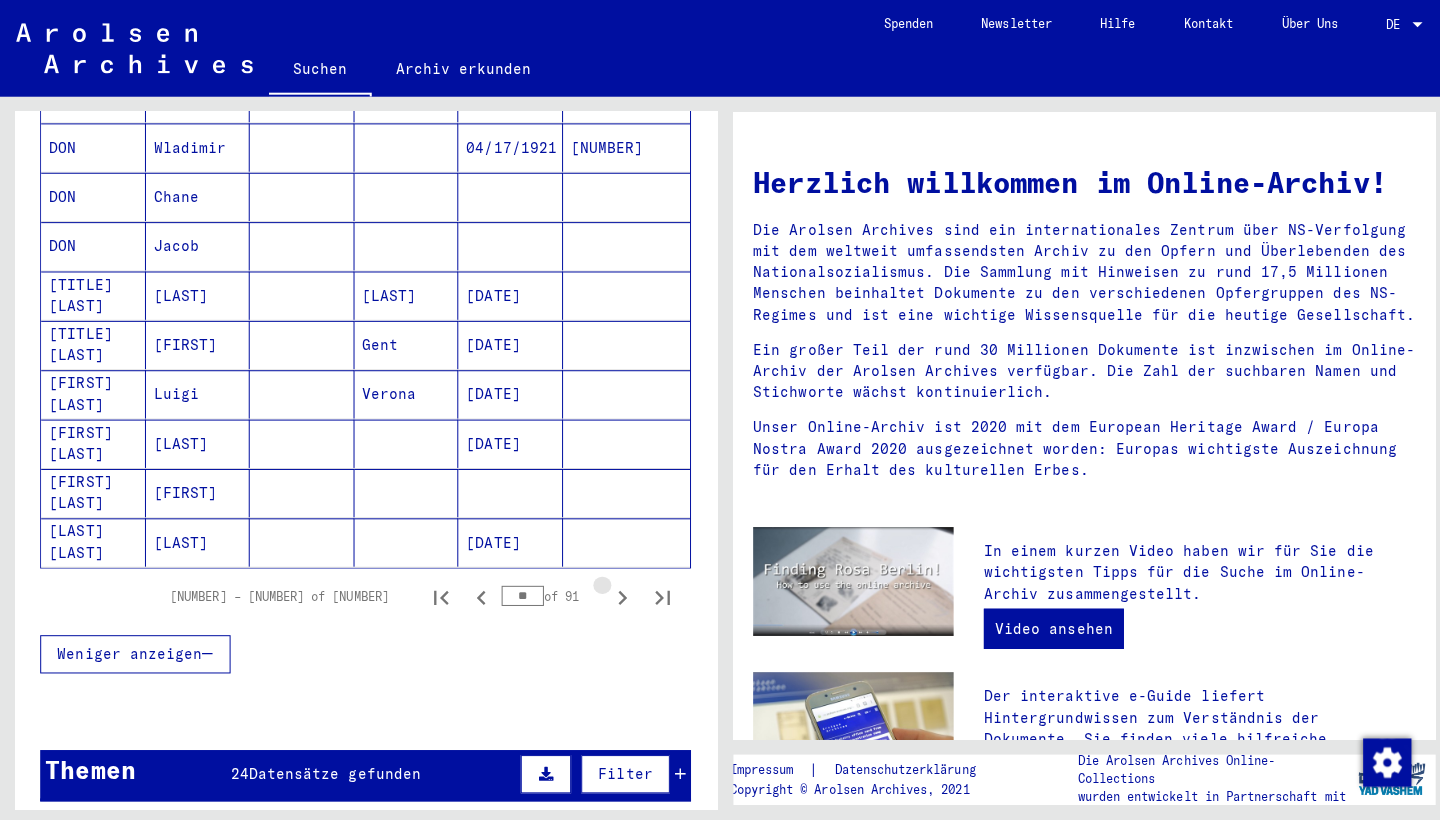 click 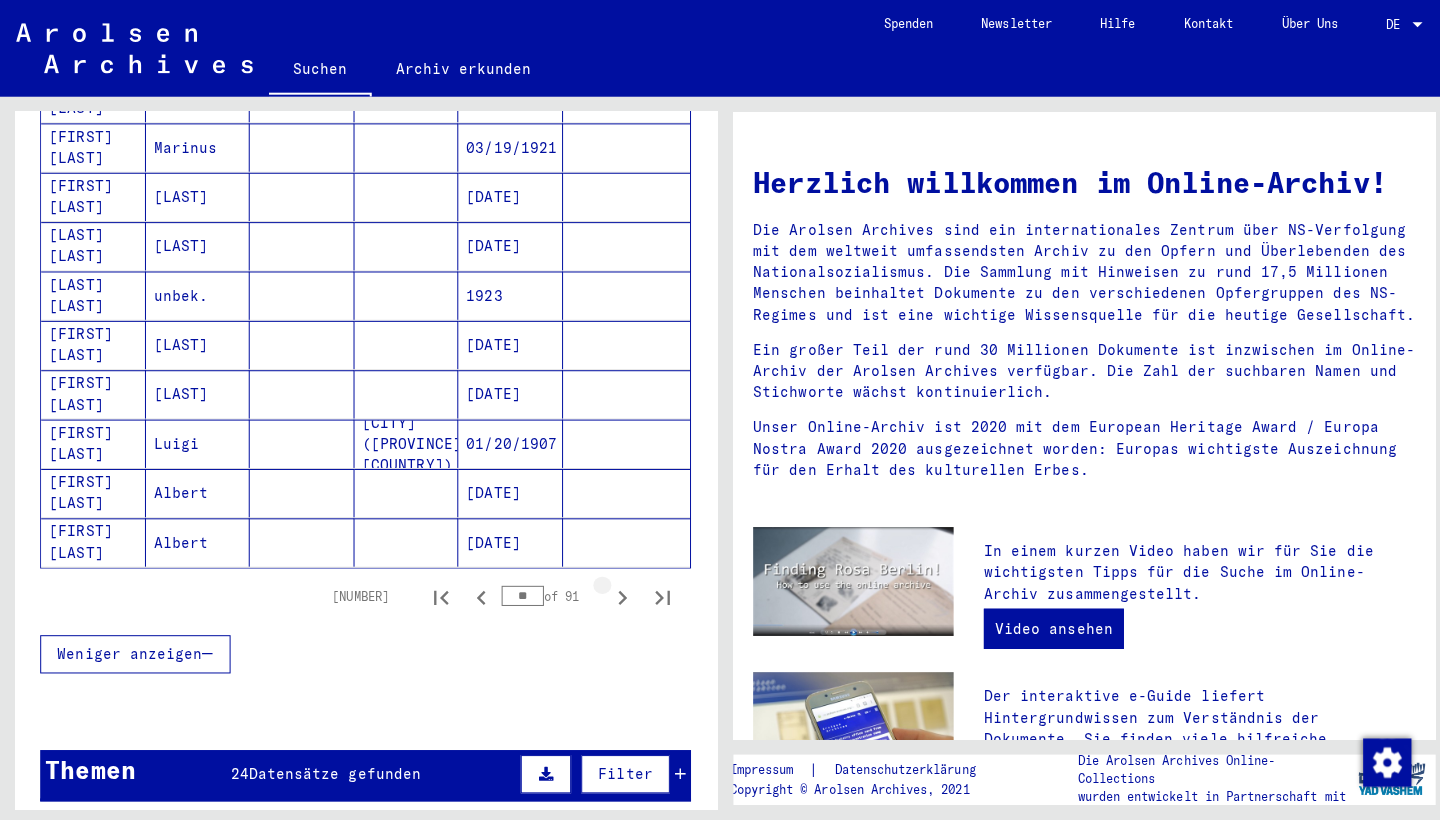 click 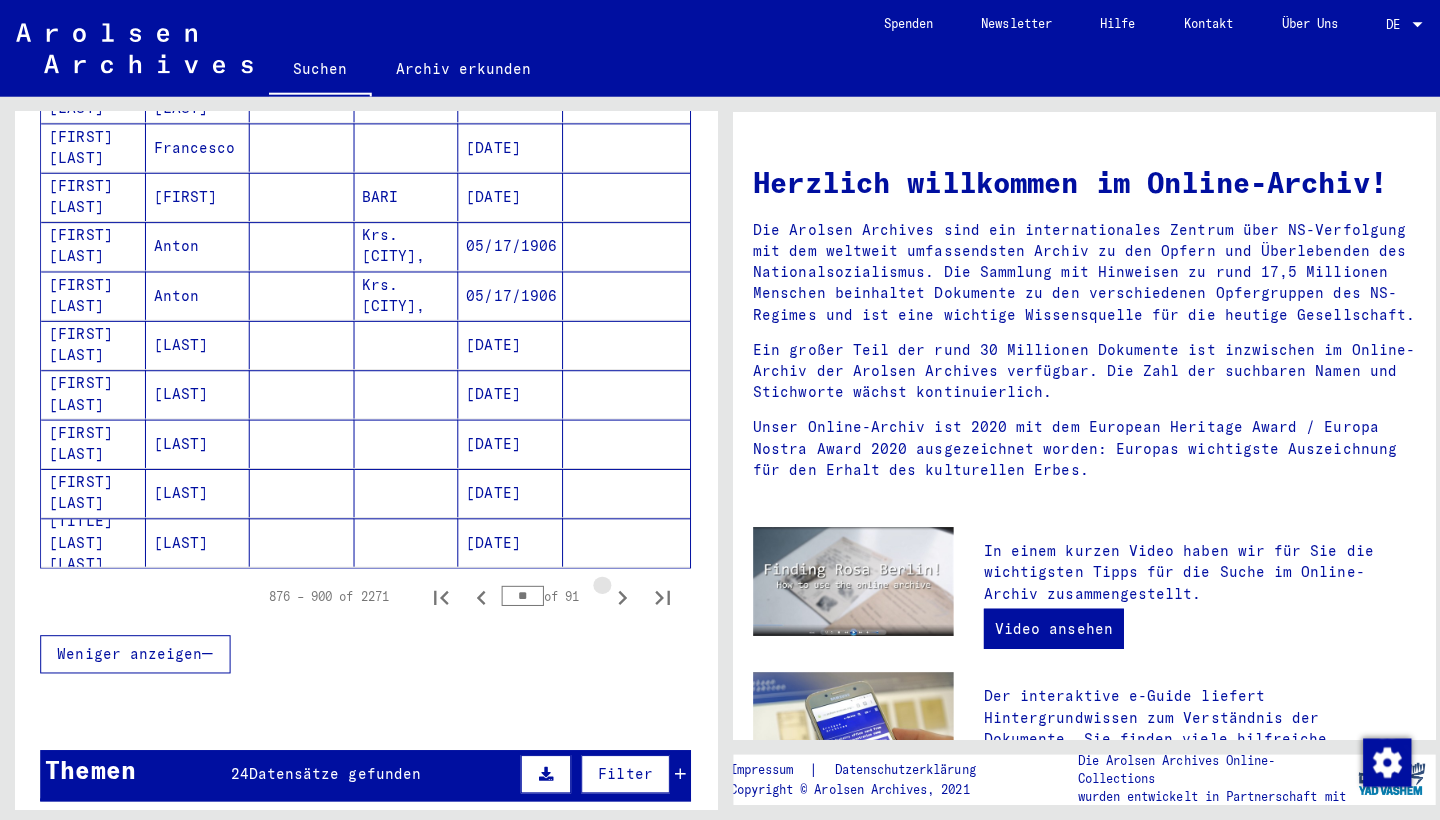 click 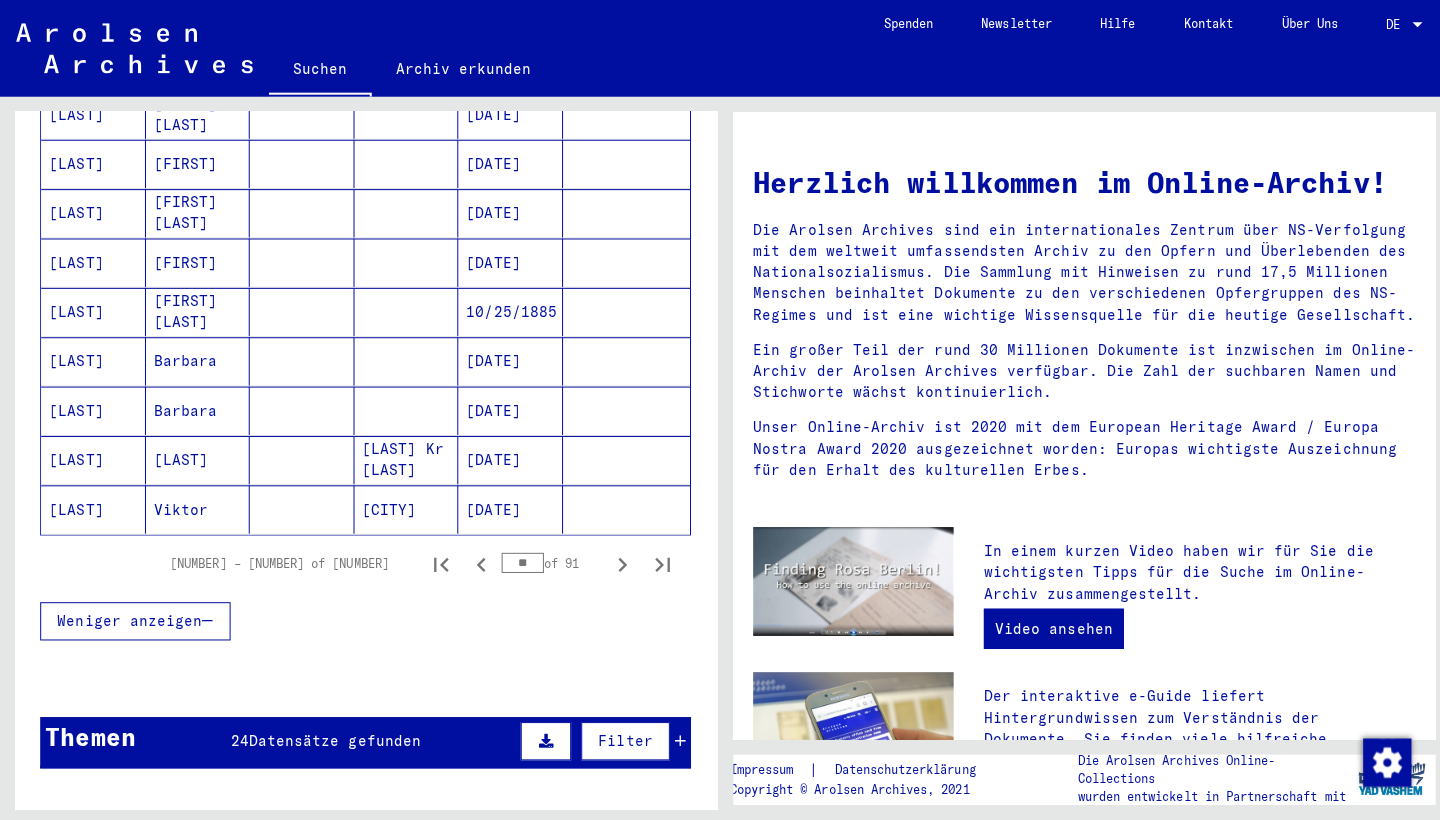 scroll, scrollTop: 1279, scrollLeft: 0, axis: vertical 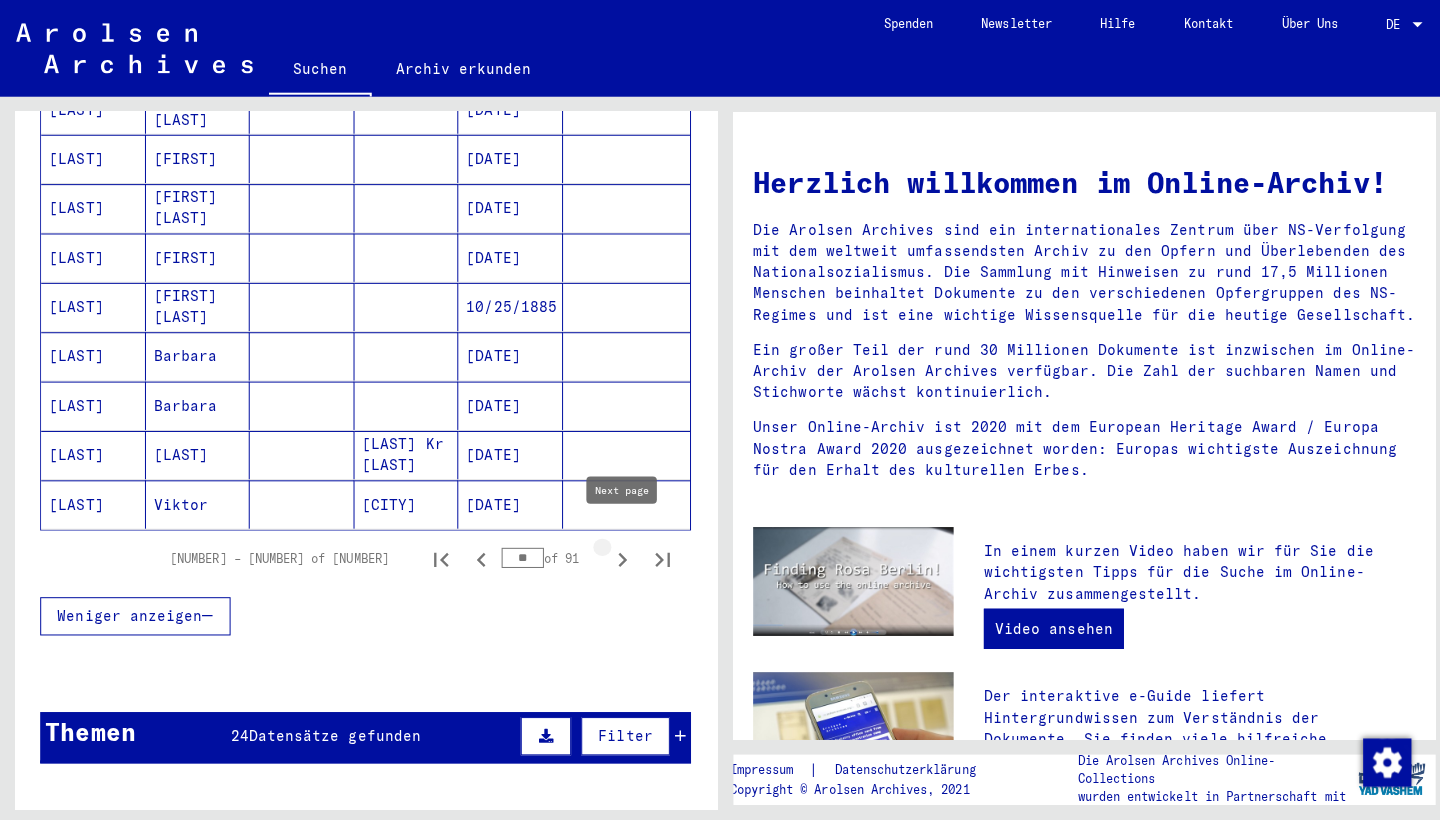 click 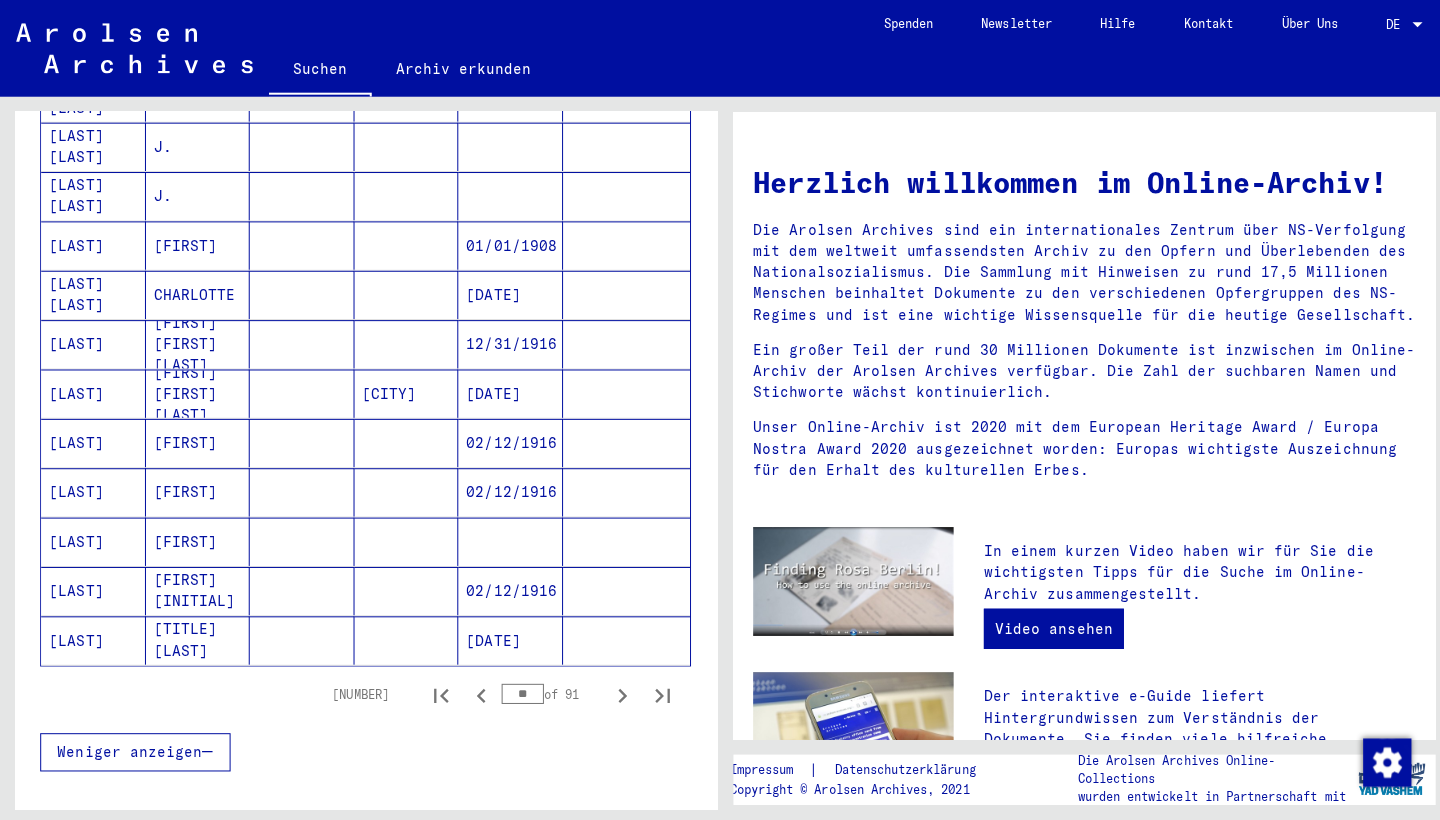 scroll, scrollTop: 1146, scrollLeft: 0, axis: vertical 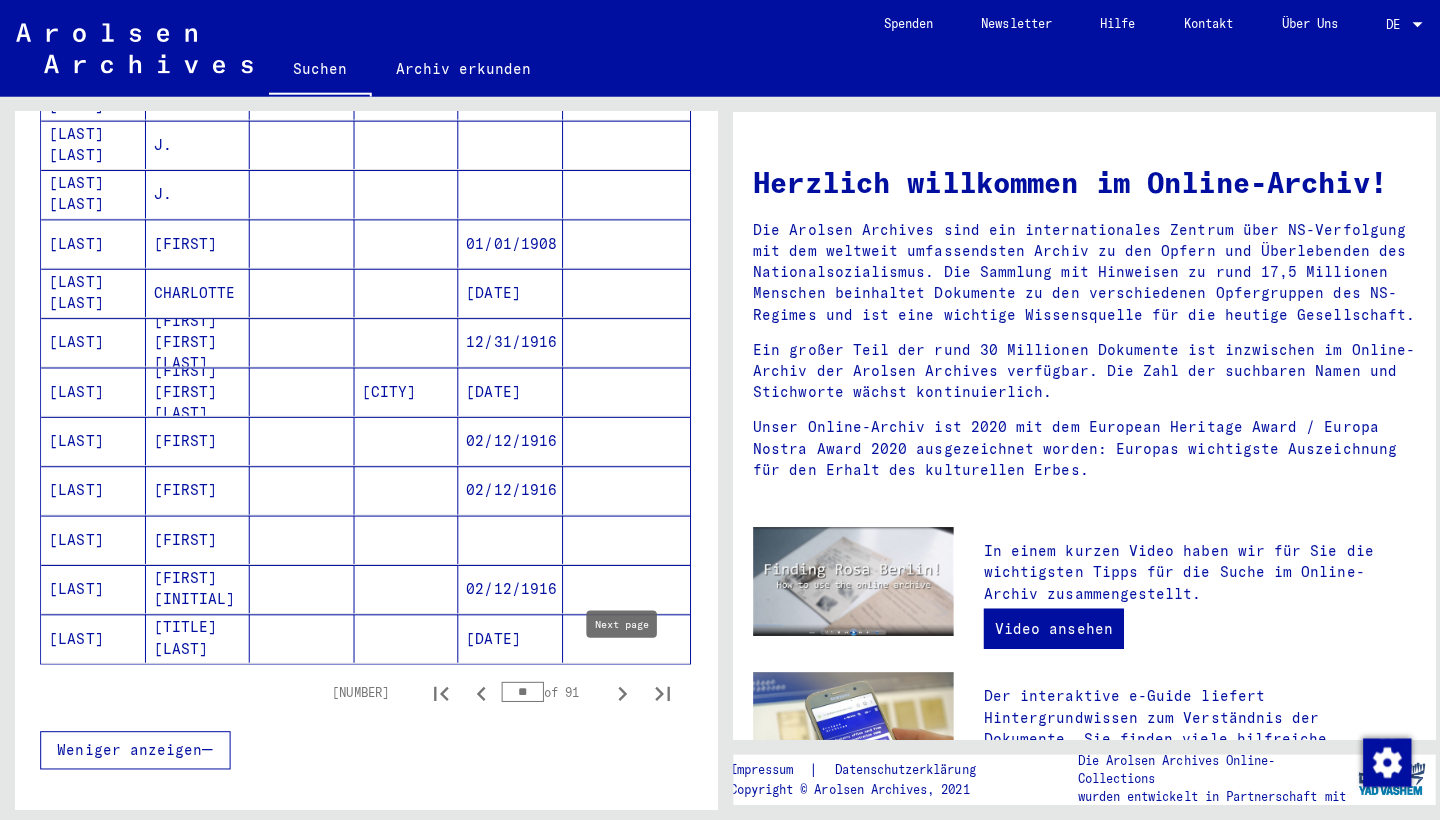 click 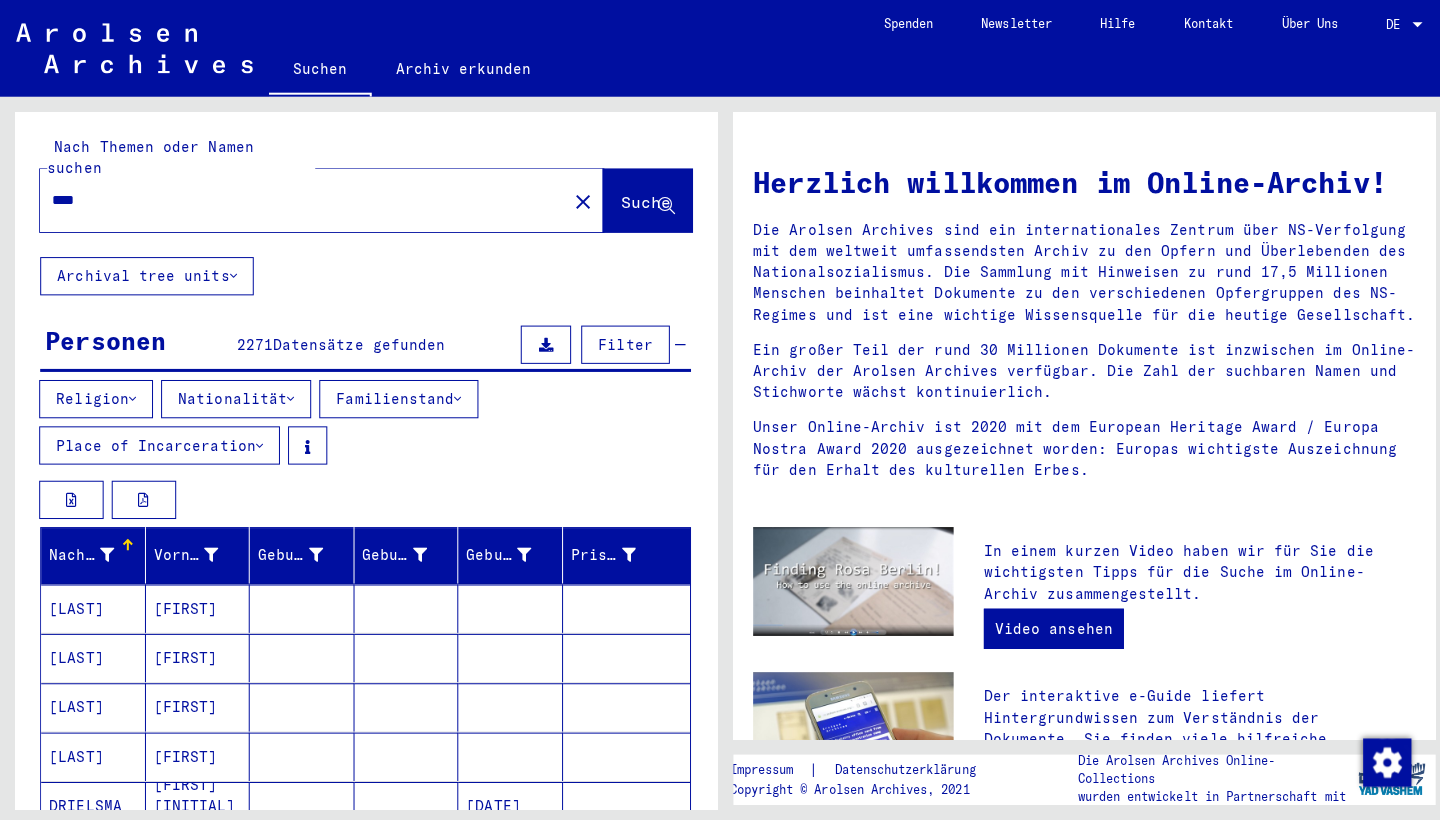 scroll, scrollTop: 0, scrollLeft: 0, axis: both 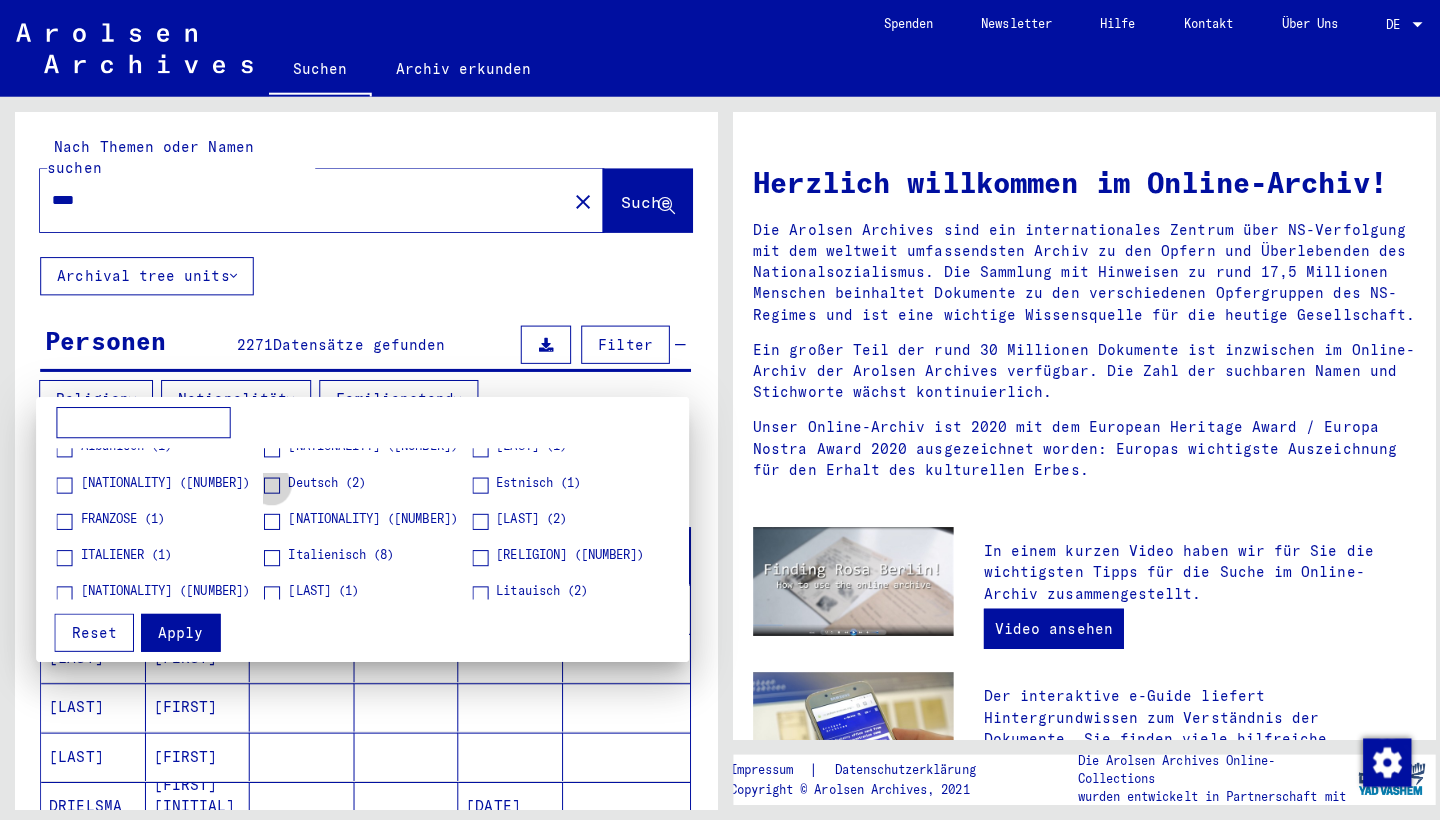 click on "Deutsch (2)" at bounding box center [312, 480] 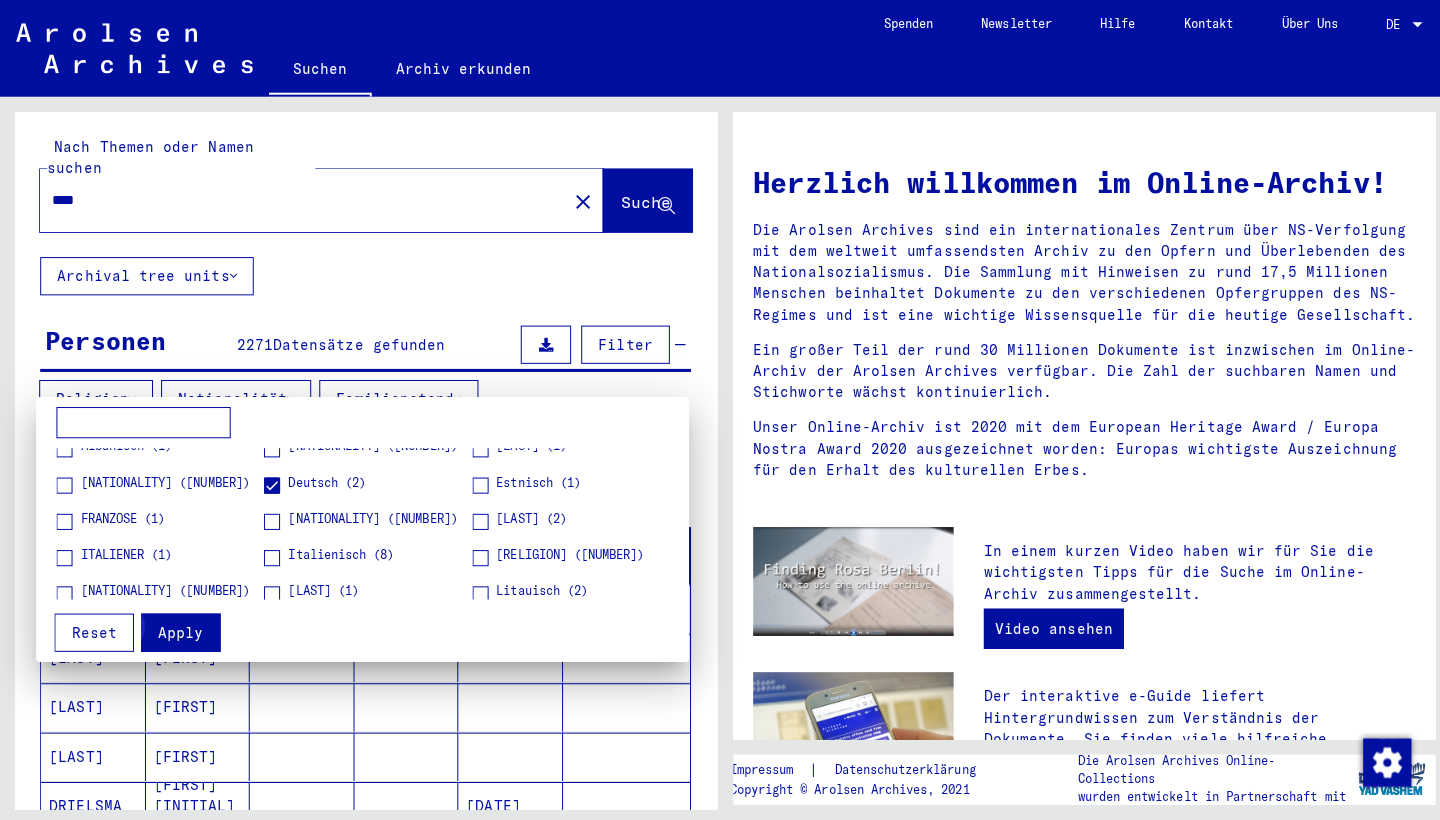 click on "Apply" at bounding box center [179, 628] 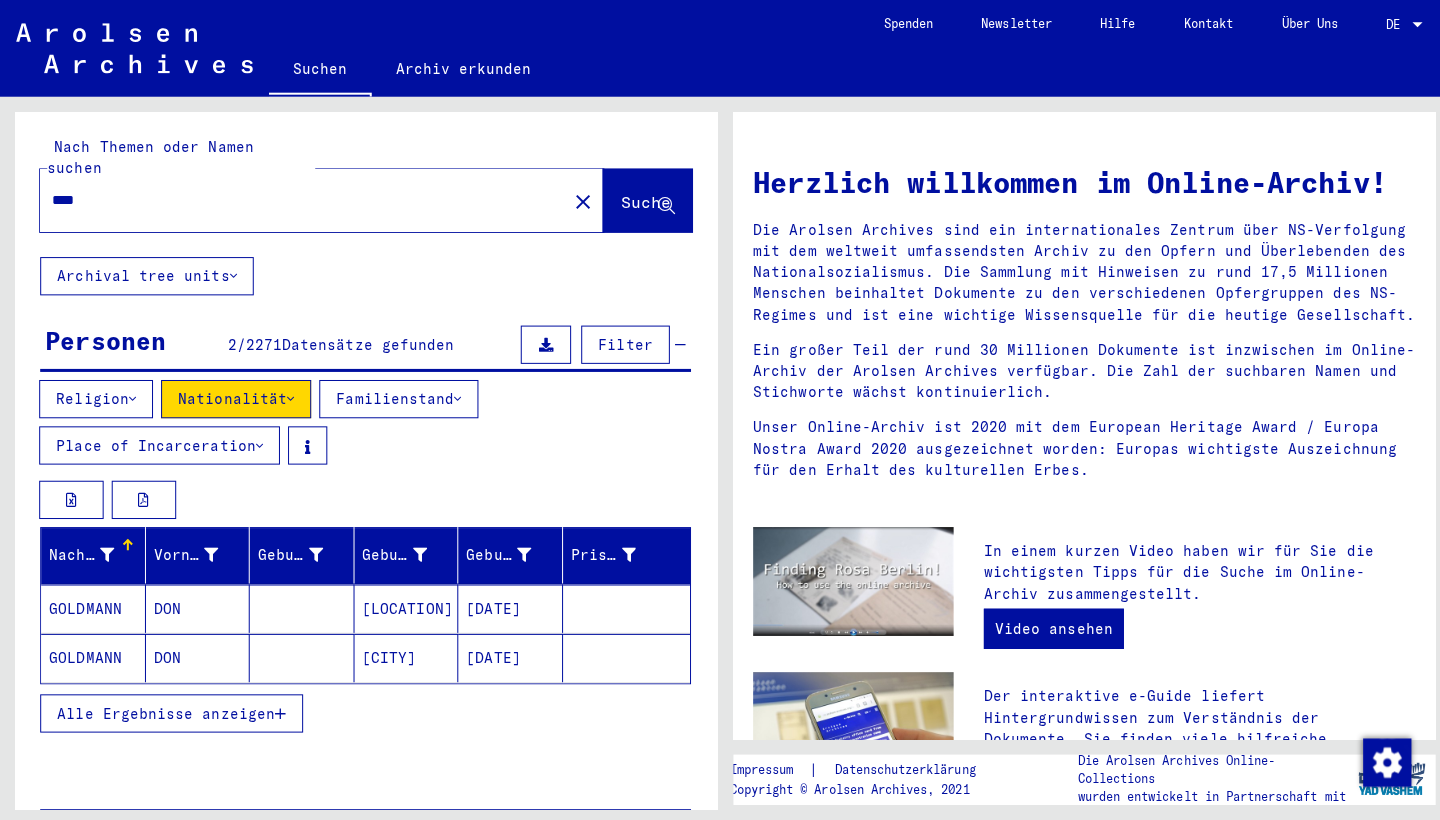 scroll, scrollTop: 0, scrollLeft: 0, axis: both 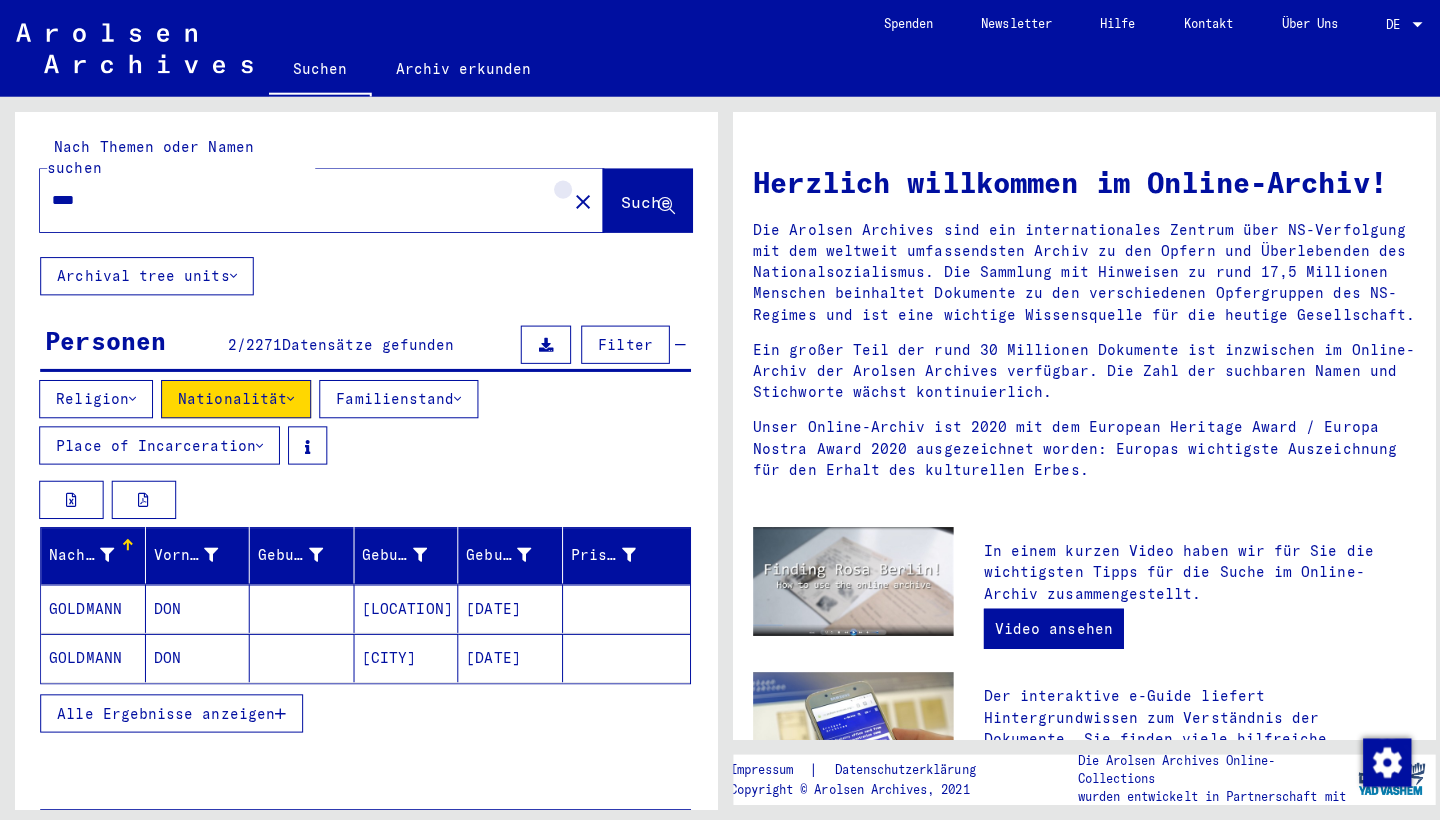 click on "close" 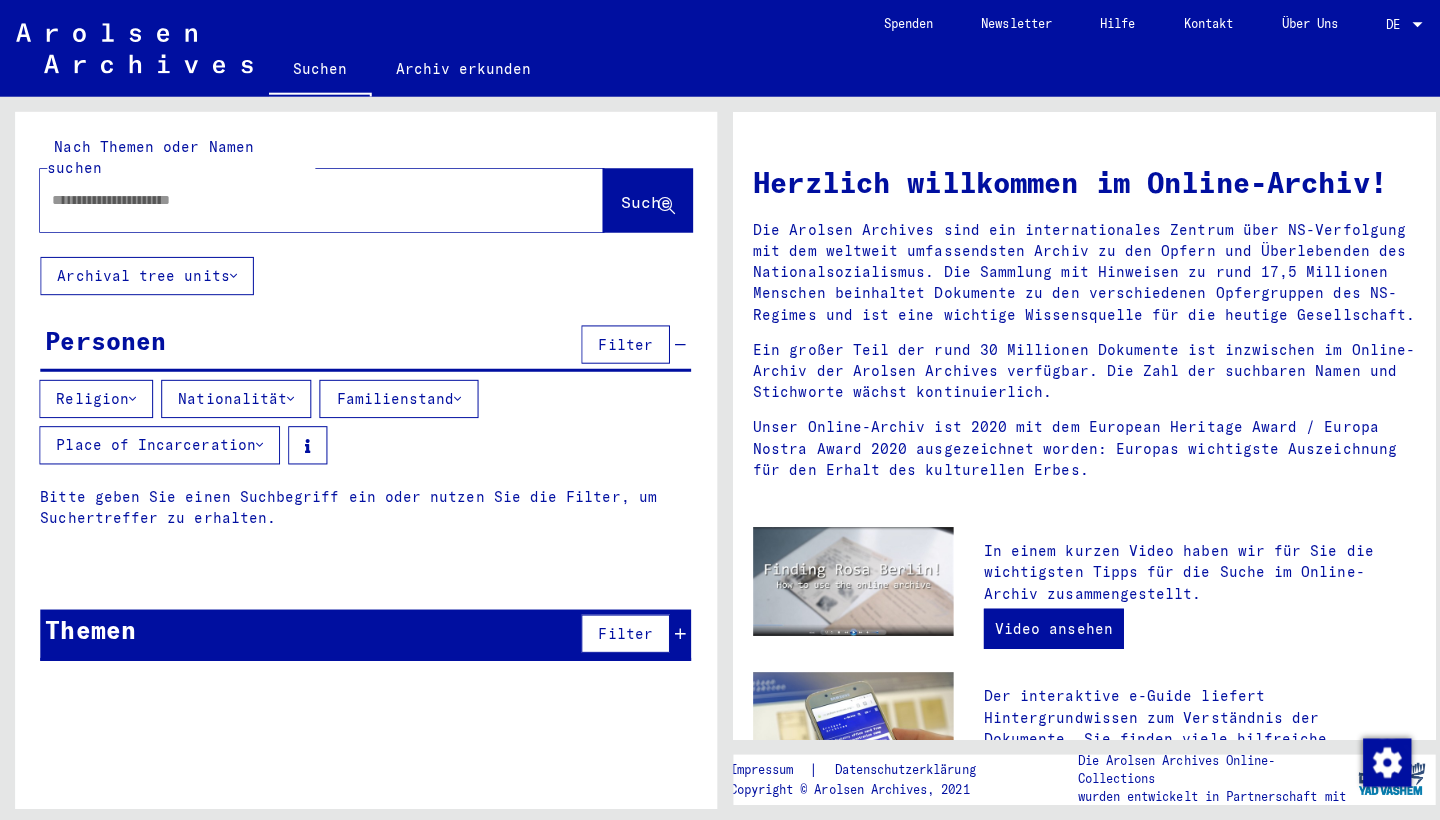 click 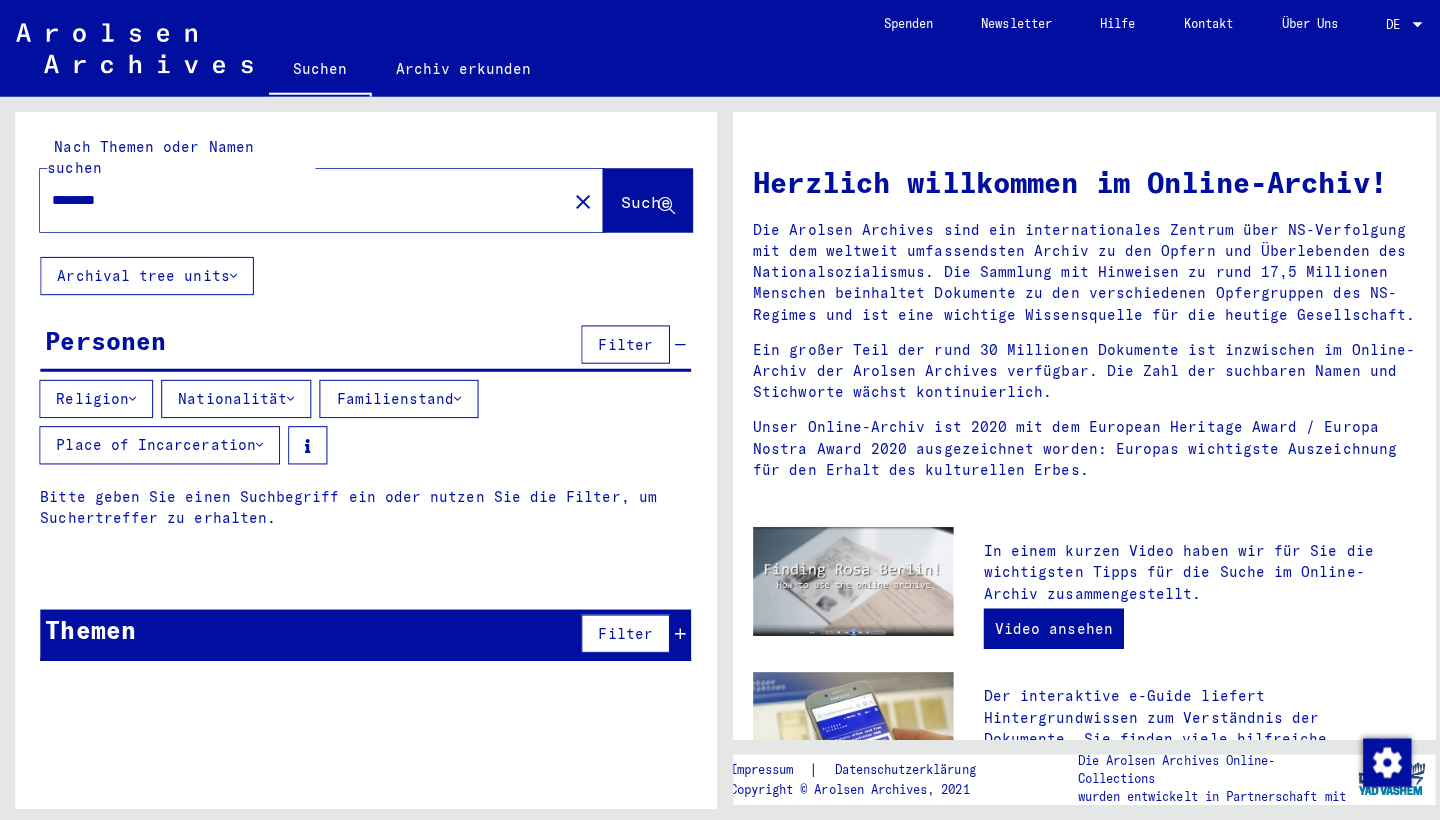 type on "********" 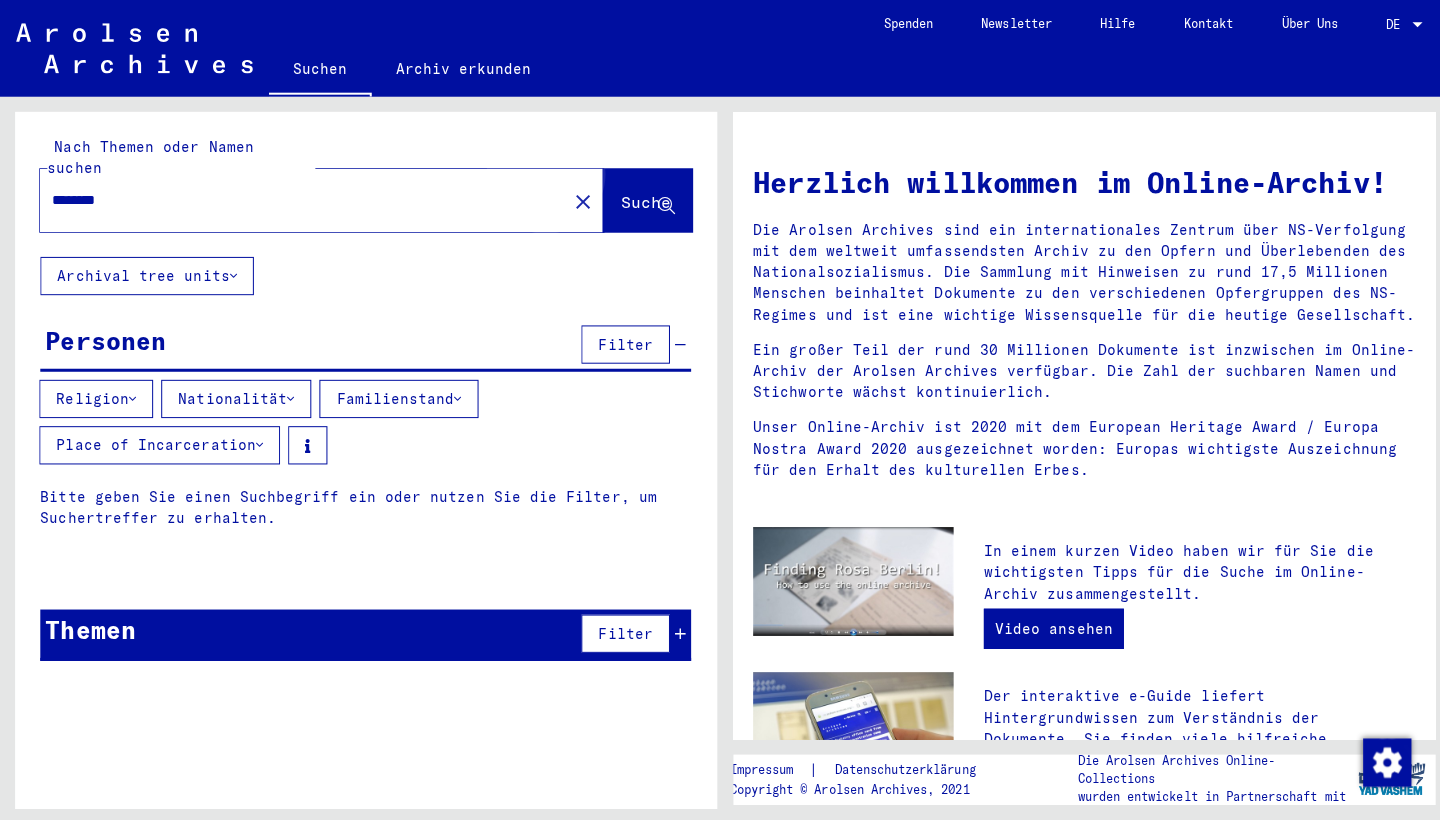 click on "Suche" 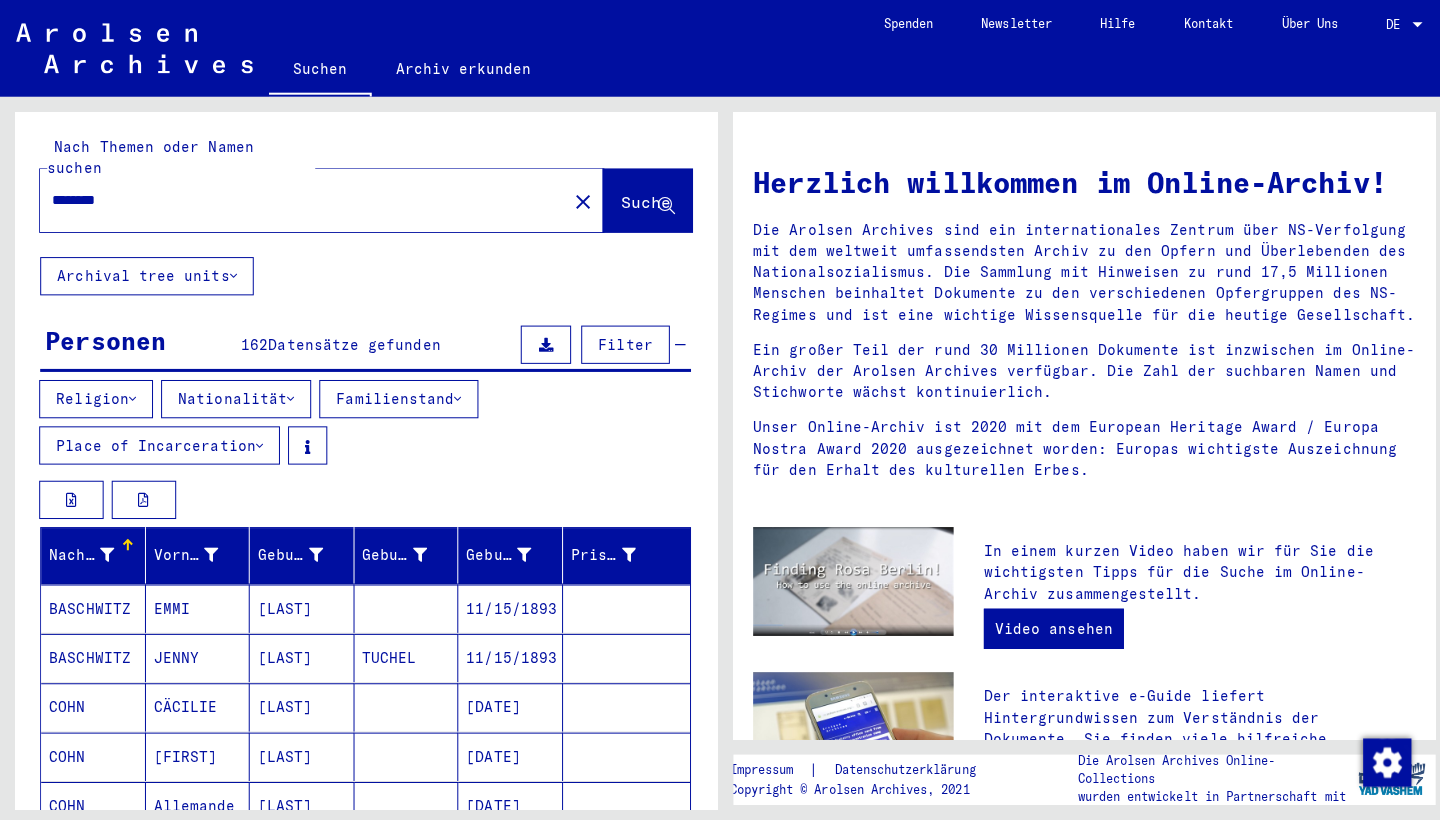 click on "Datensätze gefunden" at bounding box center [352, 342] 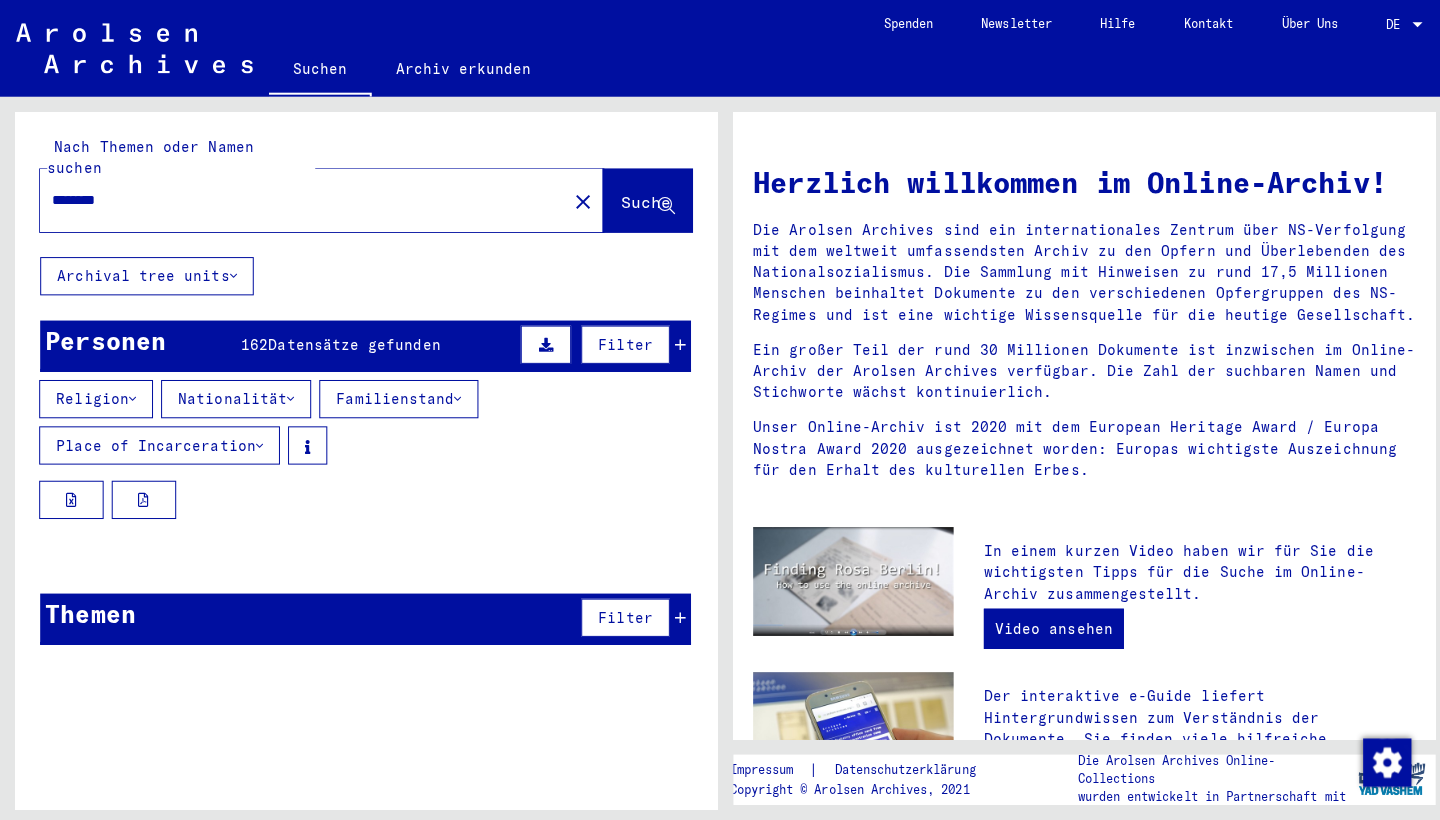 click on "Datensätze gefunden" at bounding box center [352, 342] 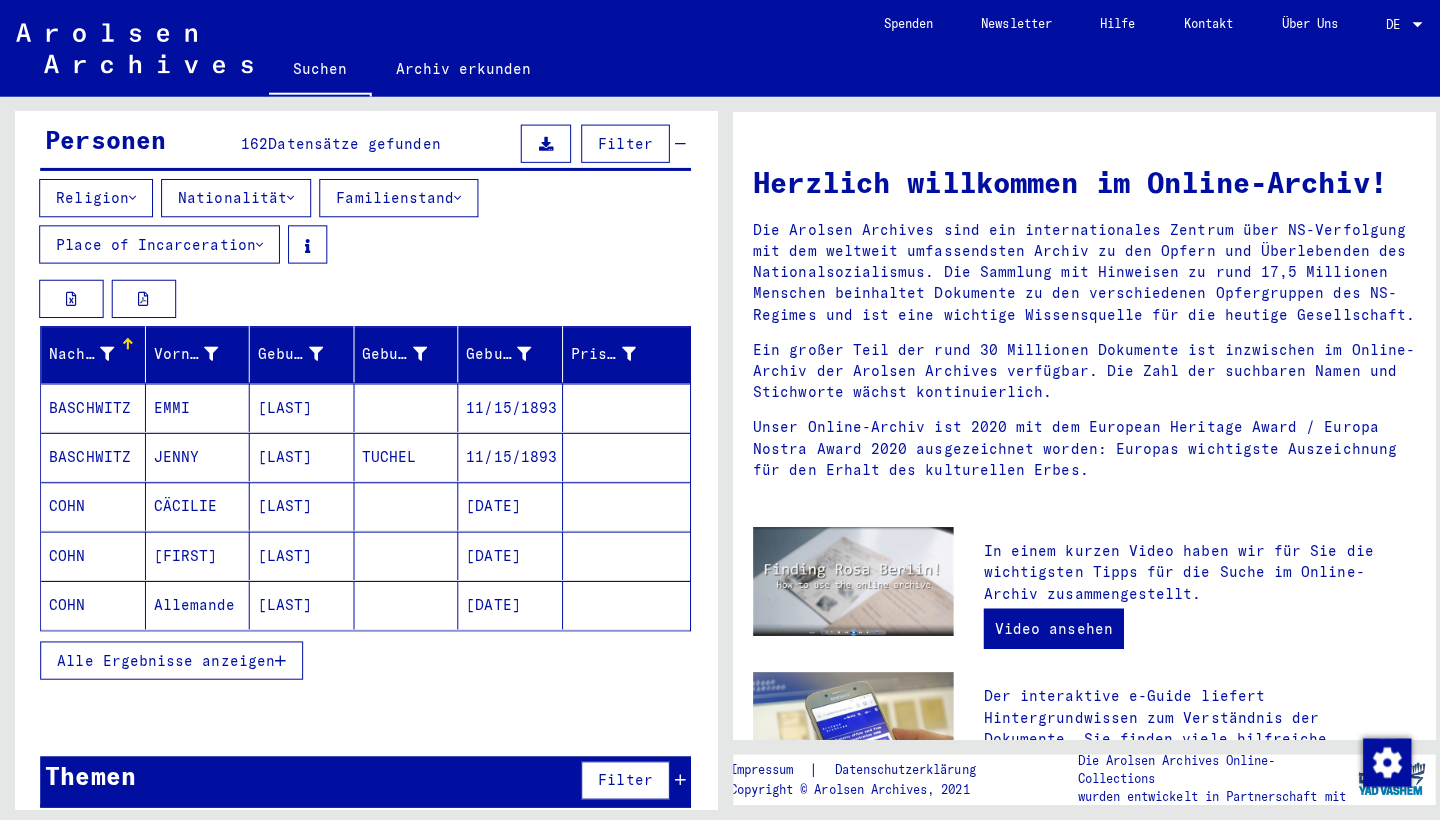 click on "Alle Ergebnisse anzeigen" at bounding box center [170, 656] 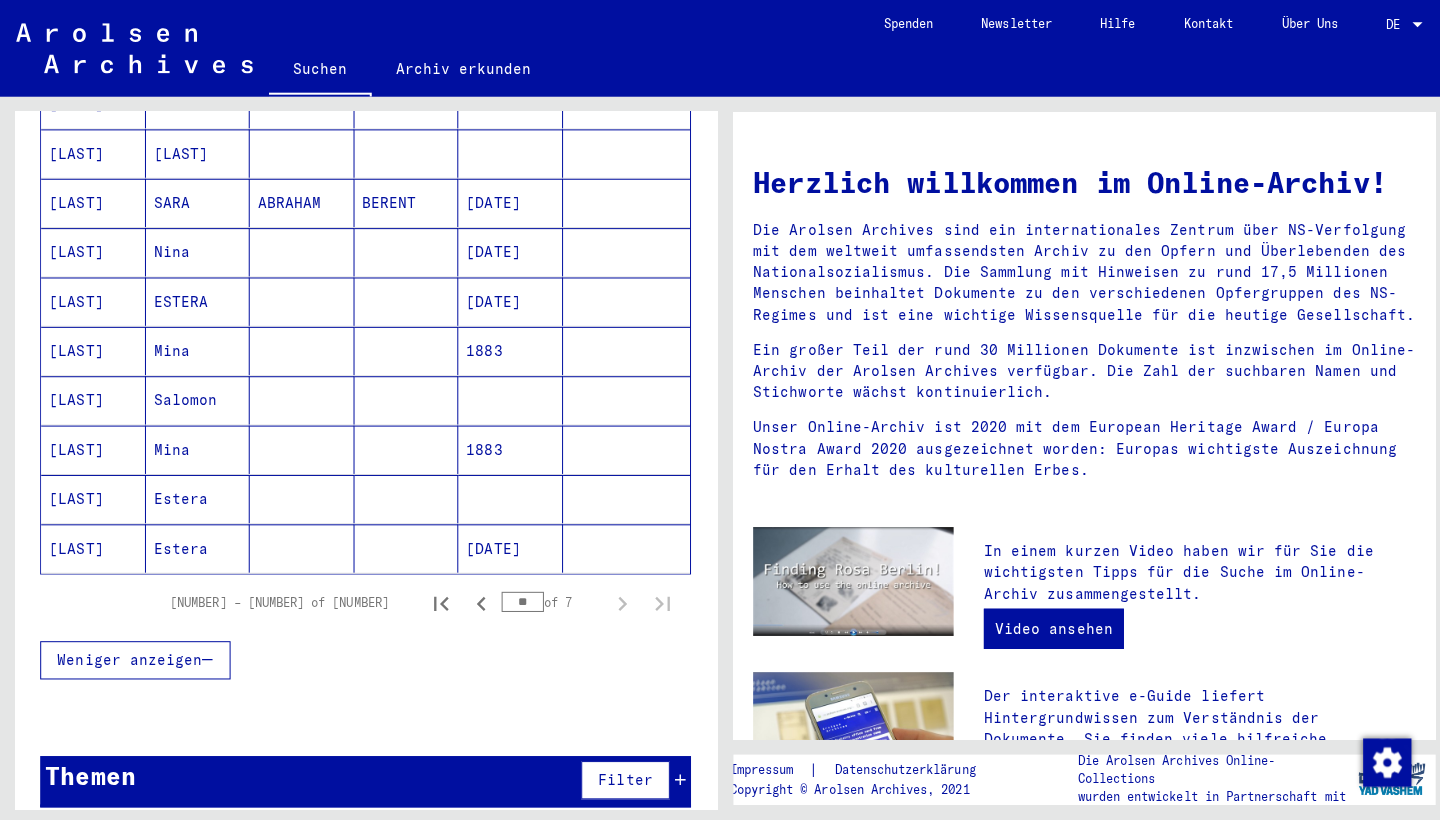 scroll, scrollTop: 1235, scrollLeft: 0, axis: vertical 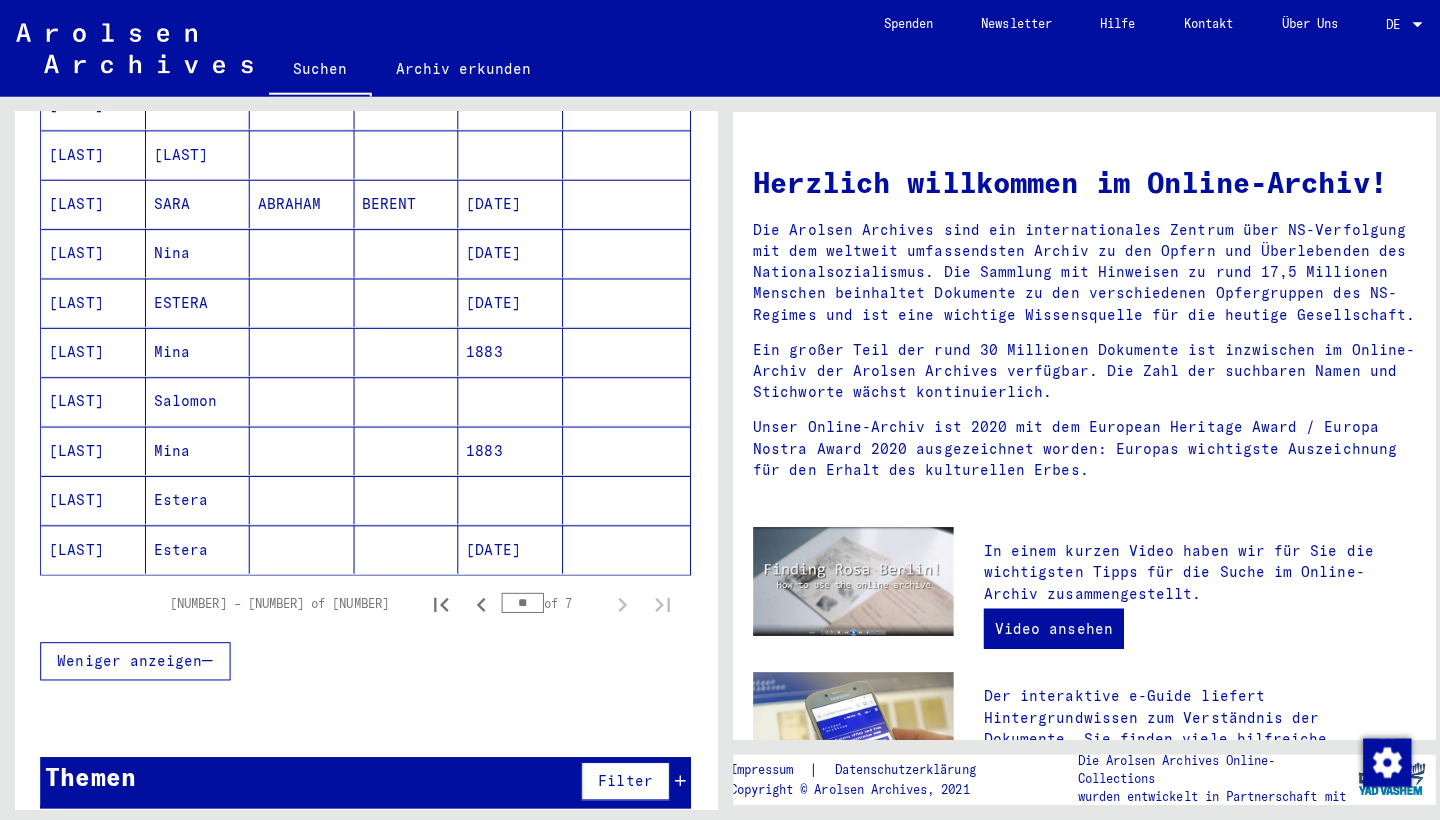 click on "**" at bounding box center (519, 598) 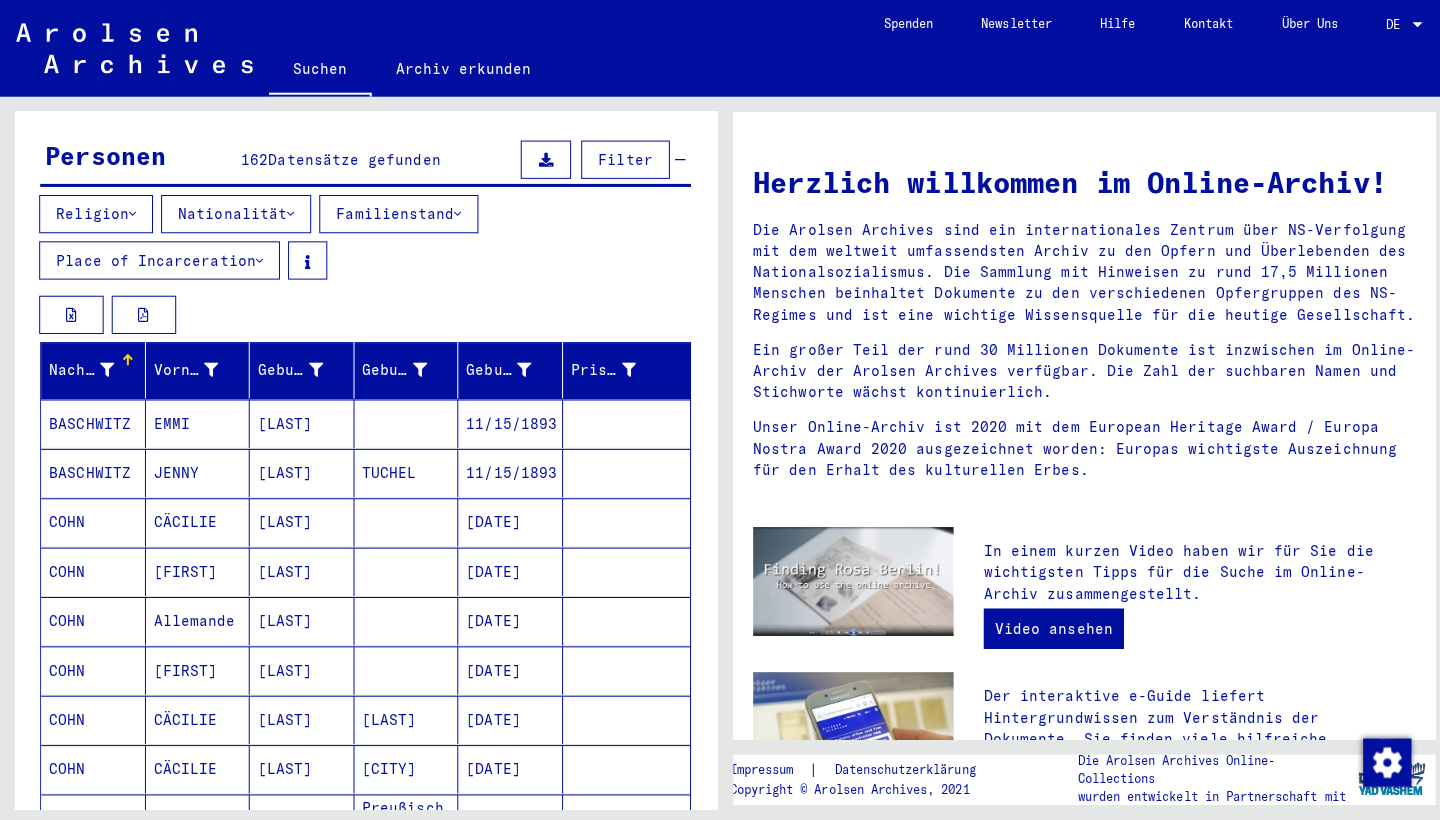 scroll, scrollTop: 0, scrollLeft: 0, axis: both 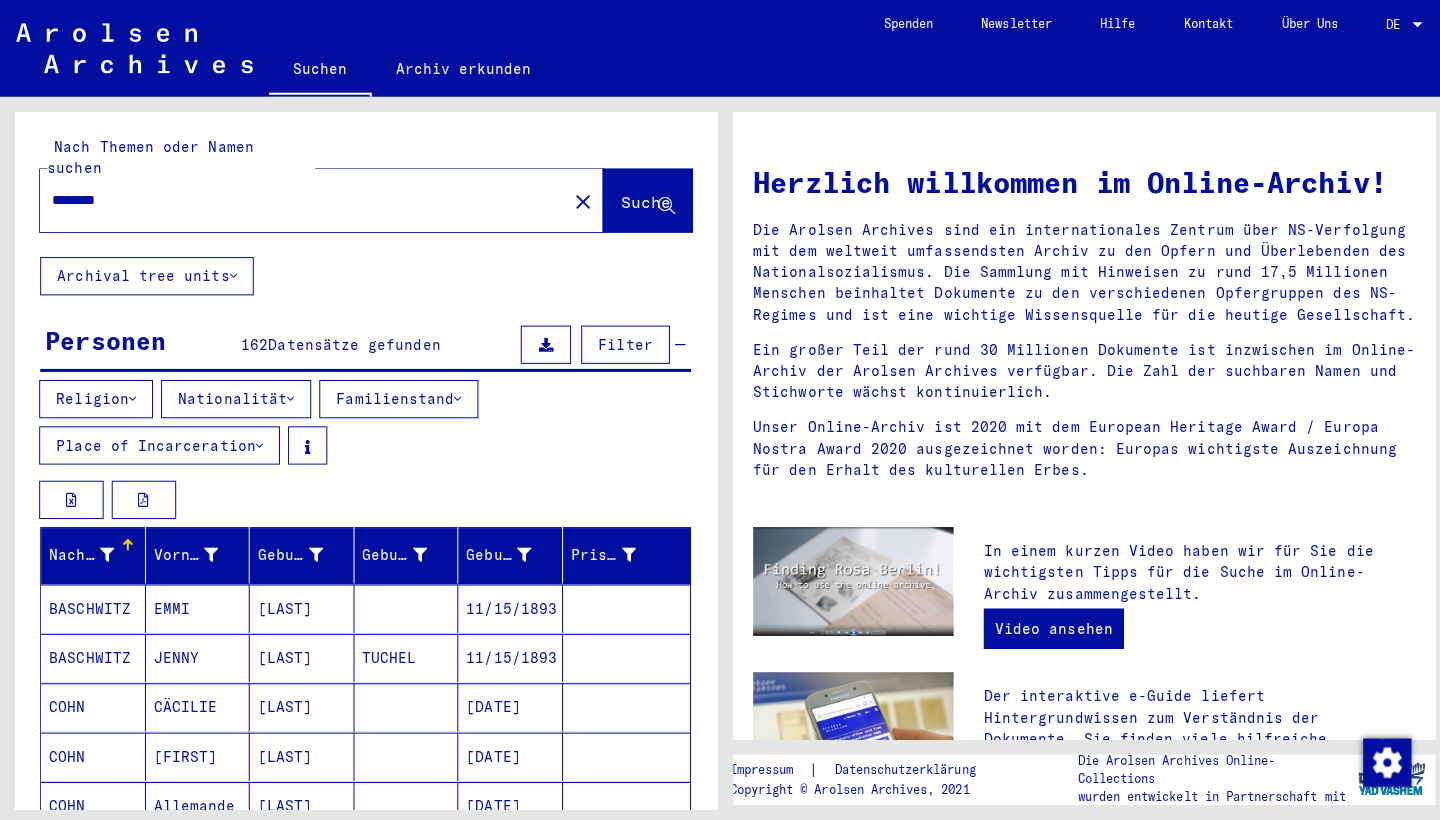 click at bounding box center (363, 500) 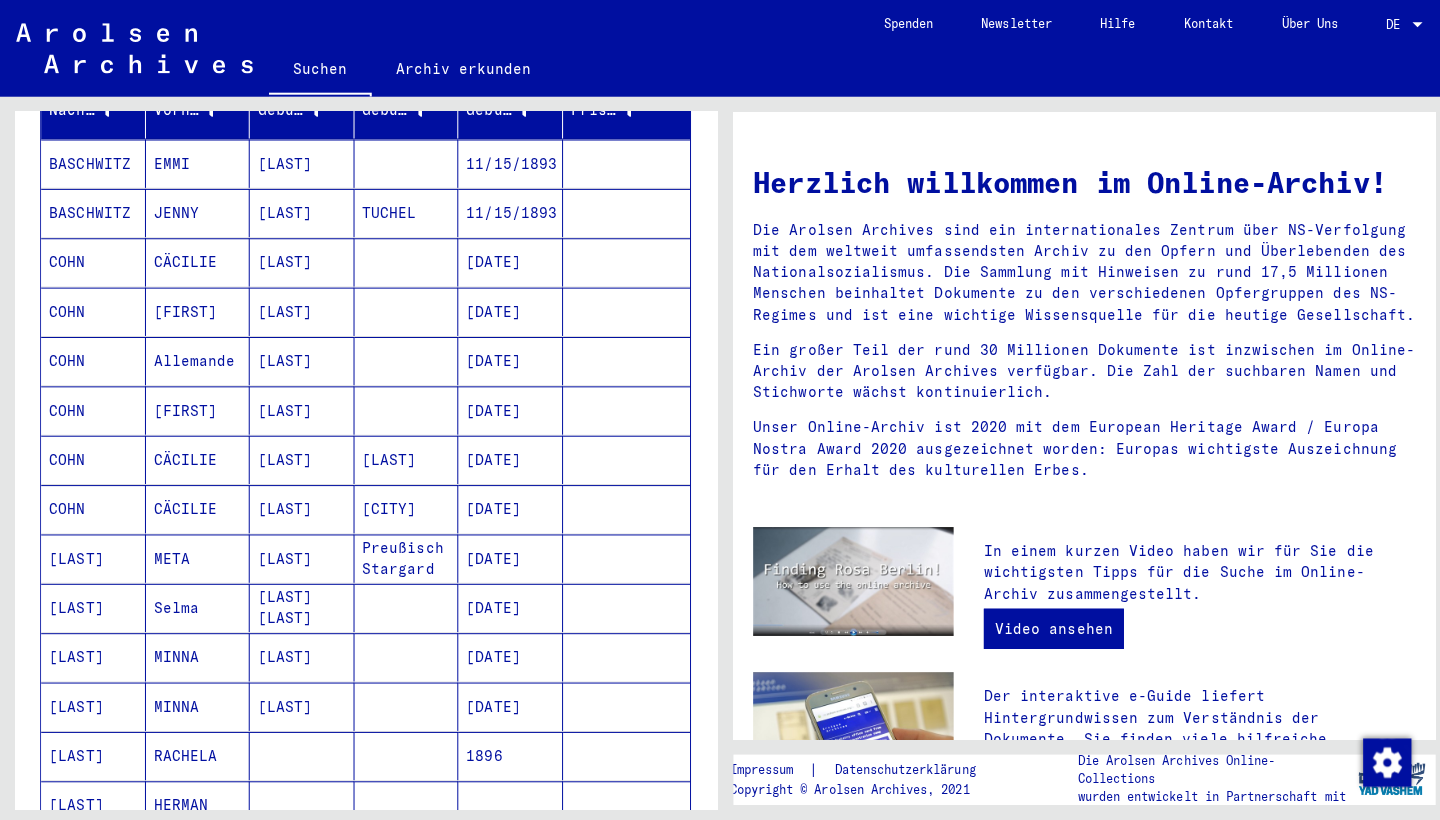 scroll, scrollTop: 38, scrollLeft: 0, axis: vertical 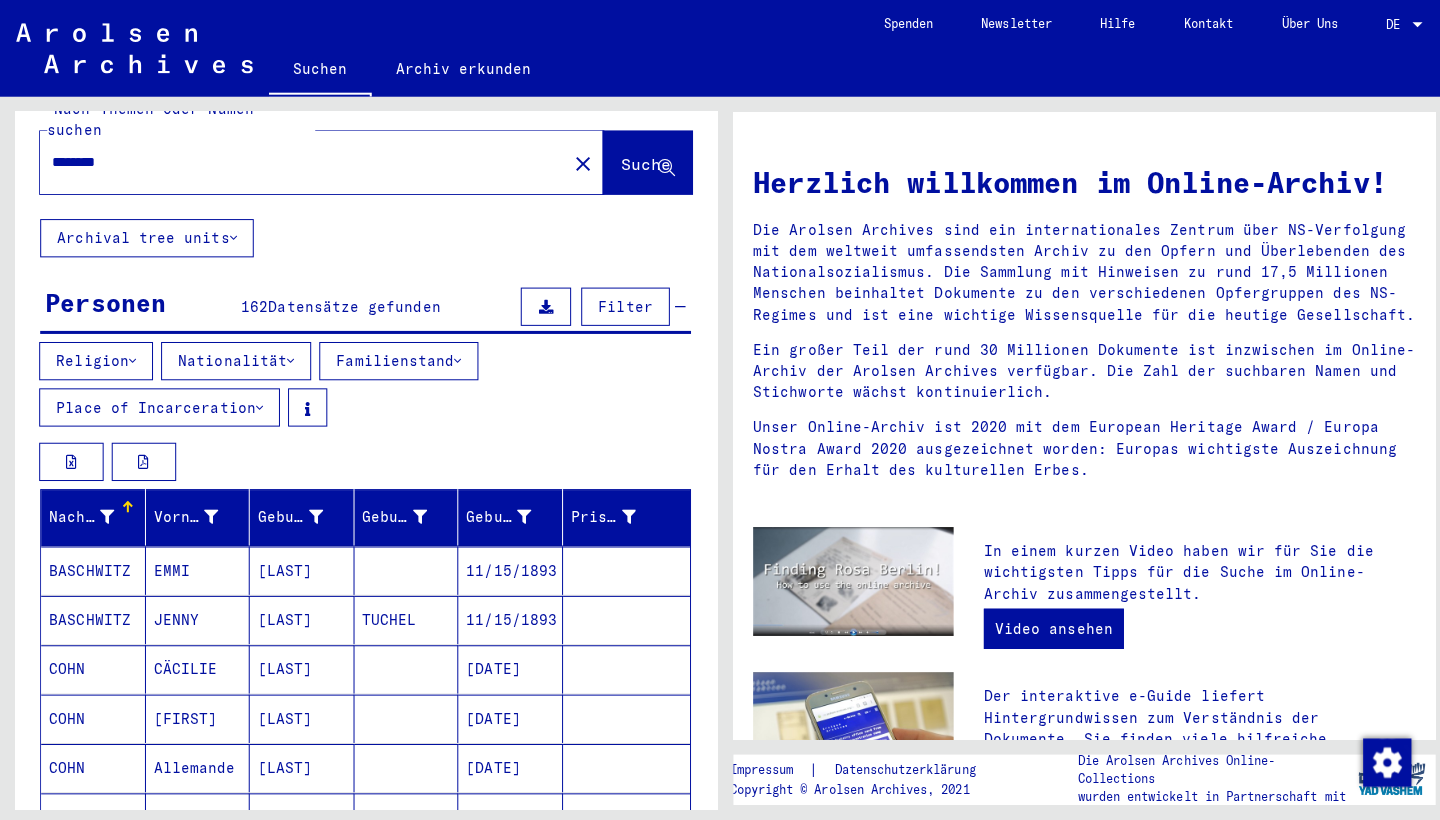 click at bounding box center [542, 304] 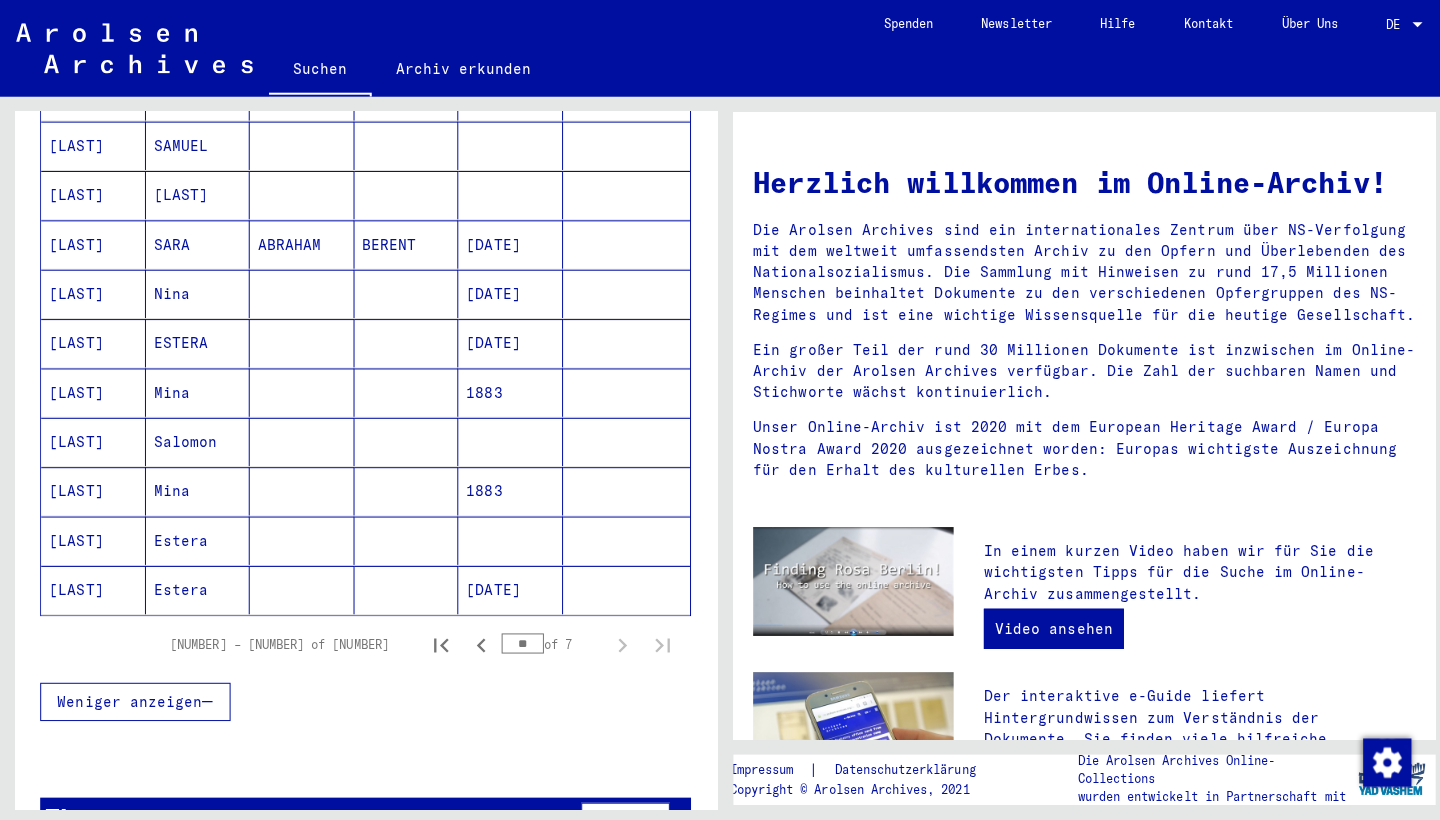 scroll, scrollTop: 1174, scrollLeft: 0, axis: vertical 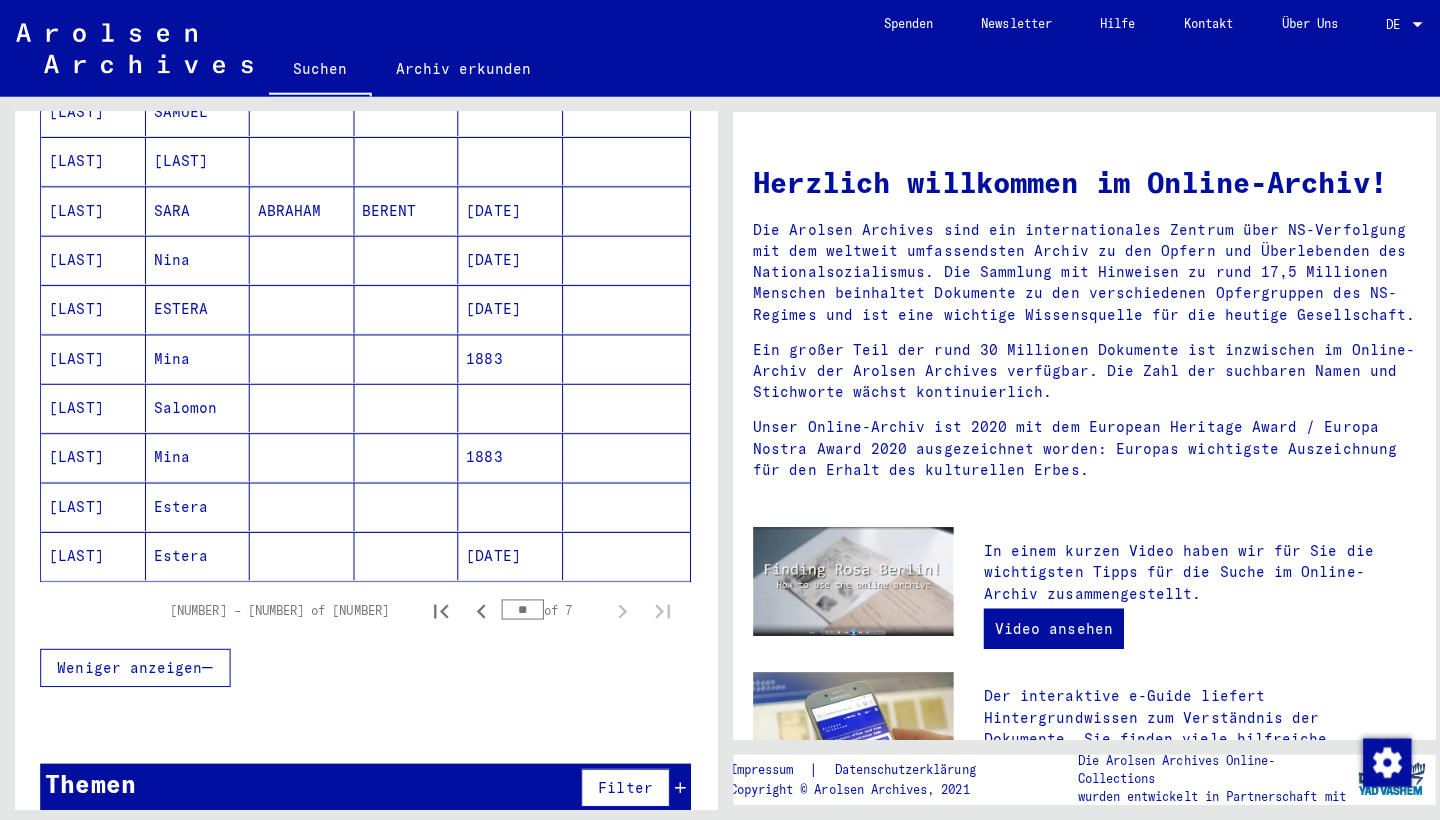 click on "Weniger anzeigen" at bounding box center (129, 663) 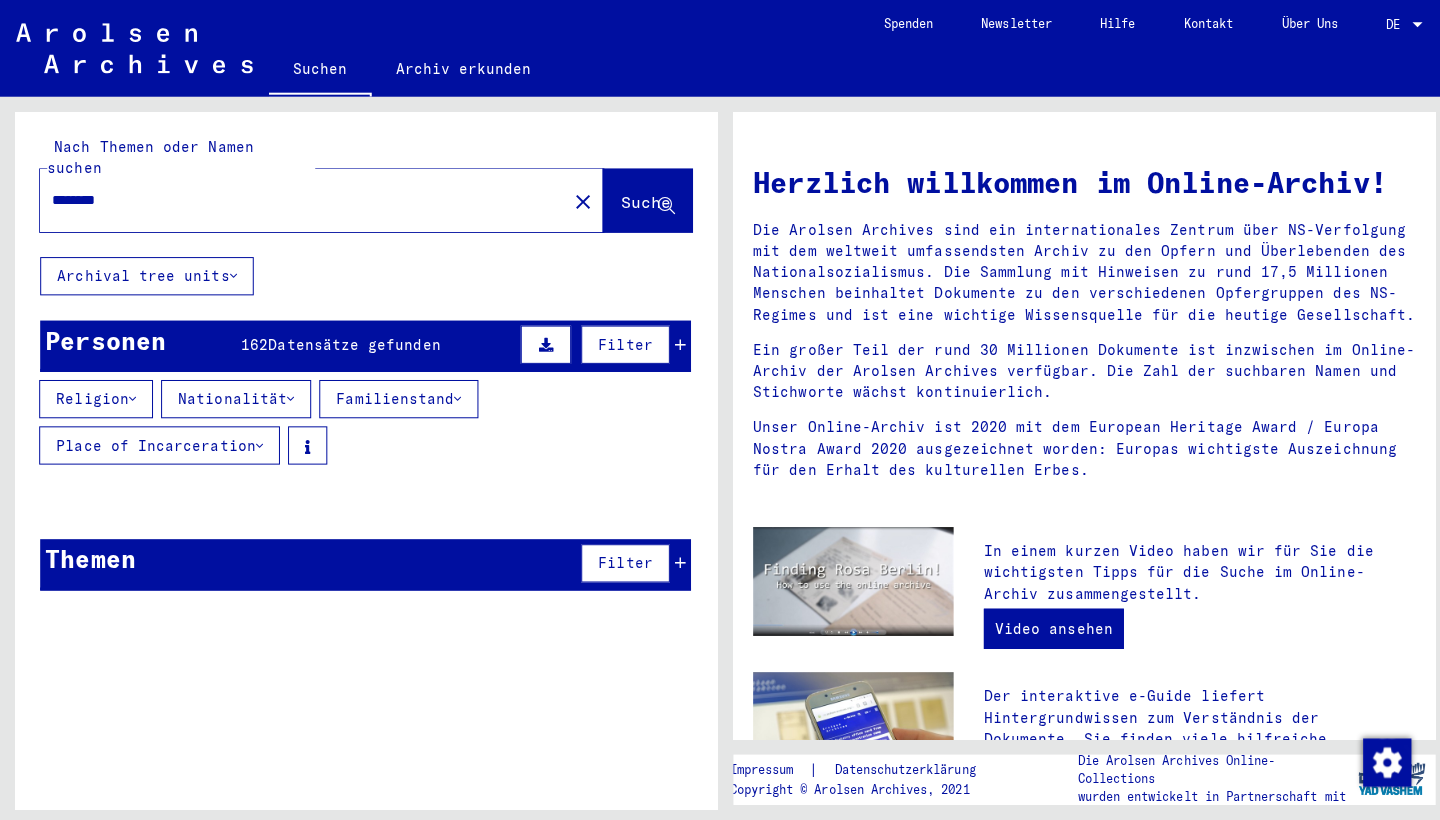 scroll, scrollTop: 0, scrollLeft: 0, axis: both 